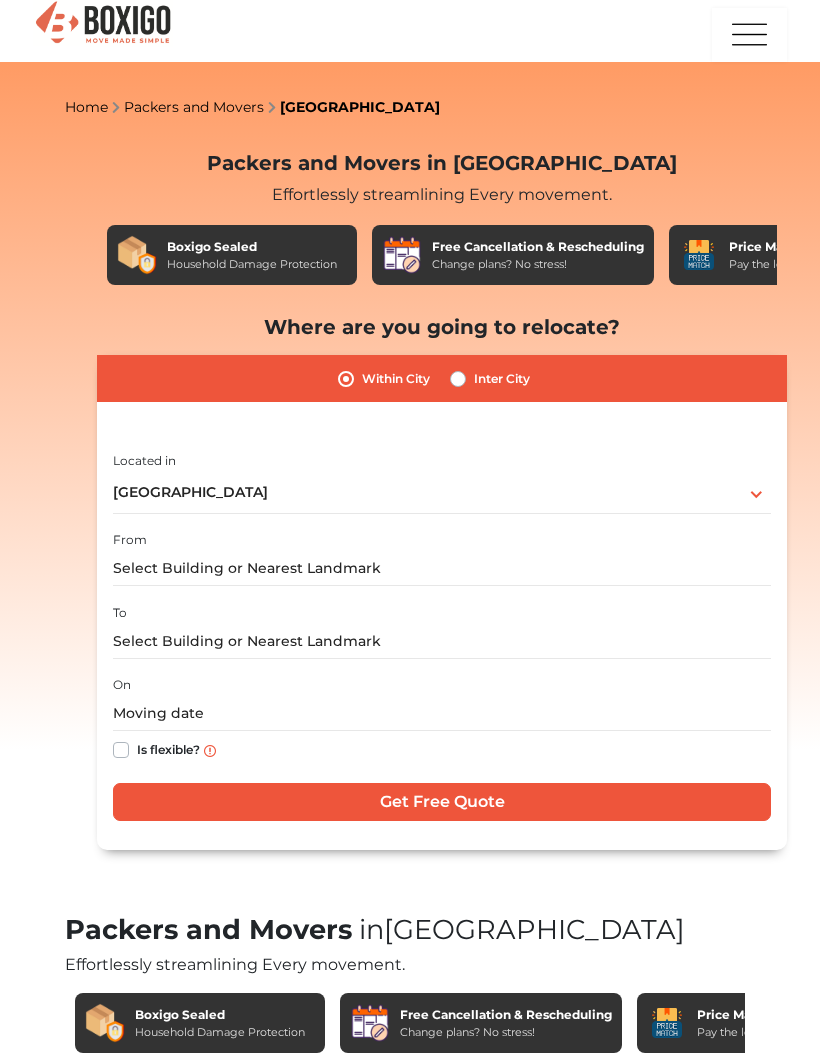 scroll, scrollTop: 0, scrollLeft: 0, axis: both 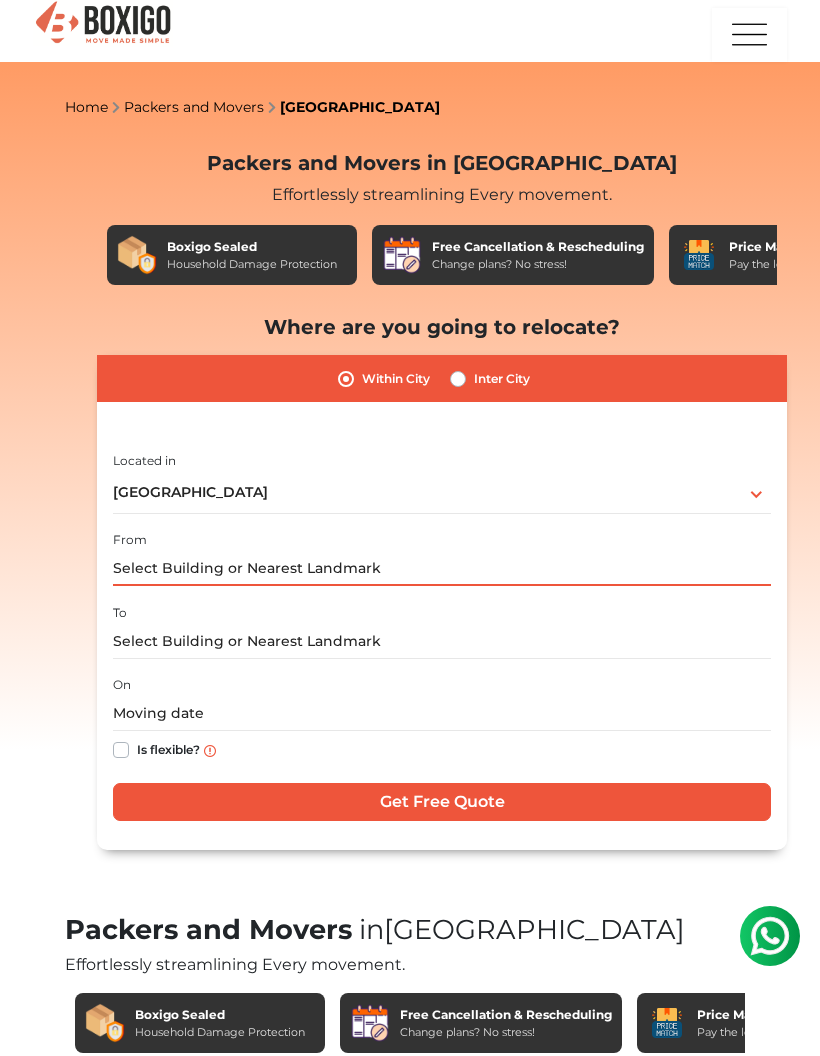 click at bounding box center (442, 568) 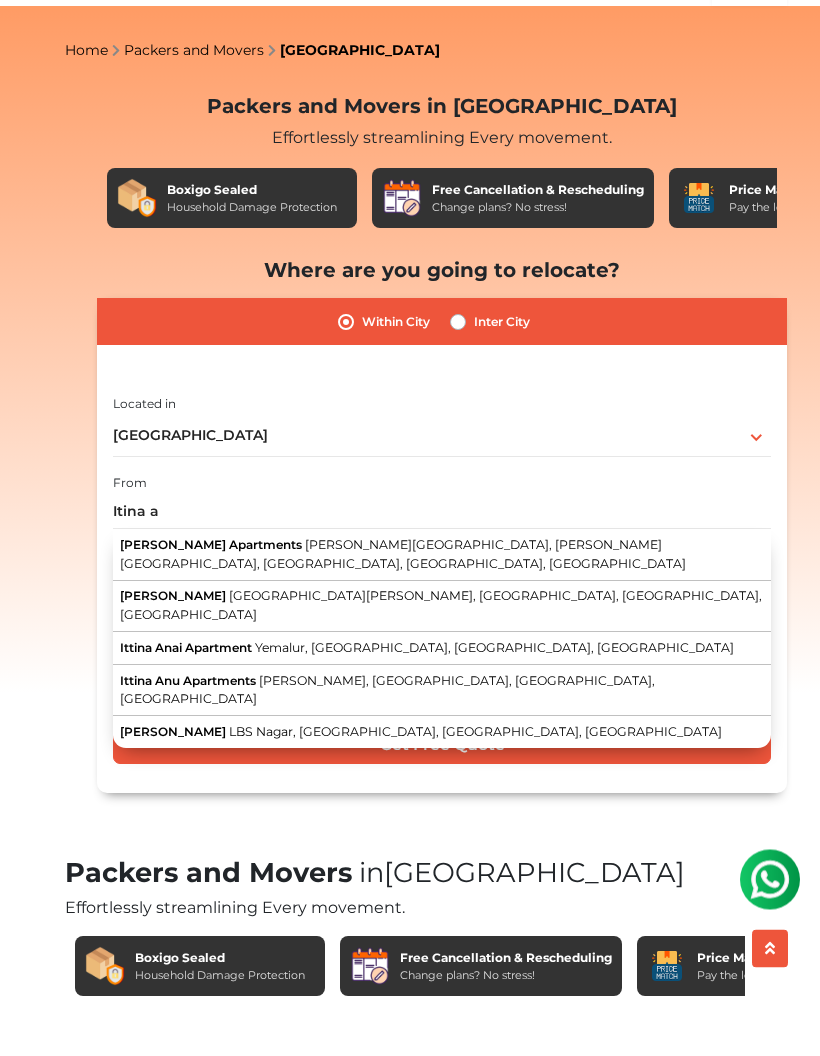 click on "Yemalur, Bellandur, Bengaluru, Karnataka" at bounding box center [494, 704] 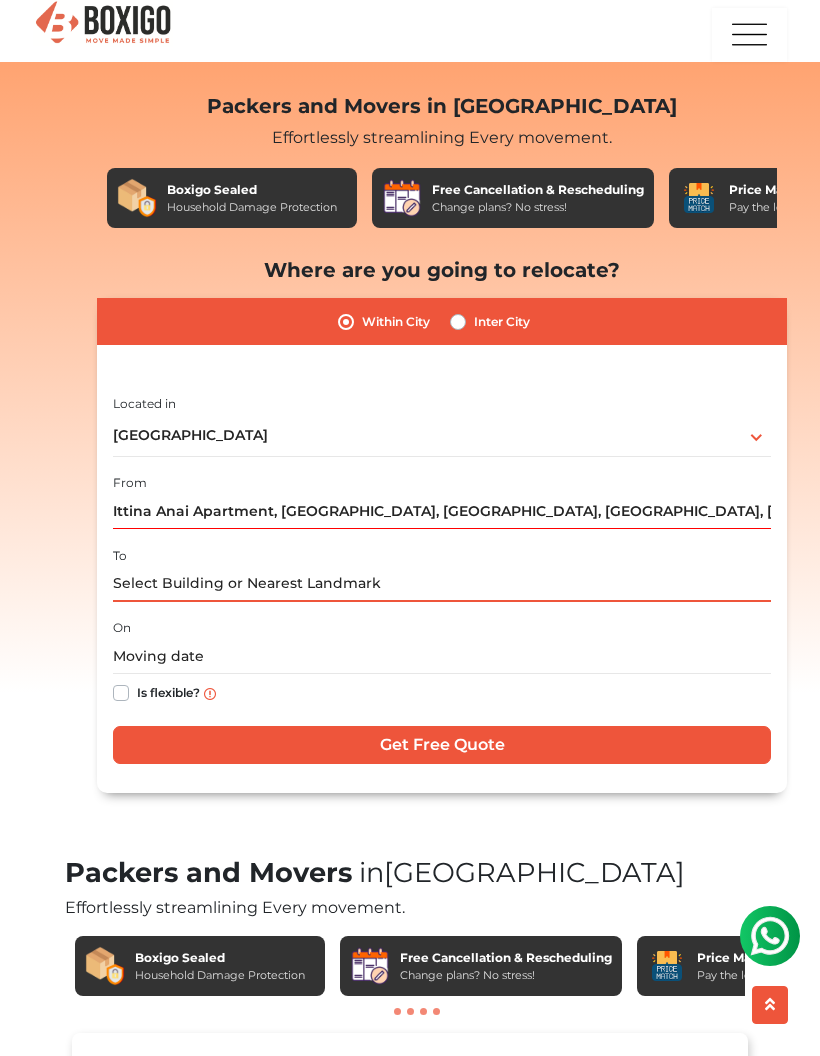 click at bounding box center [442, 584] 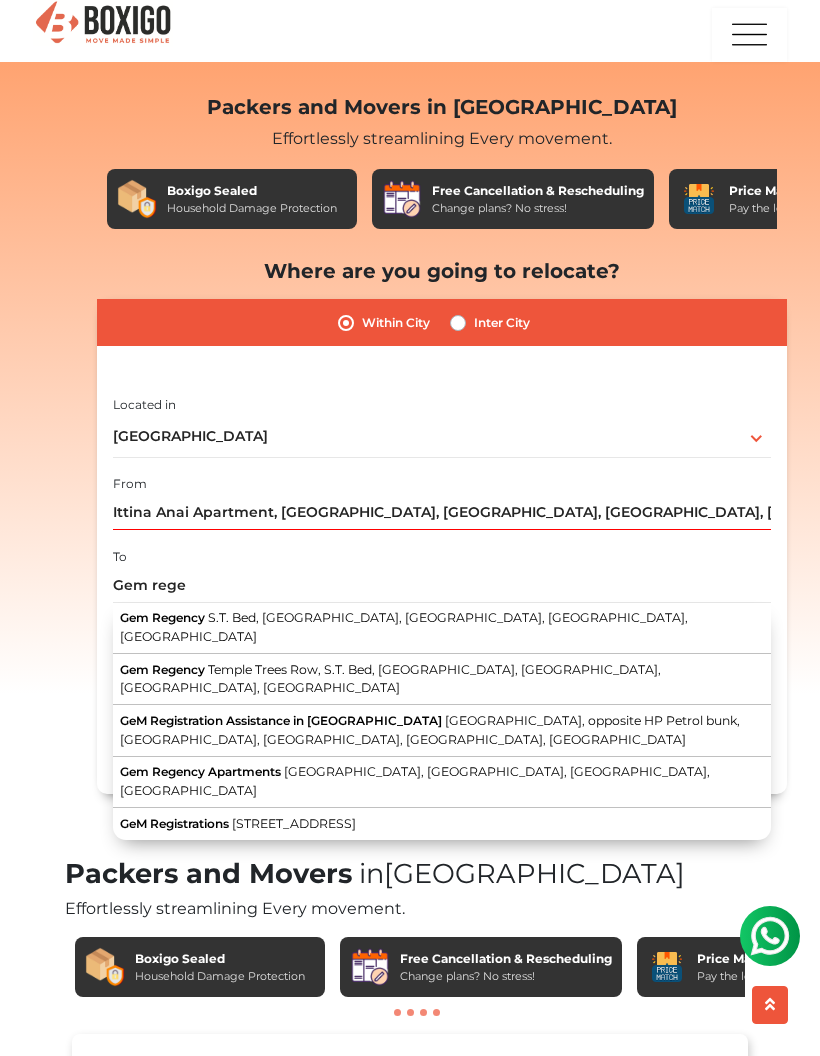 click on "S.T. Bed, 1st Block Koramangala, Koramangala, Bengaluru, Karnataka" at bounding box center (404, 627) 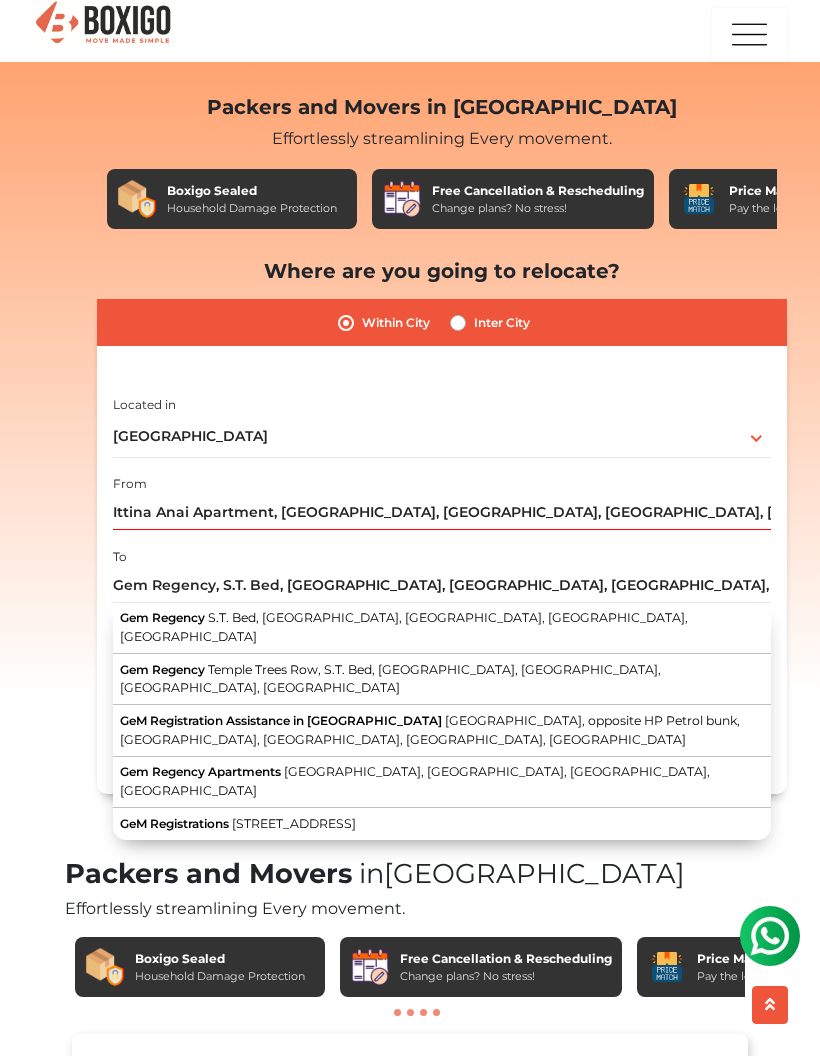 scroll, scrollTop: 57, scrollLeft: 0, axis: vertical 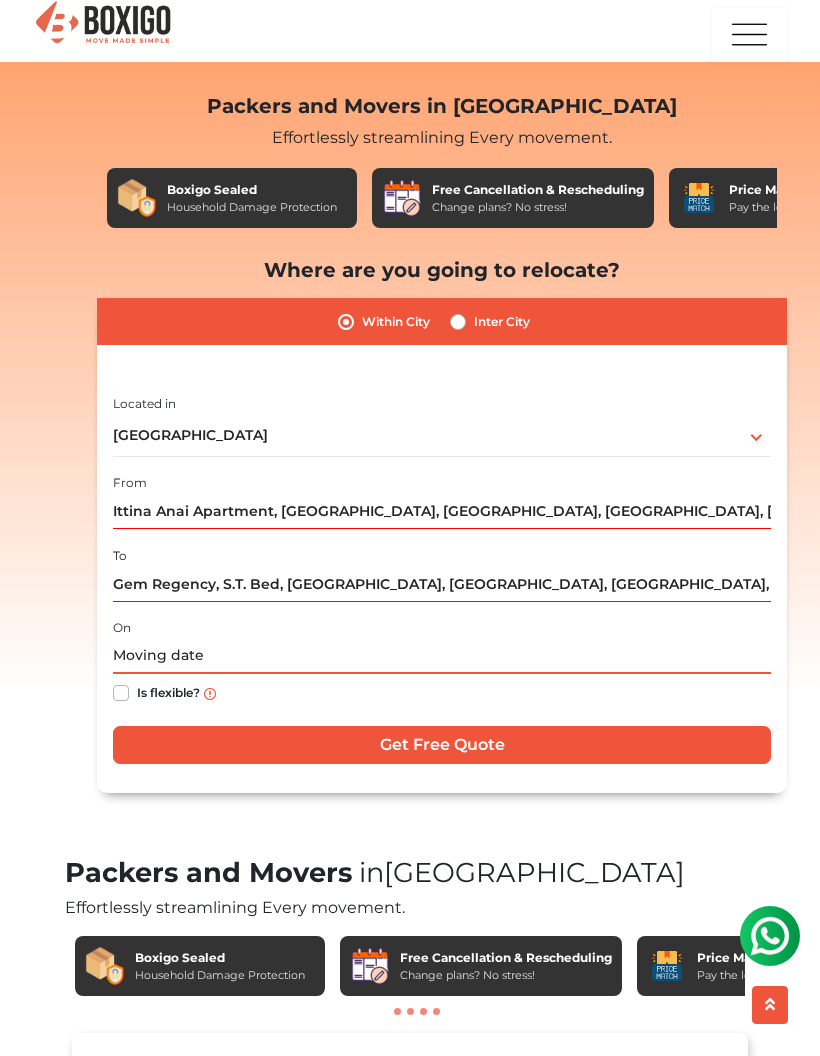 click at bounding box center [442, 656] 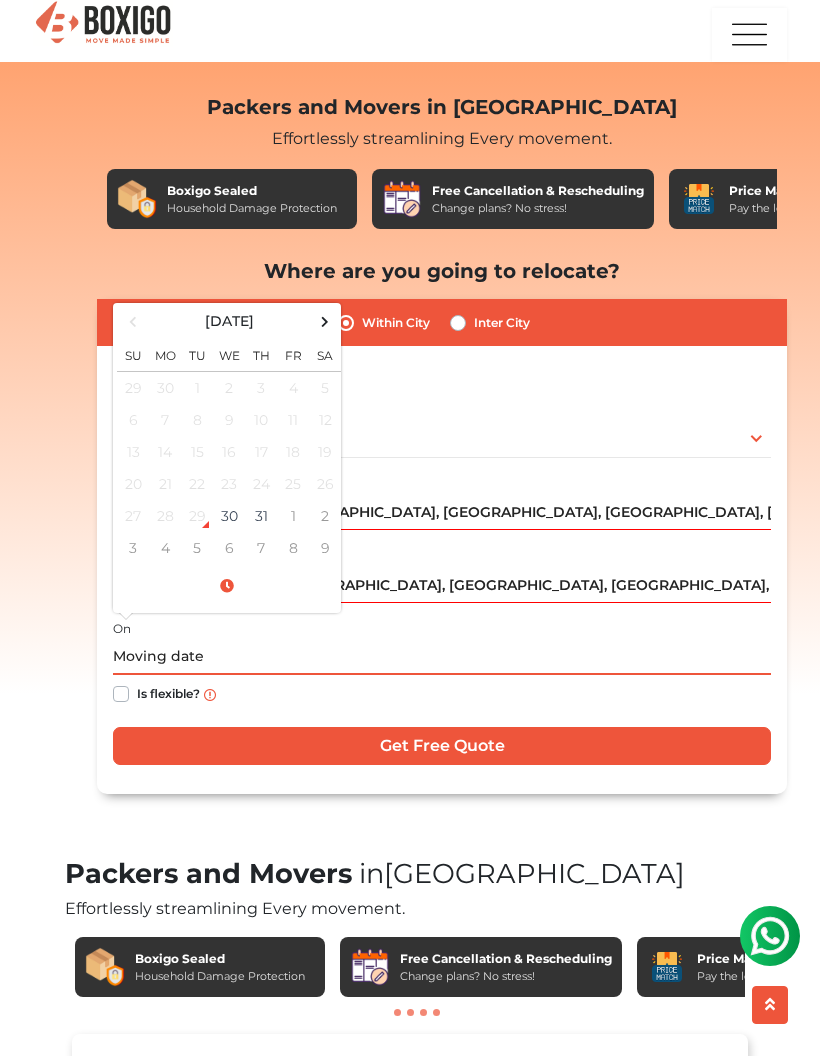 click on "31" at bounding box center (261, 516) 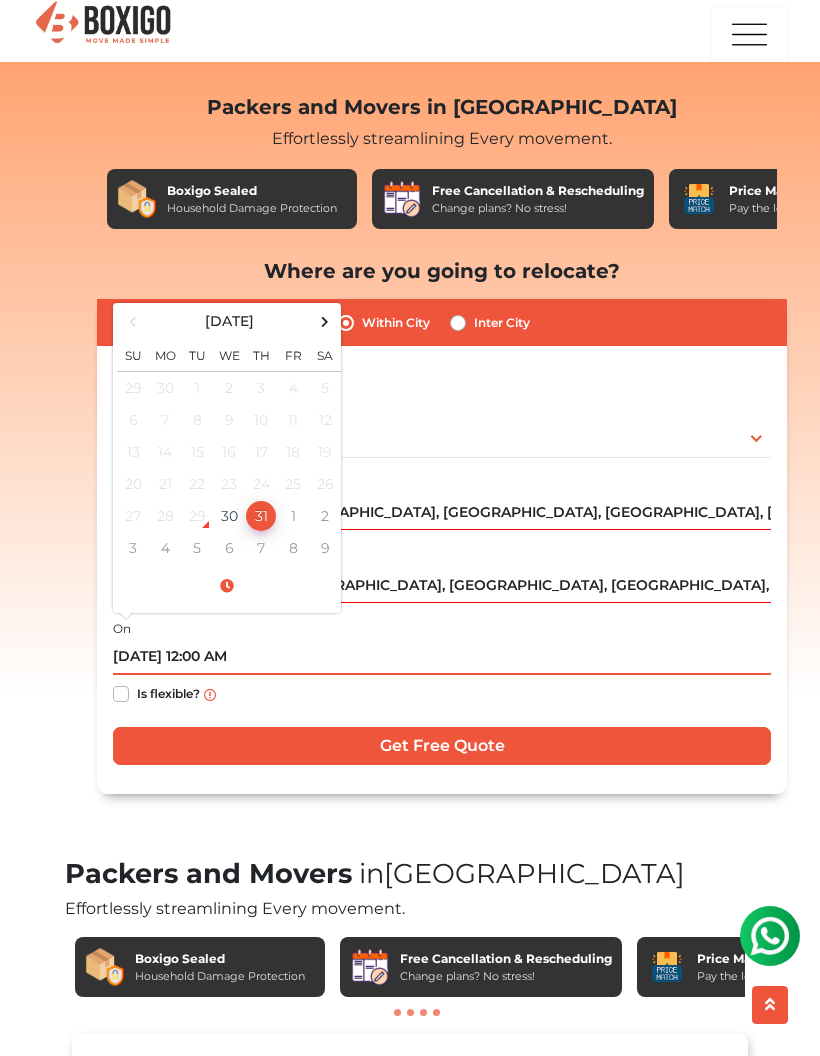 click on "07/31/2025 12:00 AM" at bounding box center [442, 657] 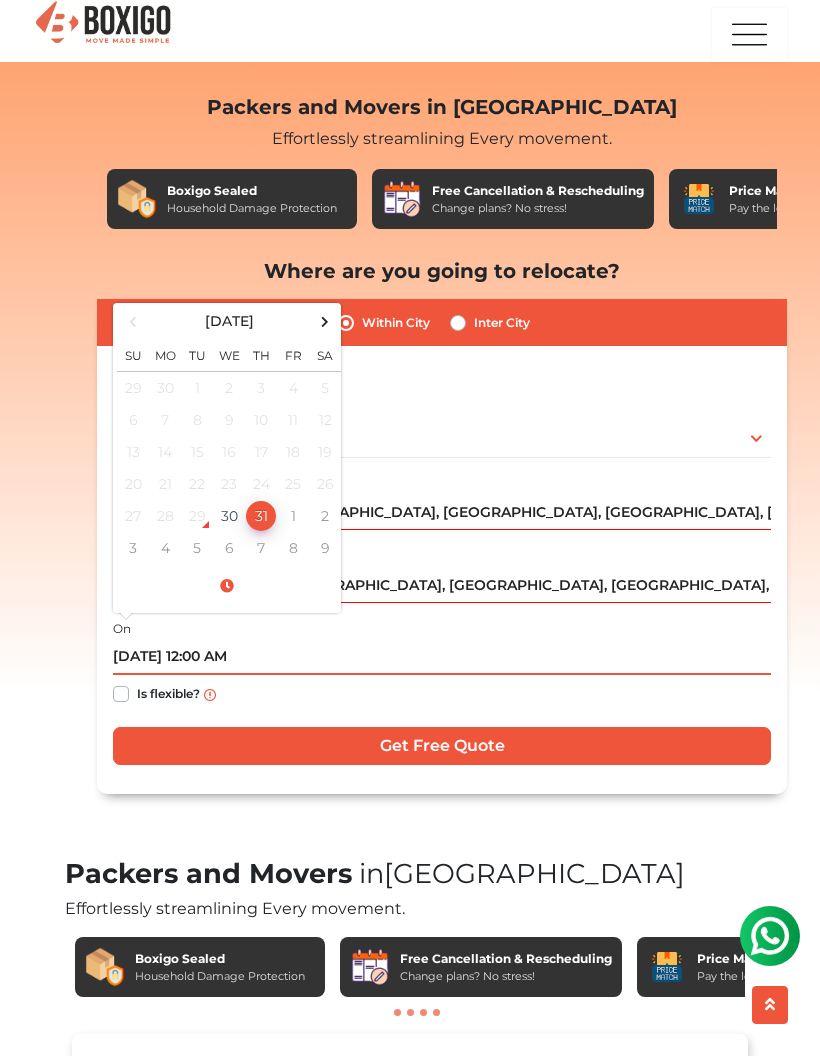 click on "07/31/2025 12:00 AM" at bounding box center [442, 657] 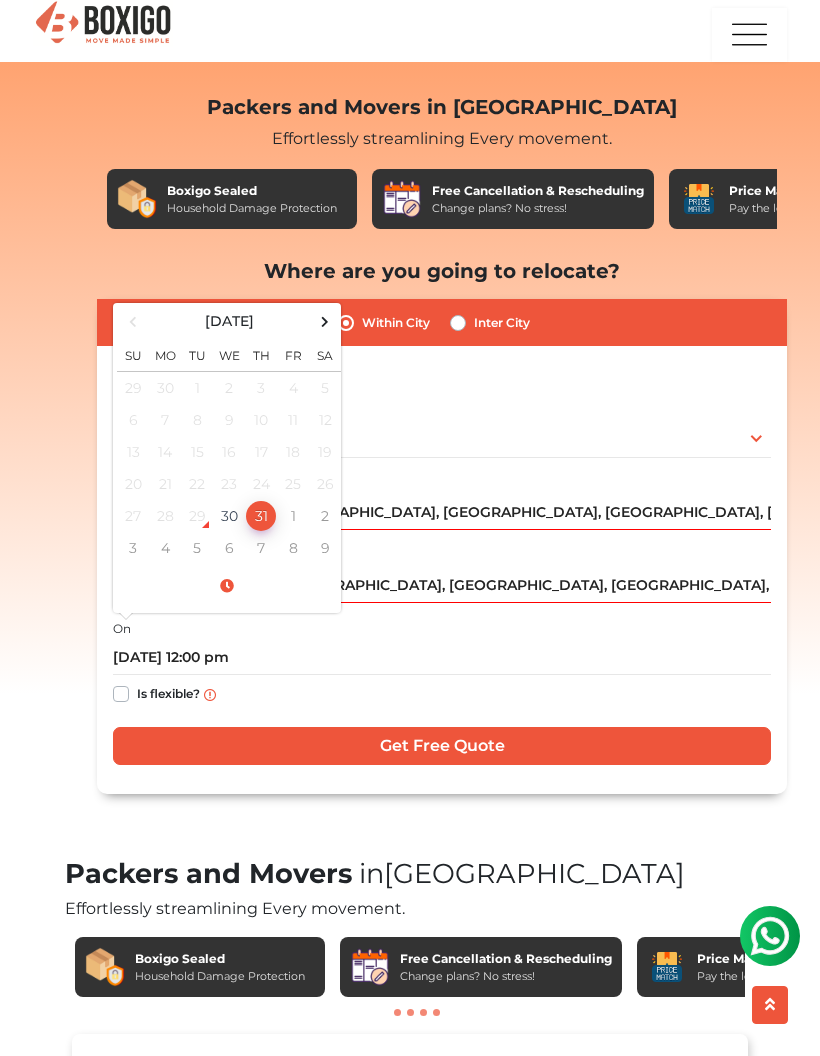 type on "07/31/2025 12:00 PM" 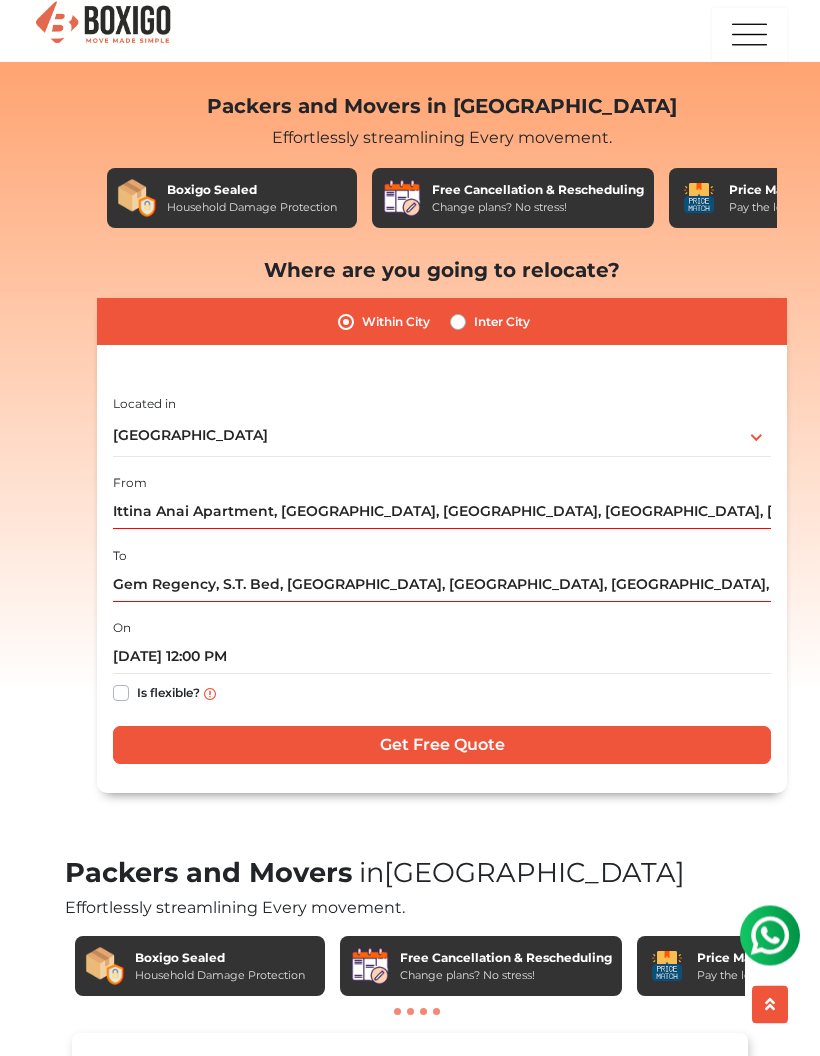 scroll, scrollTop: 57, scrollLeft: 0, axis: vertical 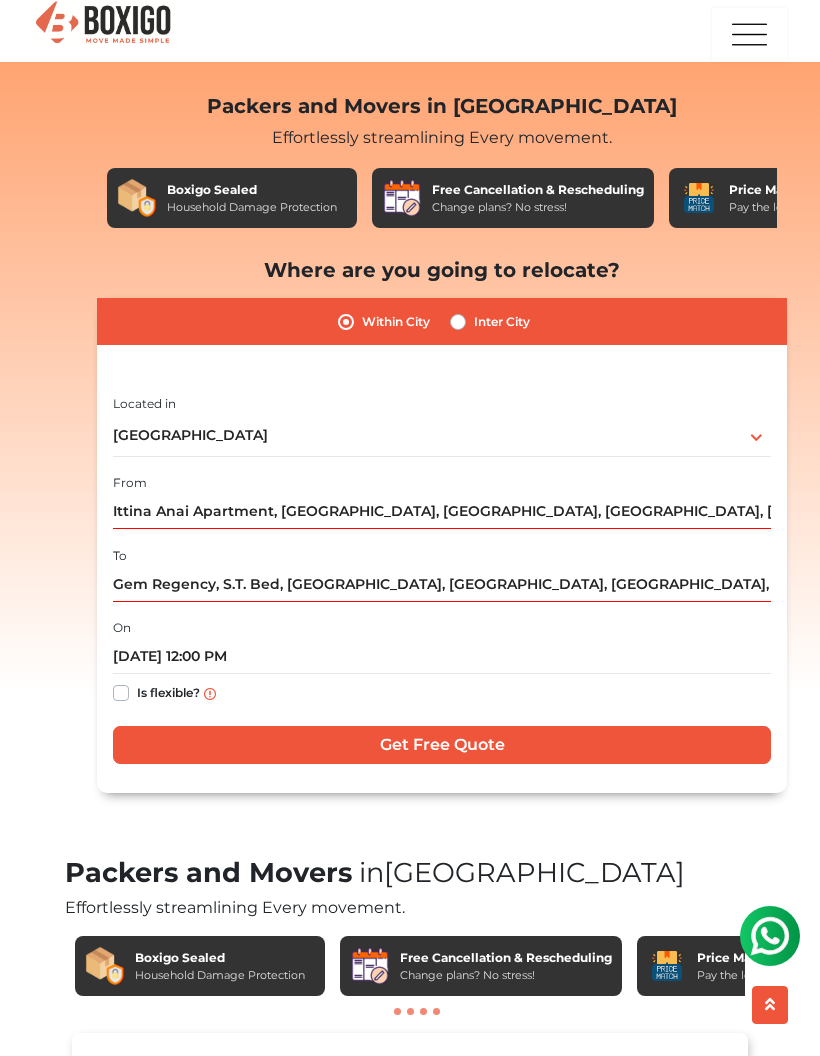 click on "Get Free Quote" at bounding box center [442, 745] 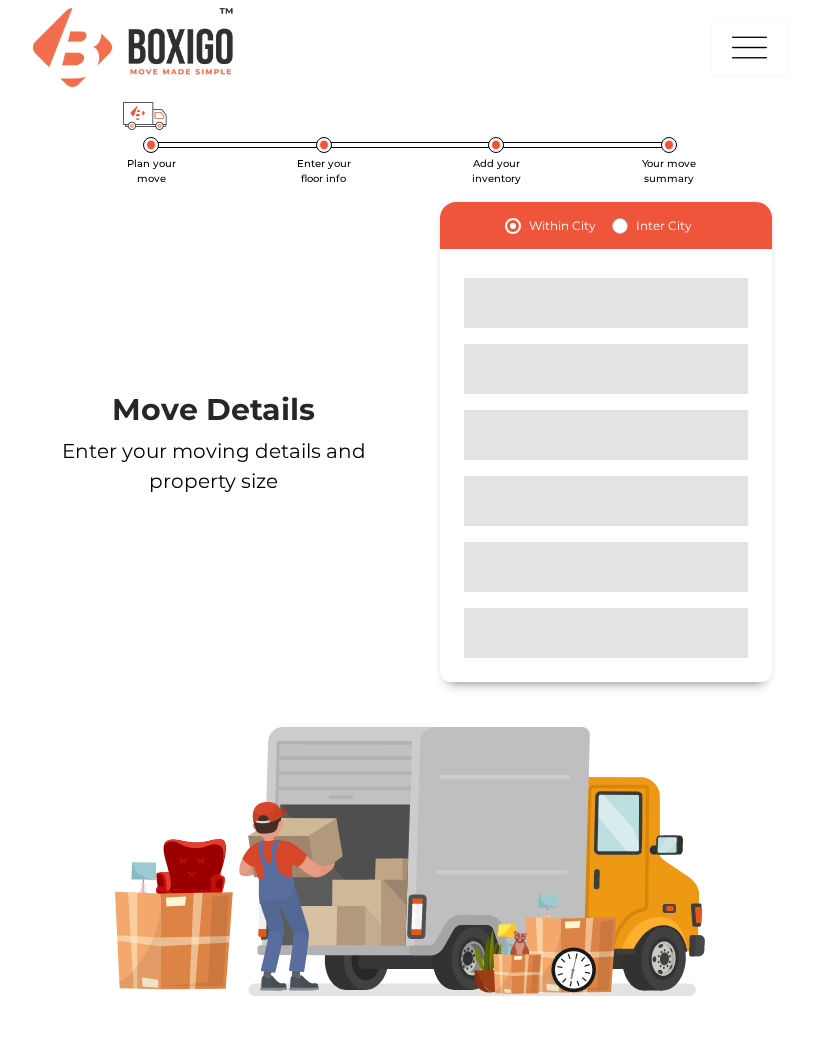 scroll, scrollTop: 0, scrollLeft: 0, axis: both 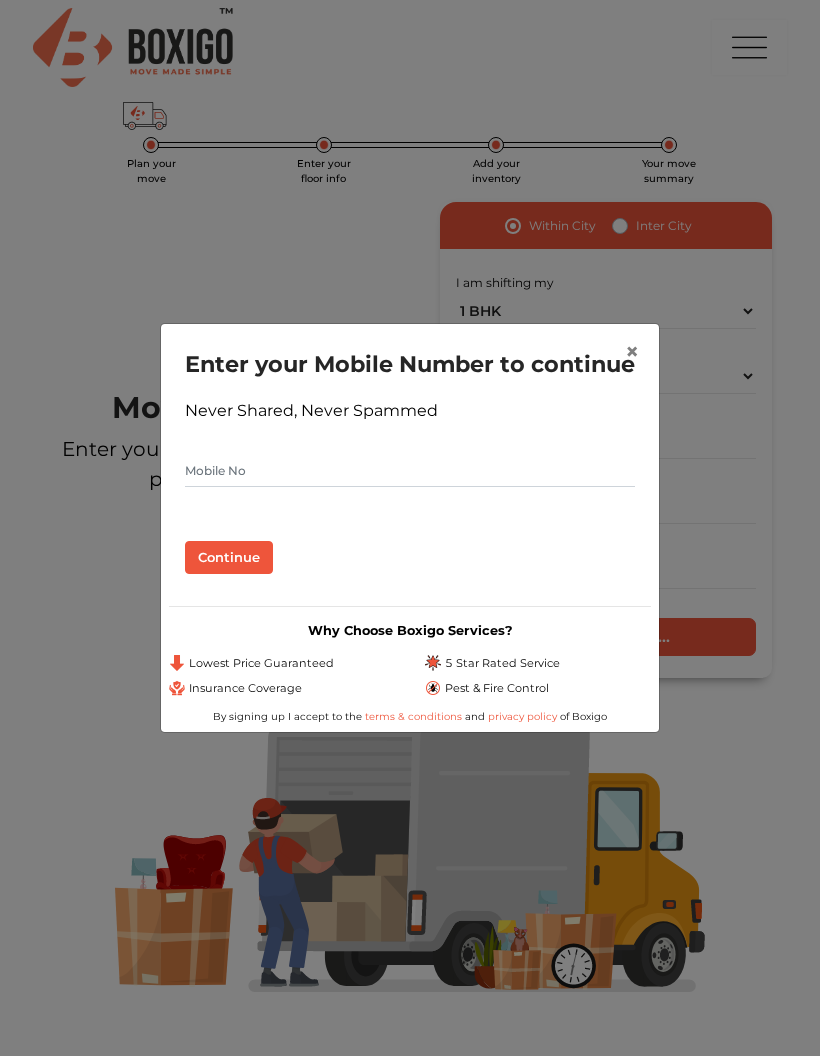 click at bounding box center (410, 471) 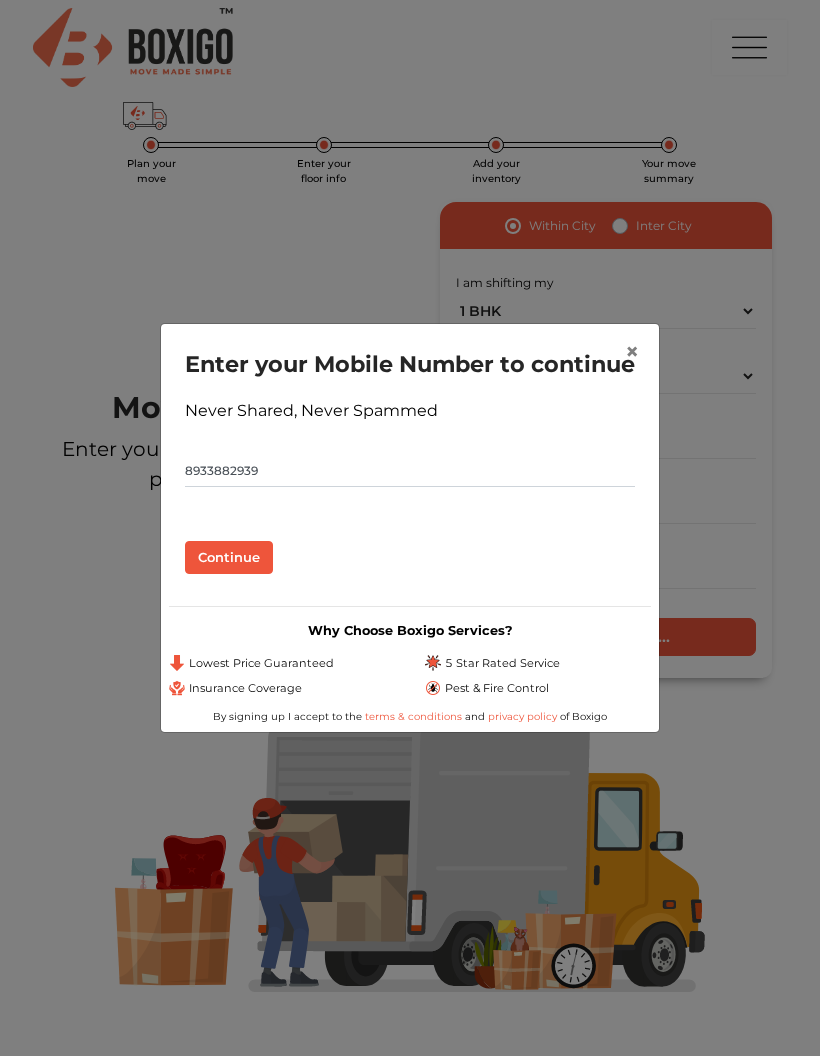 type on "8933882939" 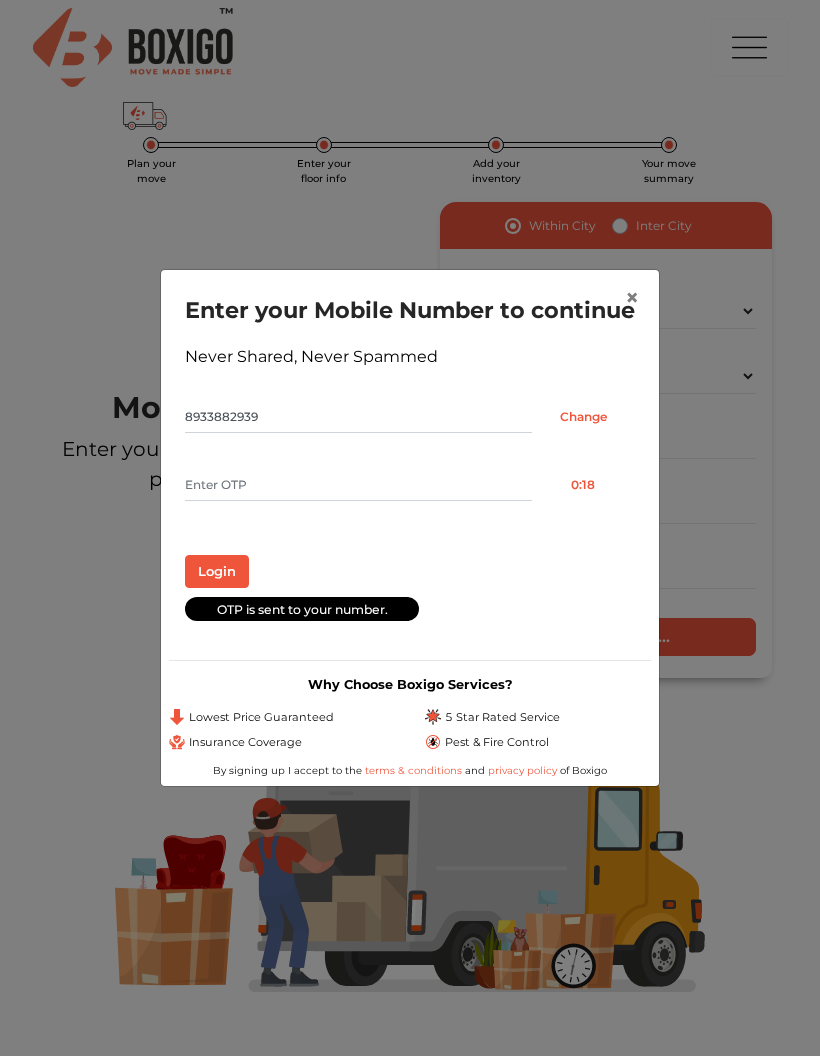 click at bounding box center (358, 485) 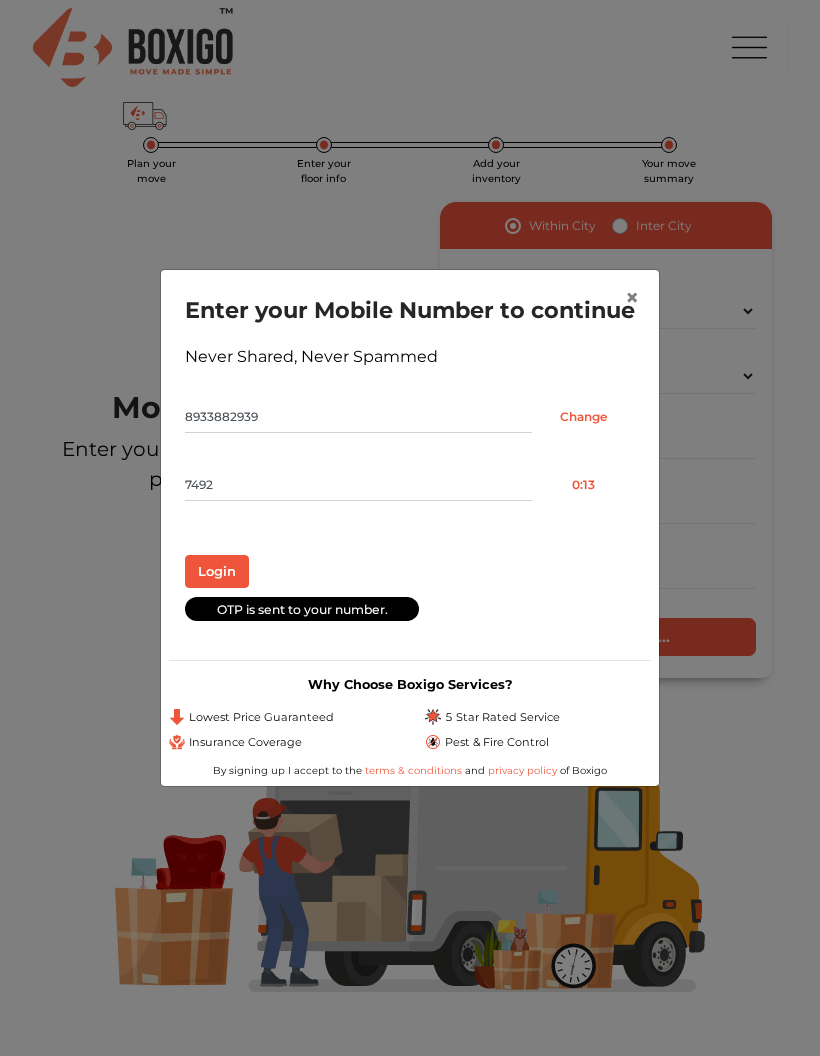 type on "7492" 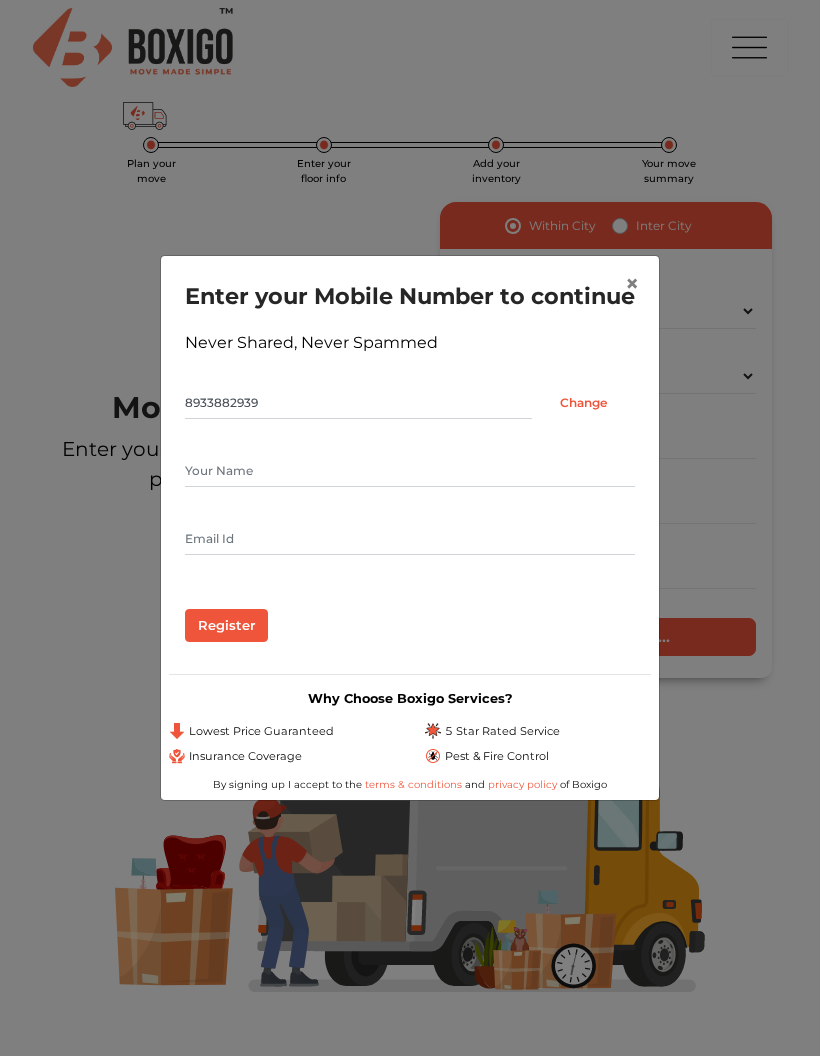 click at bounding box center [410, 471] 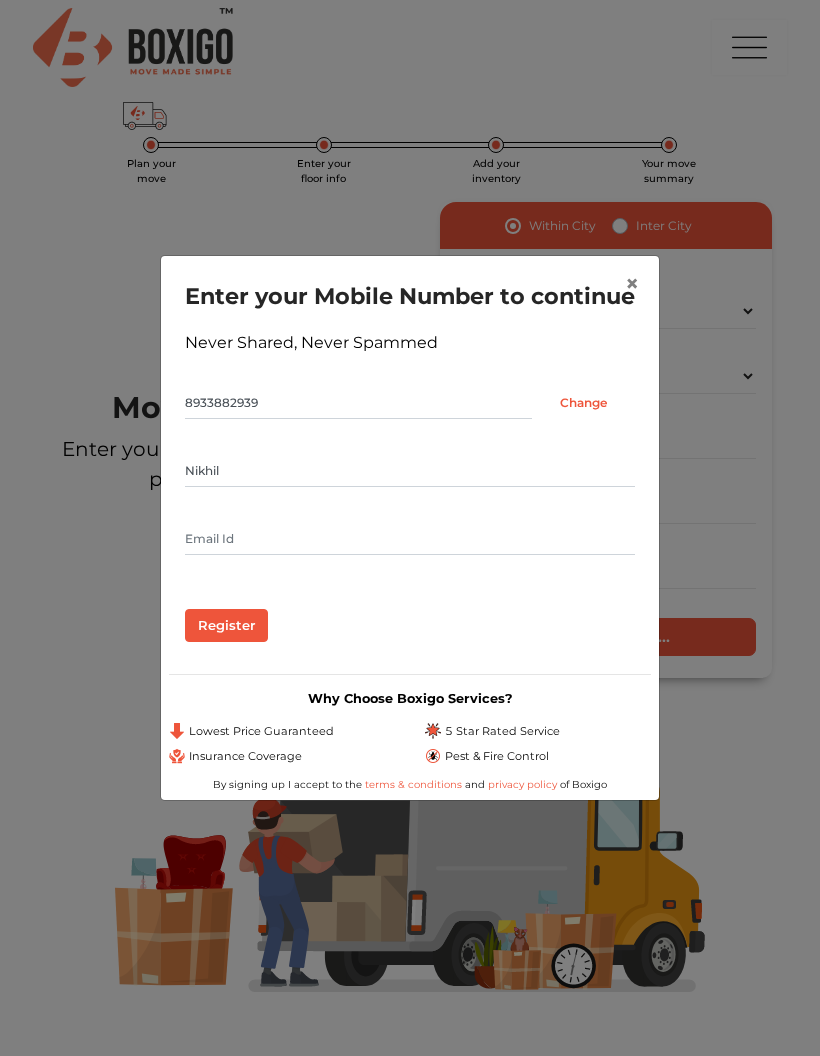 type on "Nikhil" 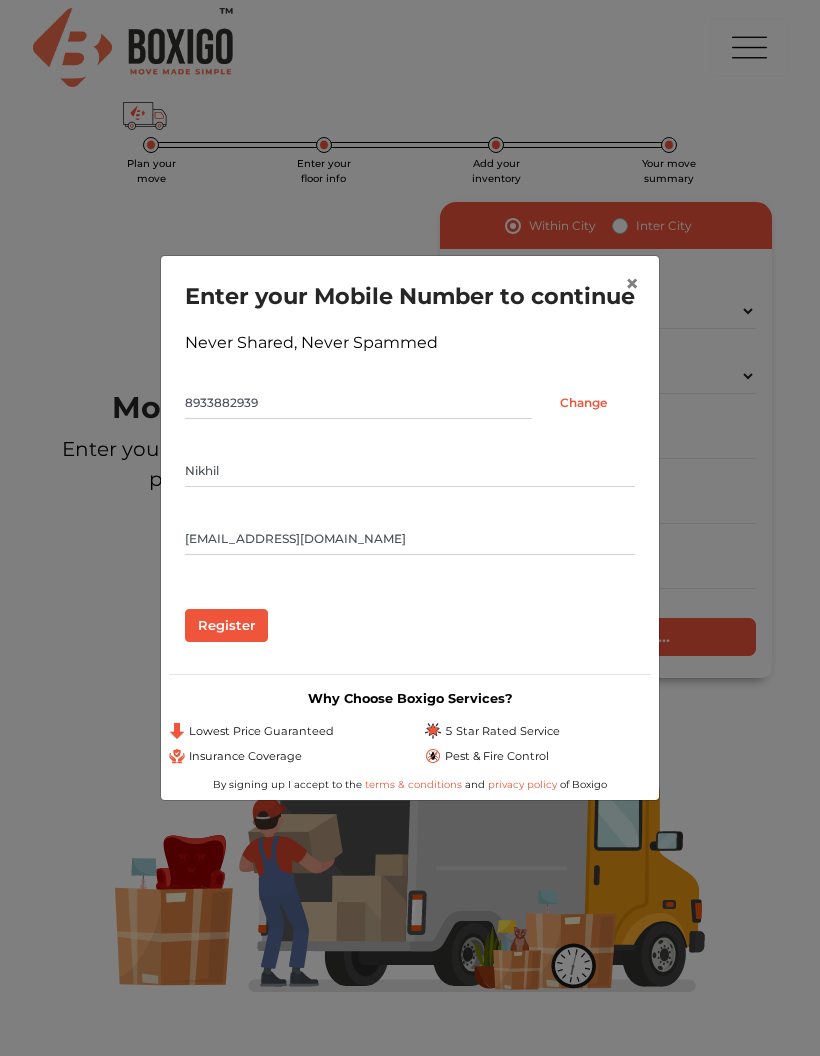 type on "[EMAIL_ADDRESS][DOMAIN_NAME]" 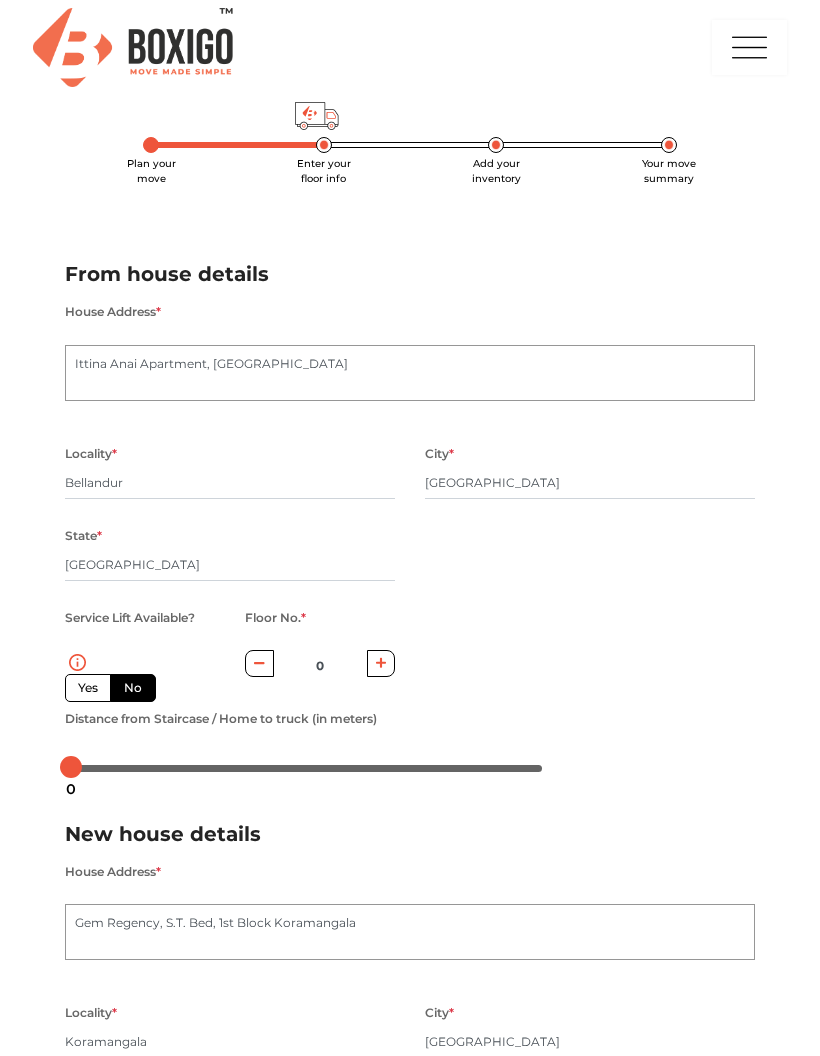 click on "Yes" at bounding box center [88, 688] 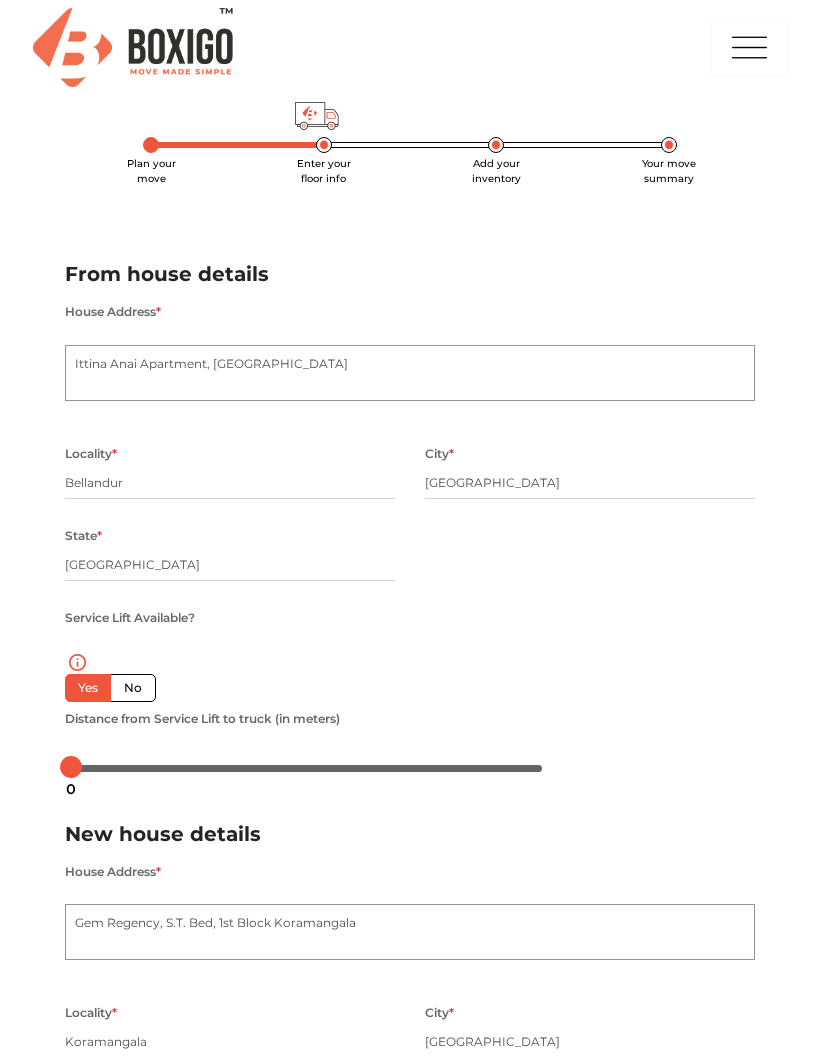 click on "No" at bounding box center [133, 688] 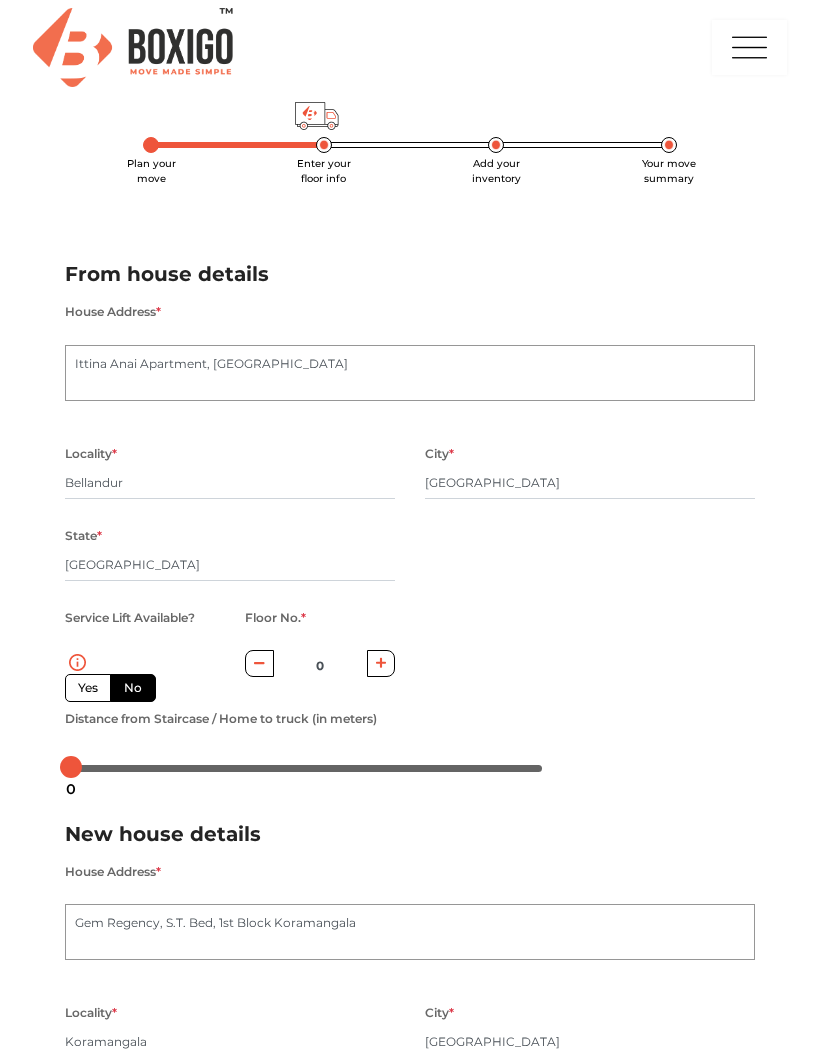 click on "Yes" at bounding box center [88, 688] 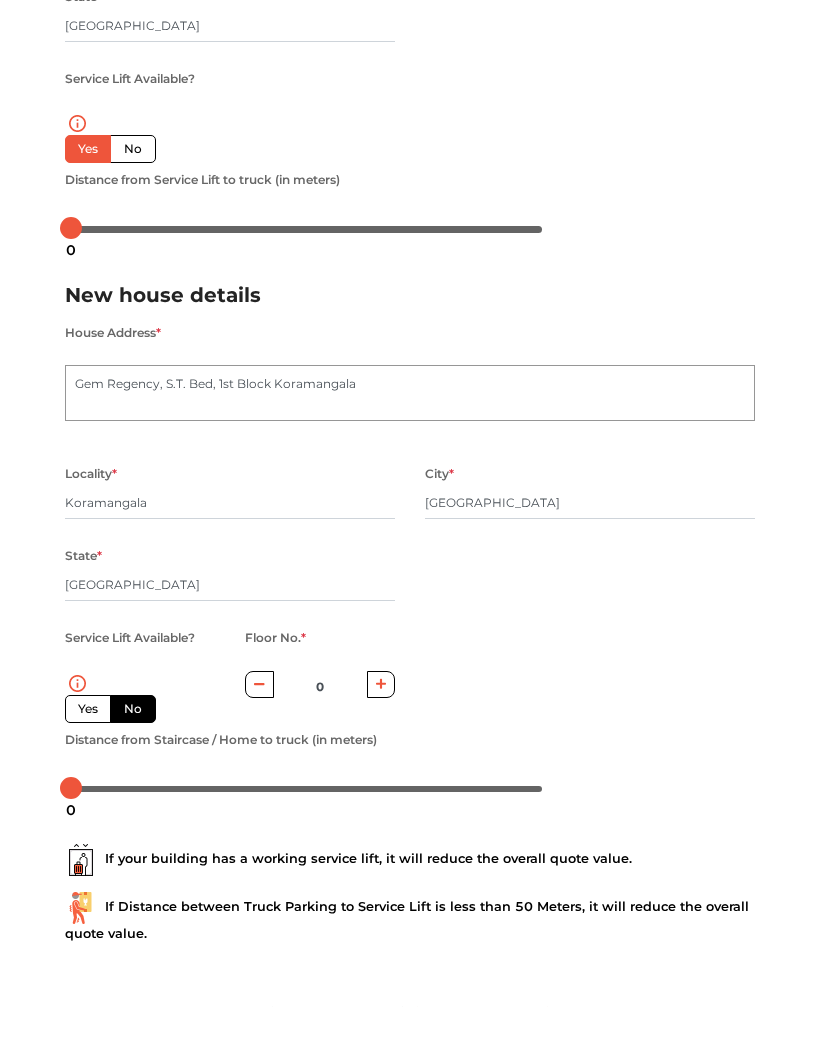 scroll, scrollTop: 570, scrollLeft: 0, axis: vertical 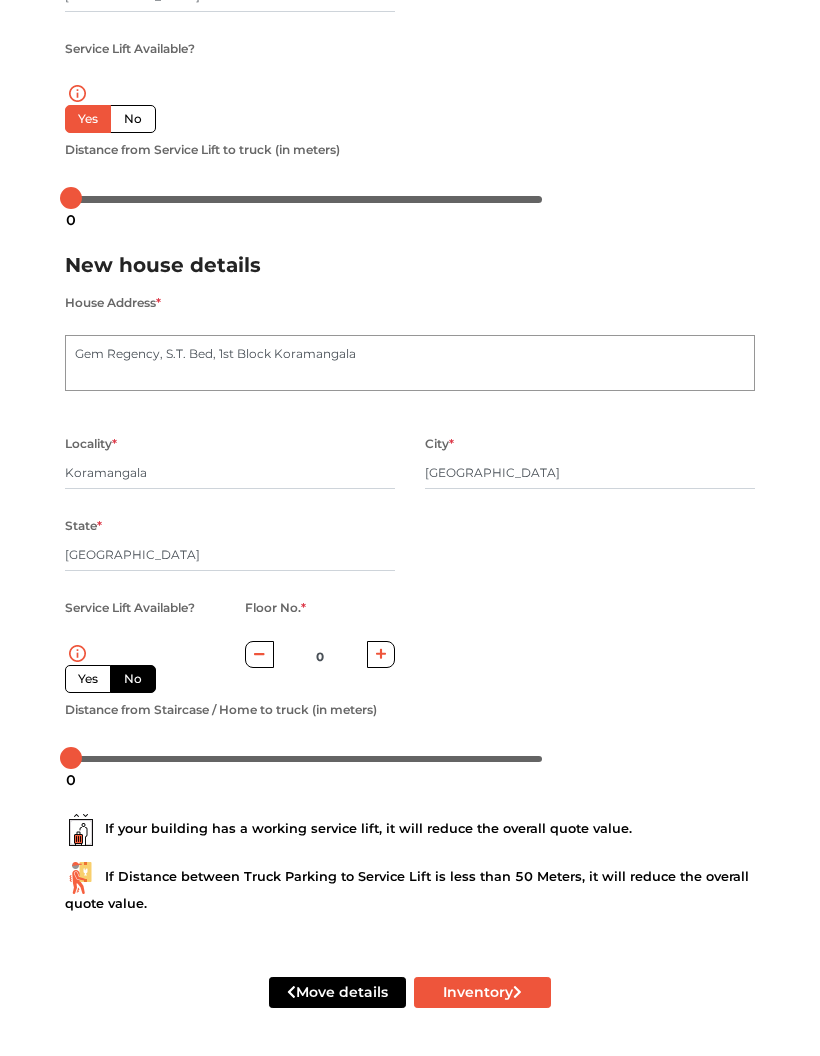 click 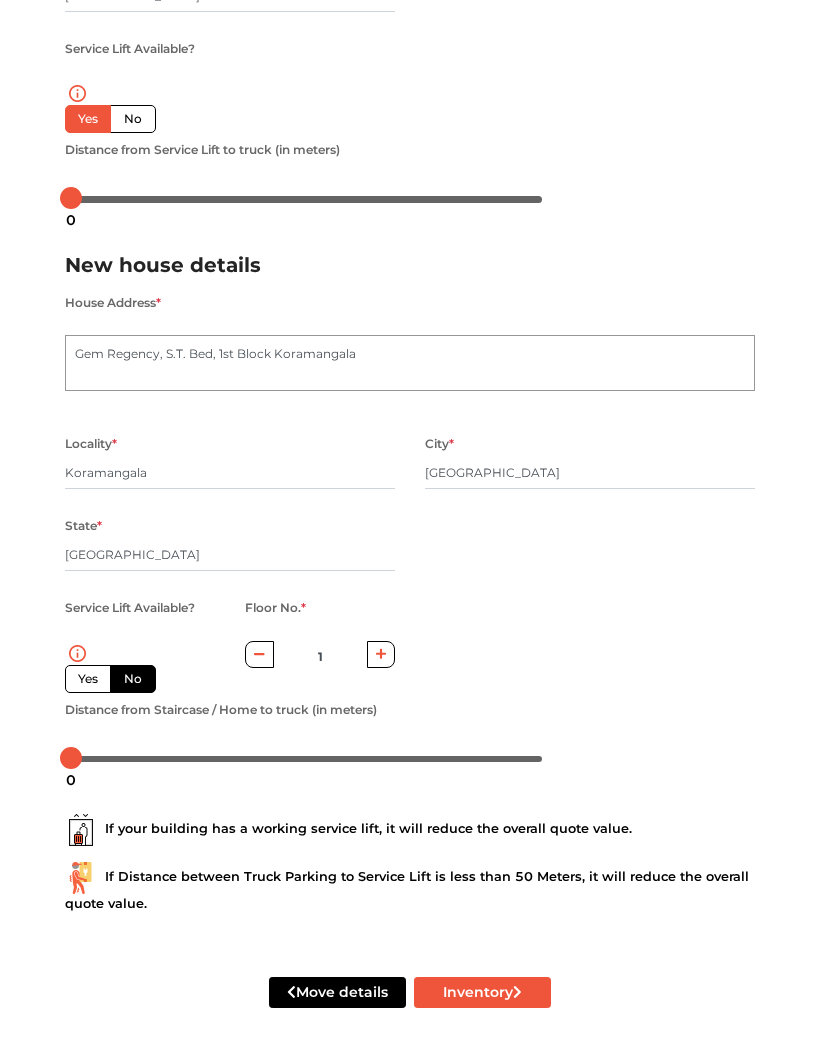 click at bounding box center (381, 654) 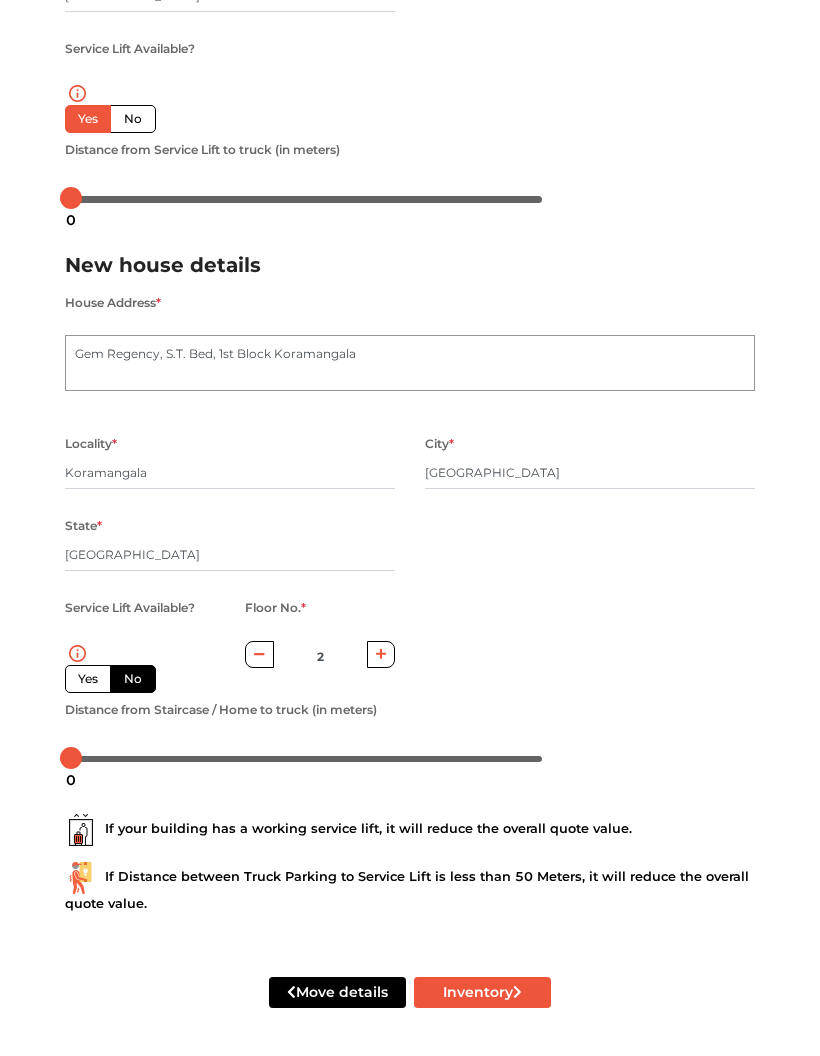 click on "Yes" at bounding box center [88, 679] 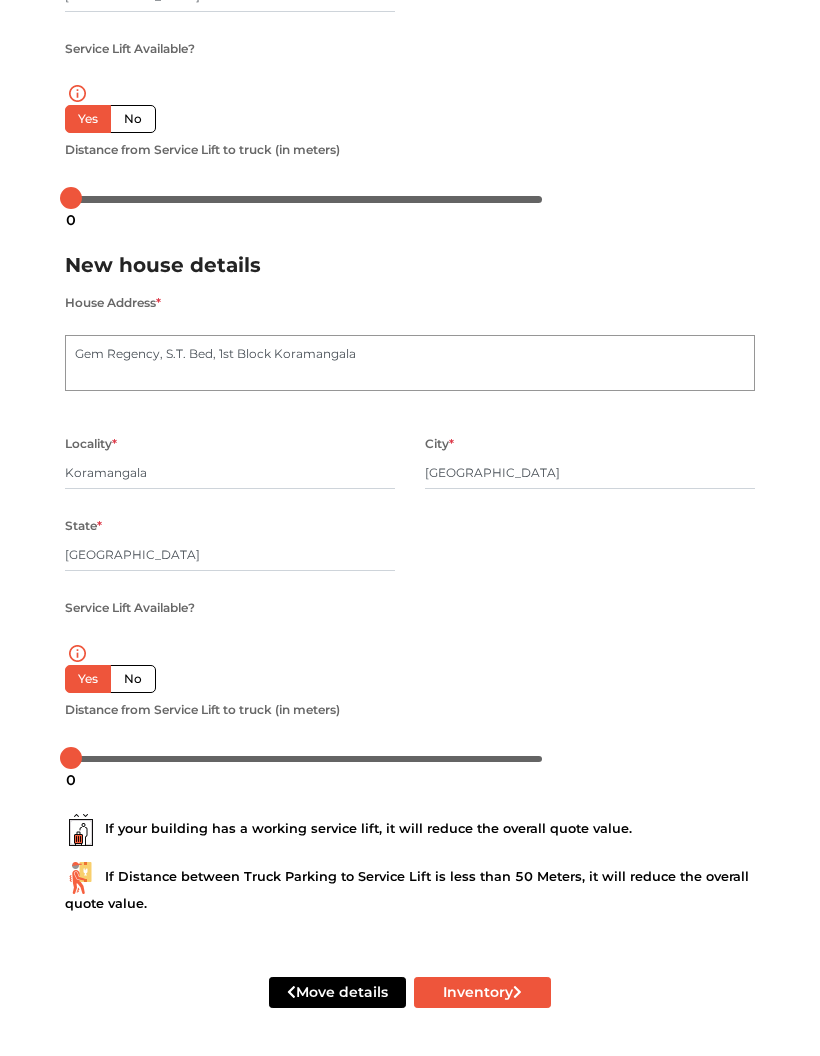 click on "Inventory" at bounding box center [482, 992] 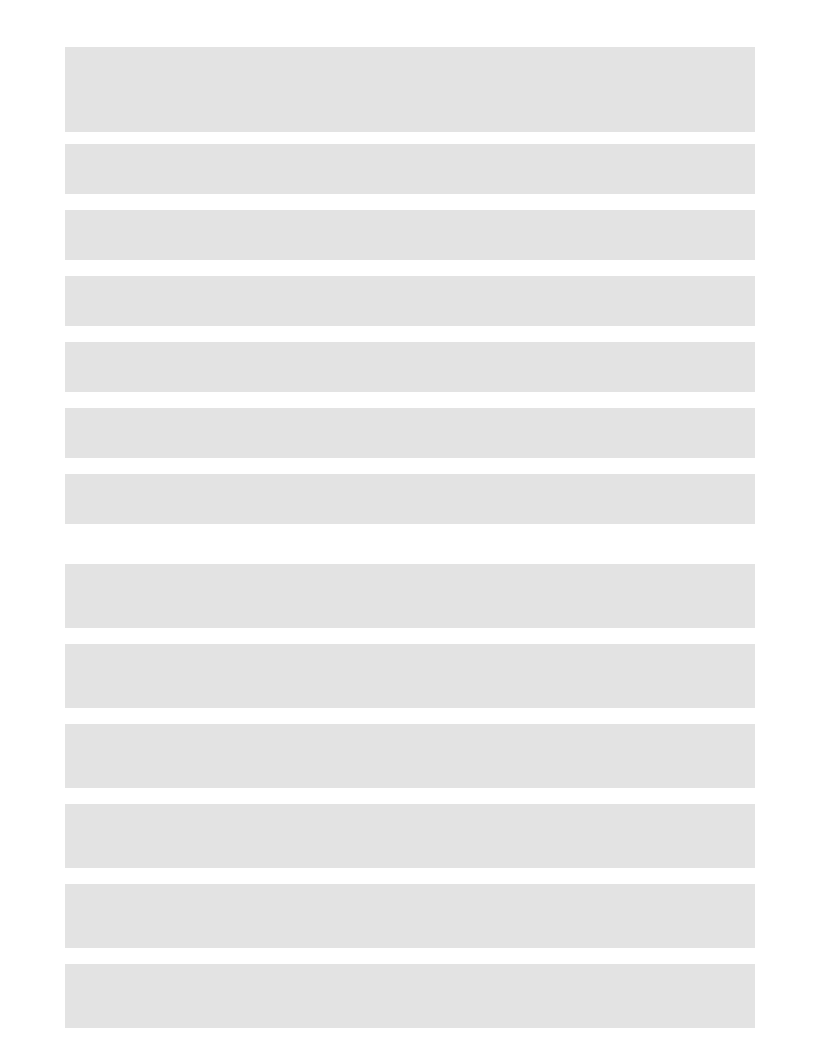 scroll, scrollTop: 0, scrollLeft: 0, axis: both 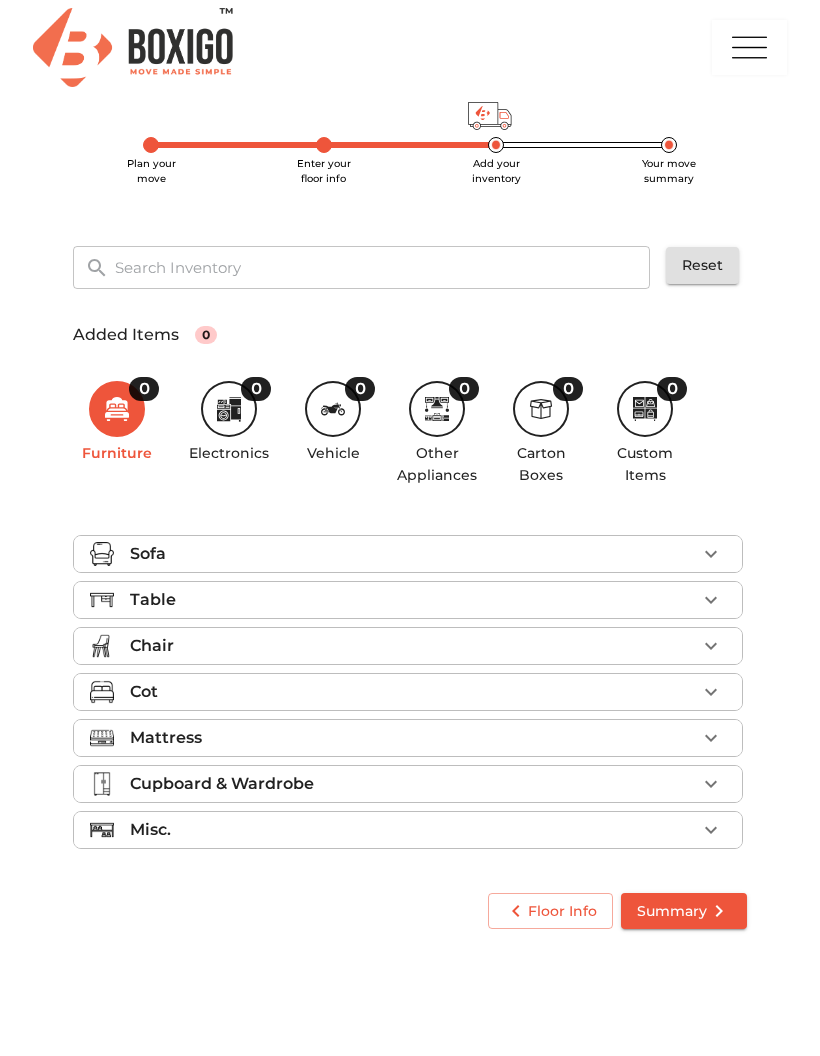 click 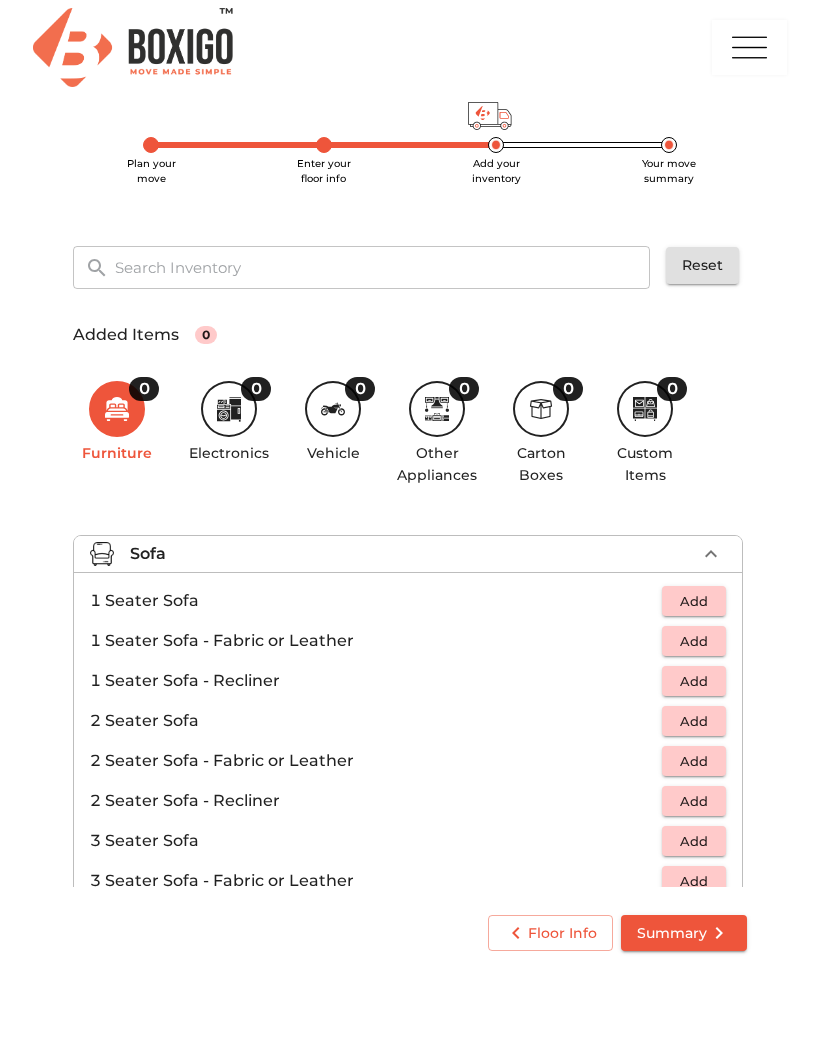 click 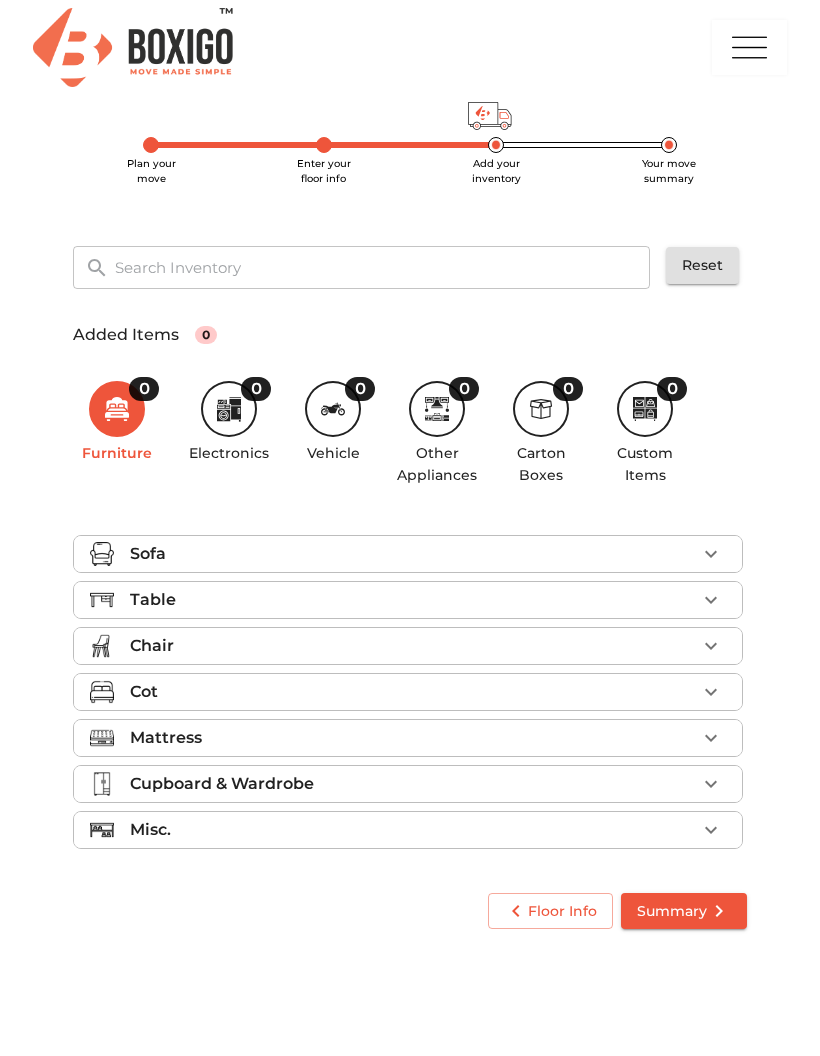 click 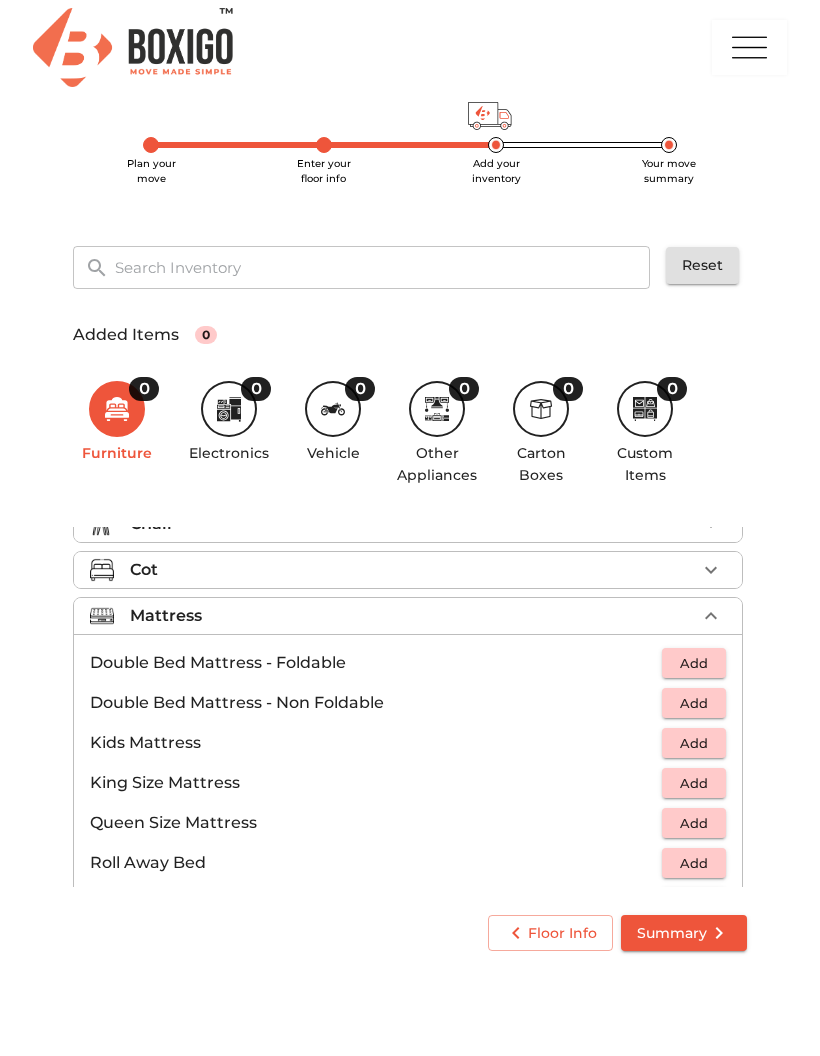 scroll, scrollTop: 123, scrollLeft: 0, axis: vertical 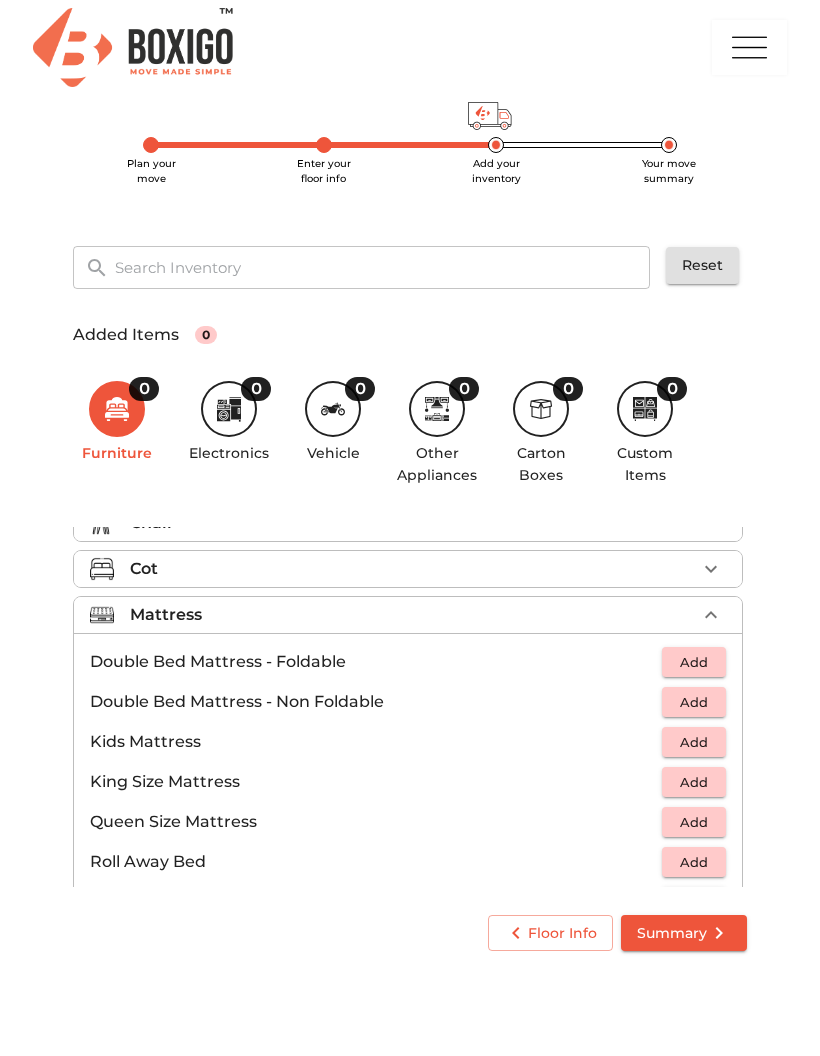 click on "Add" at bounding box center [694, 702] 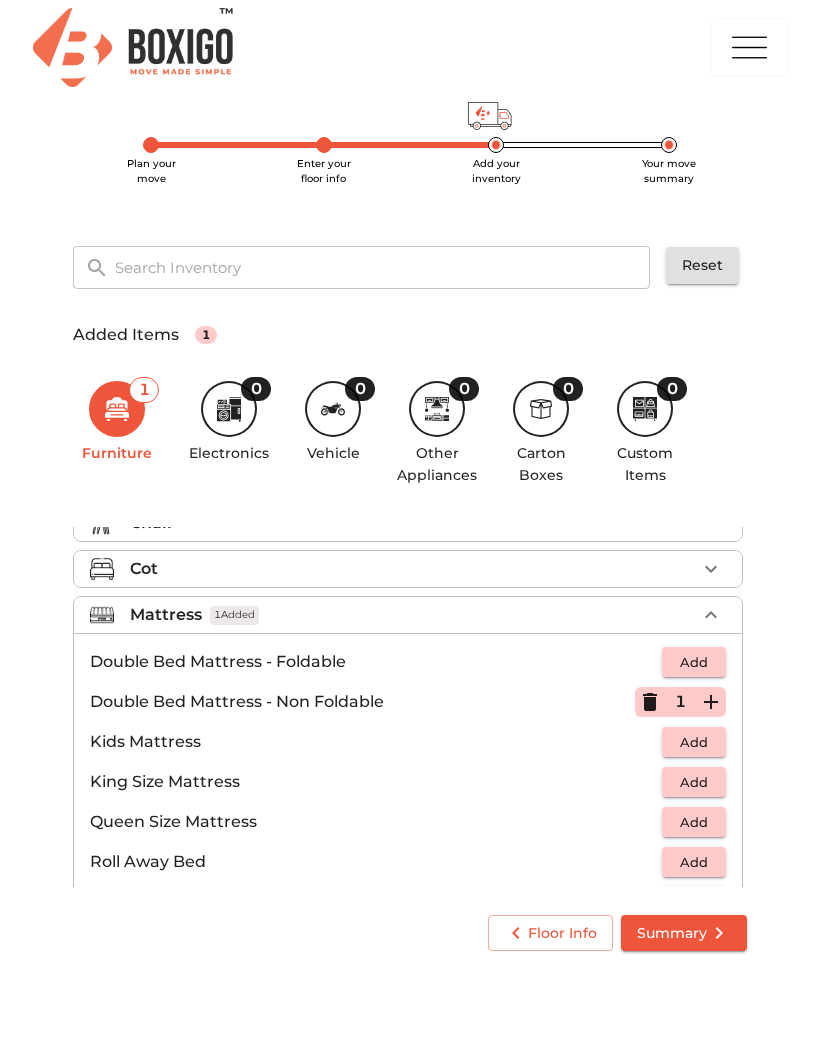 click on "Plan your   move Enter your   floor info Add your   inventory Your move   summary ​ Reset Added Items 1 1 Furniture 0 Electronics 0 Vehicle 0 Other Appliances 0 Carton Boxes 0 Custom Items Sofa Table Chair Cot Mattress 1  Added Double Bed Mattress - Foldable Add Double Bed Mattress - Non Foldable 1 Kids Mattress Add King Size Mattress Add Queen Size Mattress Add Roll Away Bed Add Single Bed Mattress Add Single Bed Mattress - Foldable Add Single Bed Mattress - Non Foldable Add Single Bed Mattress - Thick Add Cupboard & Wardrobe Misc.  Floor Info Summary" at bounding box center (410, 549) 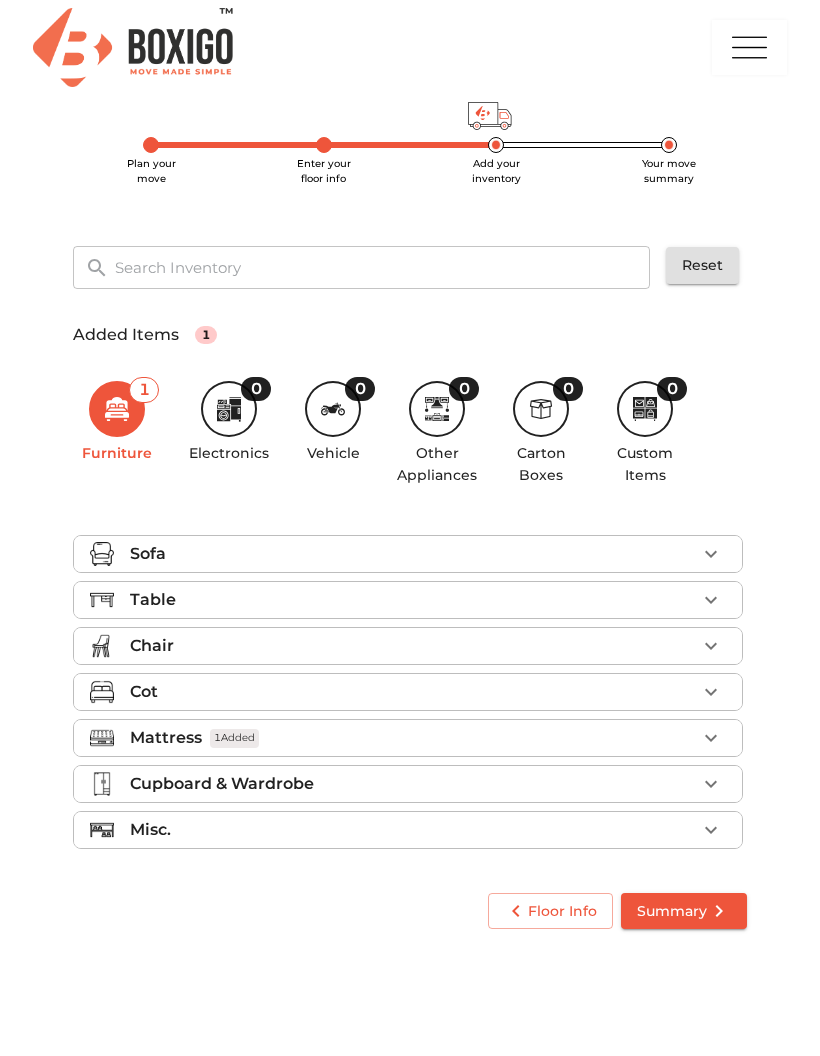 scroll, scrollTop: 0, scrollLeft: 0, axis: both 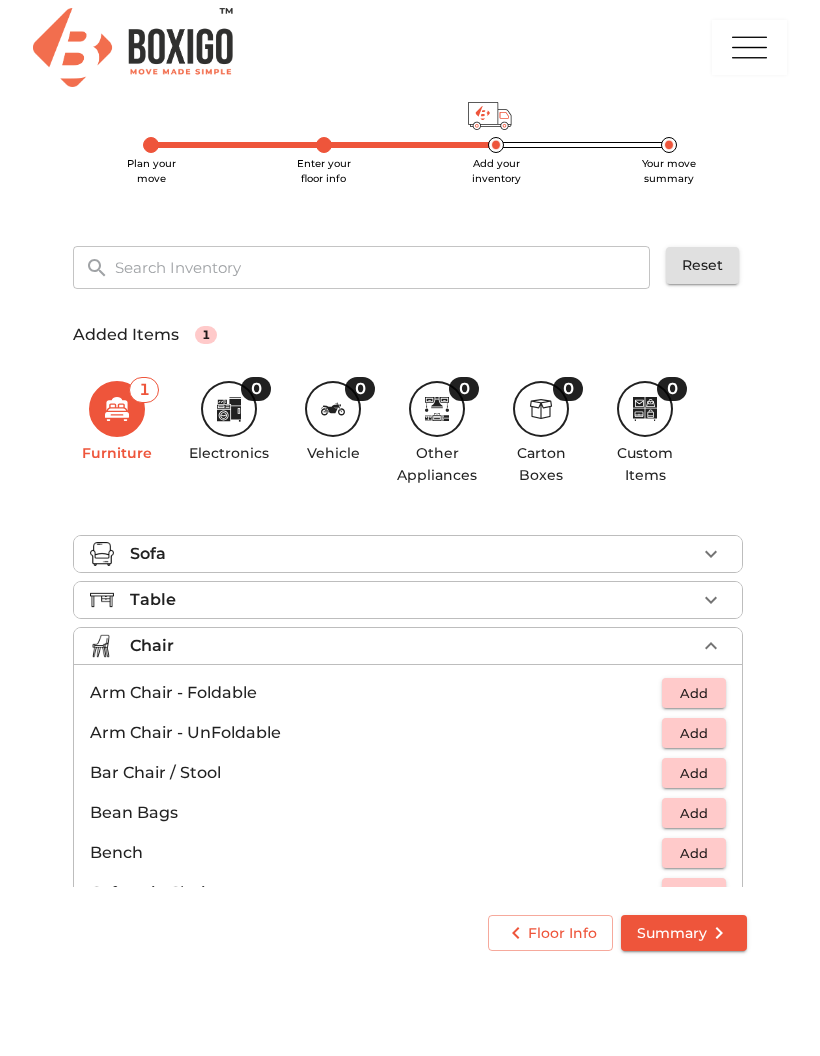 click on "Add" at bounding box center [694, 733] 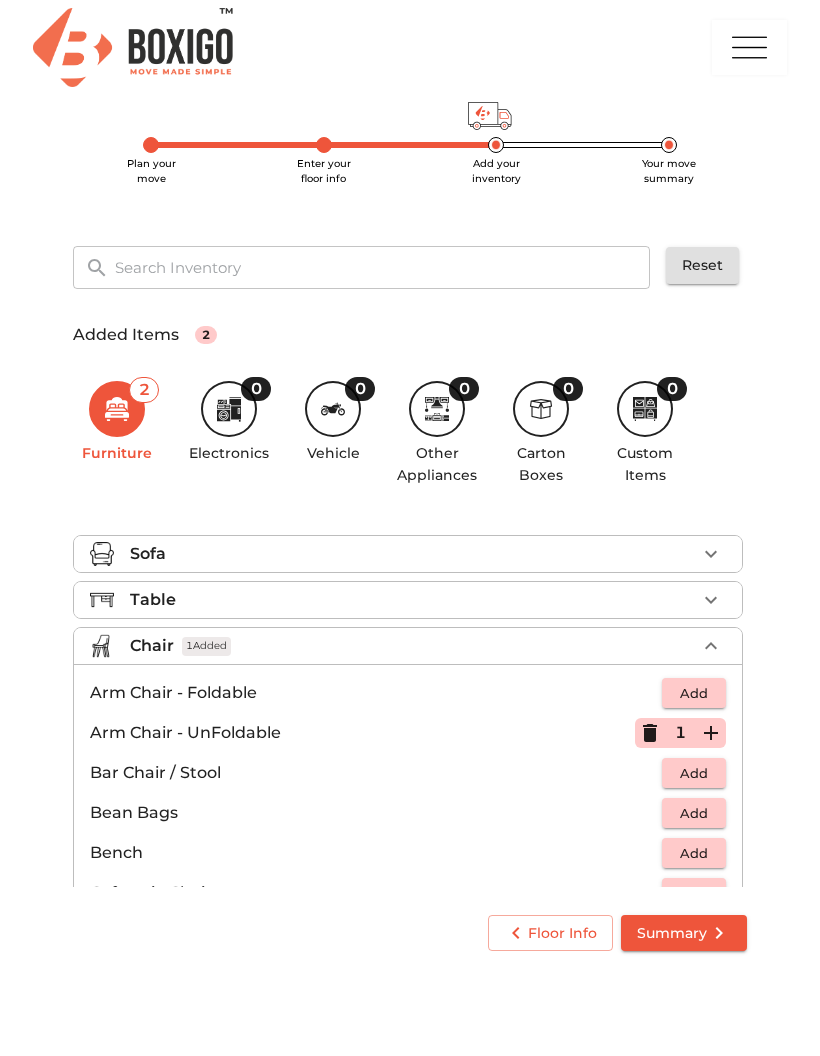 click on "Summary" at bounding box center (684, 933) 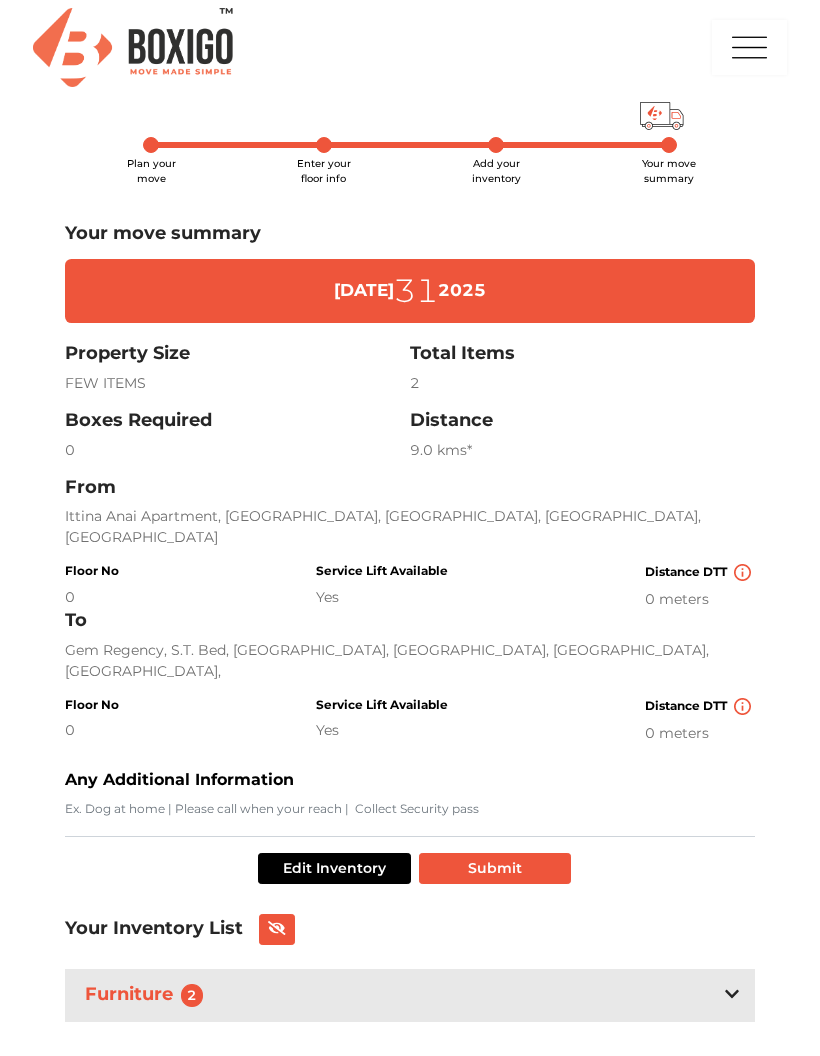 click on "Edit Inventory" at bounding box center (334, 868) 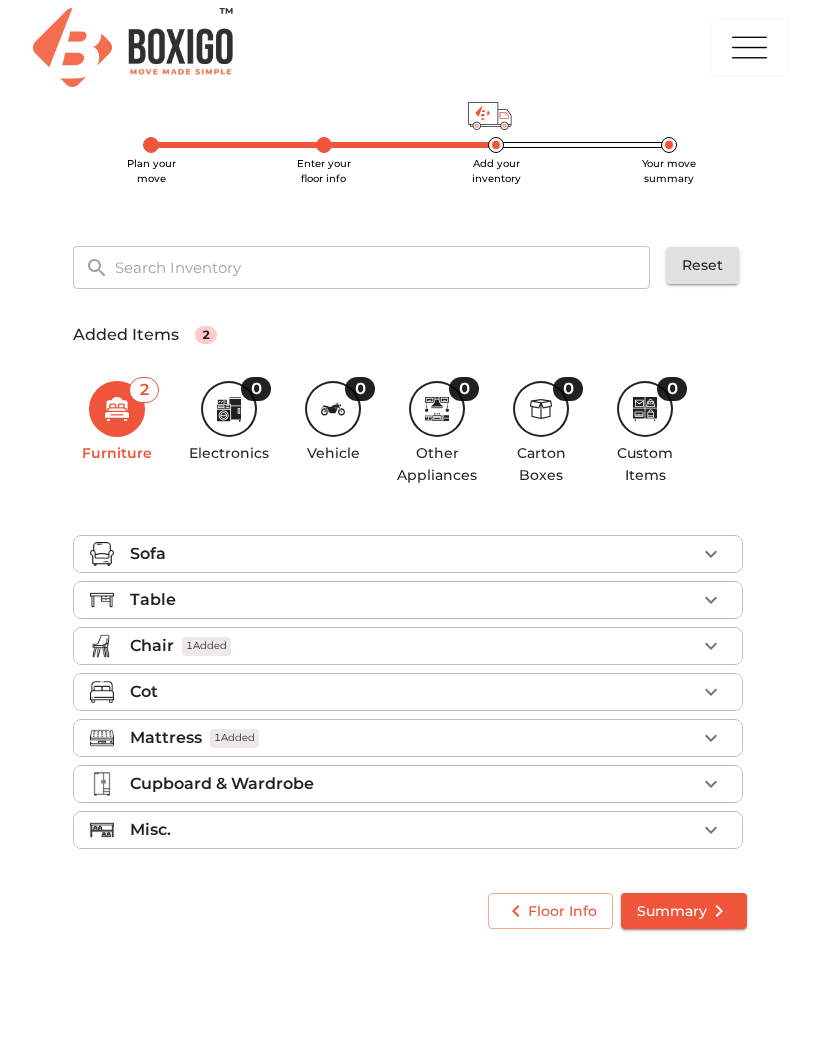 click 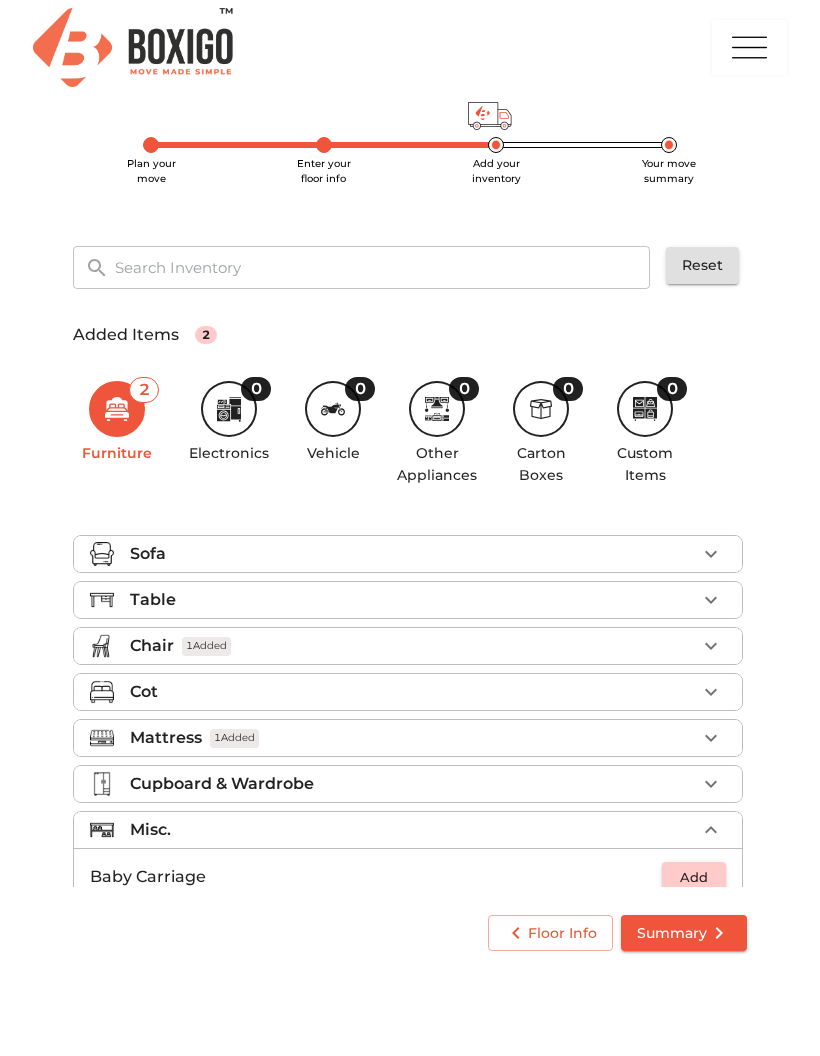 scroll, scrollTop: 0, scrollLeft: 0, axis: both 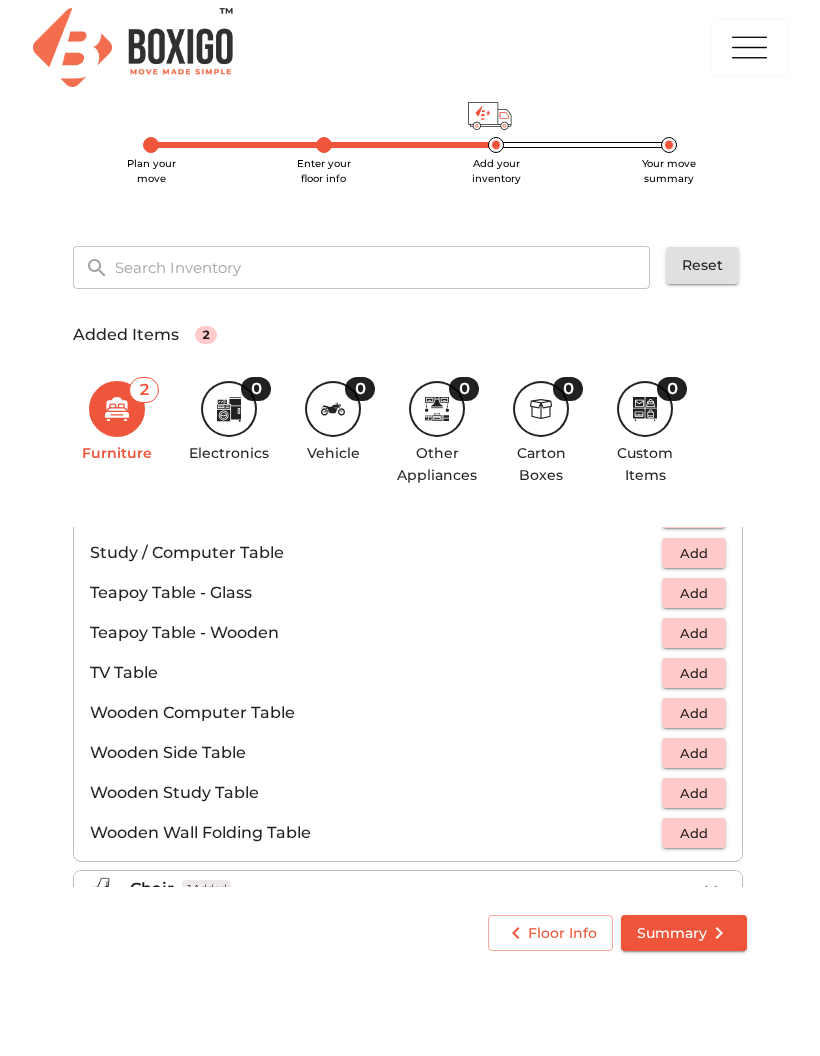 click on "Add" at bounding box center (694, 553) 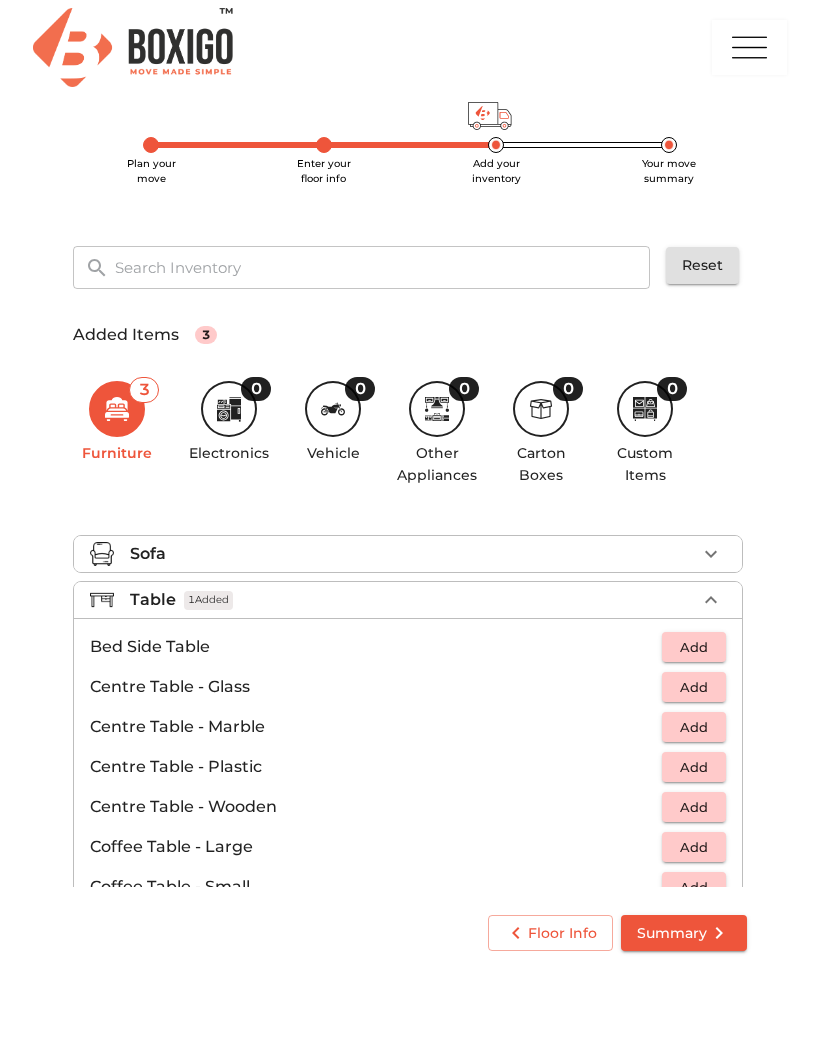 scroll, scrollTop: 0, scrollLeft: 0, axis: both 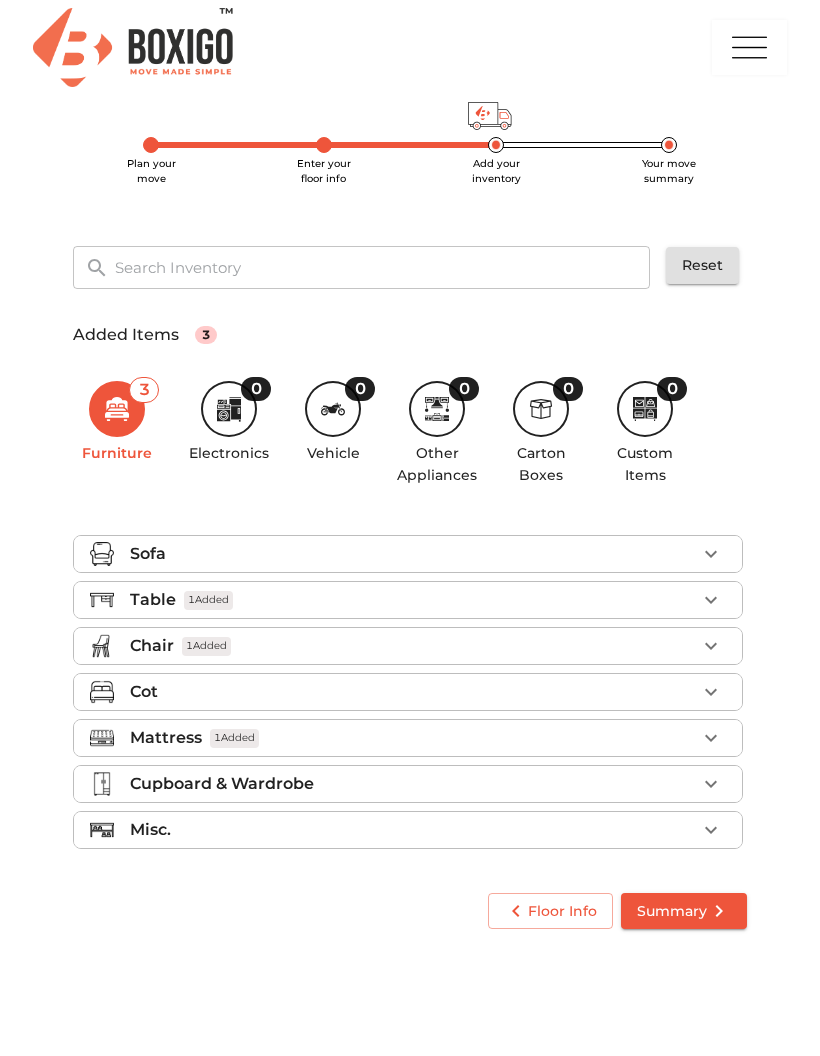 click on "Misc." at bounding box center (413, 830) 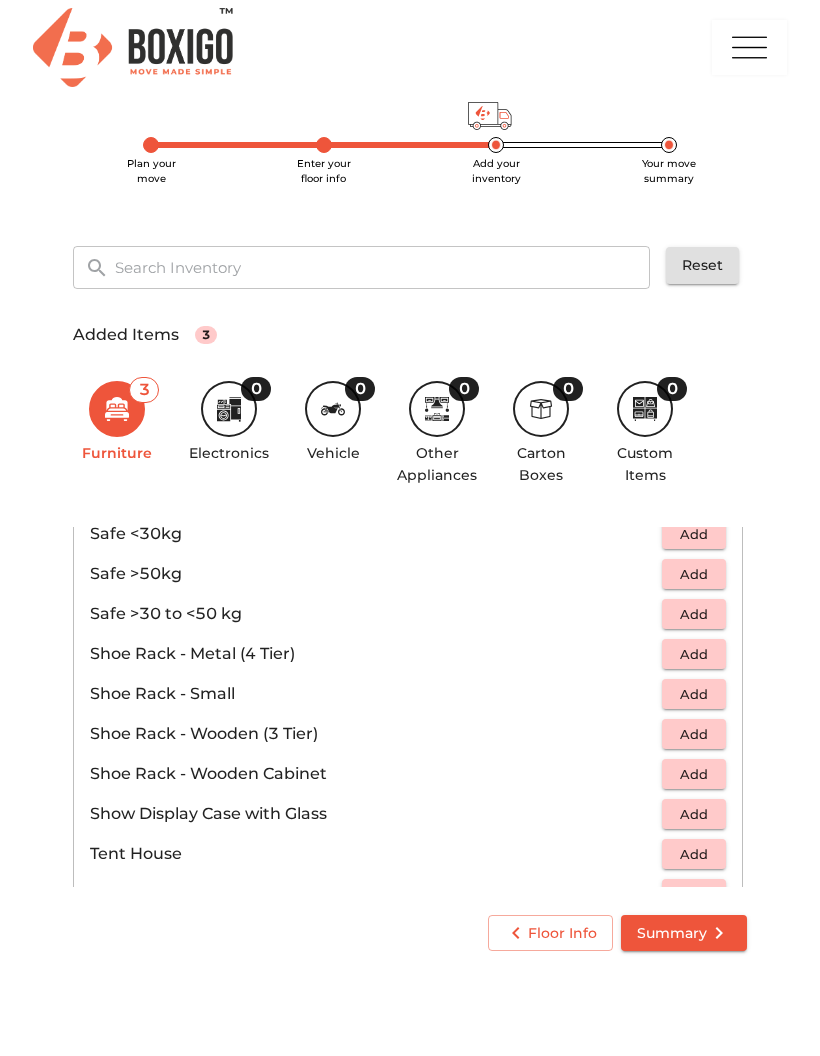 scroll, scrollTop: 982, scrollLeft: 0, axis: vertical 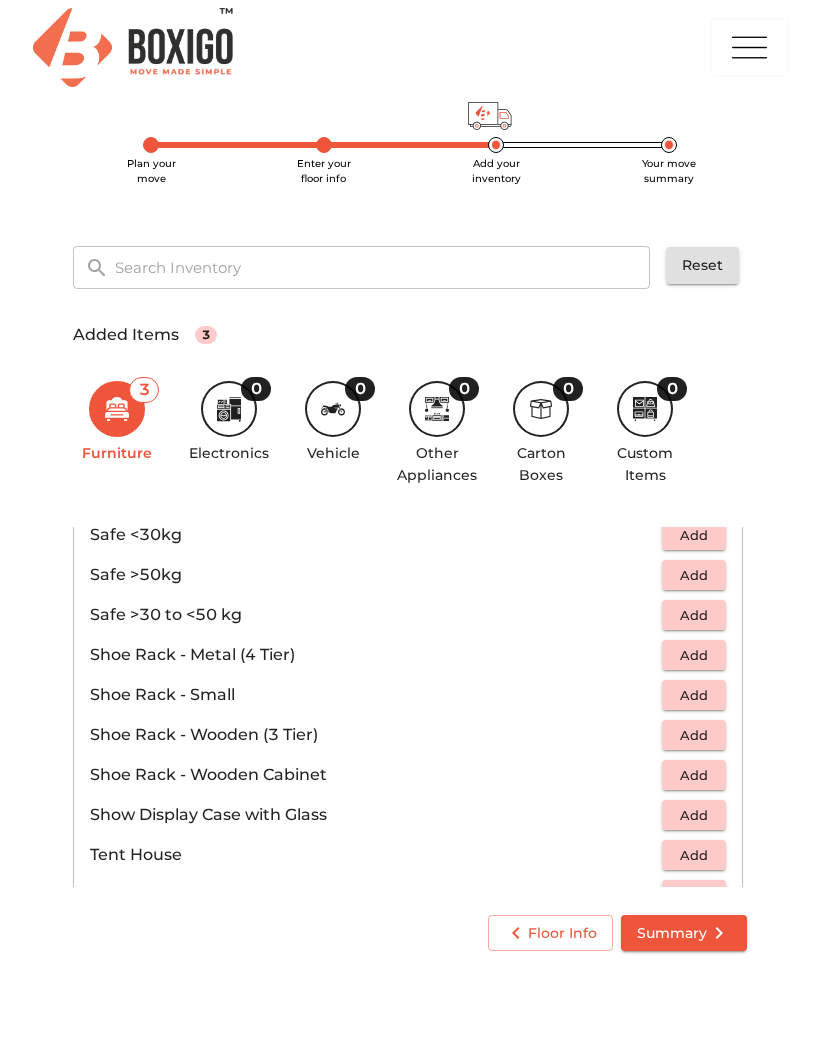 click 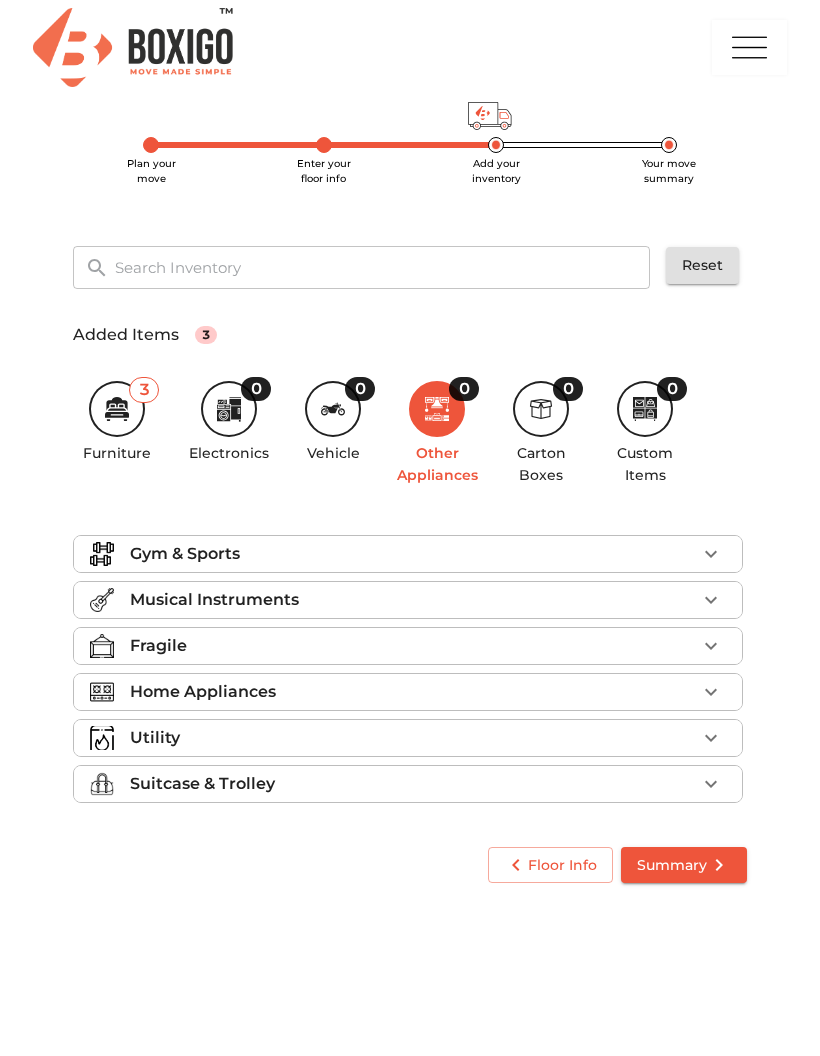 click on "Utility" at bounding box center (408, 738) 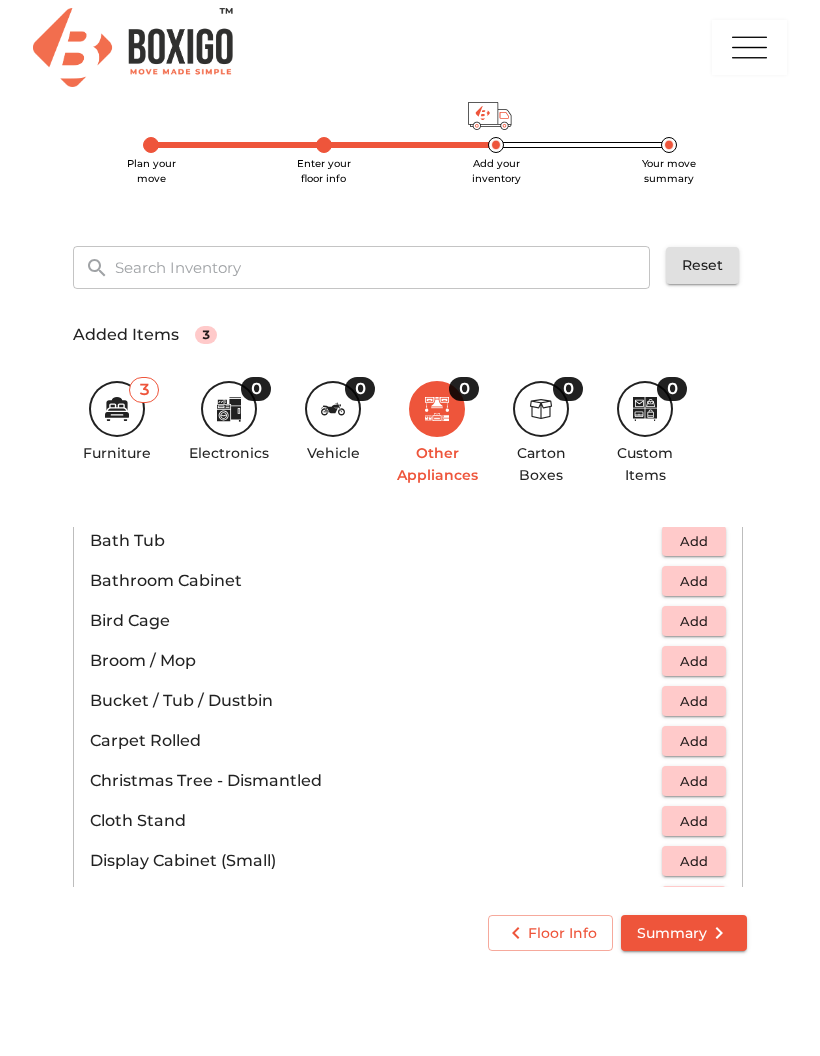 scroll, scrollTop: 346, scrollLeft: 0, axis: vertical 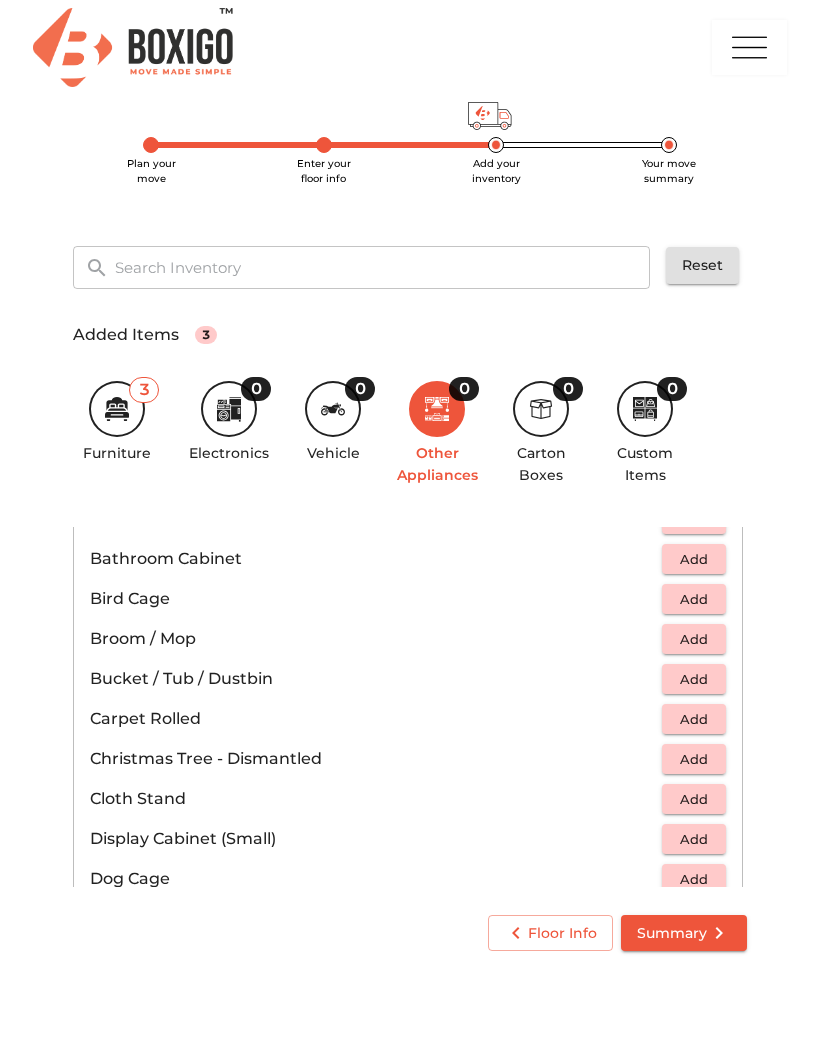click at bounding box center [383, 267] 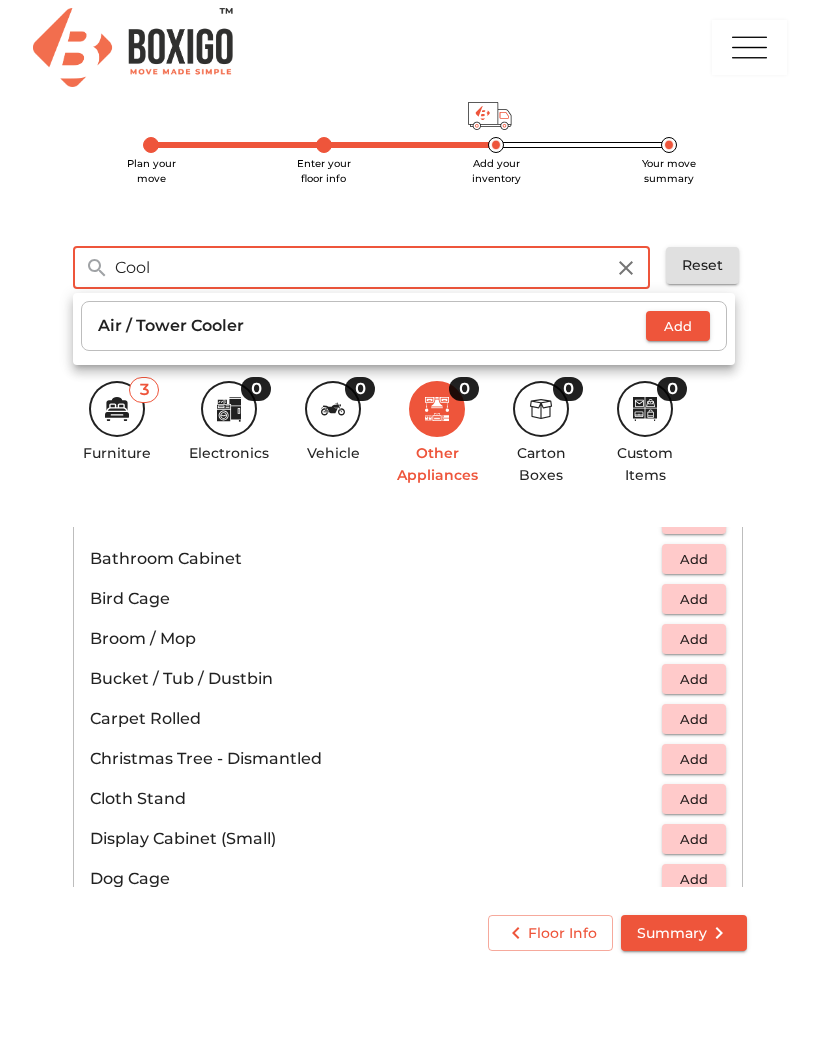 type on "Cool" 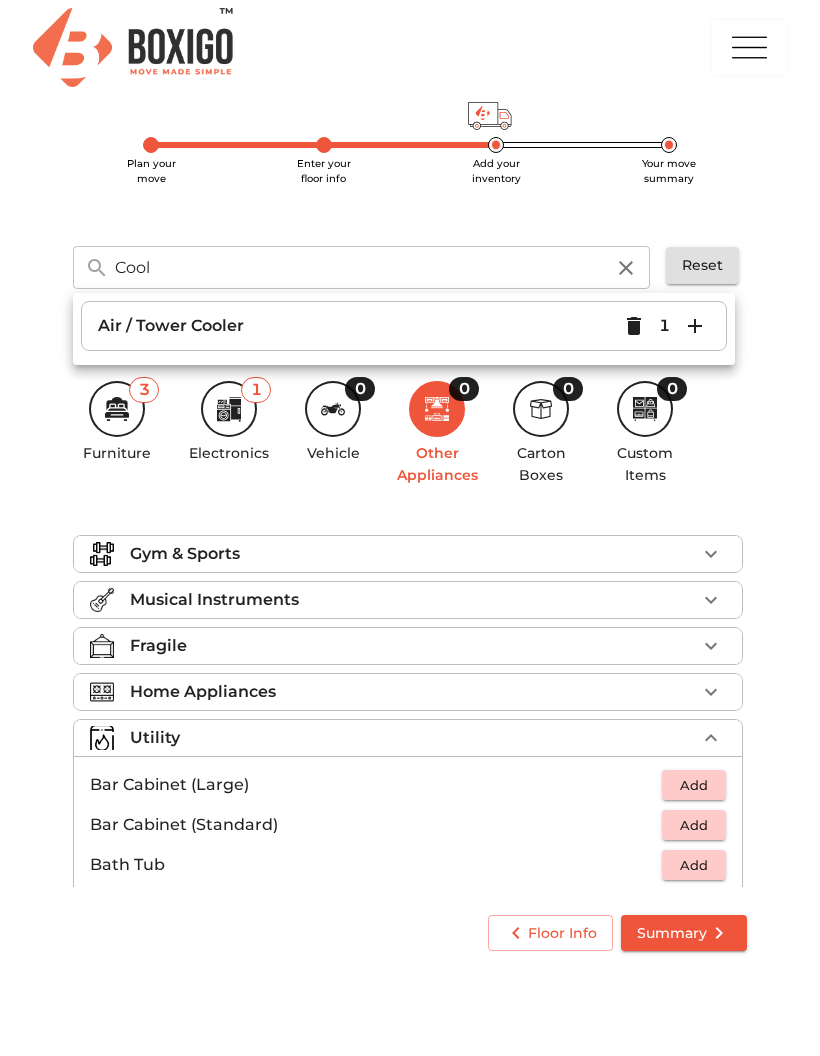 scroll, scrollTop: -1, scrollLeft: 0, axis: vertical 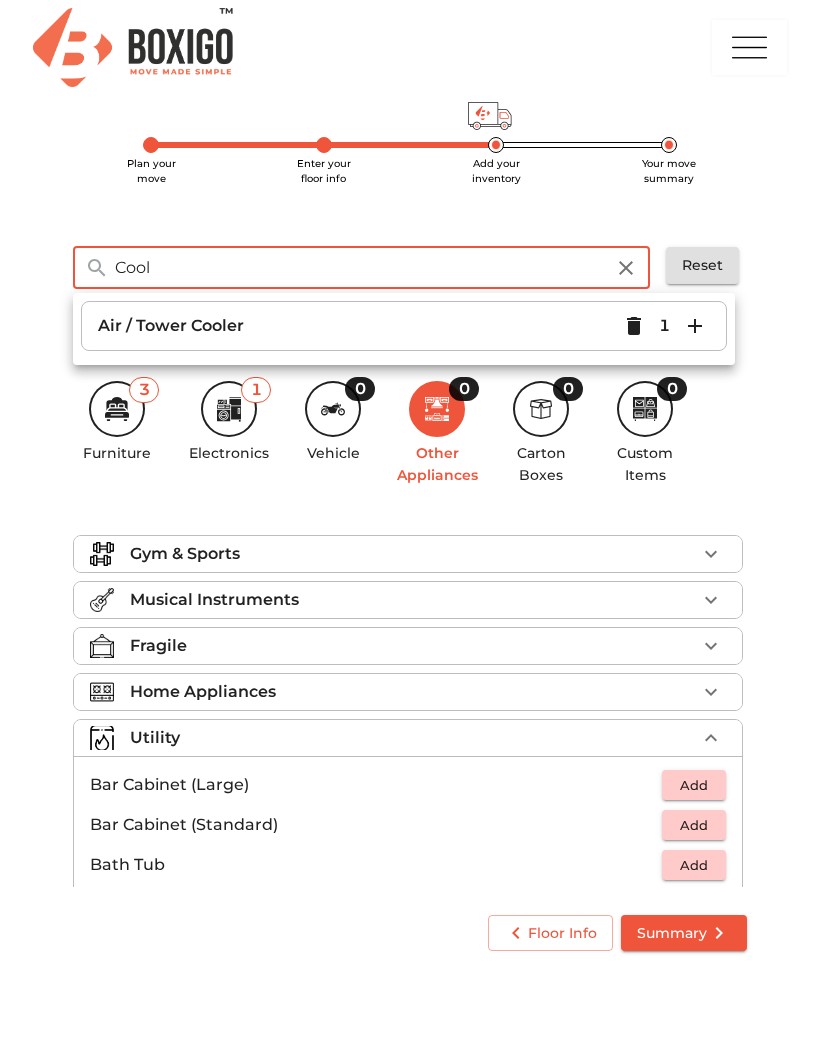 click 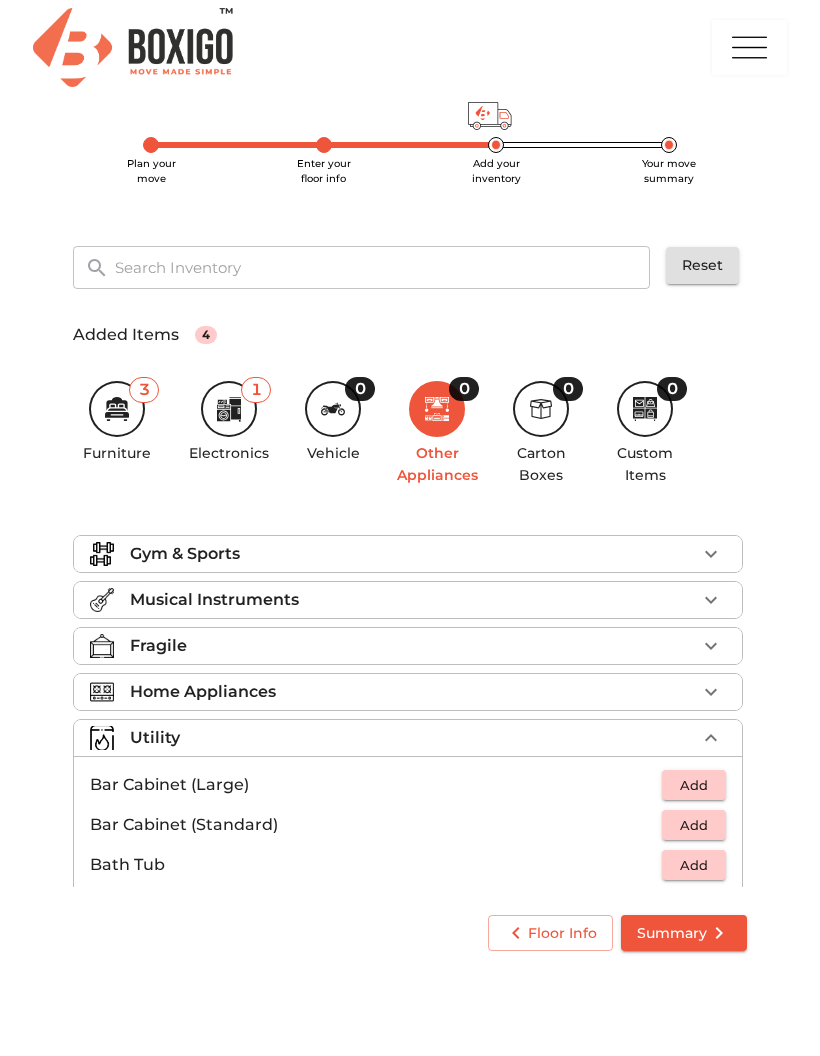 click at bounding box center [383, 267] 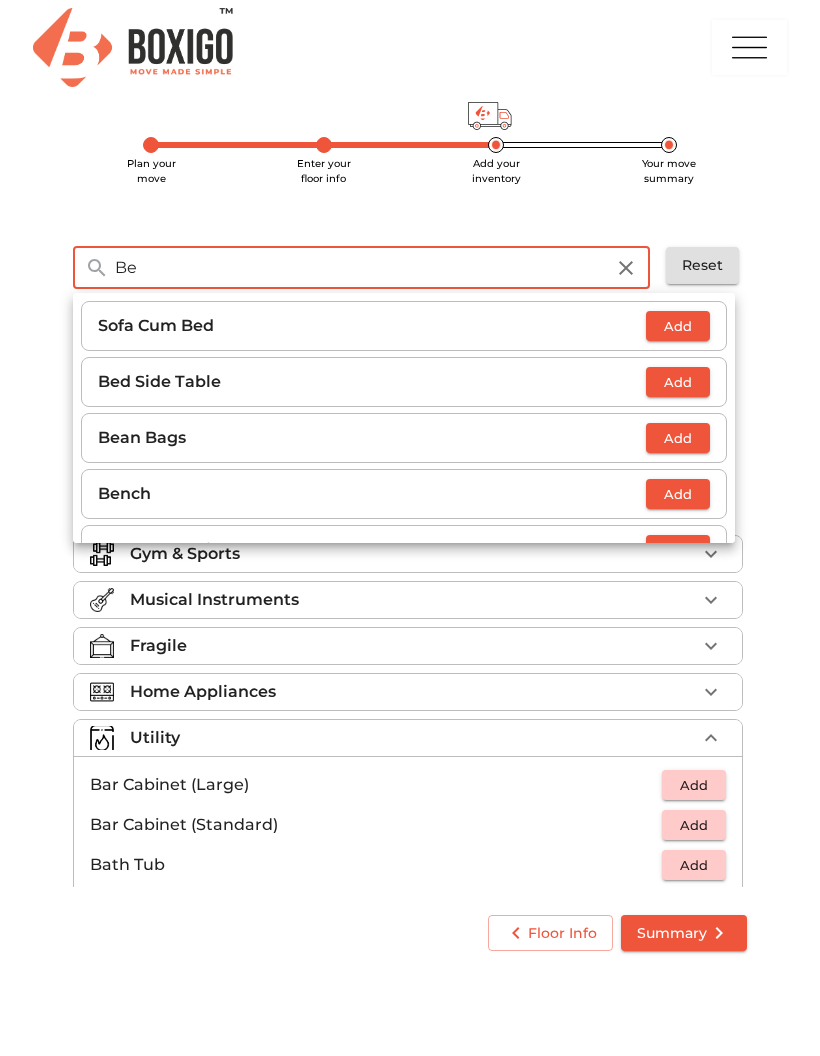 type on "Bed" 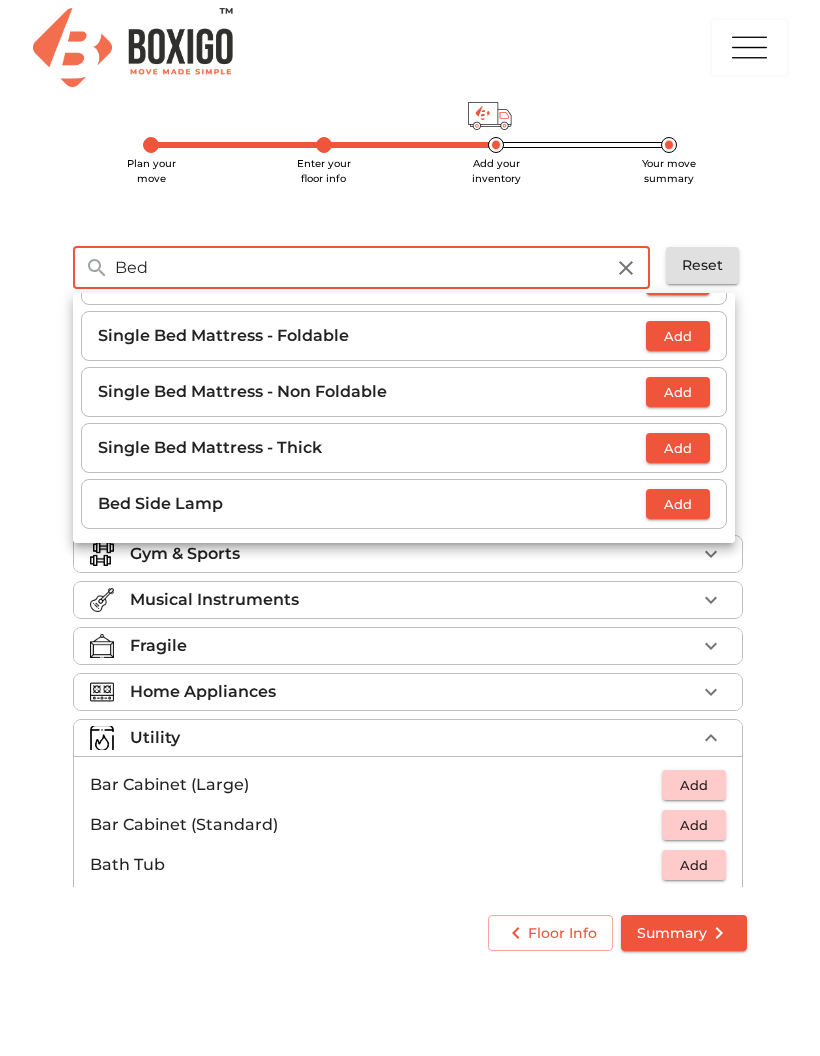 scroll, scrollTop: 382, scrollLeft: 0, axis: vertical 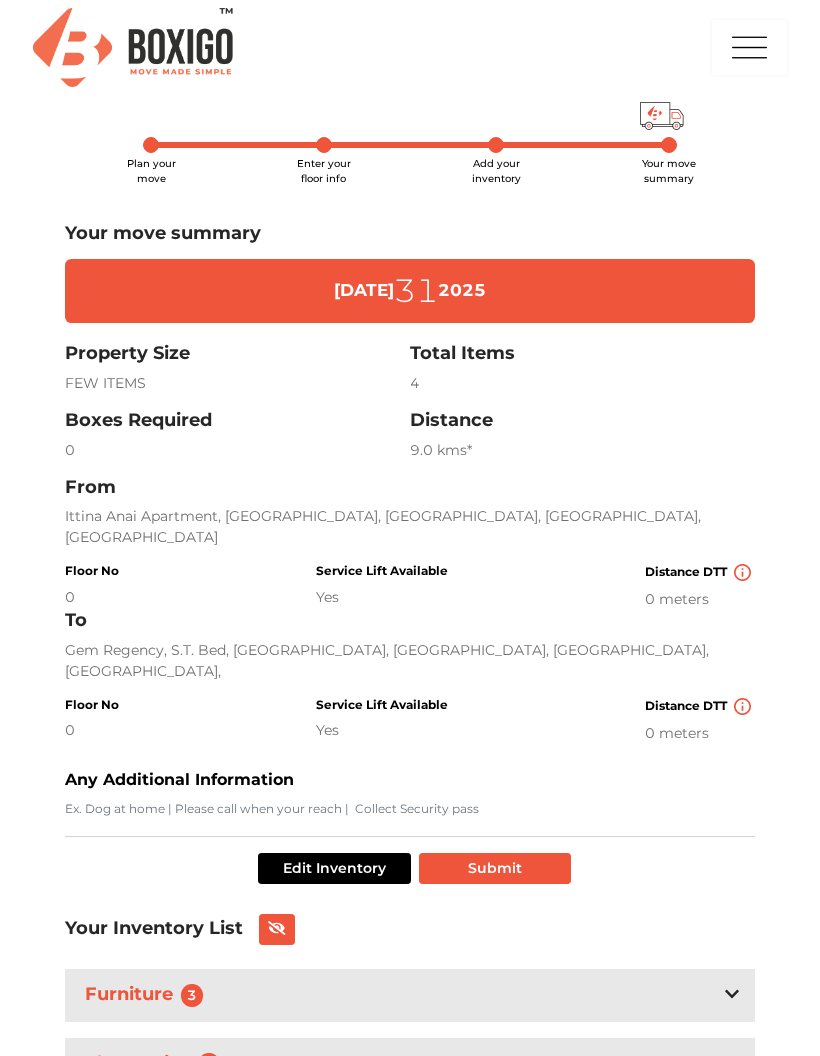 click on "Edit Inventory" at bounding box center [334, 868] 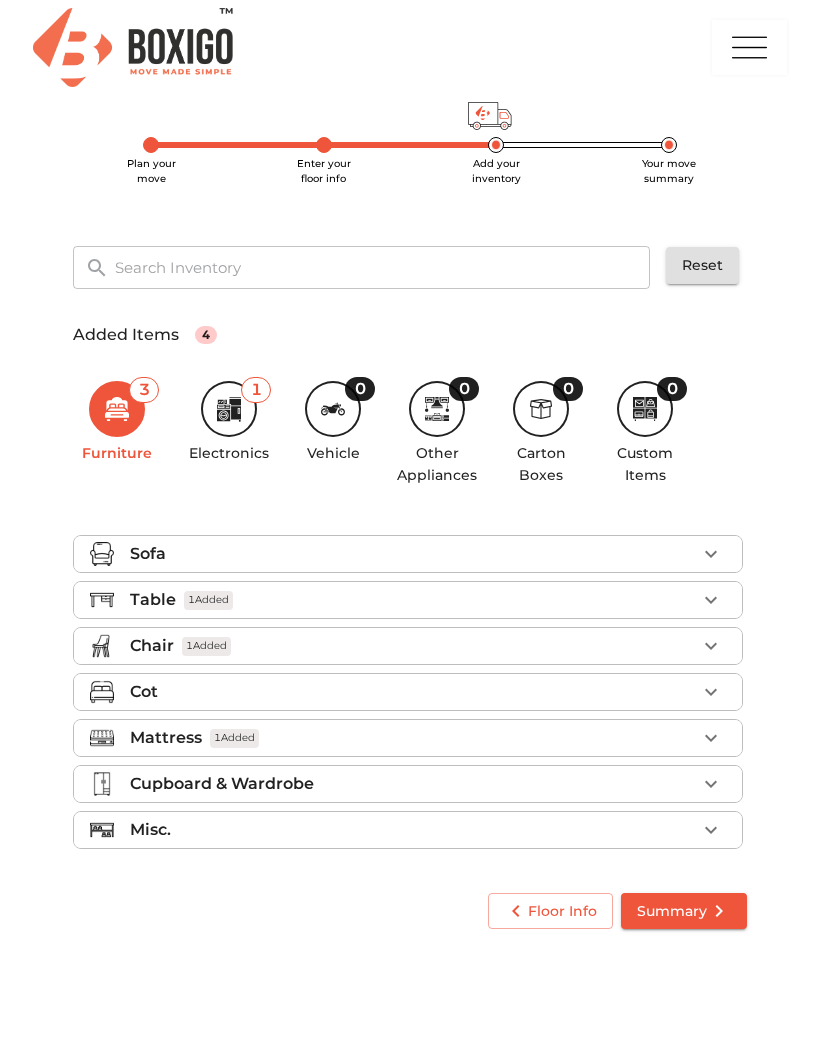 click 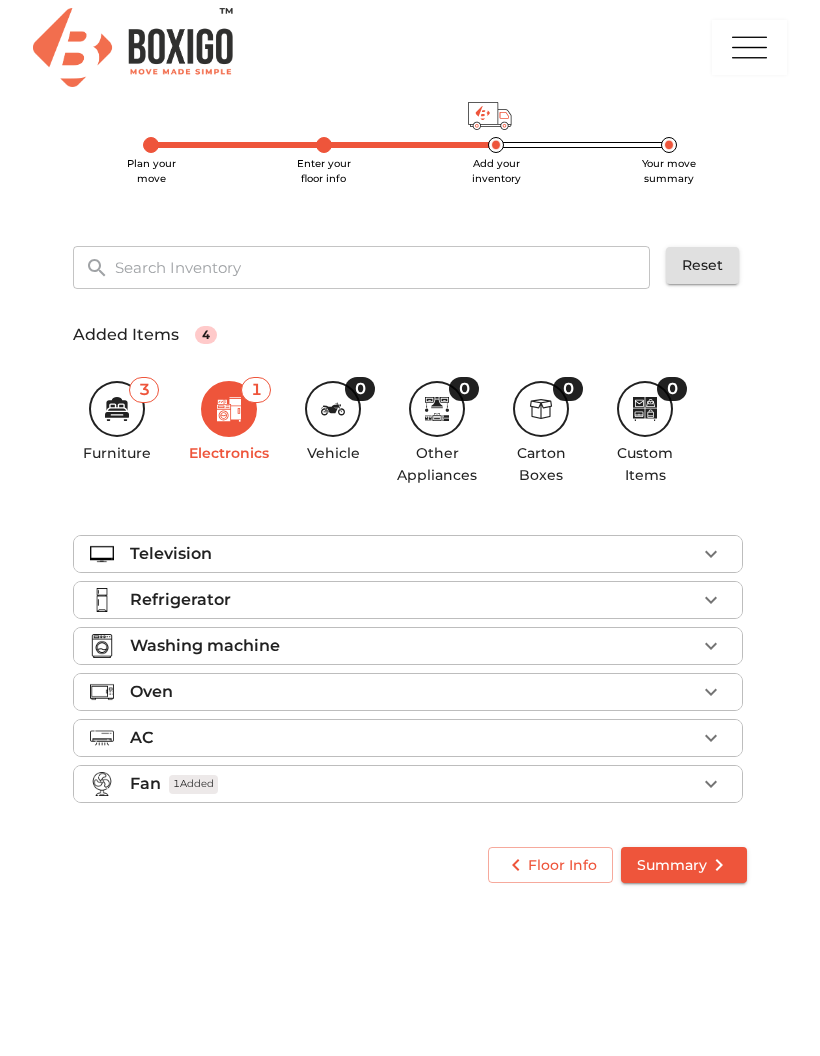 click on "Television" at bounding box center (408, 554) 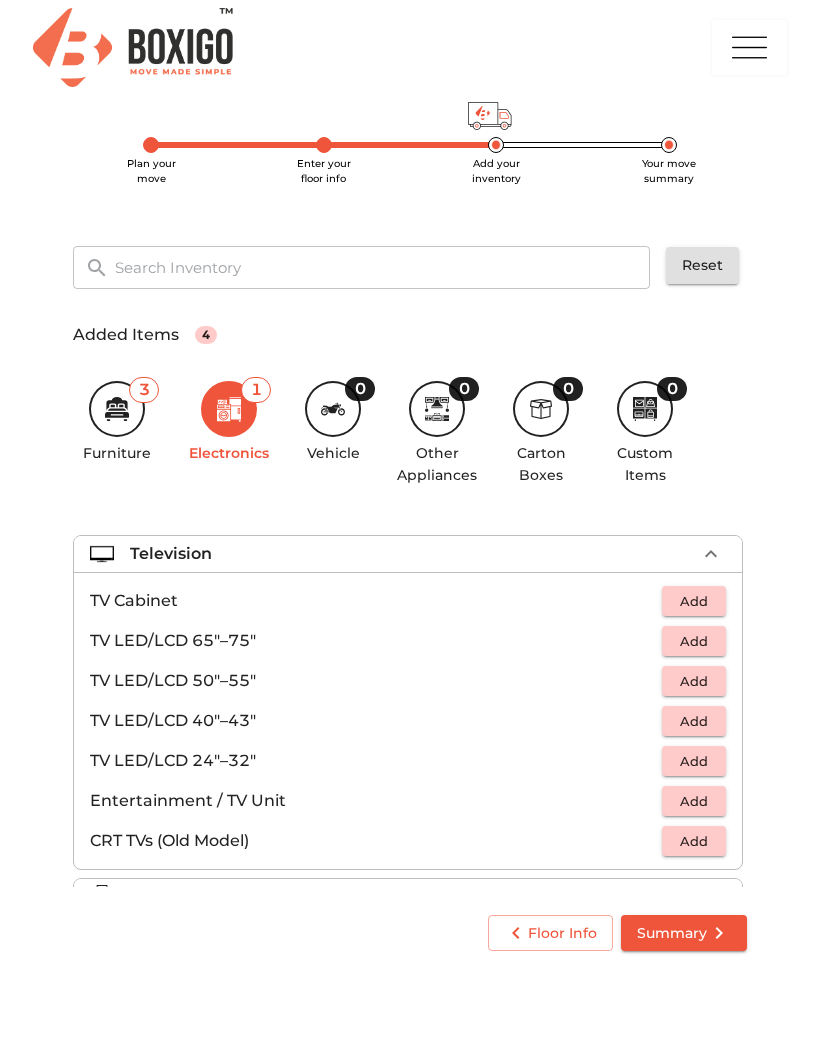 click on "Add" at bounding box center [694, 681] 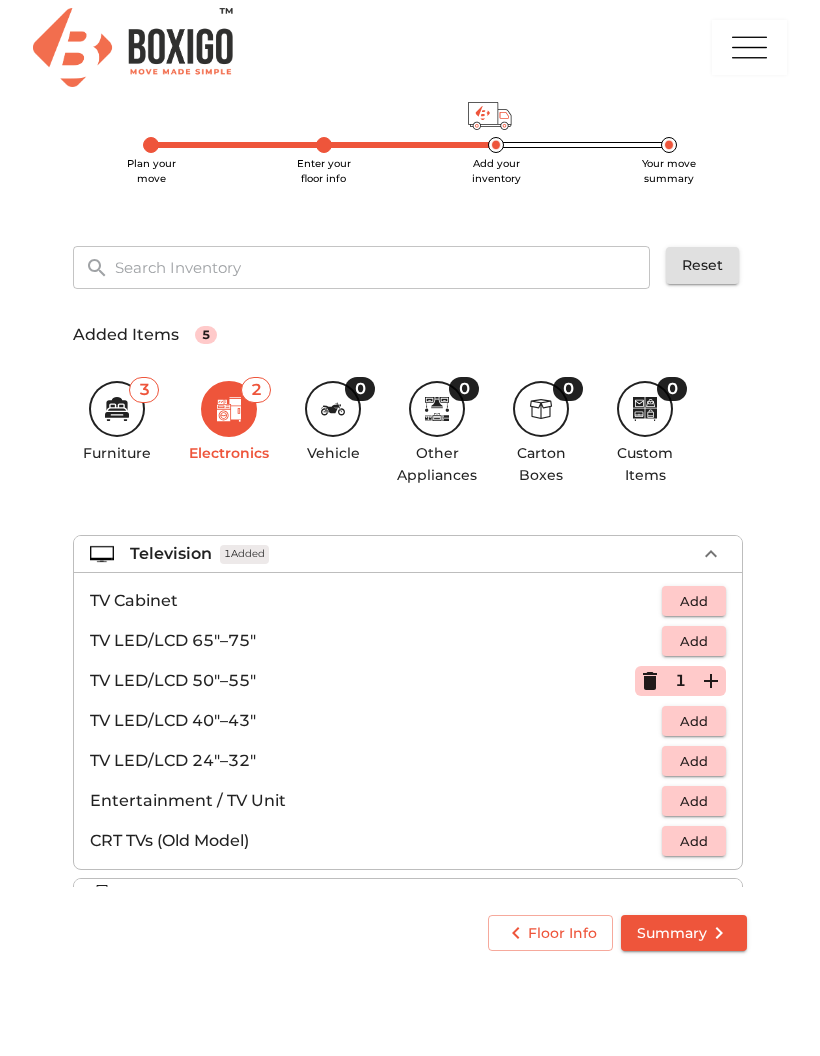 click on "Add" at bounding box center (694, 721) 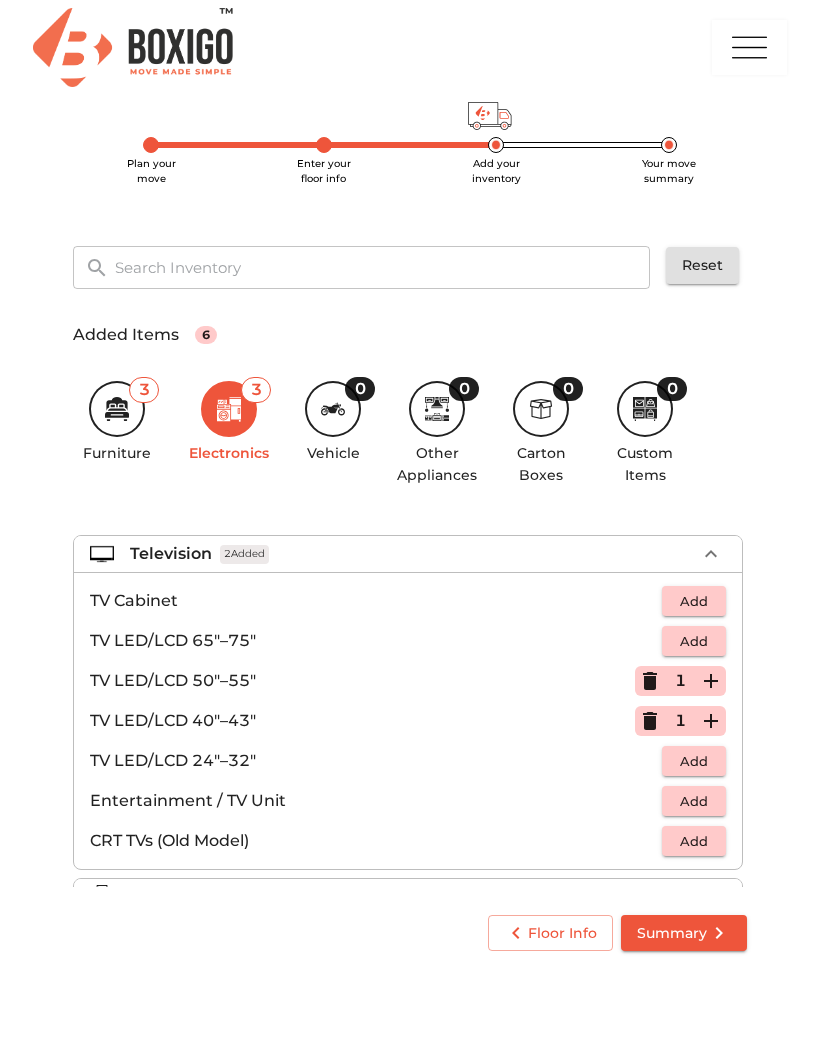 click 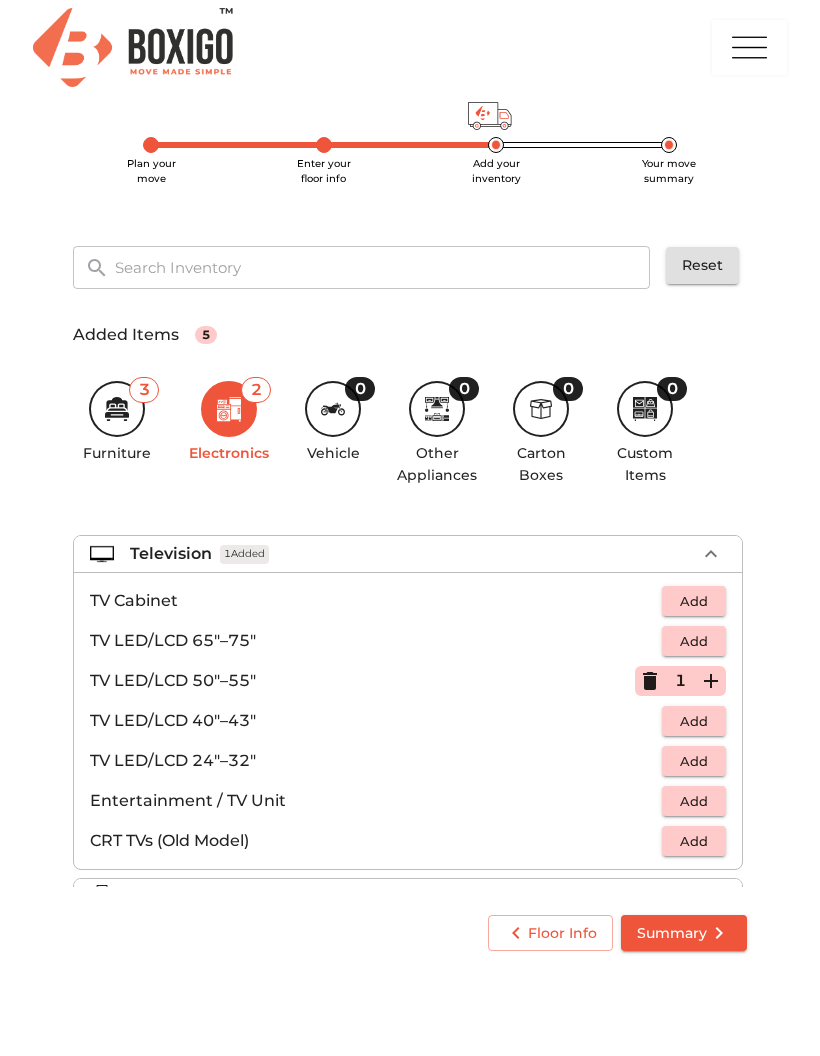 click 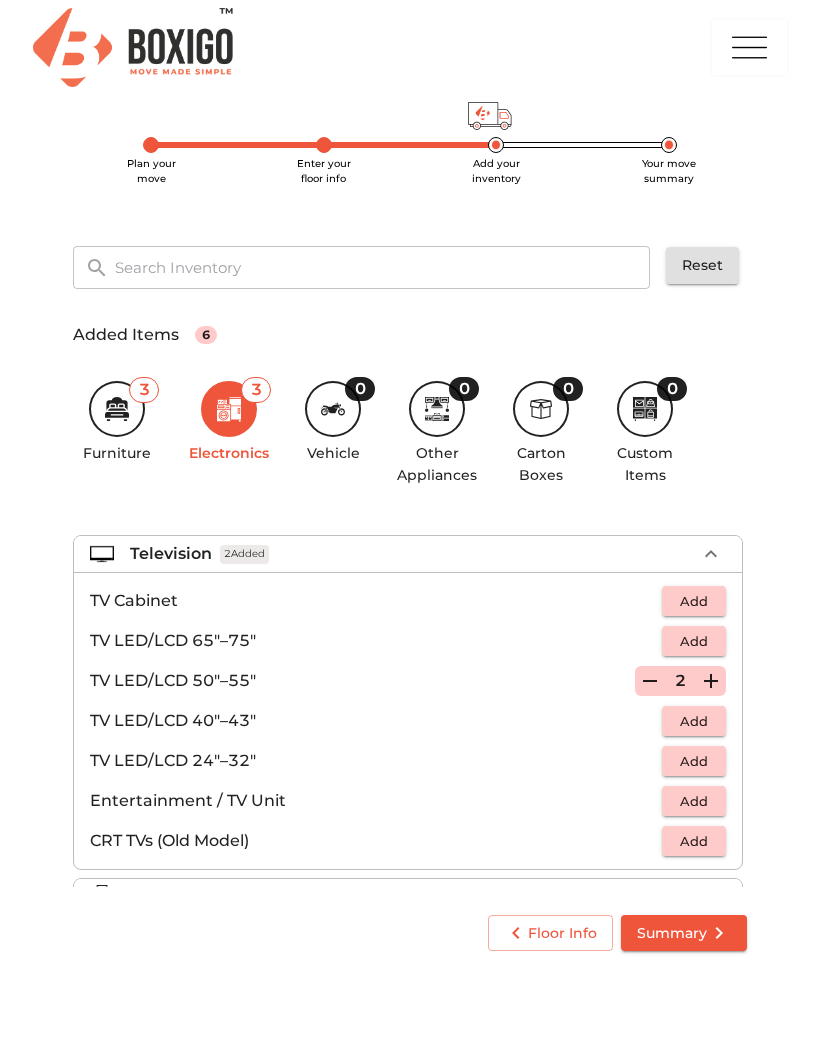 click 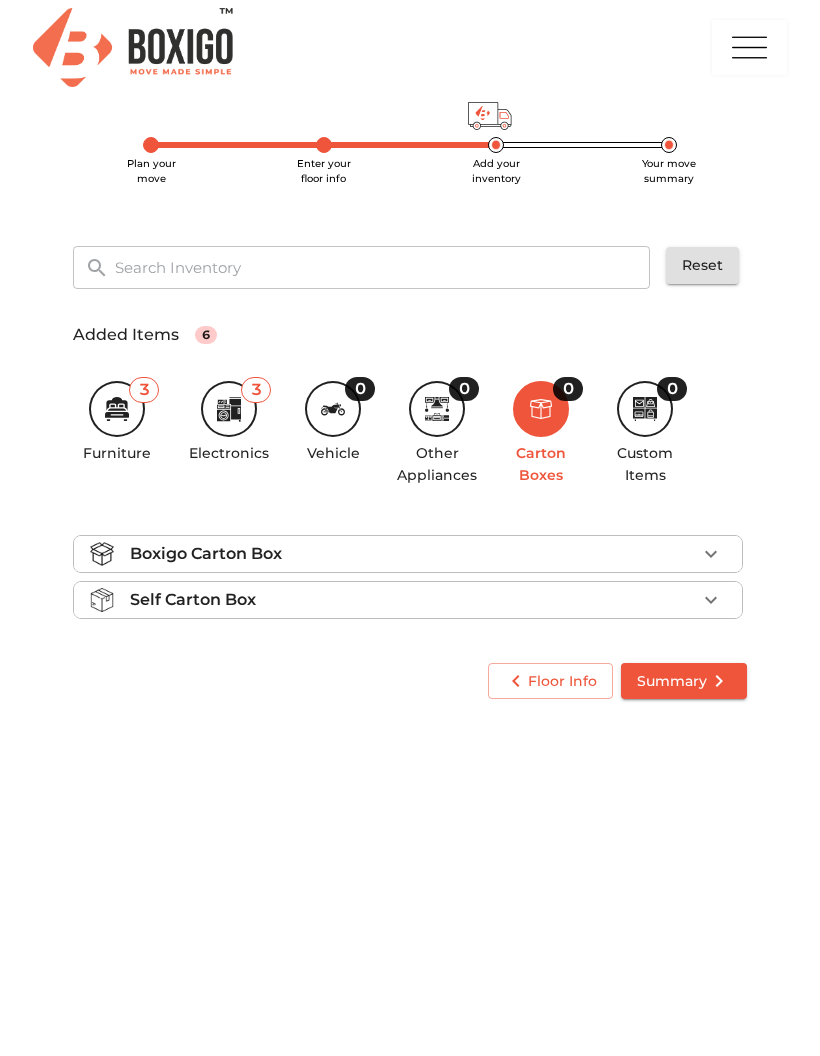 click on "Self Carton Box" at bounding box center [413, 600] 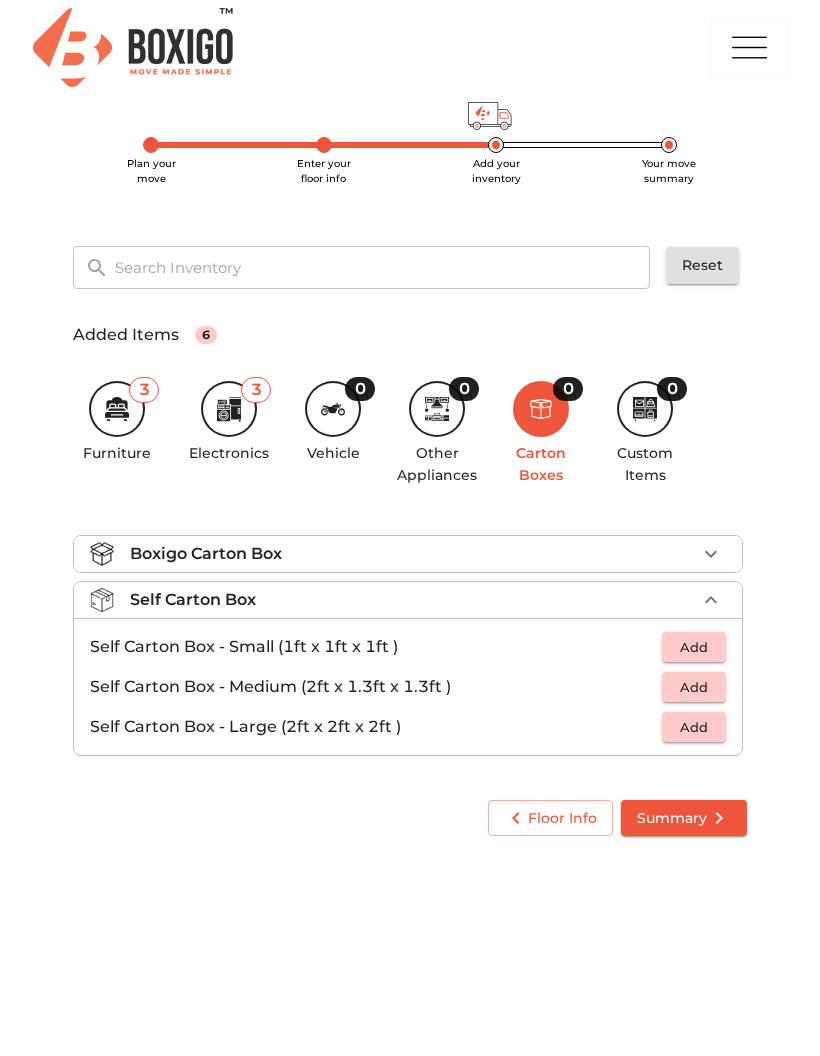 click on "Self Carton Box" at bounding box center [193, 600] 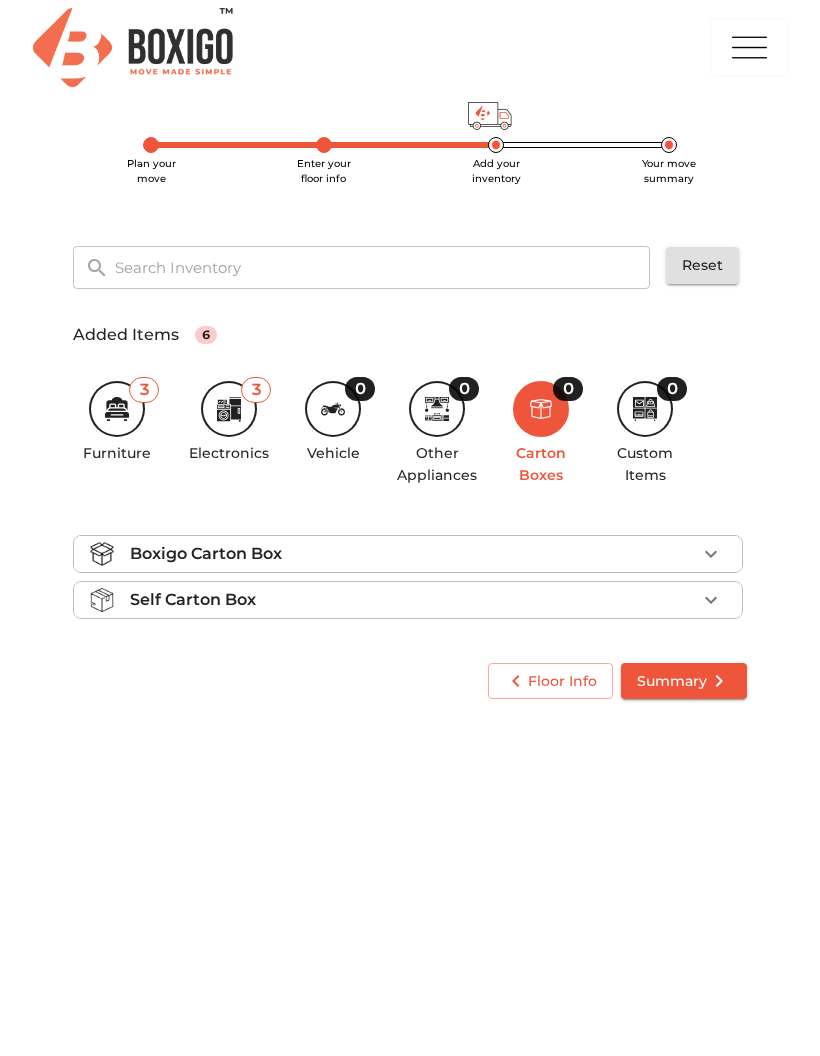 click on "Self Carton Box" at bounding box center [193, 600] 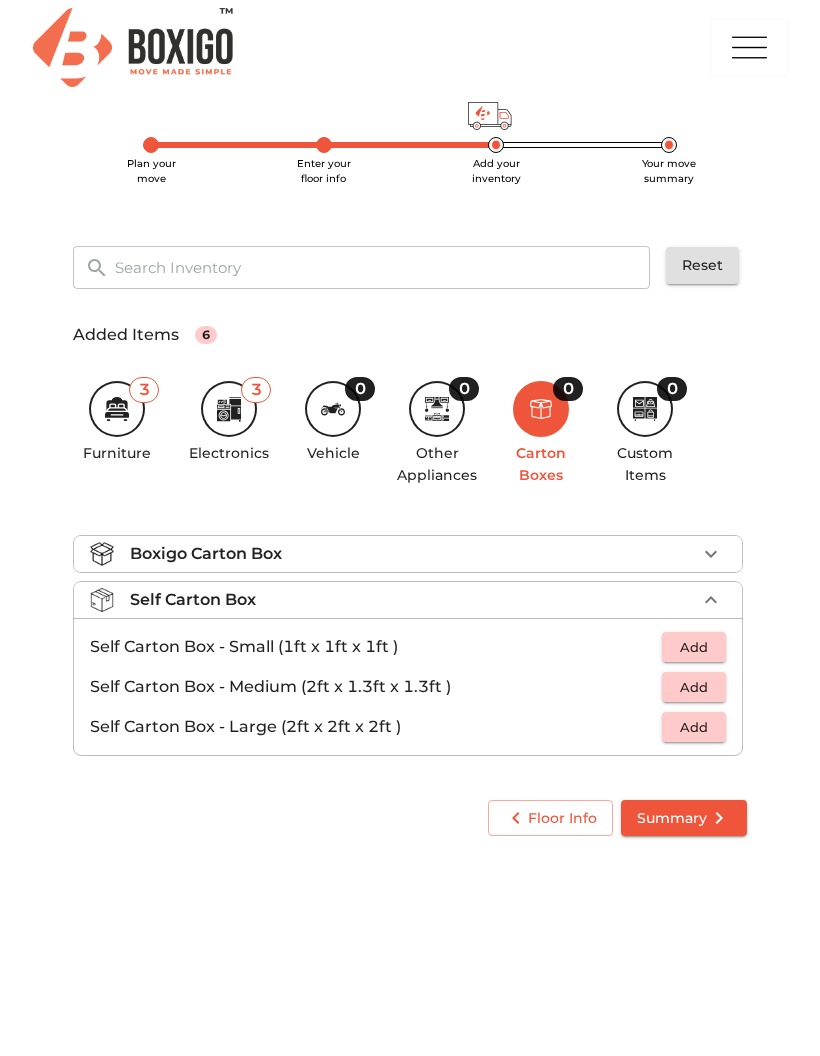 click on "Self Carton Box" at bounding box center (193, 600) 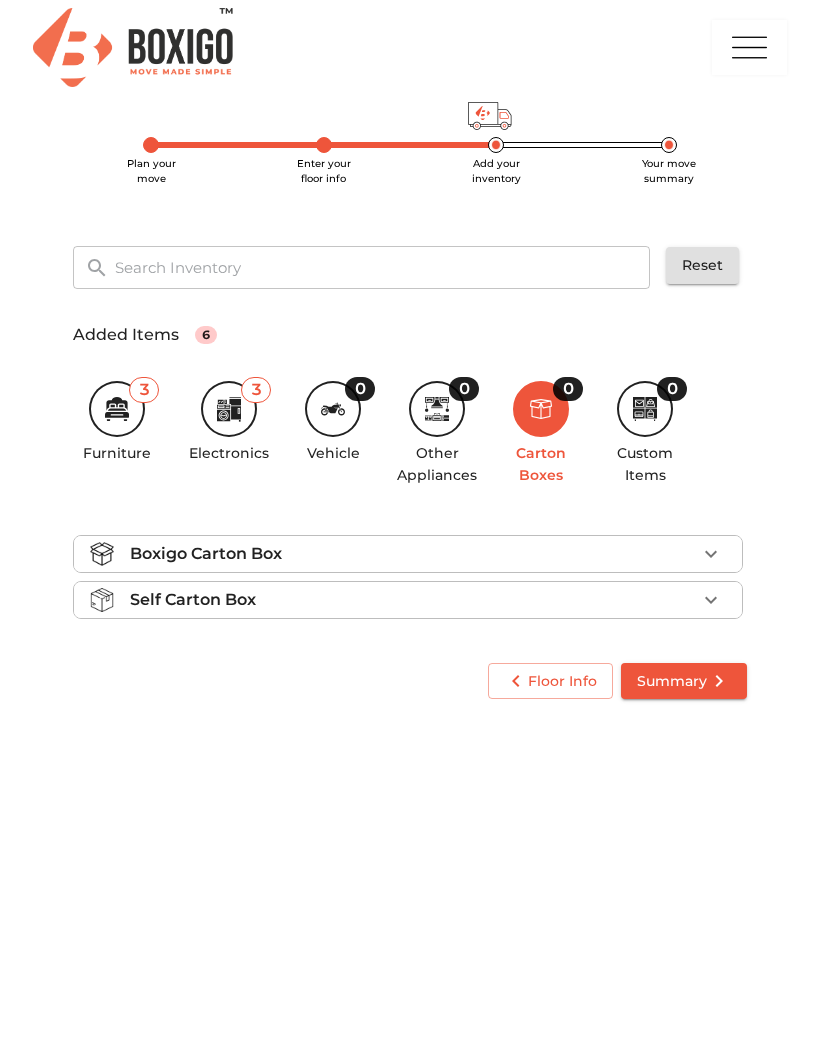 click on "Self Carton Box" at bounding box center [193, 600] 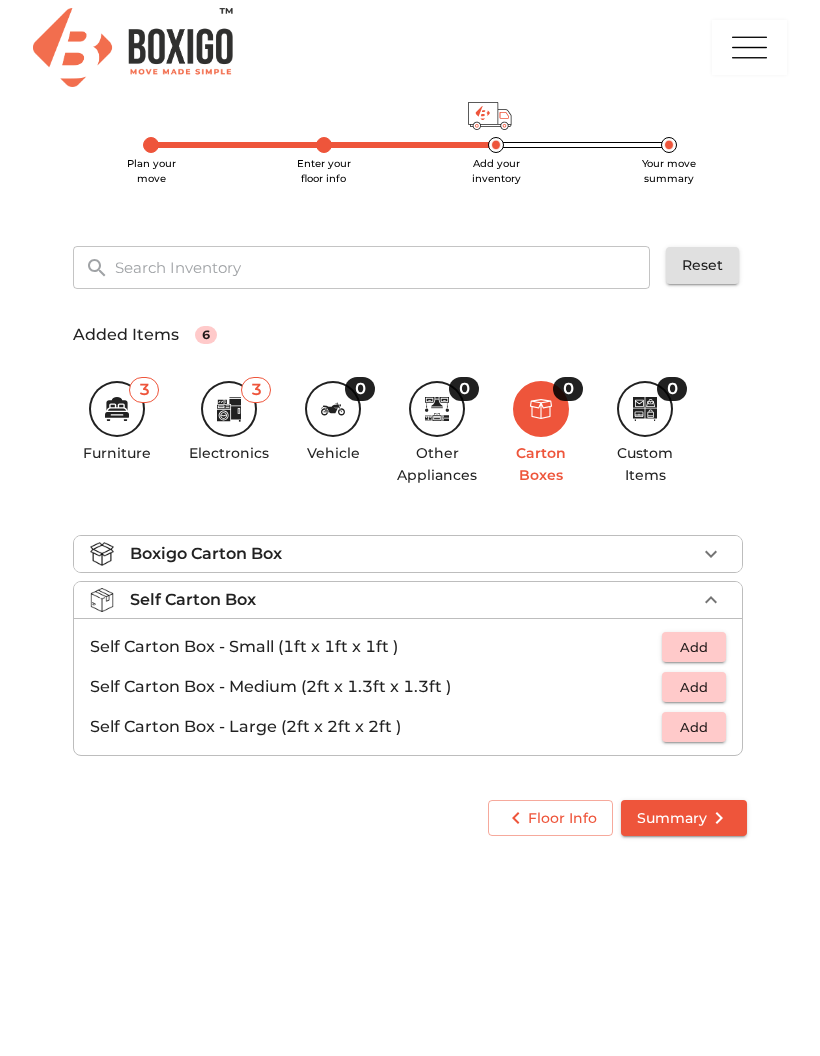 click on "Self Carton Box" at bounding box center (193, 600) 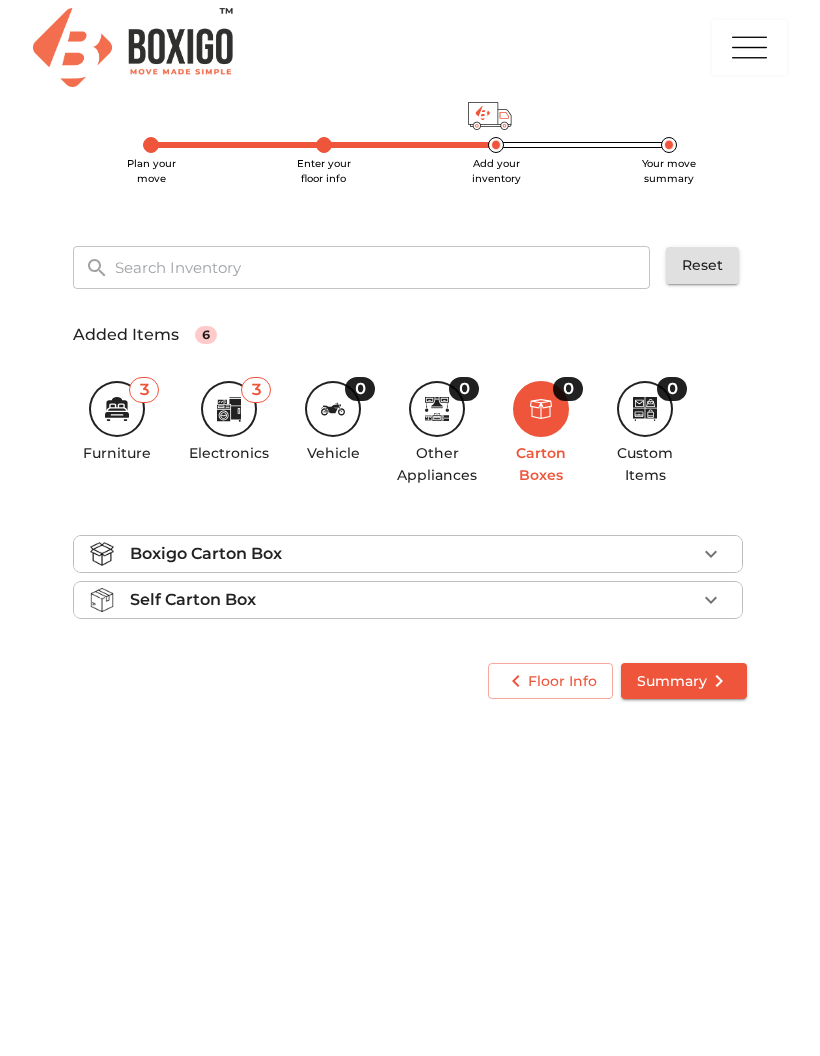 click on "Self Carton Box" at bounding box center [193, 600] 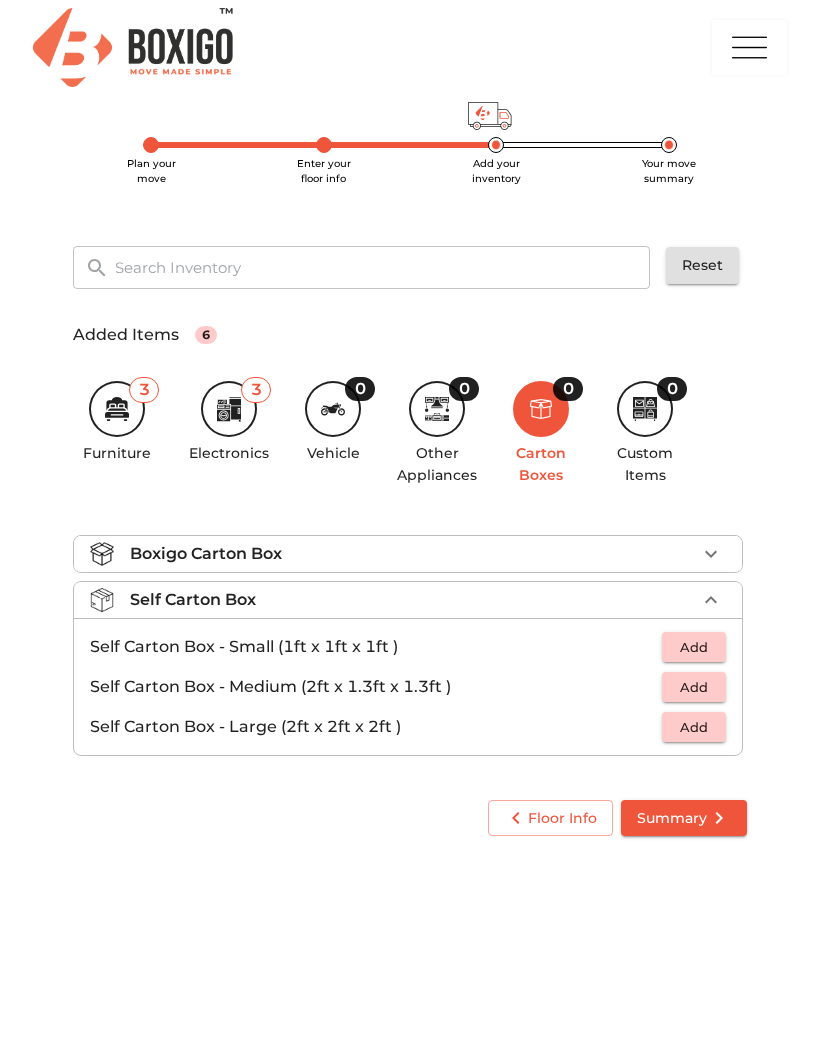 click on "Self Carton Box" at bounding box center (193, 600) 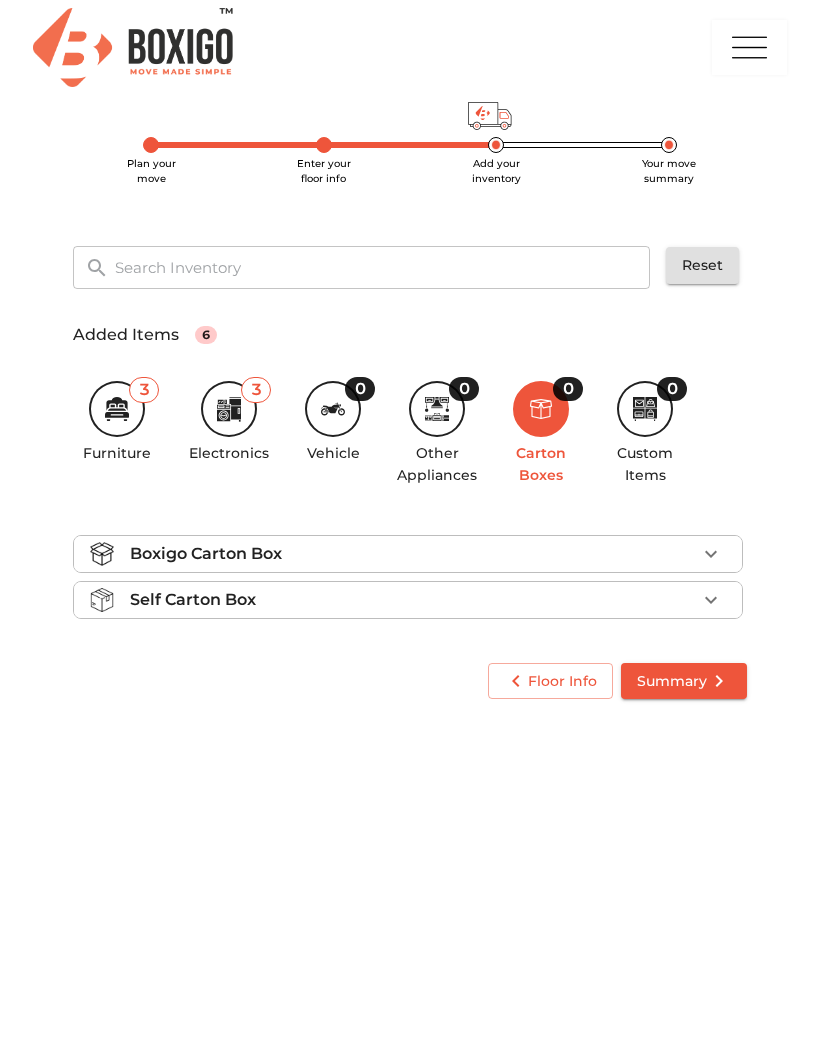 click on "Self Carton Box" at bounding box center (193, 600) 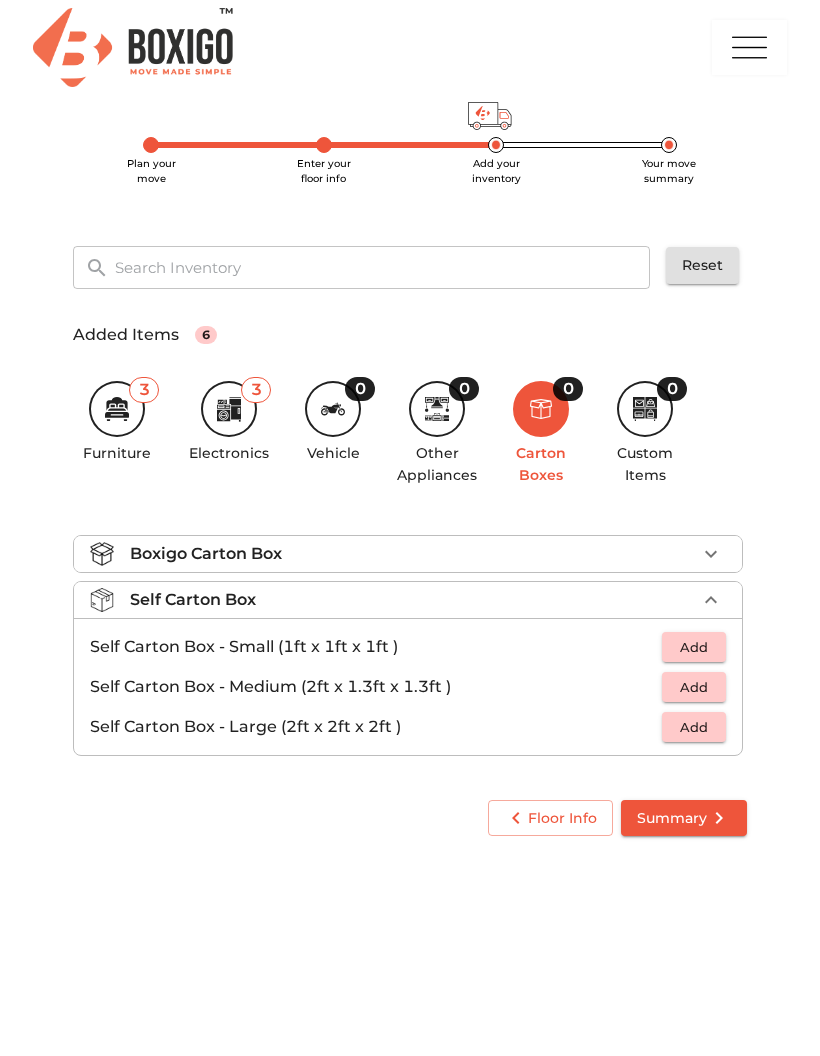 click on "Self Carton Box" at bounding box center (193, 600) 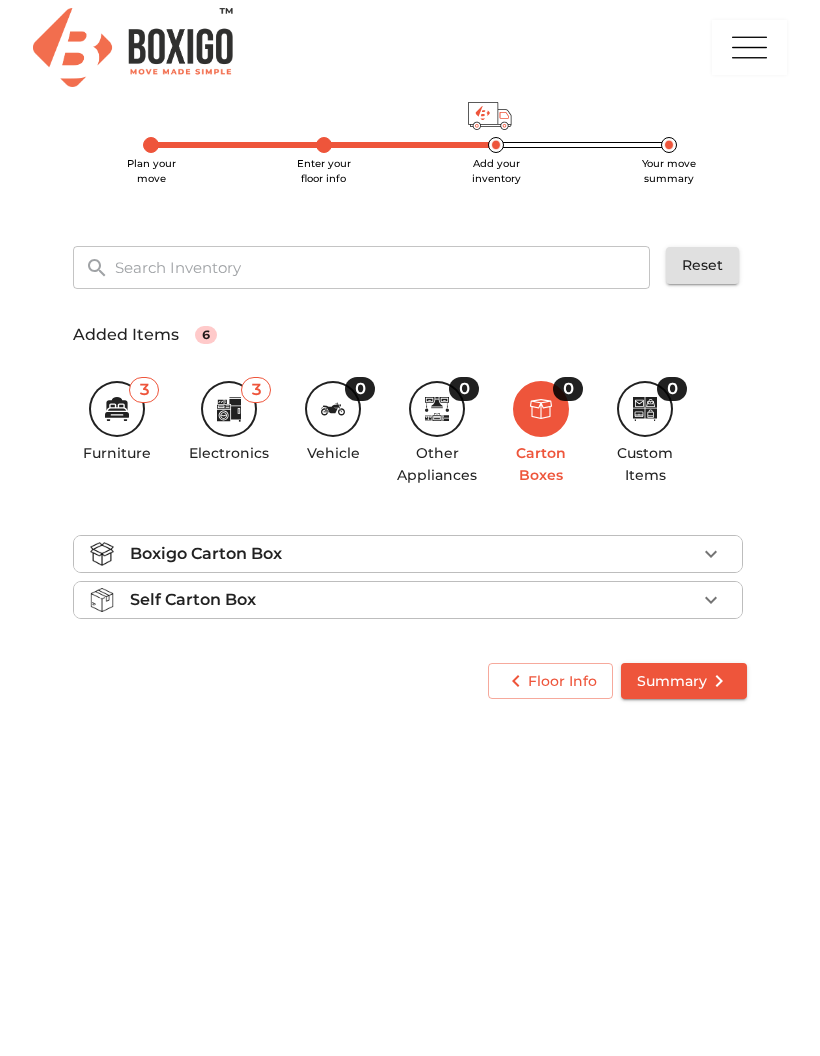 click on "Self Carton Box" at bounding box center [193, 600] 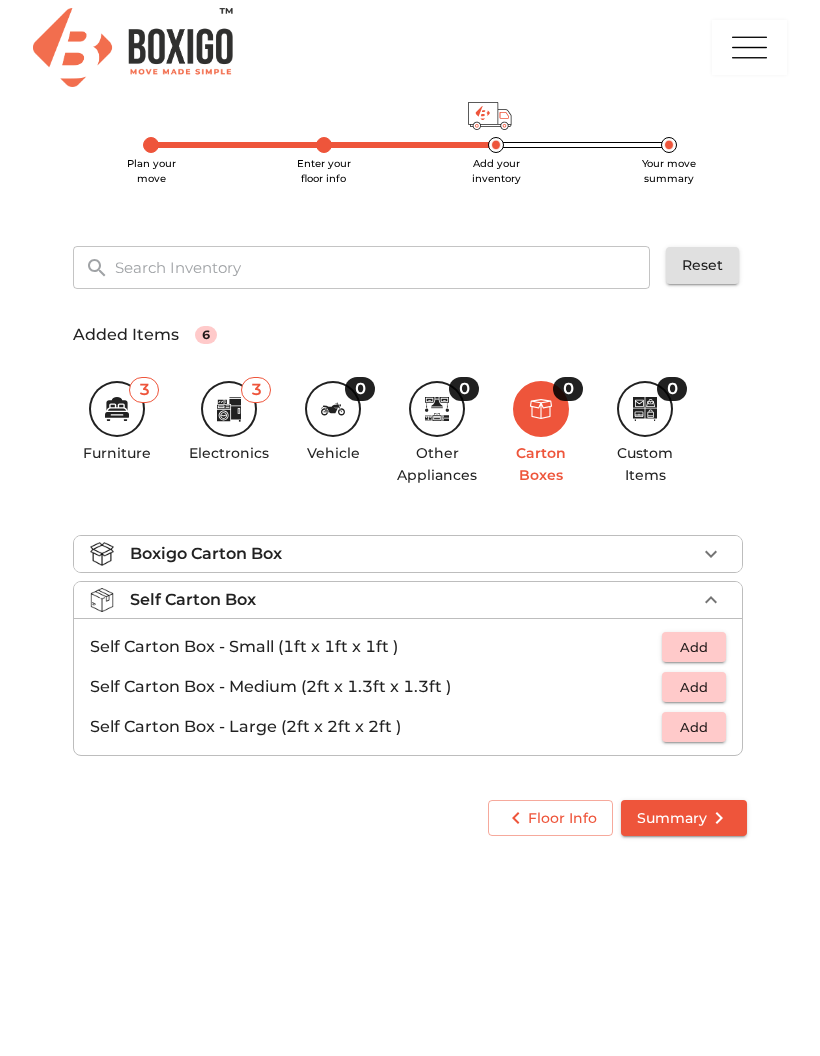 click on "Self Carton Box" at bounding box center (193, 600) 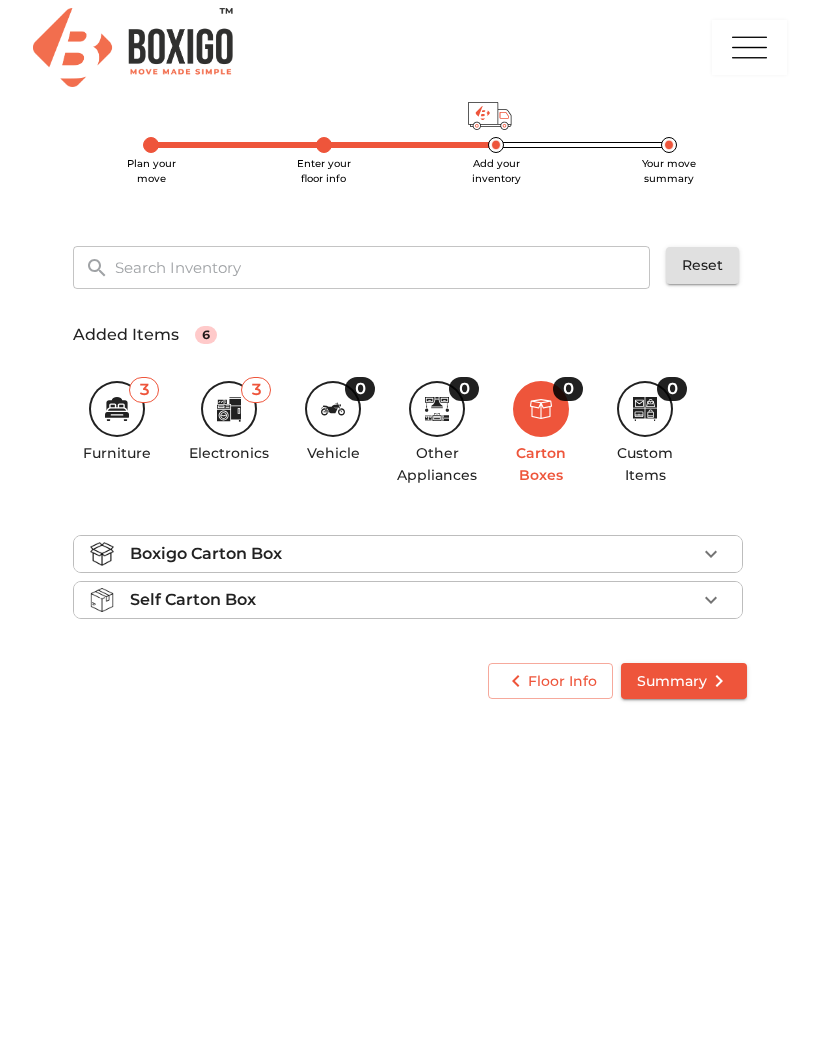click on "Self Carton Box" at bounding box center (193, 600) 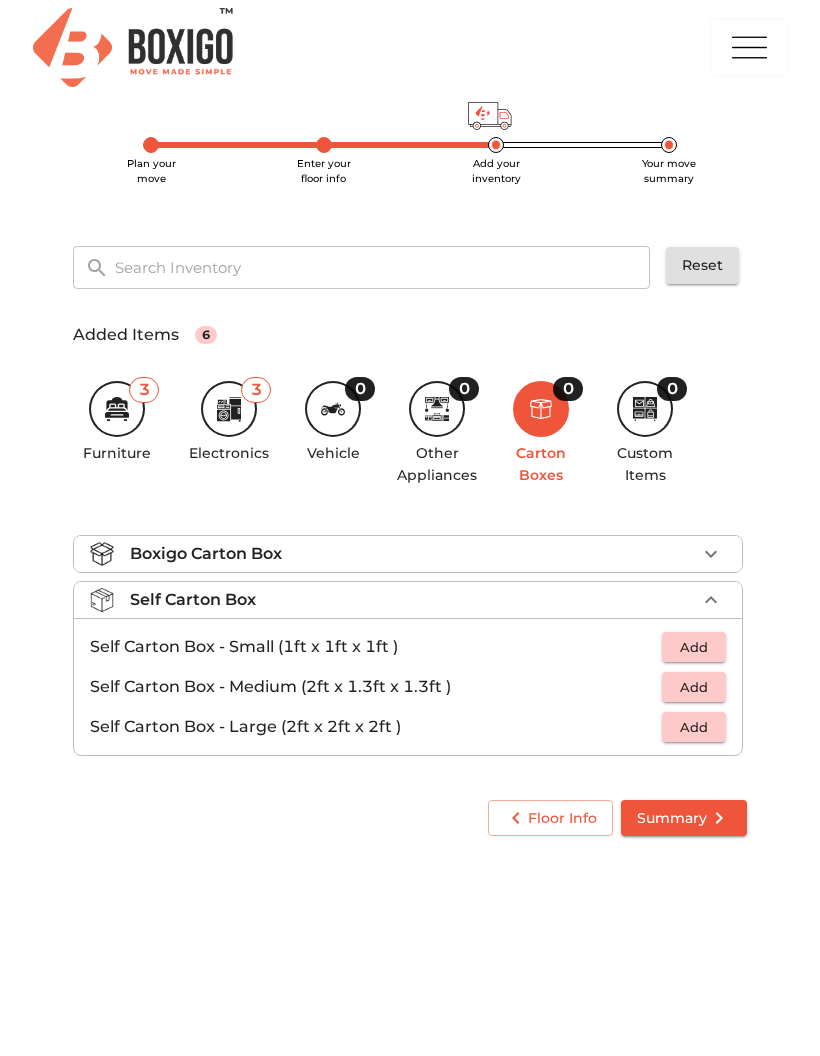 click on "Self Carton Box" at bounding box center [193, 600] 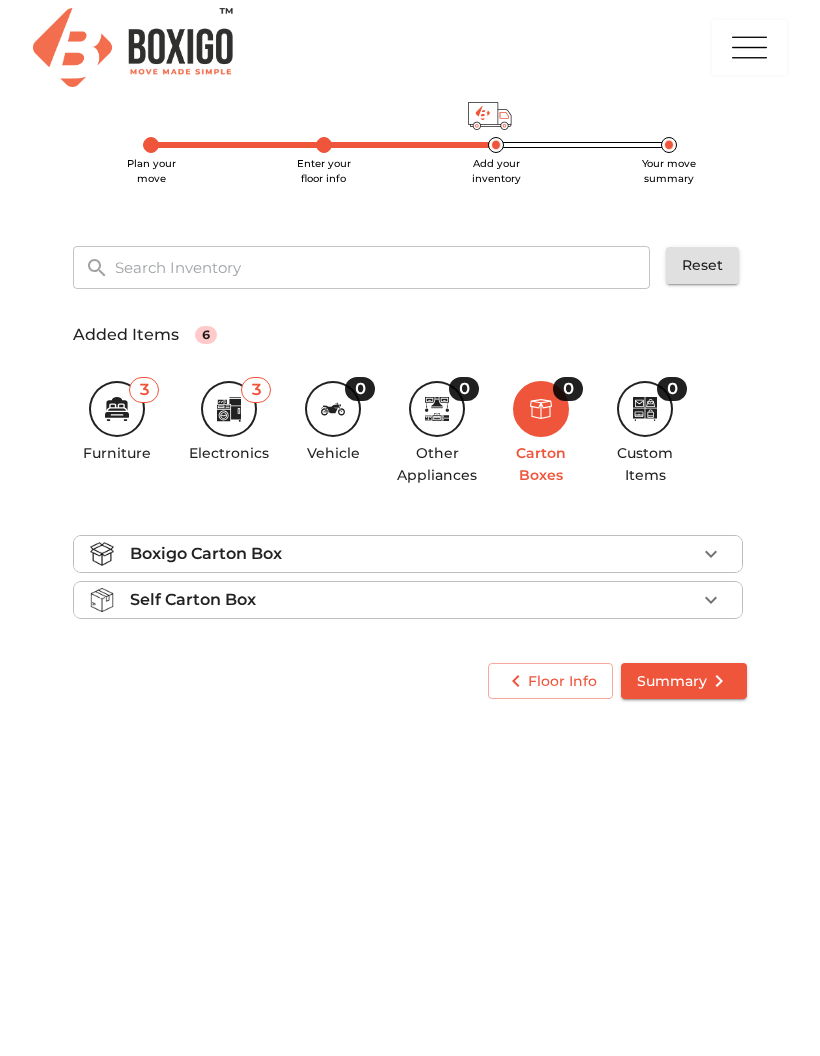 click on "Self Carton Box" at bounding box center [193, 600] 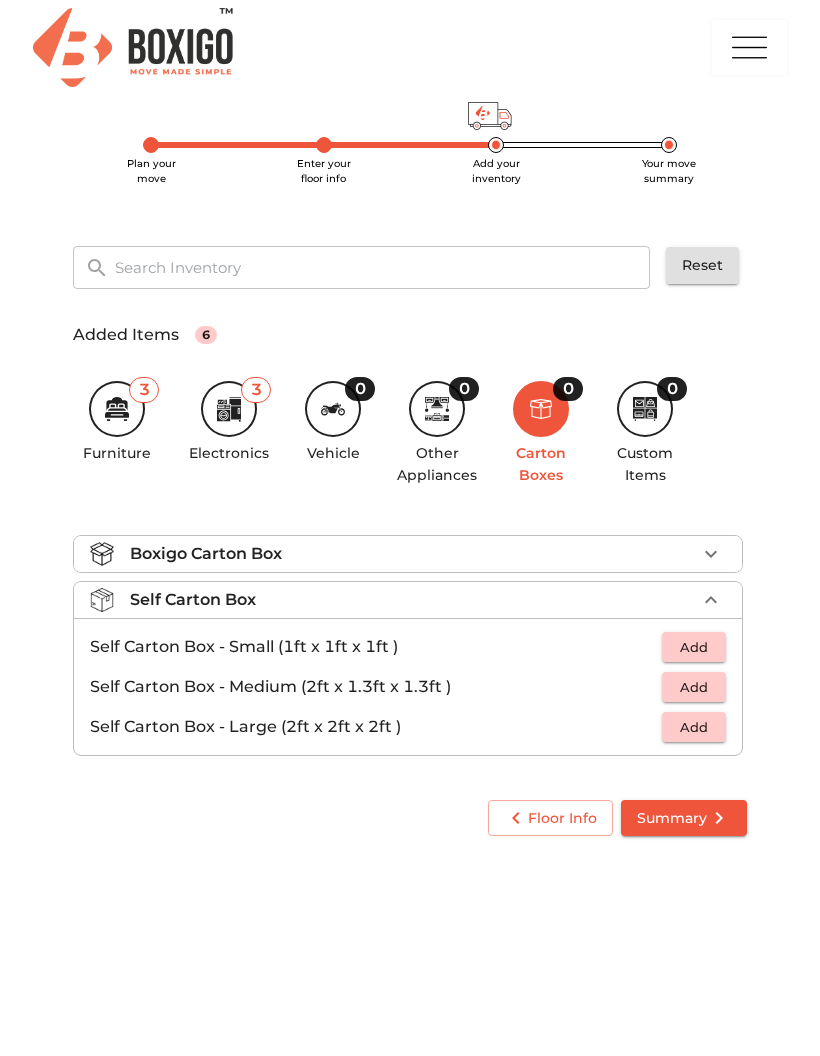 click on "Self Carton Box" at bounding box center (193, 600) 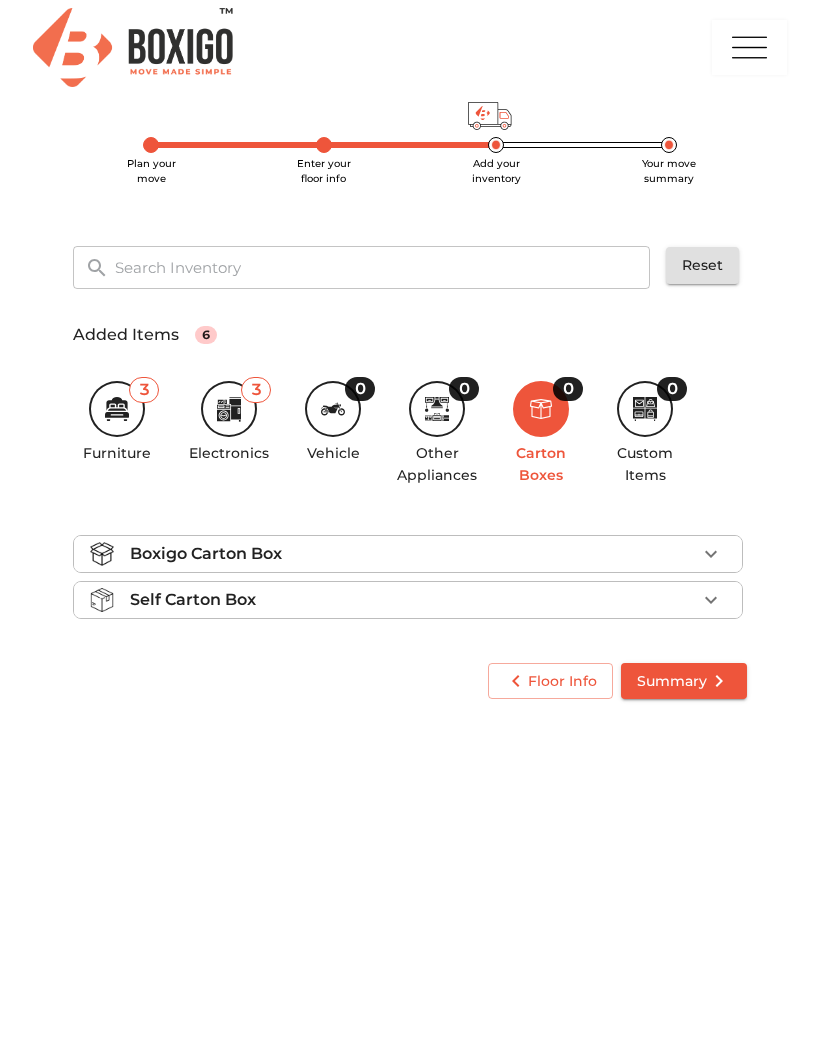 click on "Self Carton Box" at bounding box center (193, 600) 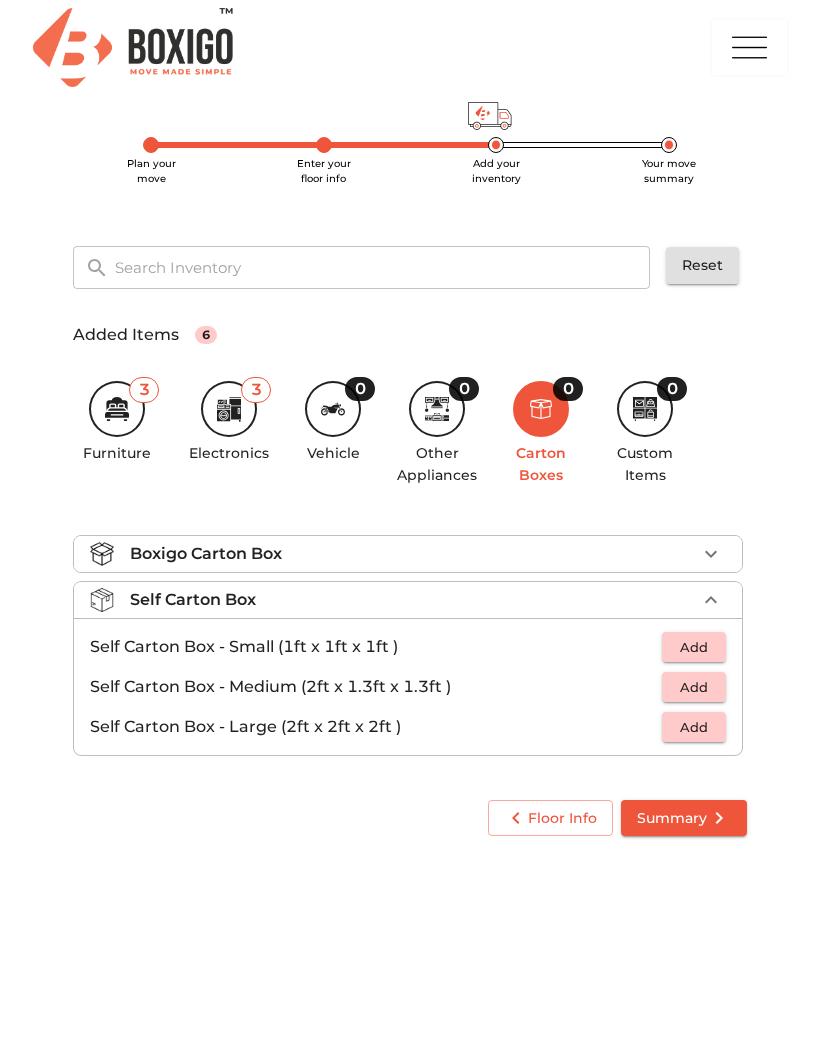 click on "Self Carton Box" at bounding box center [193, 600] 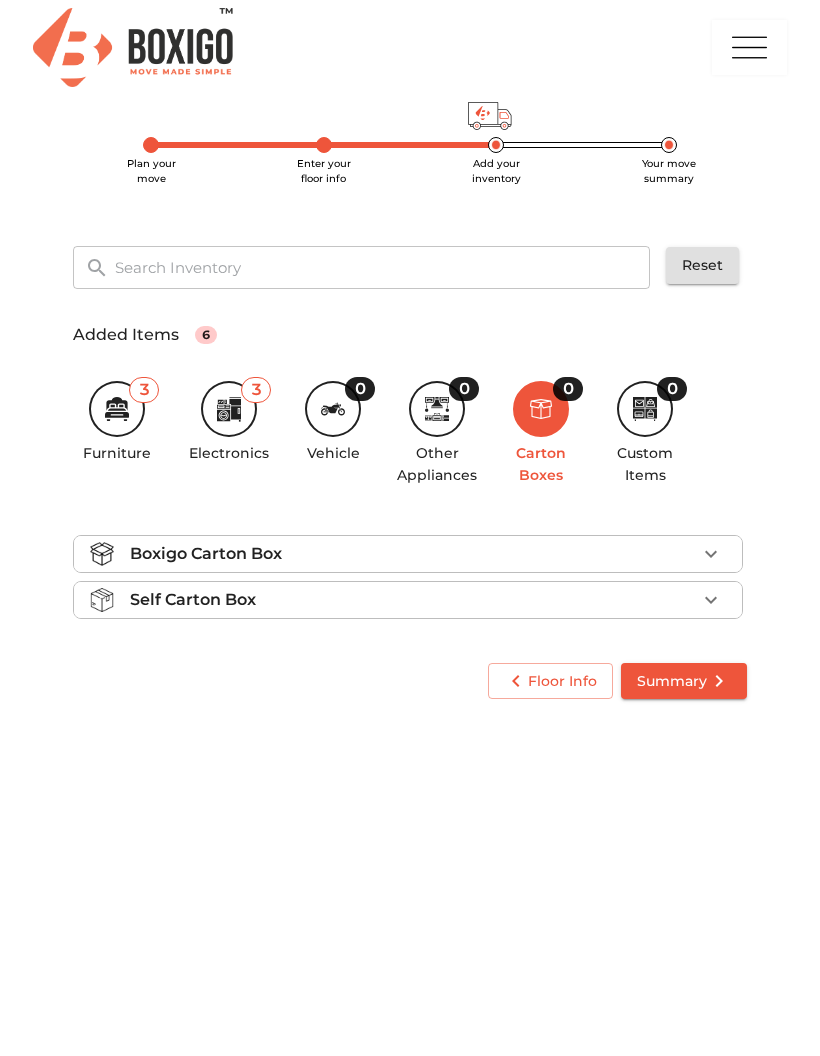 click on "Self Carton Box" at bounding box center (193, 600) 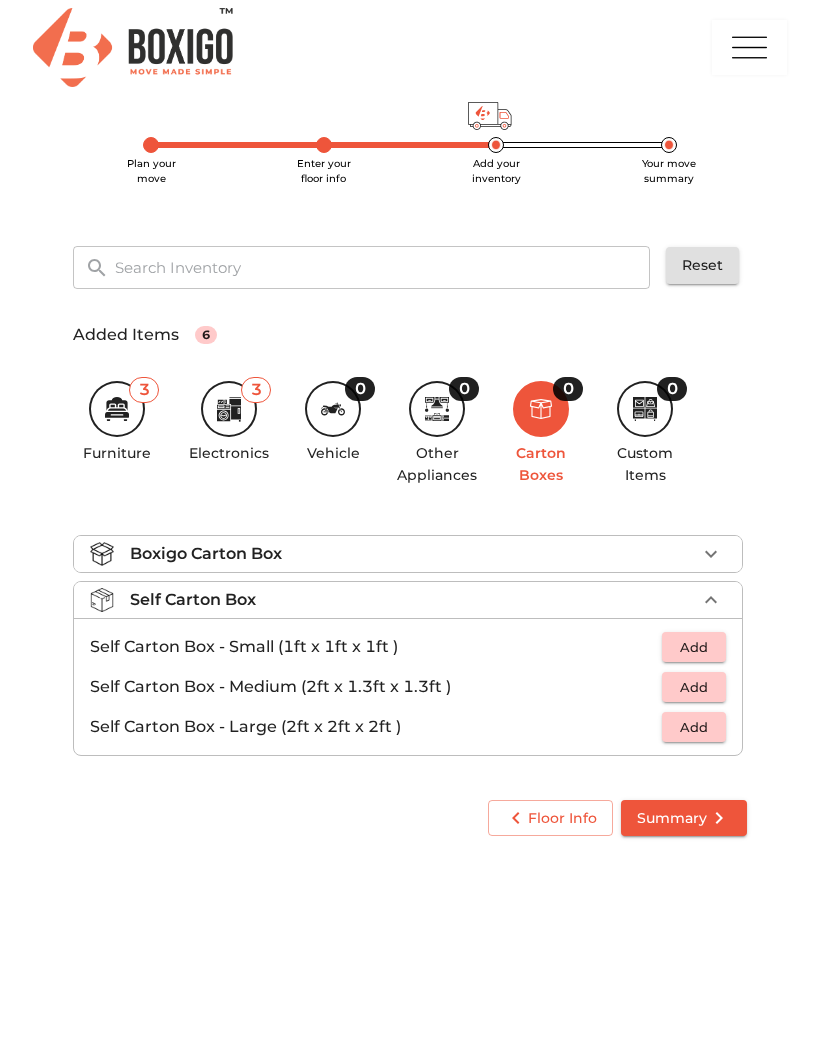 click on "Self Carton Box" at bounding box center (193, 600) 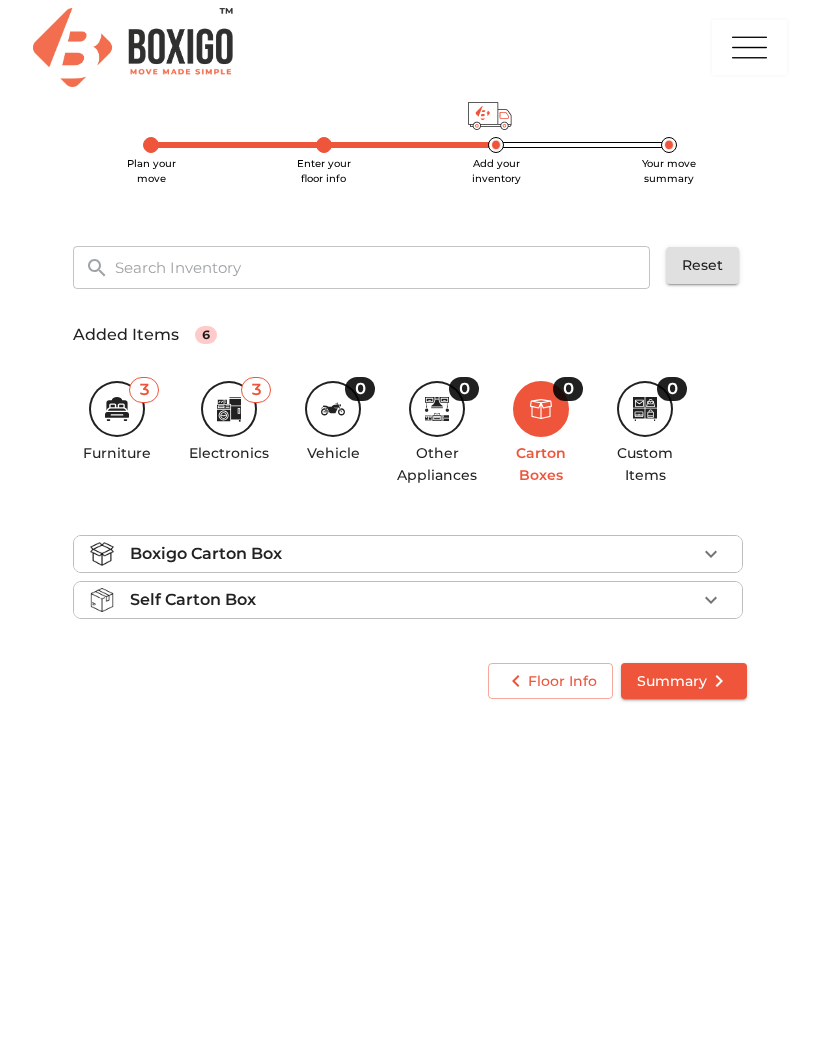 click on "Self Carton Box" at bounding box center [193, 600] 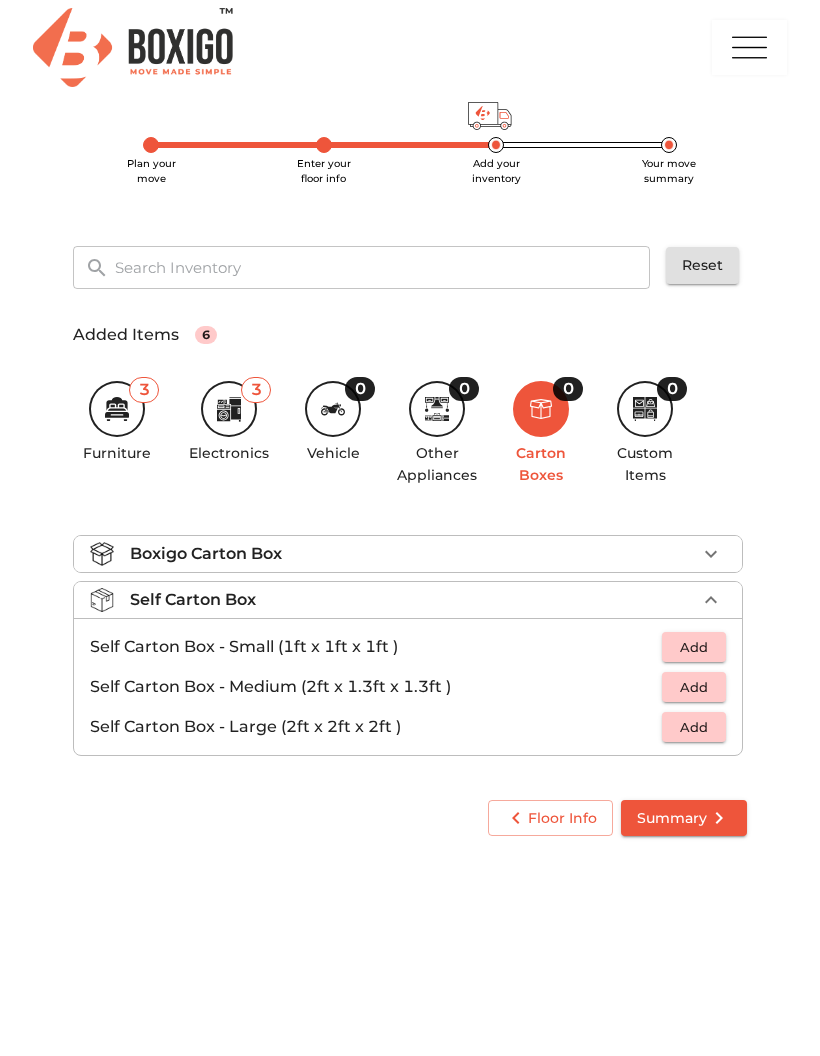 click on "Self Carton Box" at bounding box center [193, 600] 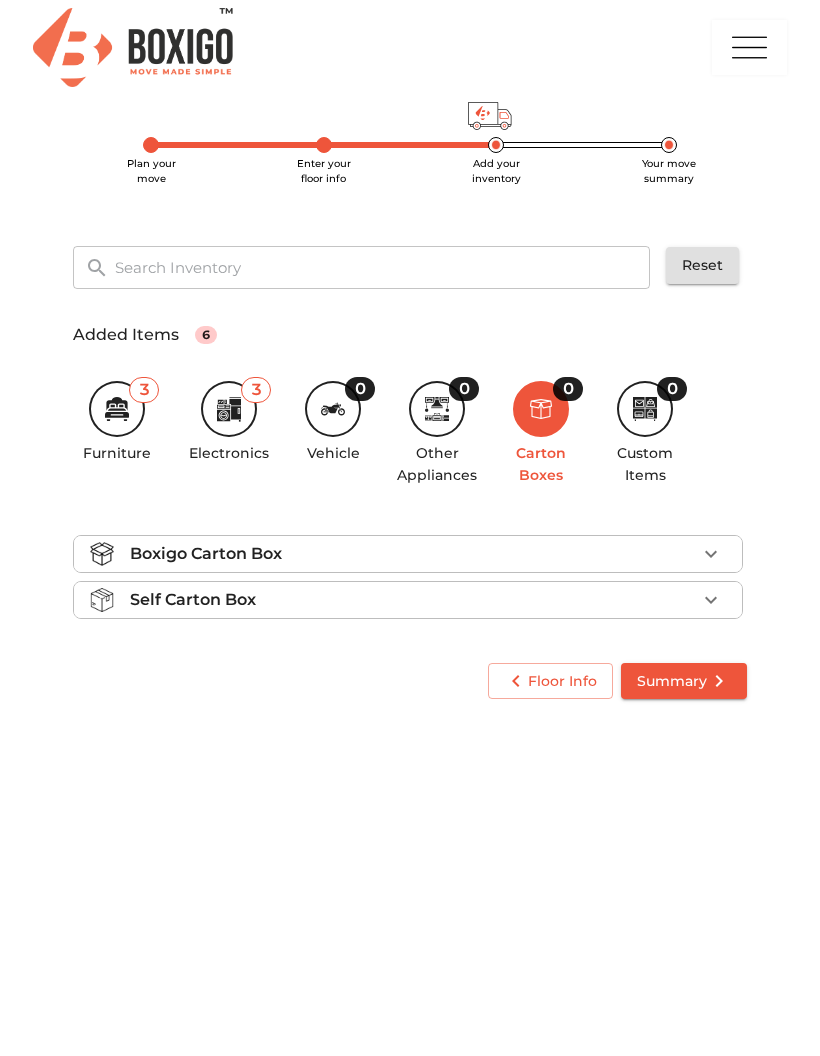 click on "Self Carton Box" at bounding box center (193, 600) 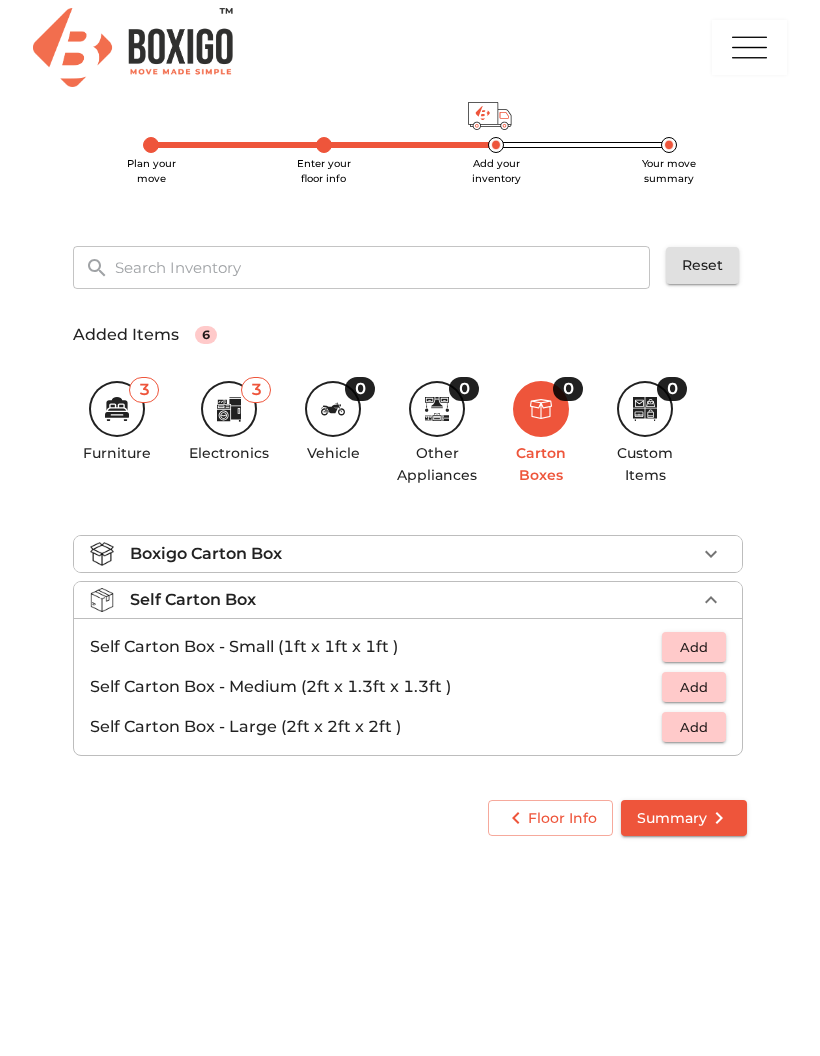 click on "Self Carton Box" at bounding box center [193, 600] 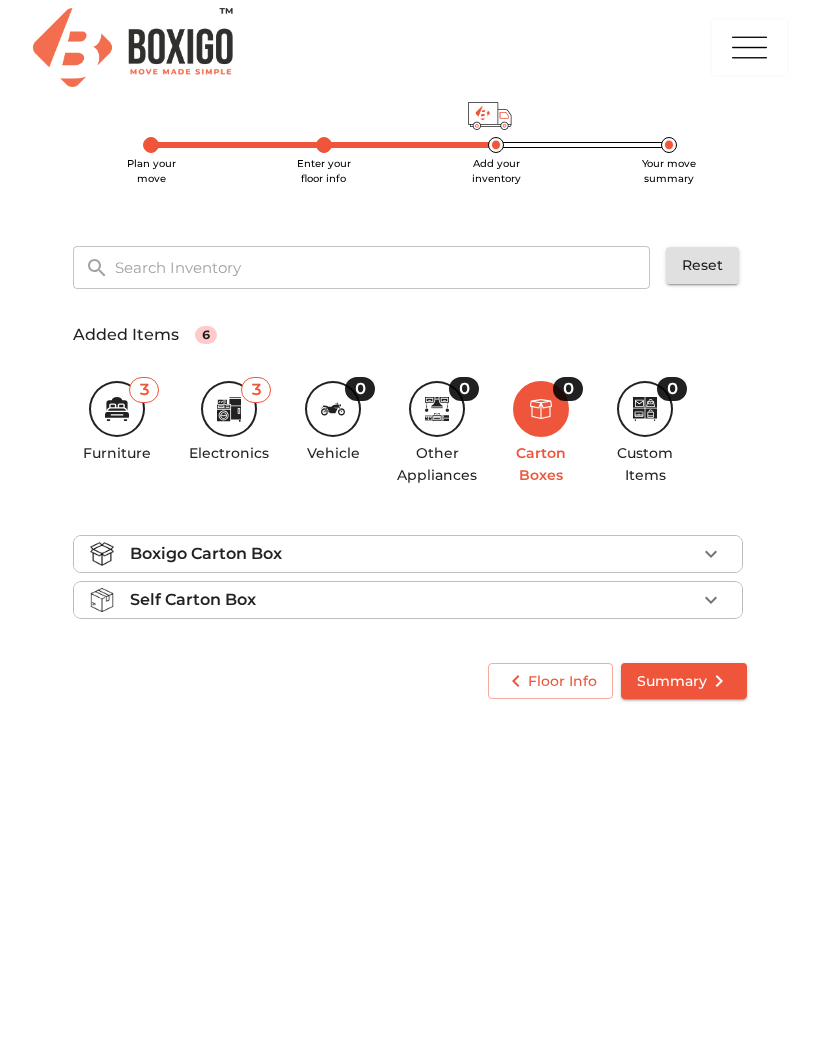 click on "Self Carton Box" at bounding box center [193, 600] 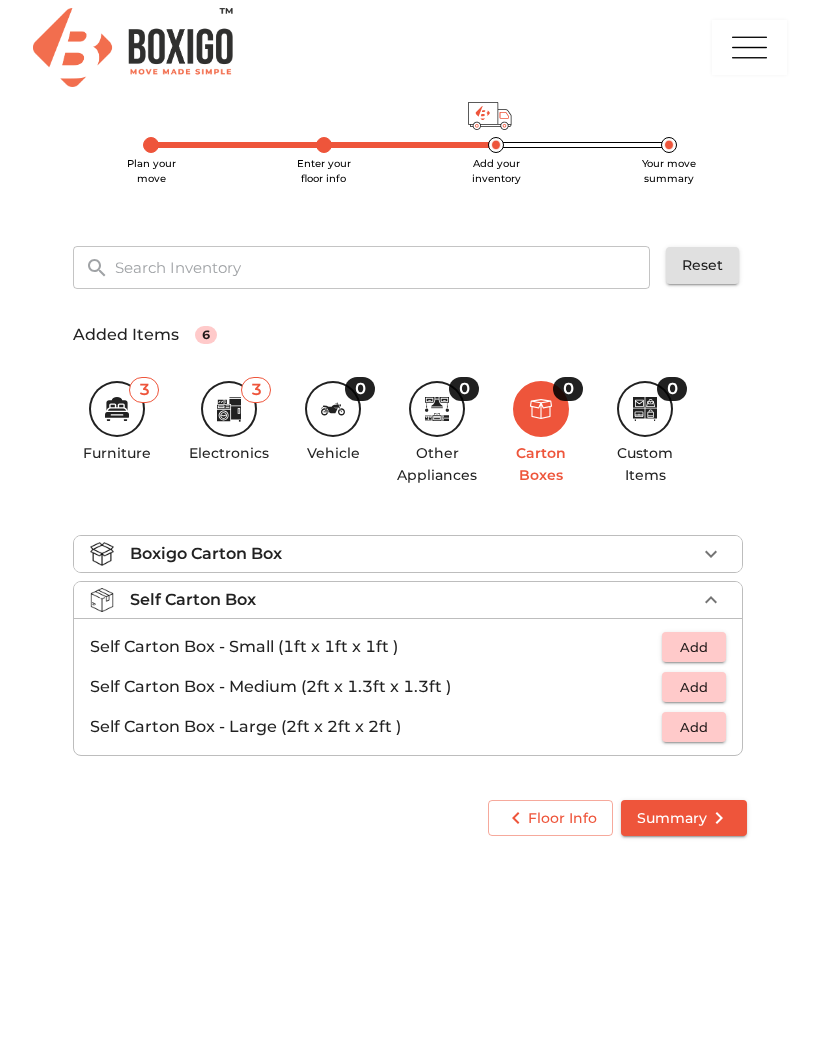 click on "Self Carton Box" at bounding box center (193, 600) 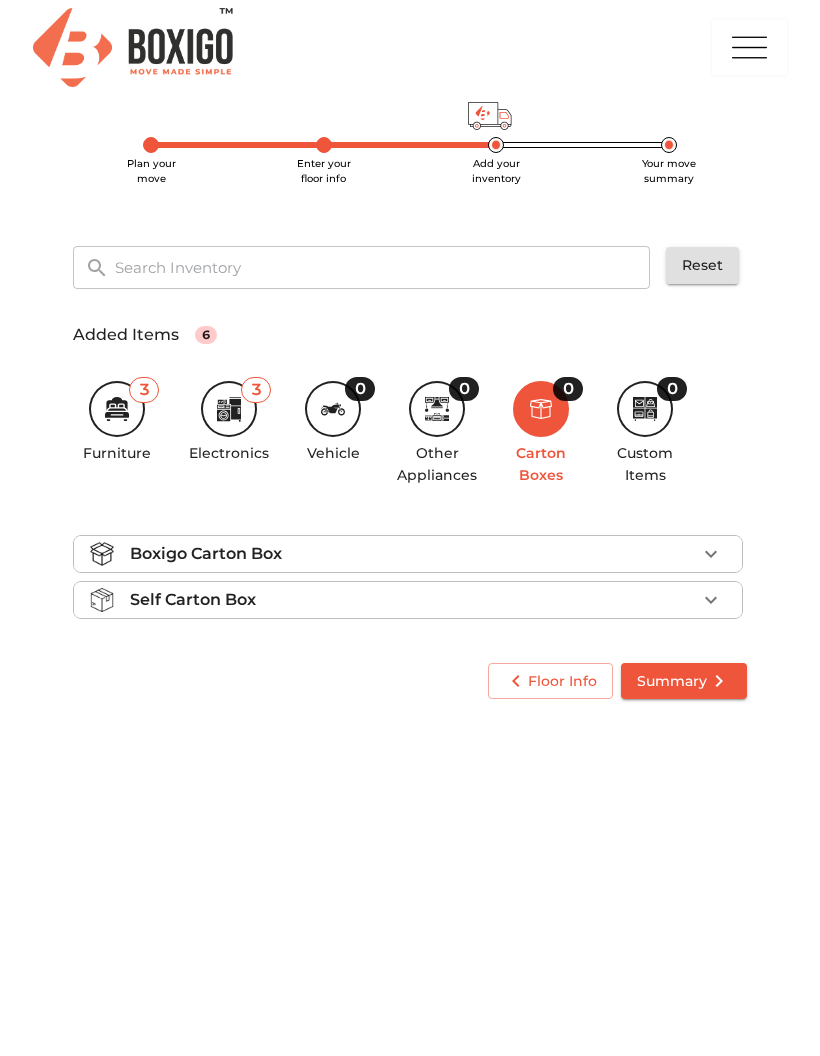 click on "Self Carton Box" at bounding box center (193, 600) 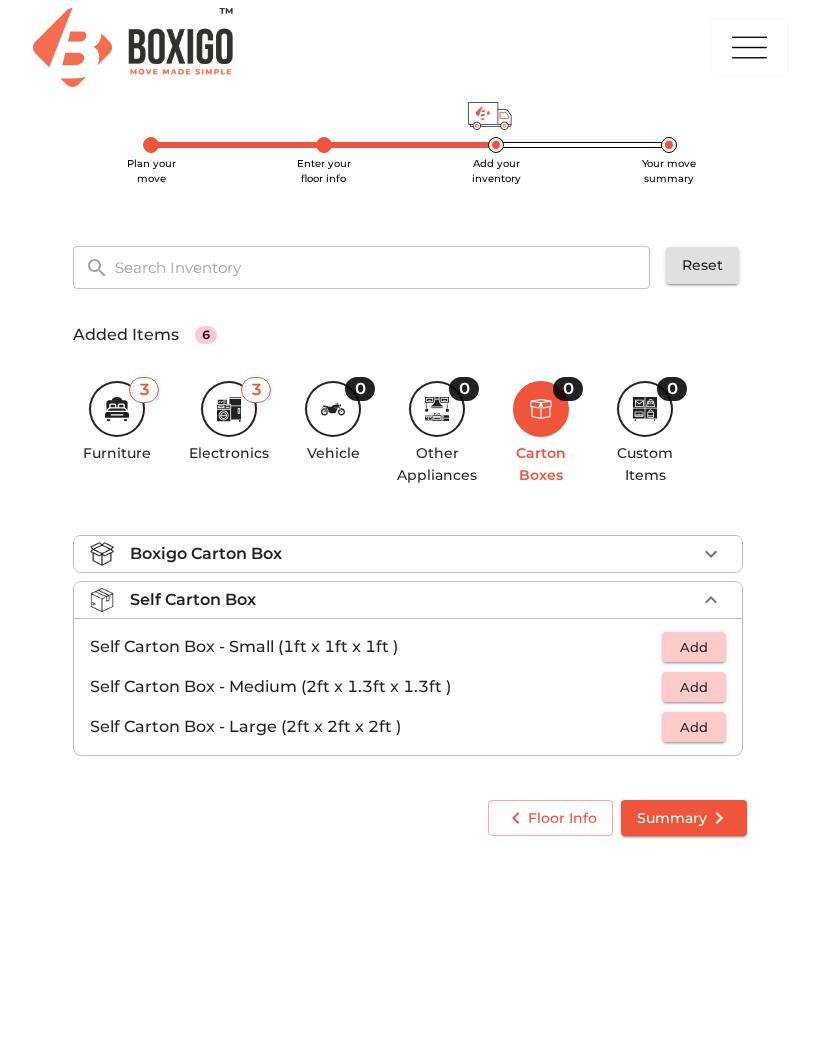 click on "Self Carton Box" at bounding box center (193, 600) 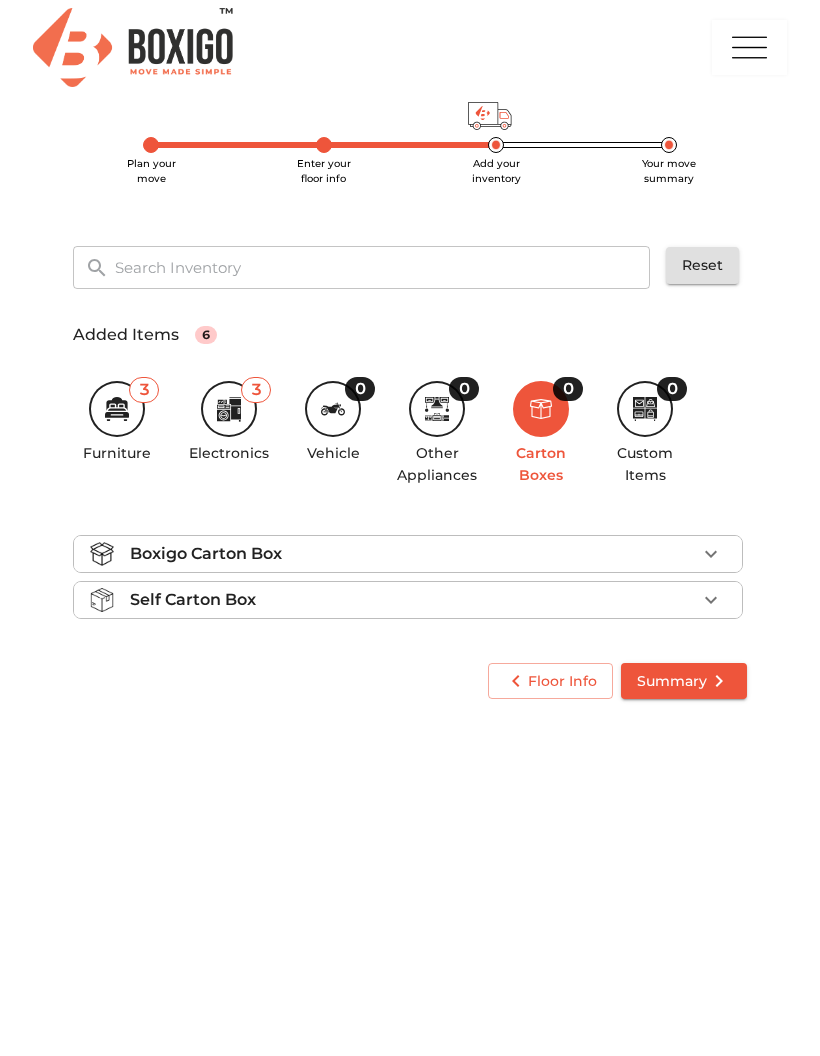 click on "Self Carton Box" at bounding box center [193, 600] 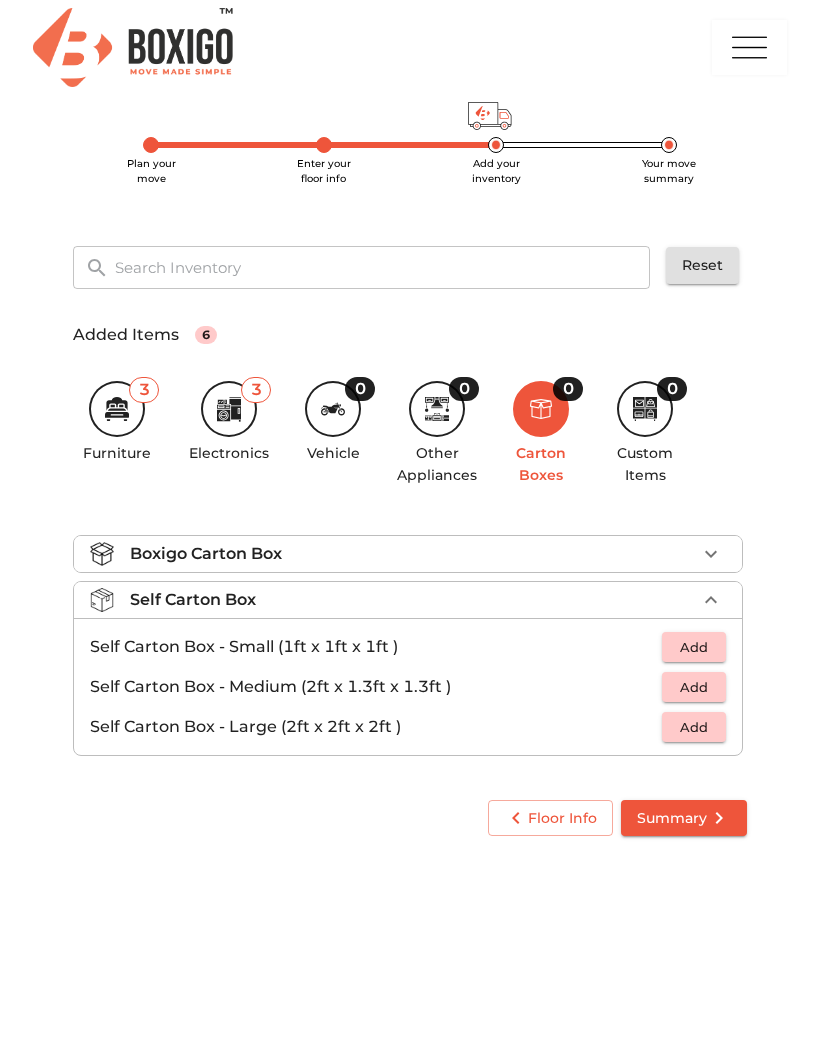 click on "Self Carton Box" at bounding box center (193, 600) 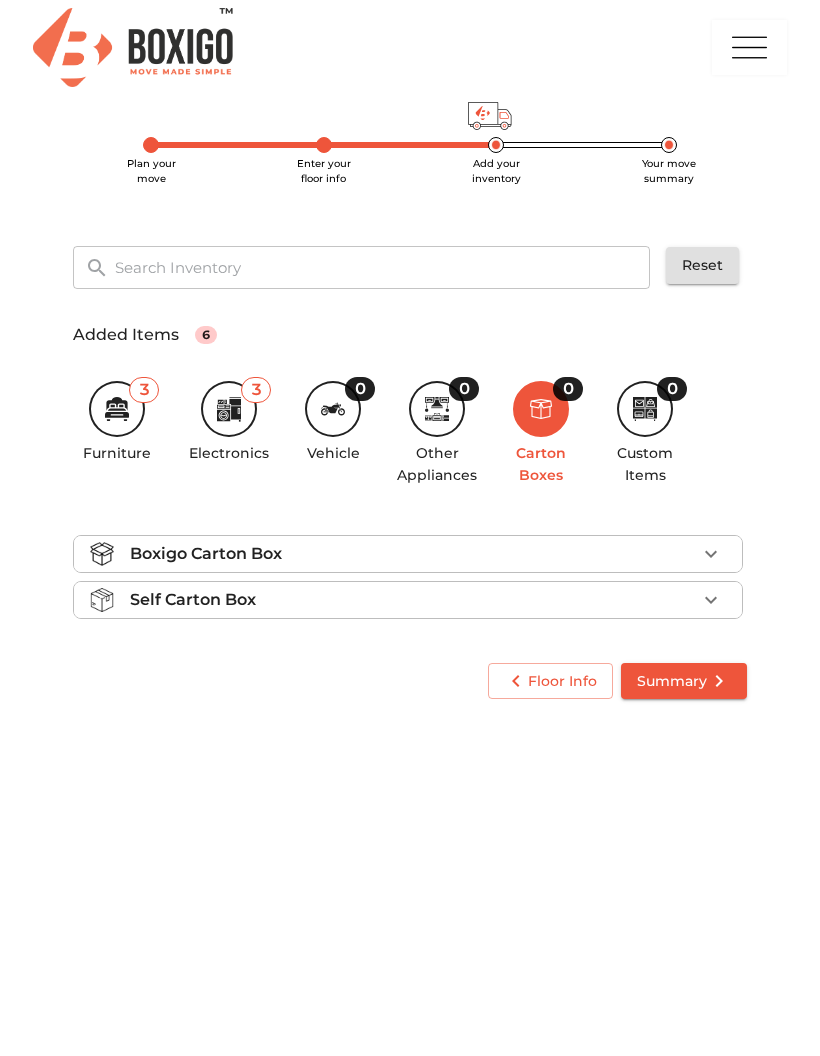 click on "Self Carton Box" at bounding box center (193, 600) 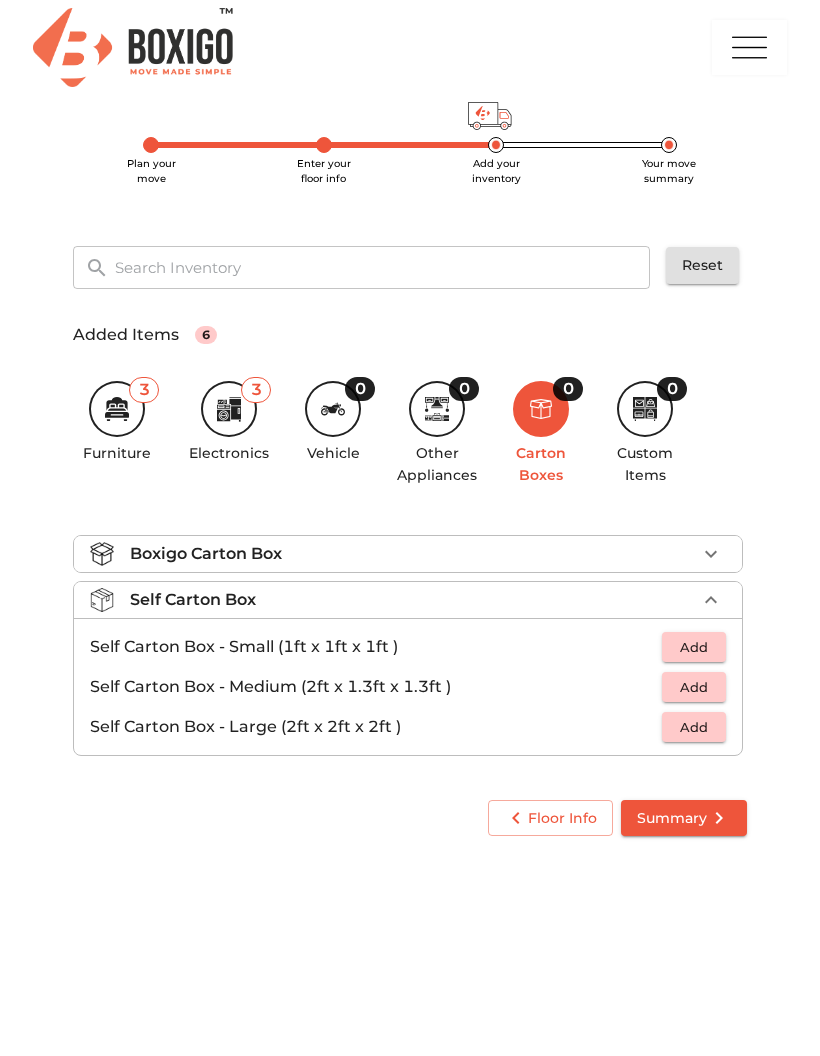 click on "Self Carton Box" at bounding box center [193, 600] 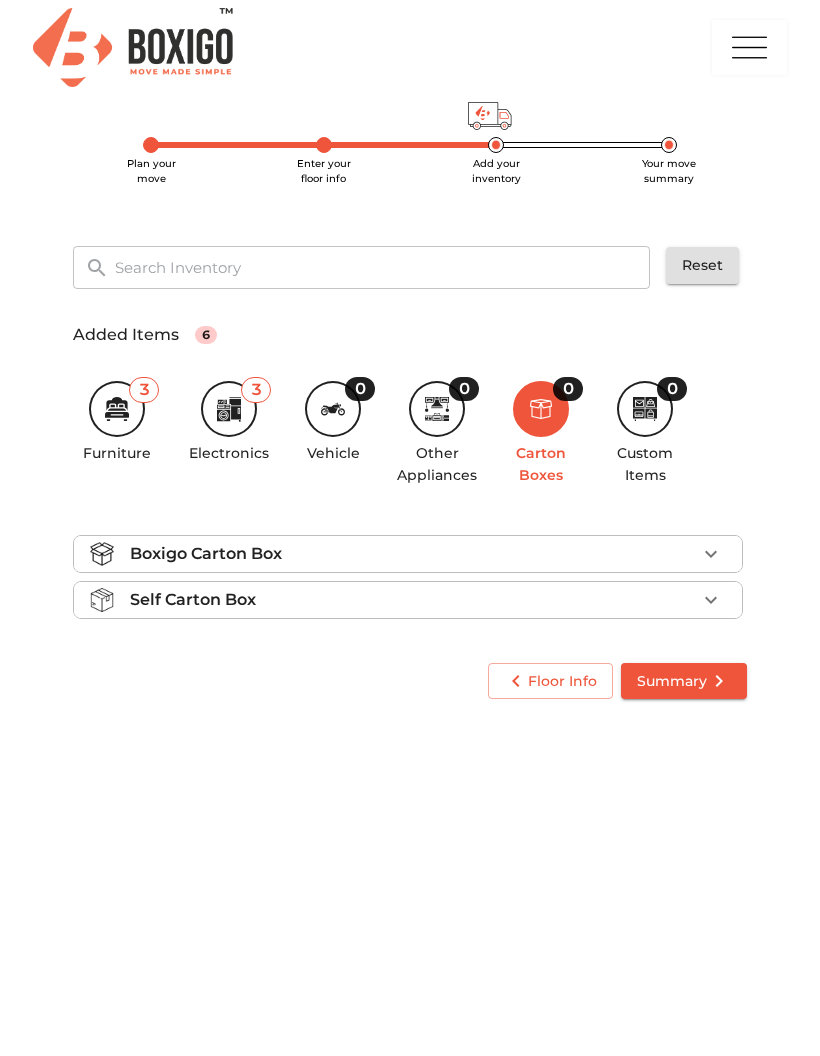 click on "Self Carton Box" at bounding box center [193, 600] 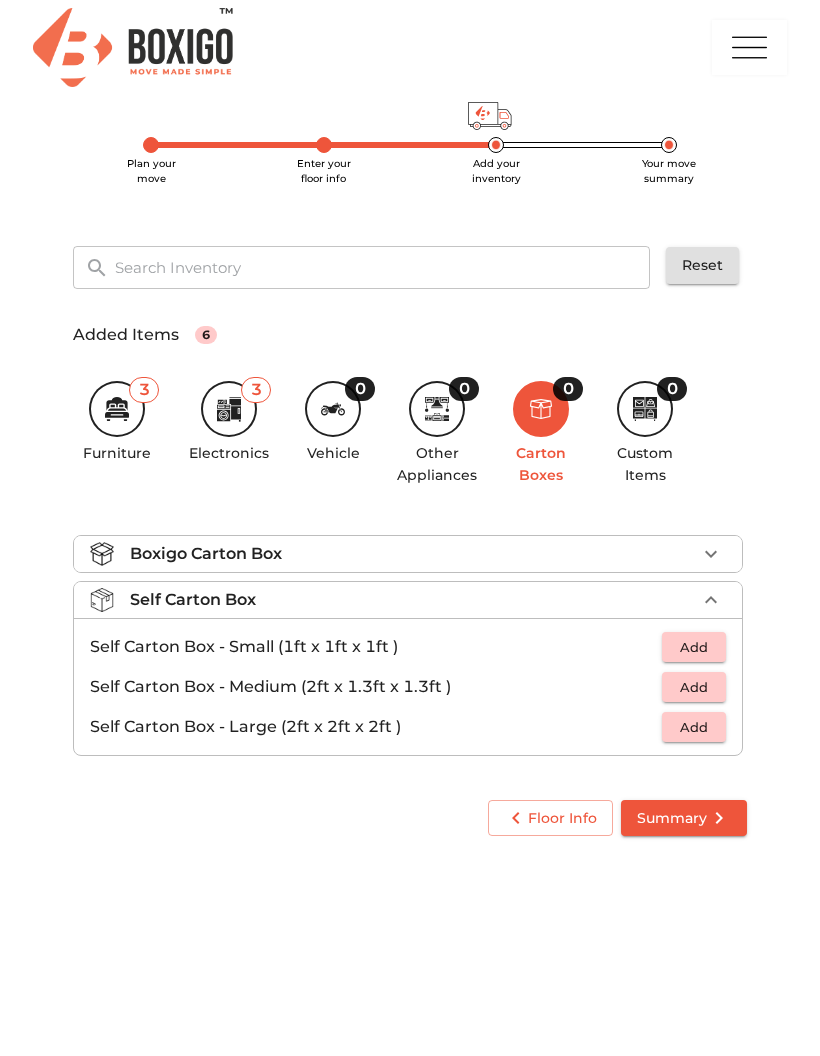 click on "Self Carton Box" at bounding box center (193, 600) 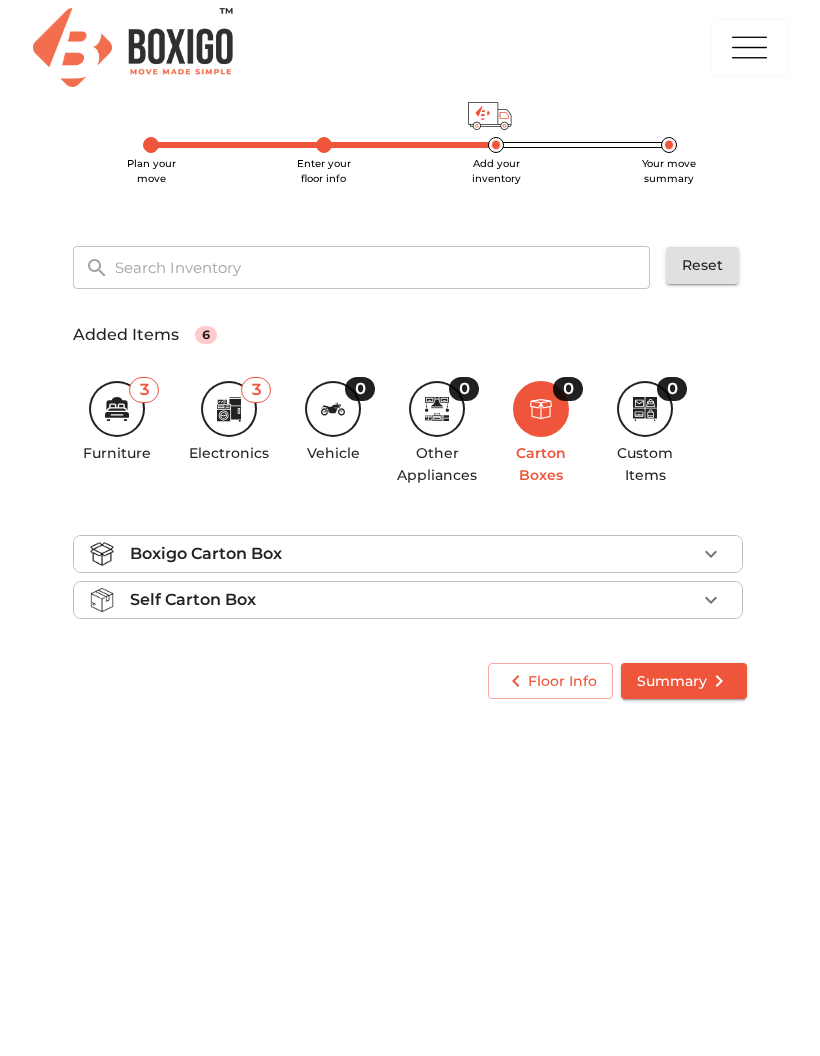click on "Self Carton Box" at bounding box center (193, 600) 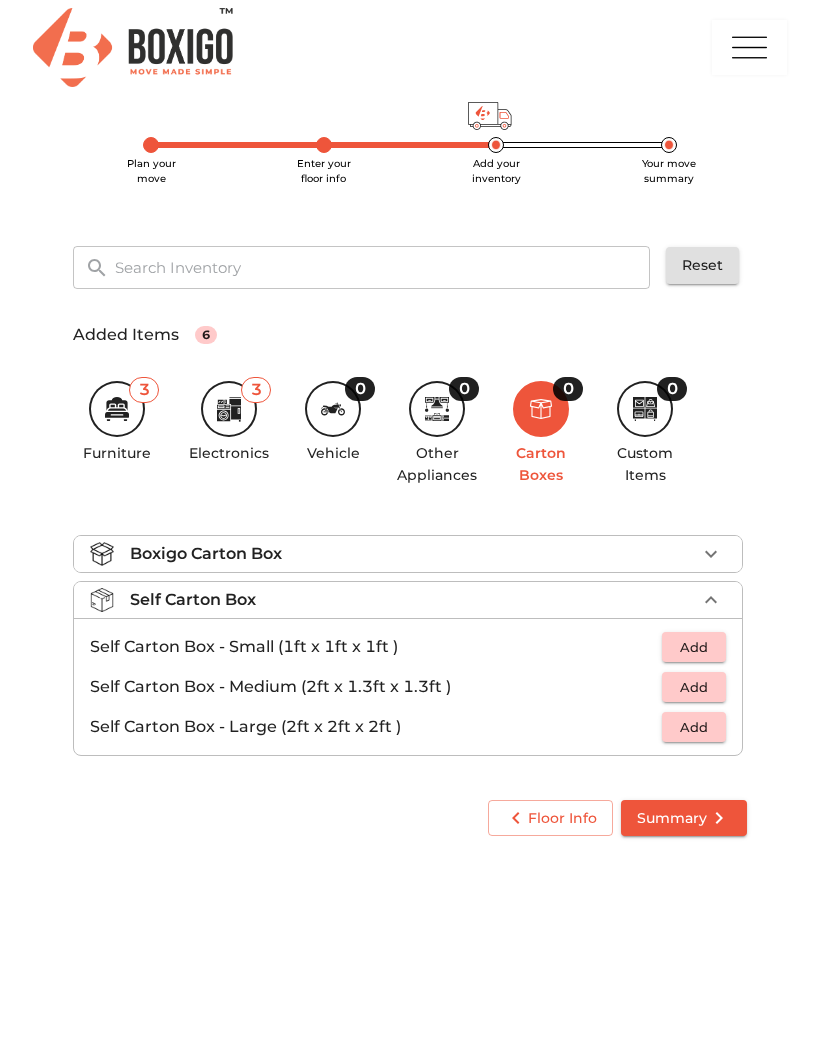 click 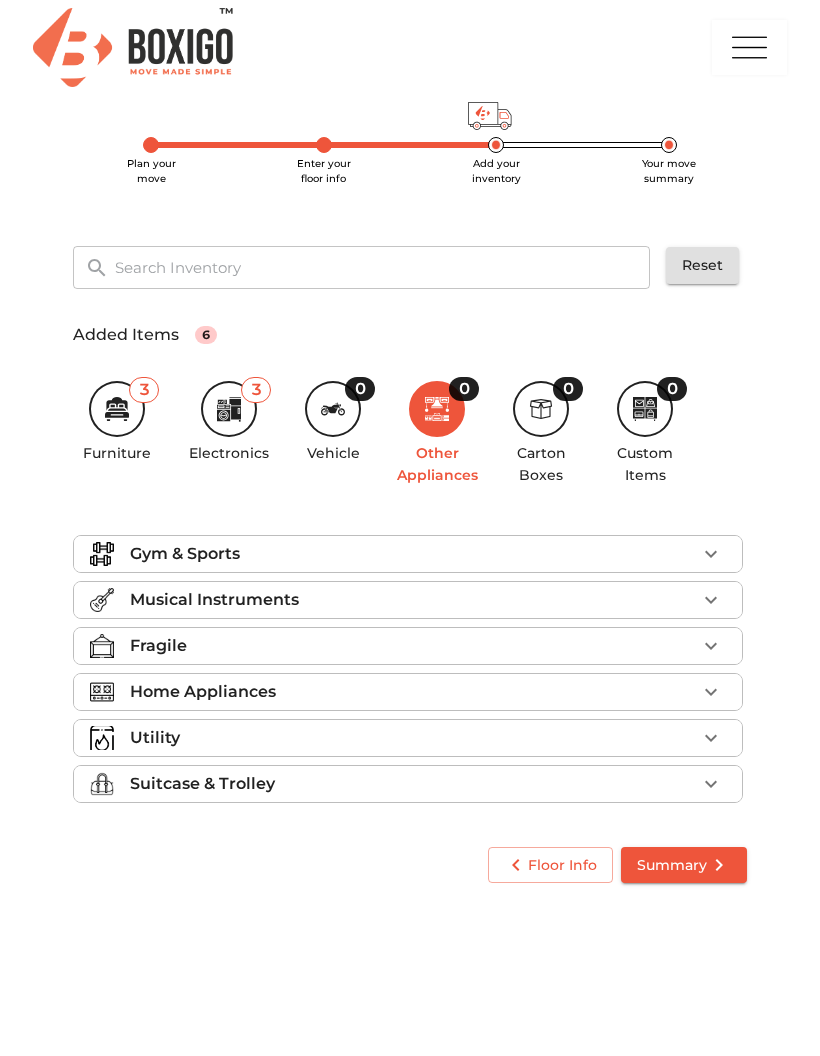 click on "Gym & Sports" at bounding box center (185, 554) 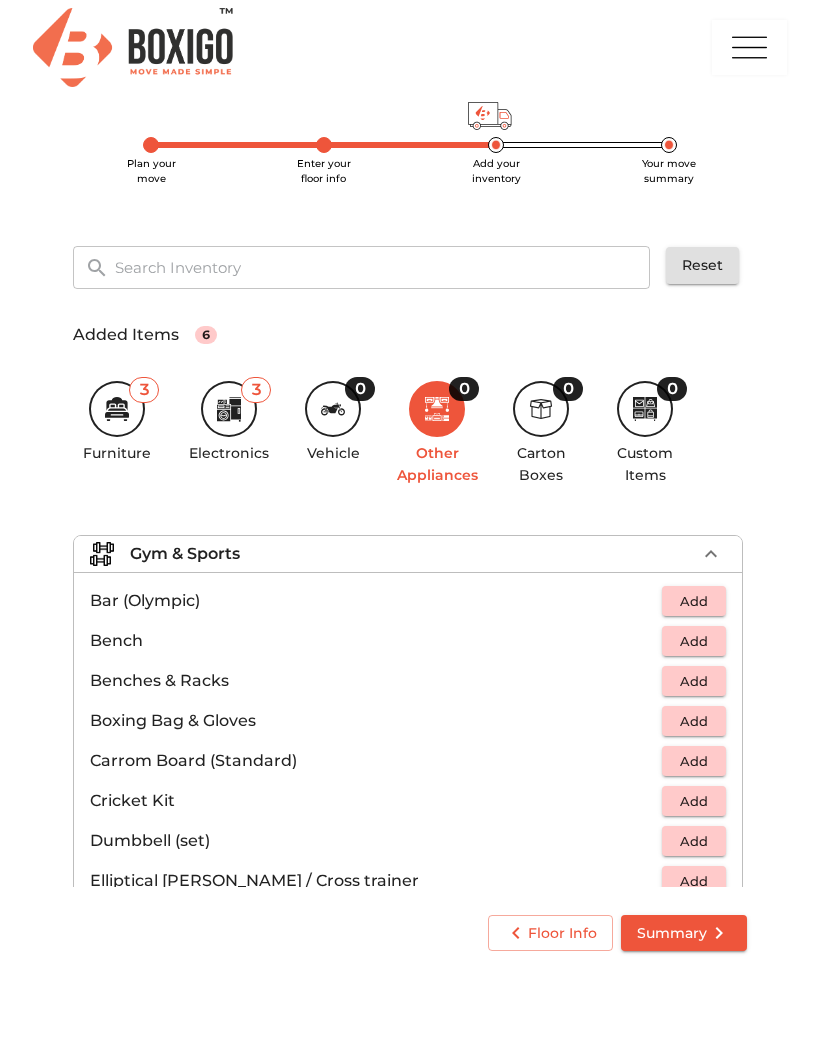 click on "Gym & Sports" at bounding box center (185, 554) 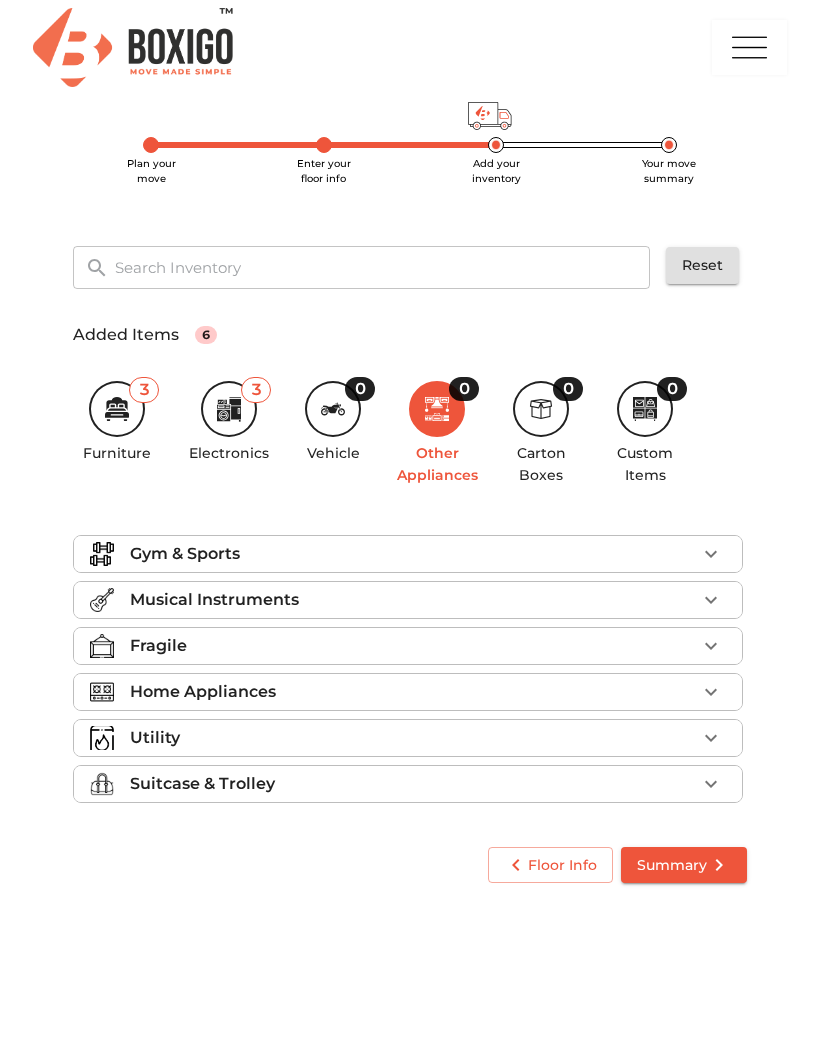 click on "Suitcase & Trolley" at bounding box center [202, 784] 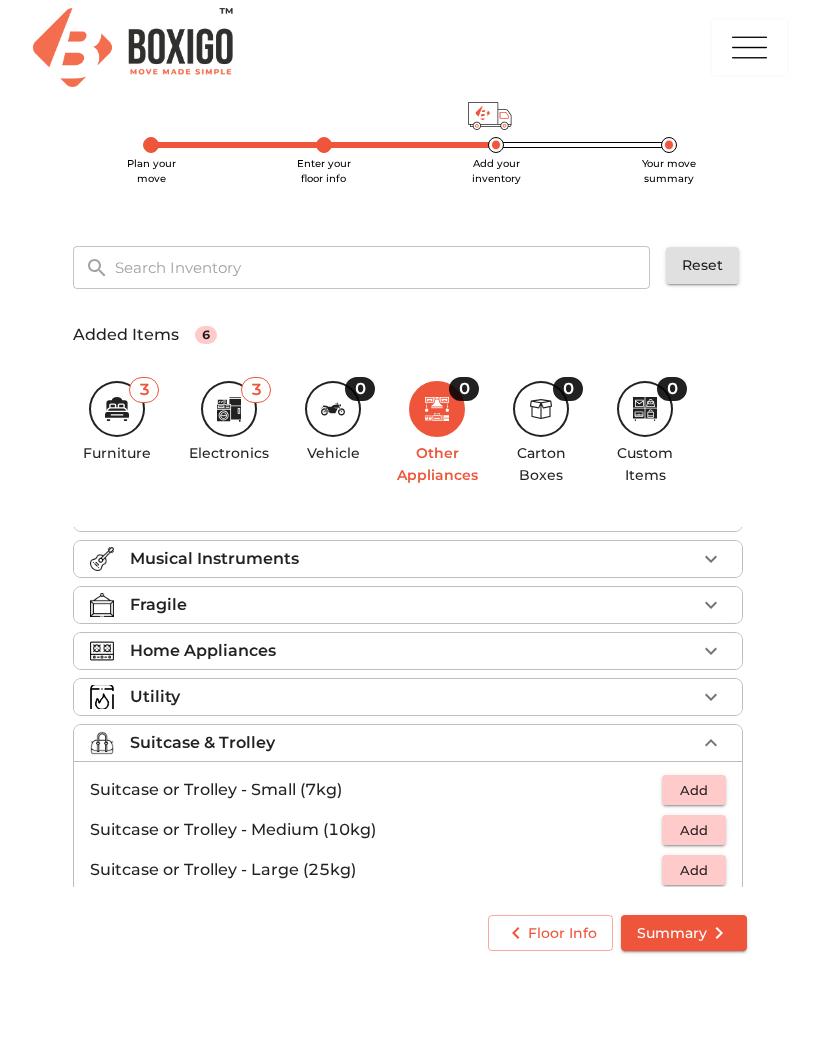 scroll, scrollTop: 23, scrollLeft: 0, axis: vertical 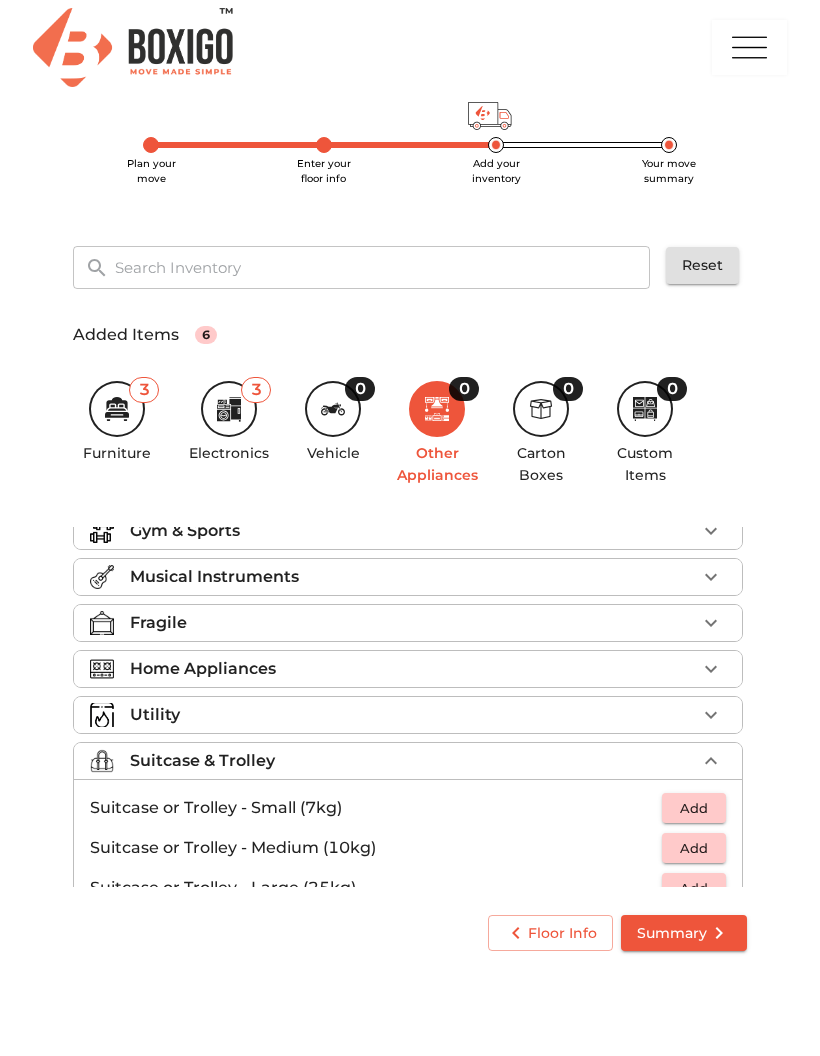 click on "Suitcase & Trolley" at bounding box center (202, 761) 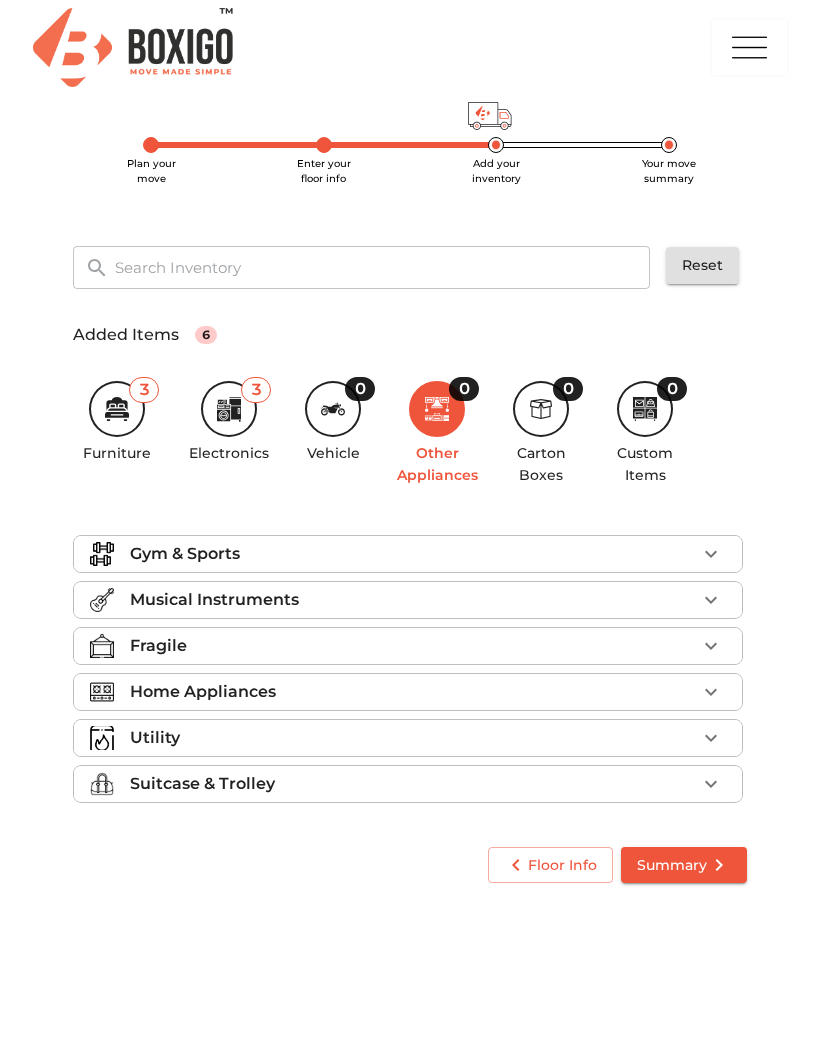 scroll, scrollTop: 0, scrollLeft: 0, axis: both 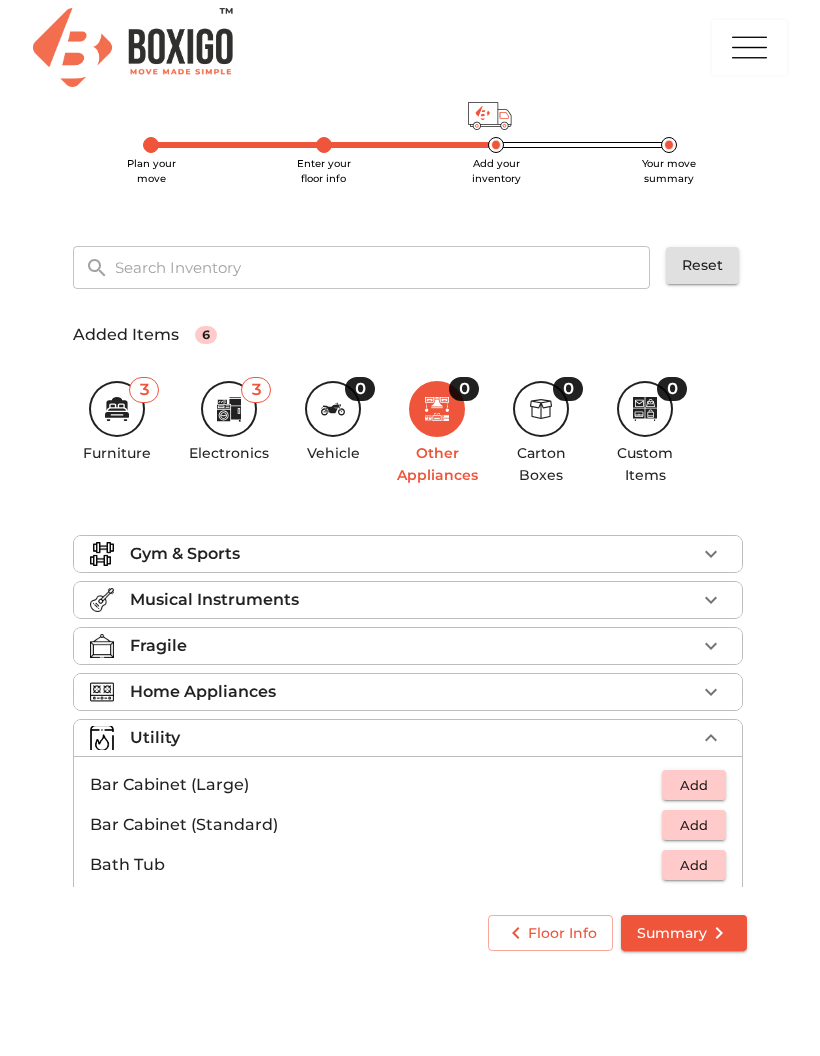 click on "Utility" at bounding box center (155, 738) 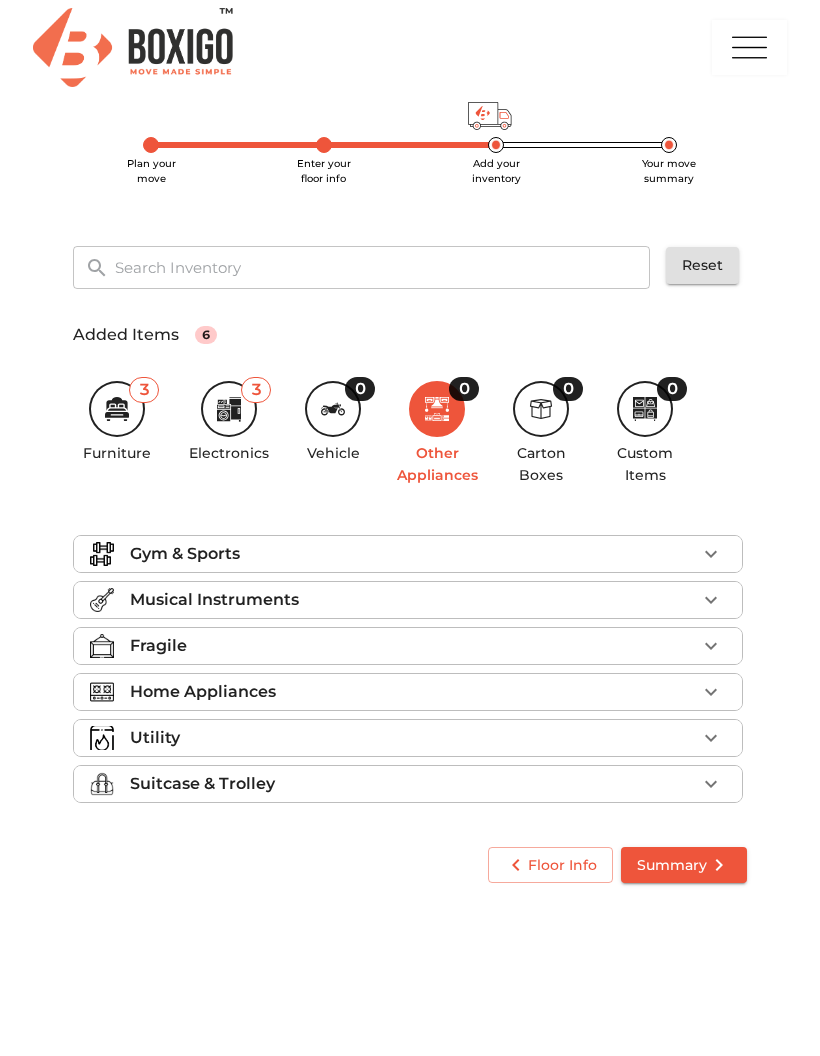 click on "Home Appliances" at bounding box center [203, 692] 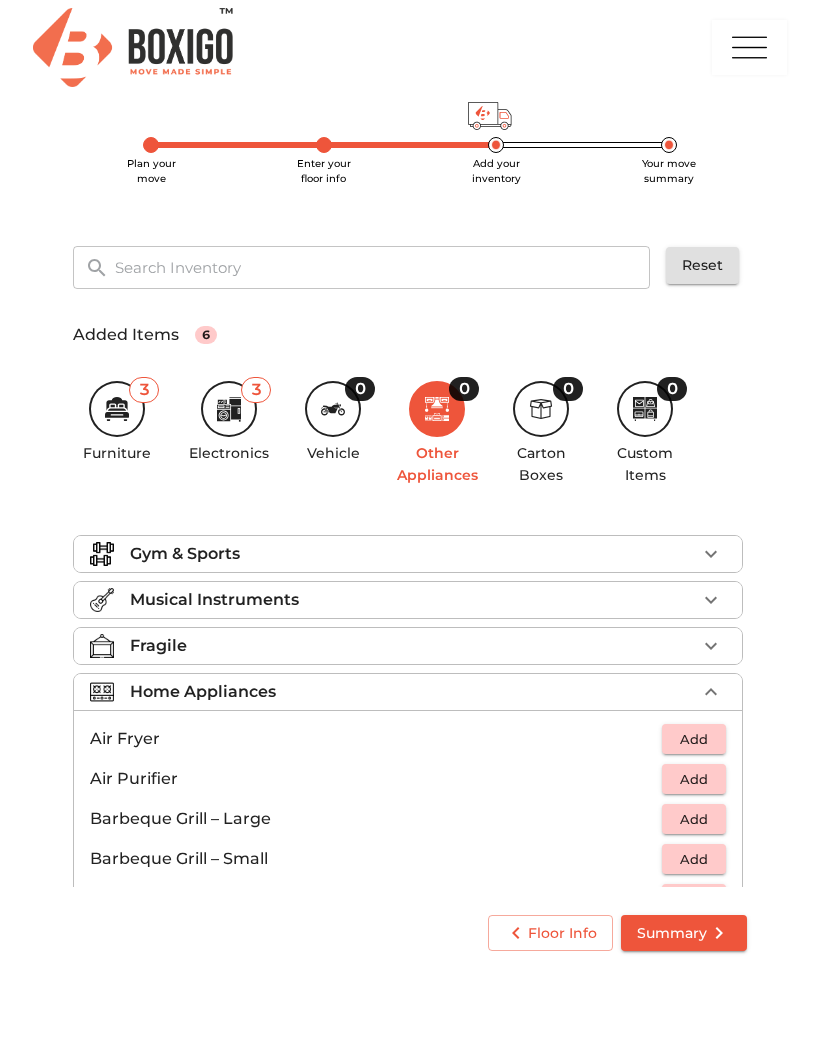 scroll, scrollTop: 0, scrollLeft: 0, axis: both 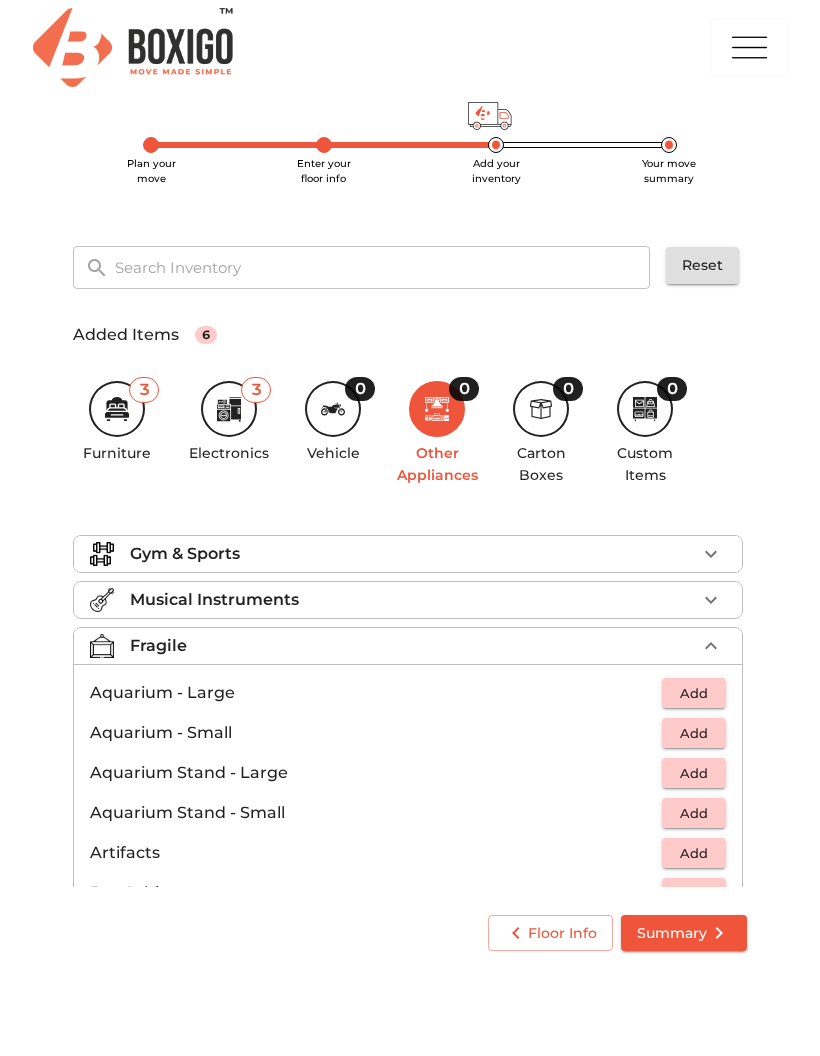 click on "Fragile" at bounding box center (158, 646) 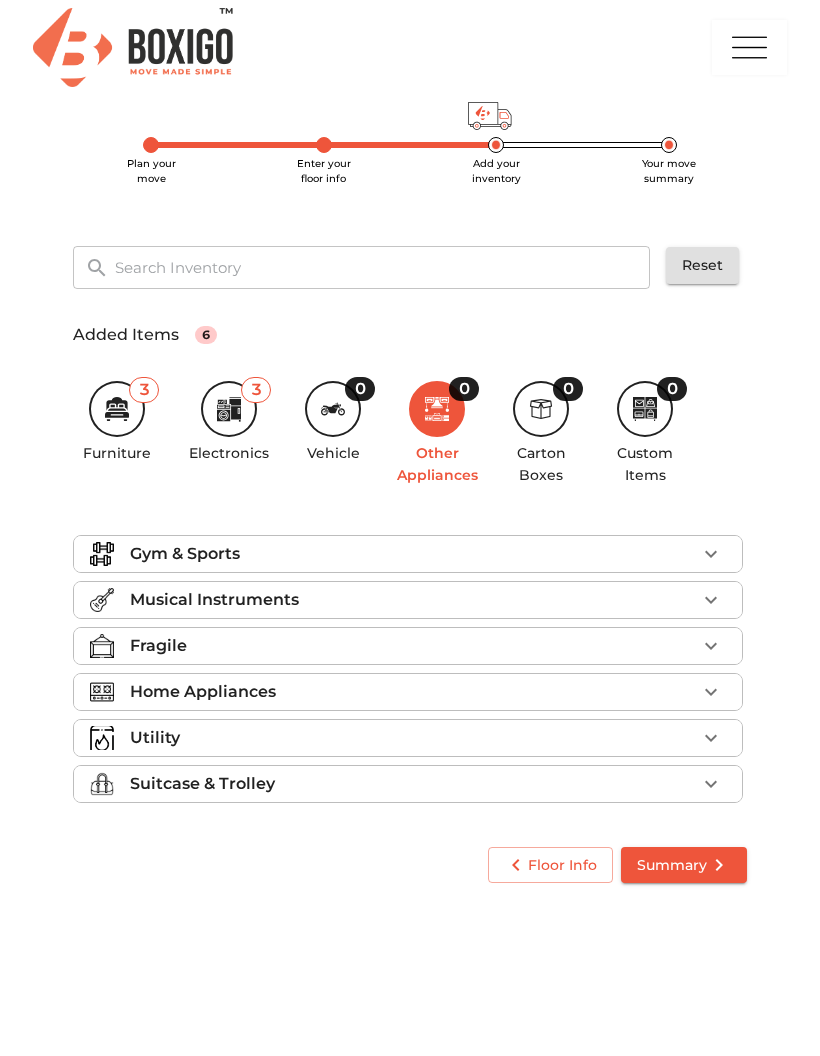 click on "Musical Instruments" at bounding box center [214, 600] 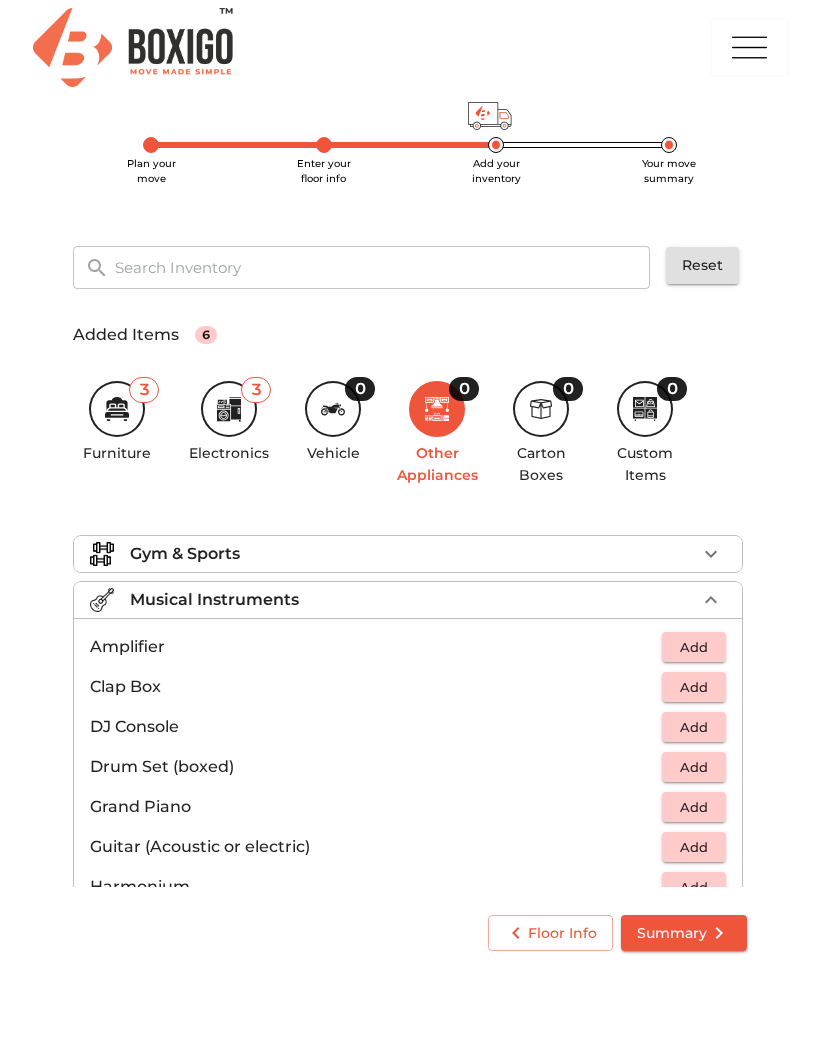scroll, scrollTop: 0, scrollLeft: 0, axis: both 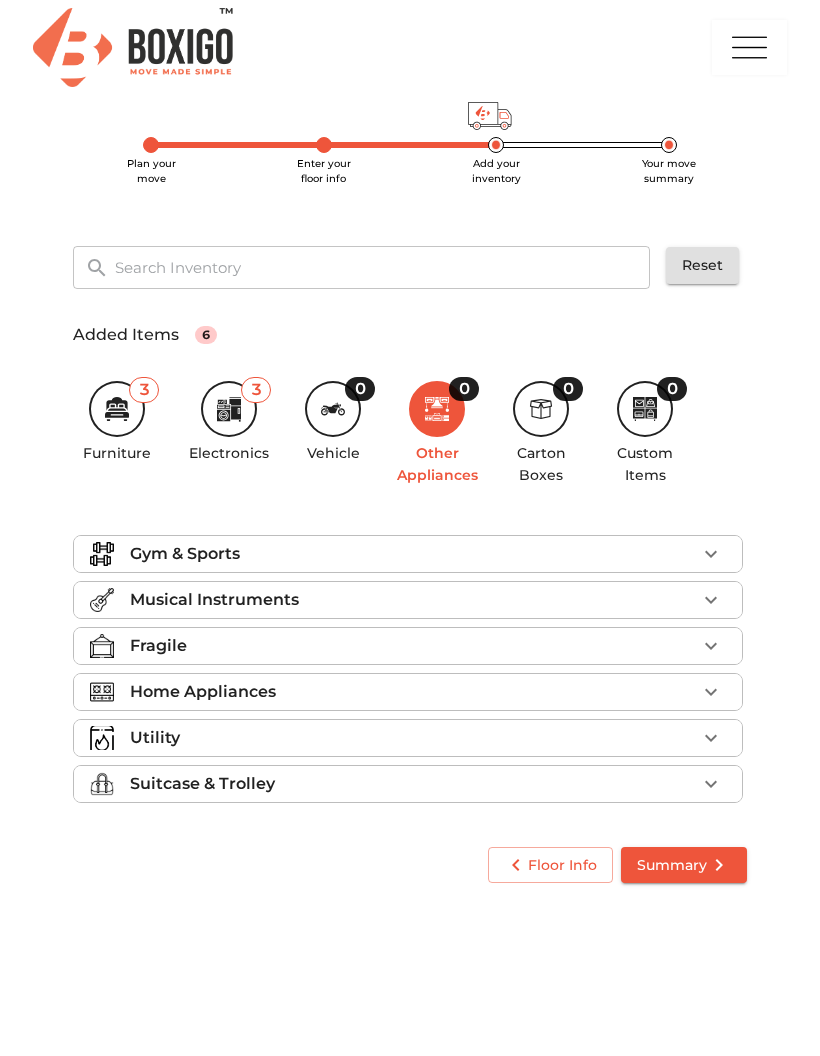 click on "Utility" at bounding box center [155, 738] 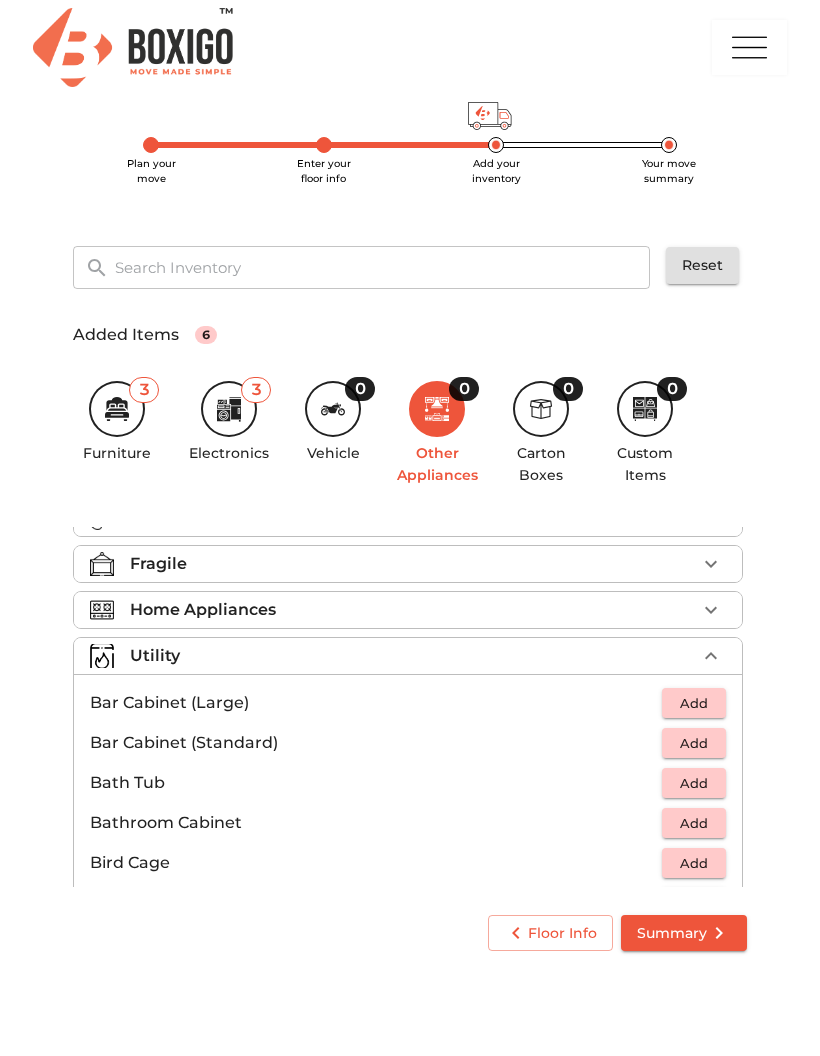 scroll, scrollTop: 56, scrollLeft: 0, axis: vertical 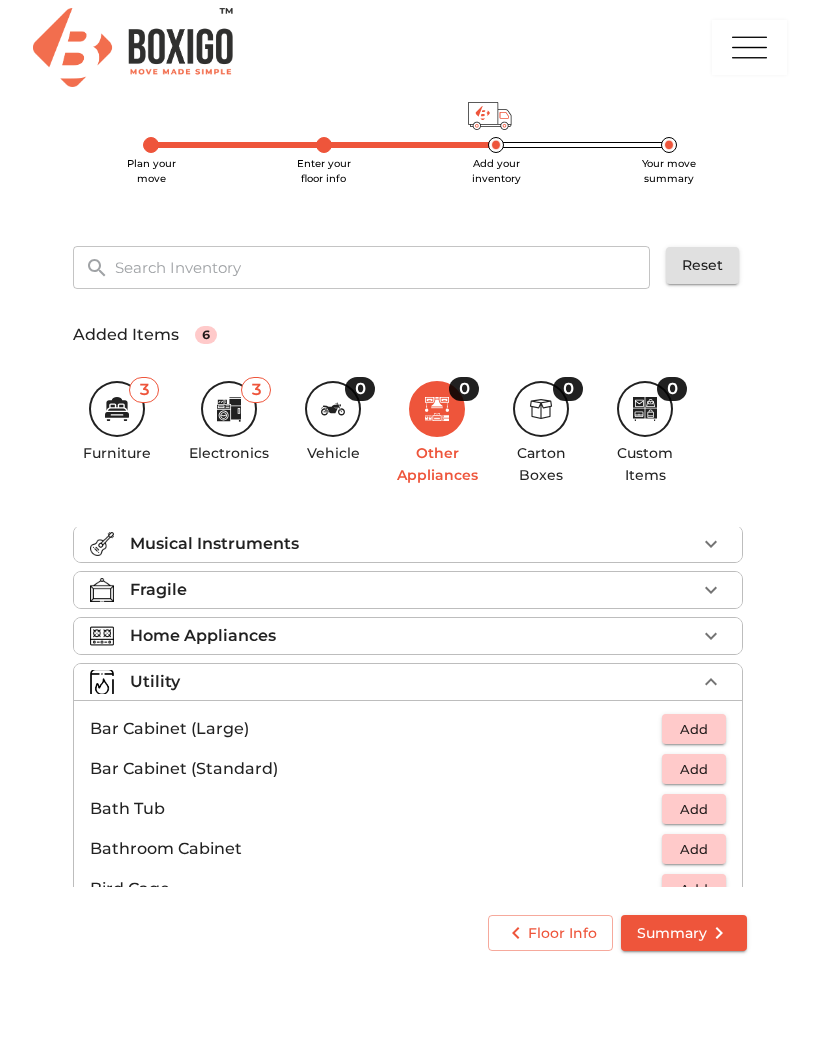 click on "Utility" at bounding box center (408, 682) 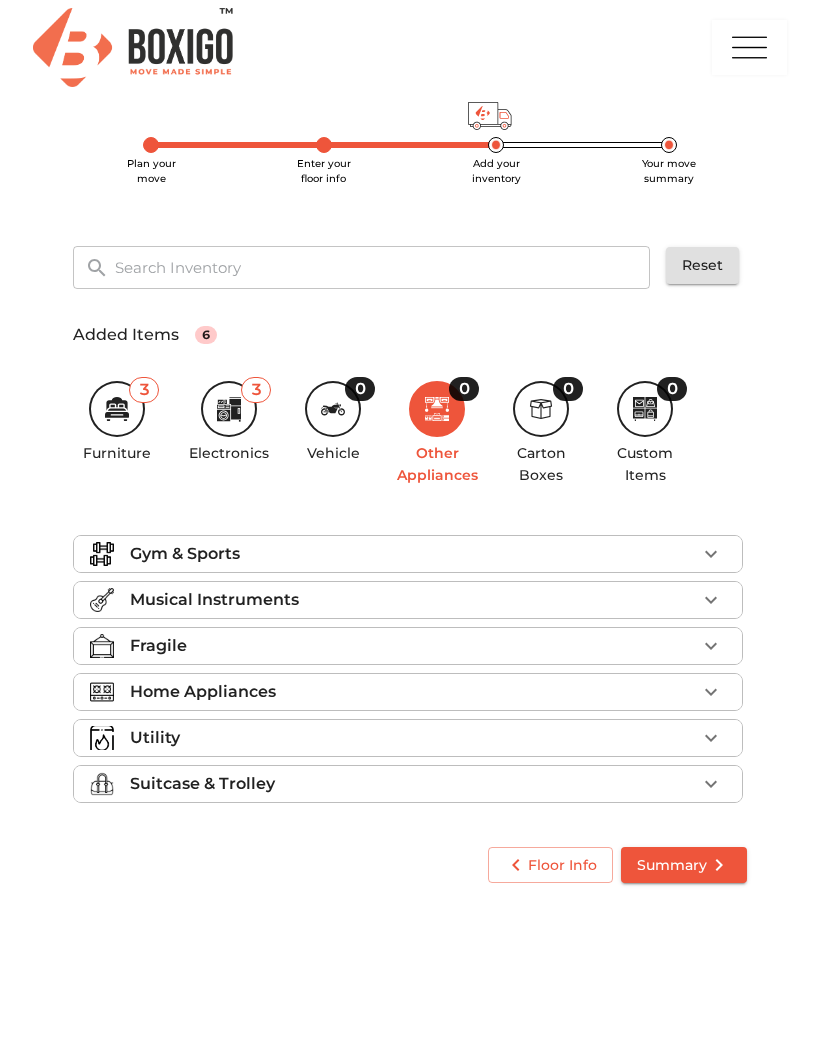 scroll, scrollTop: 0, scrollLeft: 0, axis: both 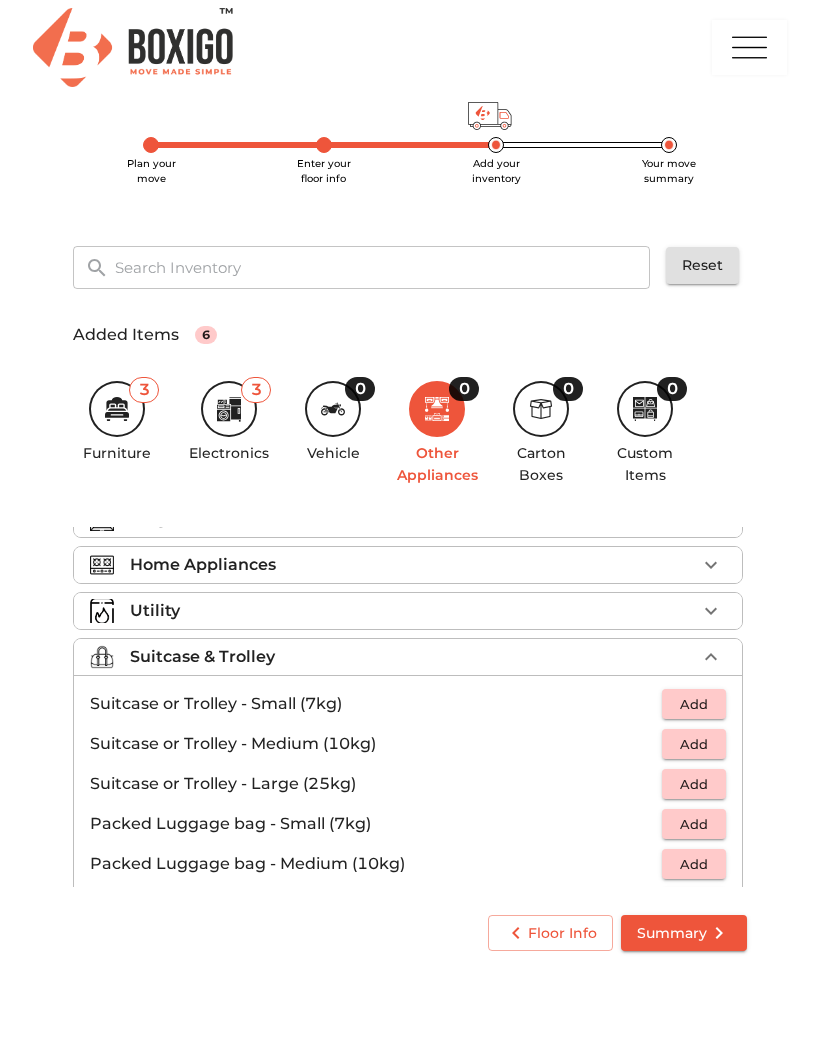 click on "Add" at bounding box center (694, 744) 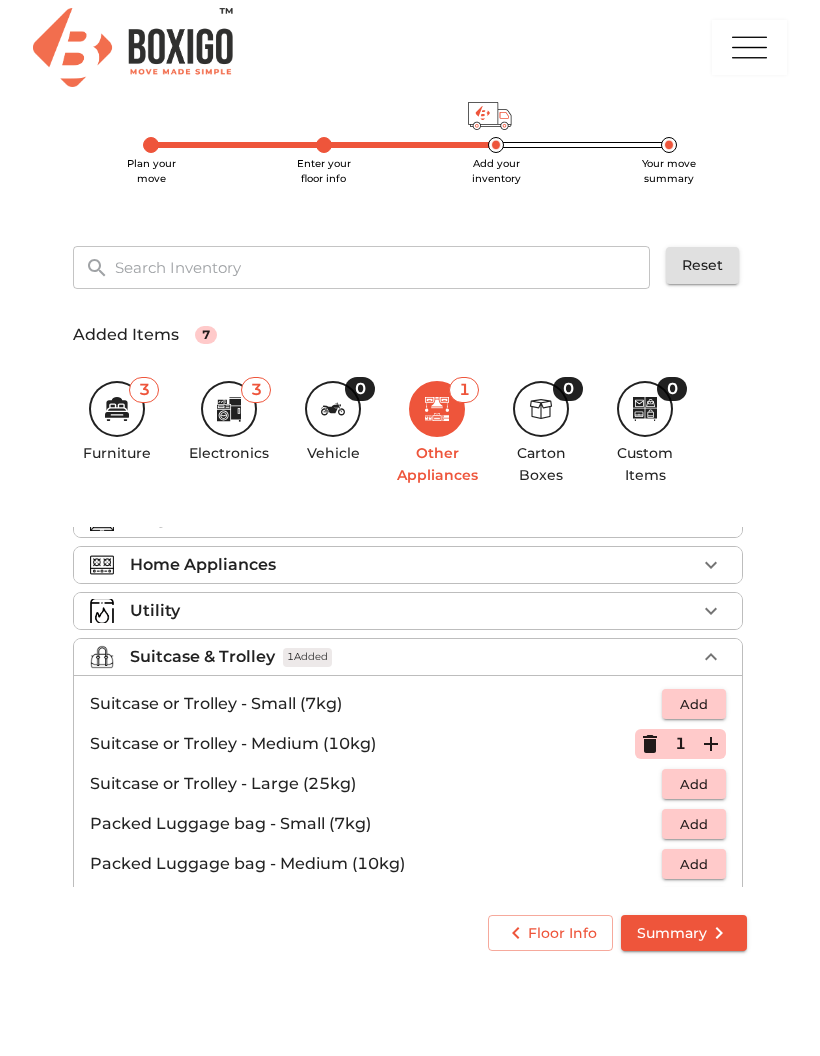 click on "Suitcase & Trolley" at bounding box center (202, 657) 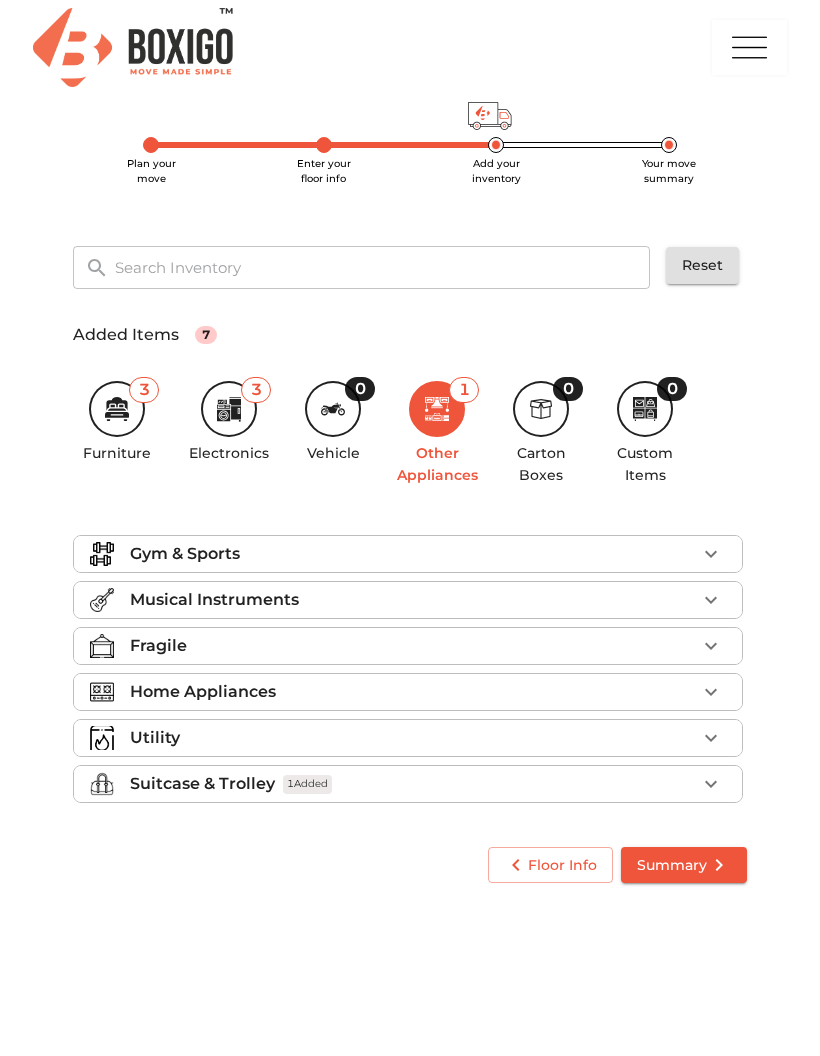scroll, scrollTop: 0, scrollLeft: 0, axis: both 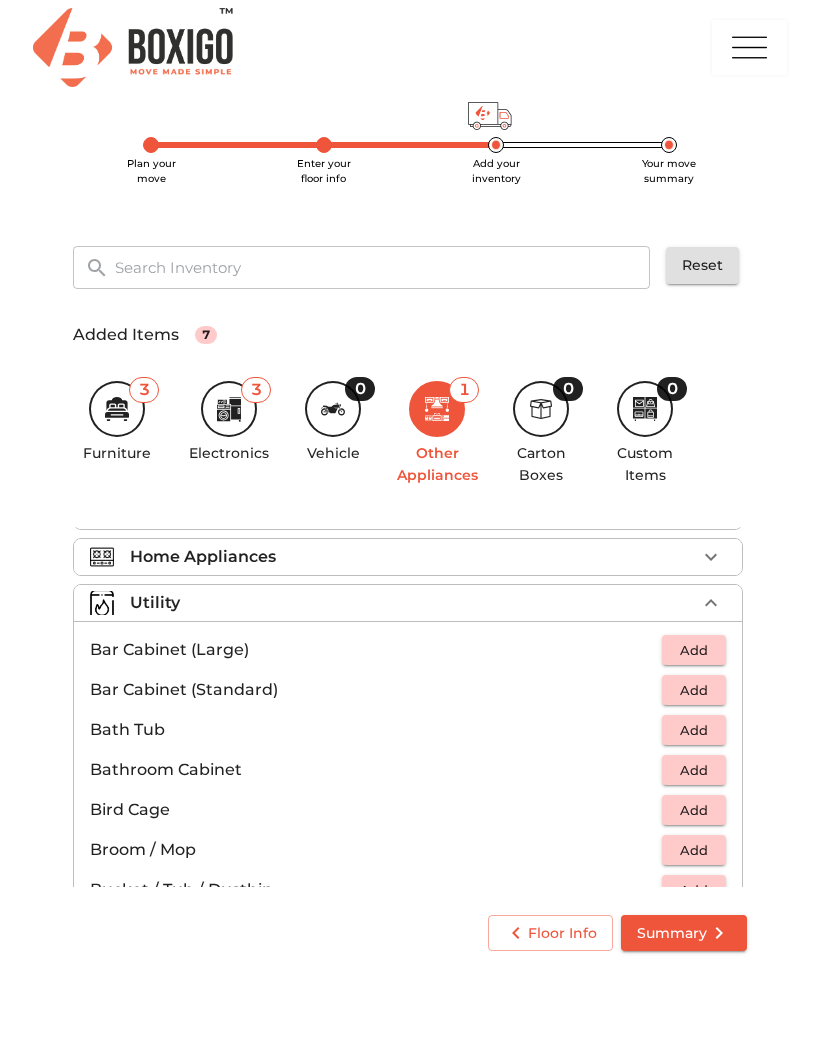 click on "Utility" at bounding box center (413, 603) 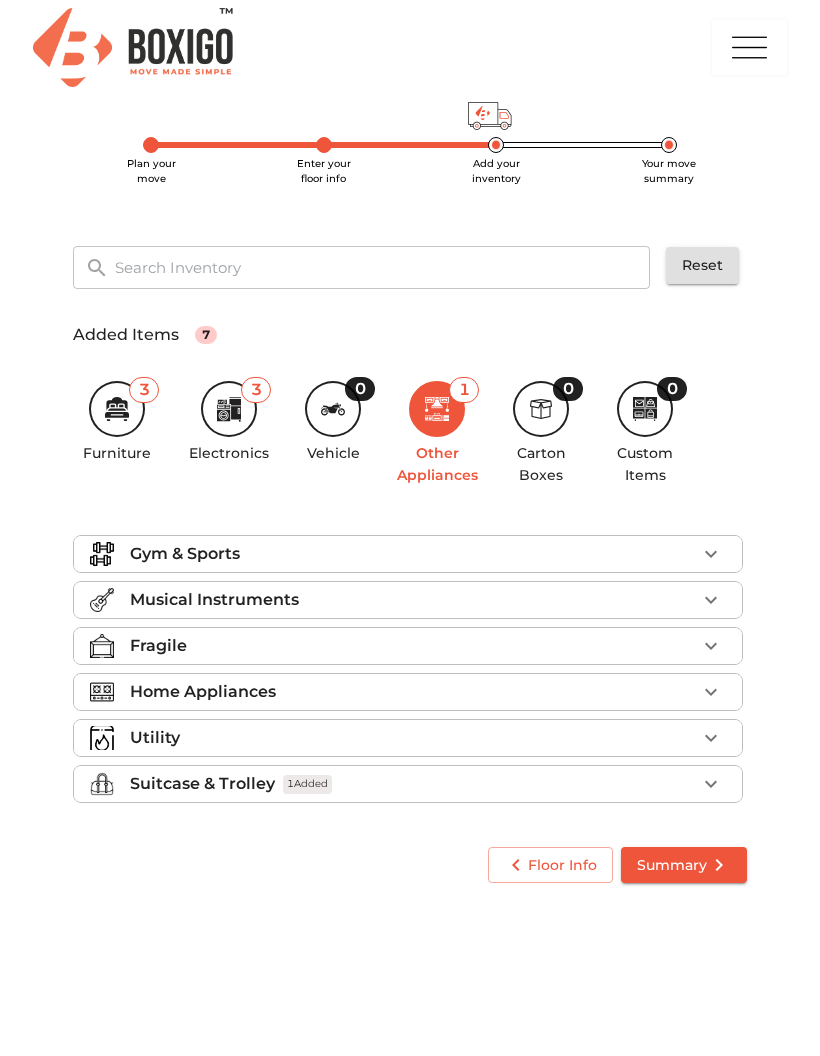 scroll, scrollTop: 0, scrollLeft: 0, axis: both 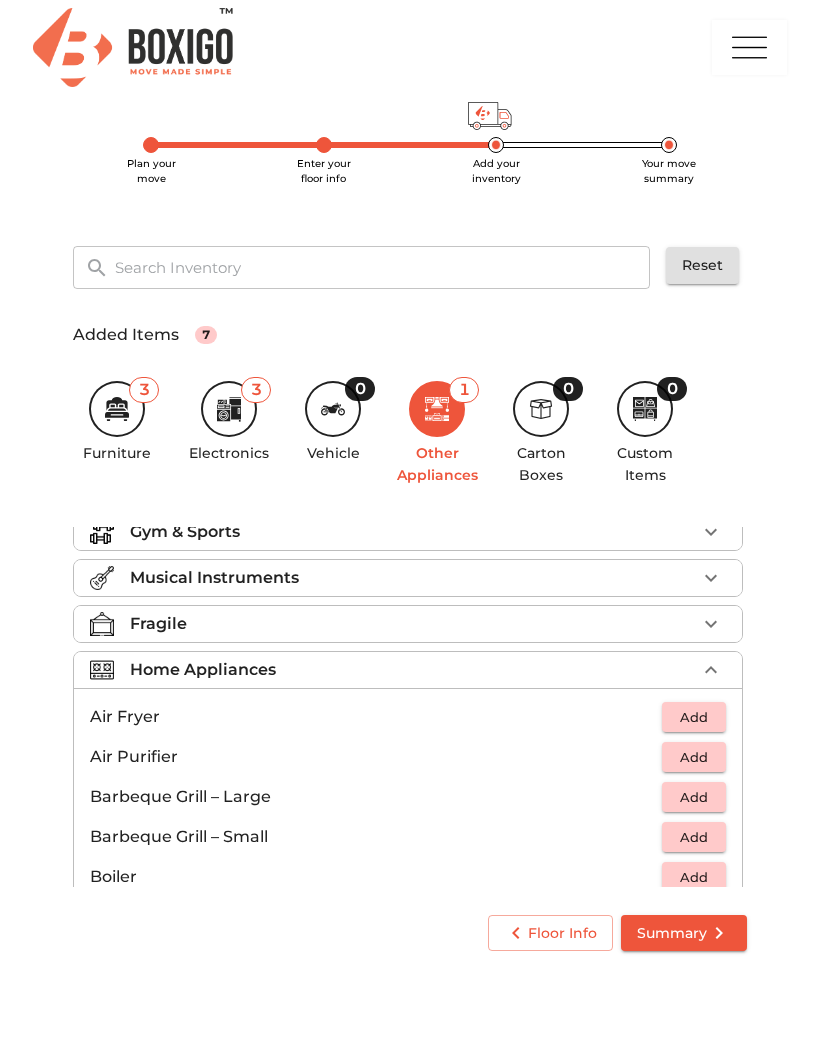 click on "Home Appliances" at bounding box center (408, 670) 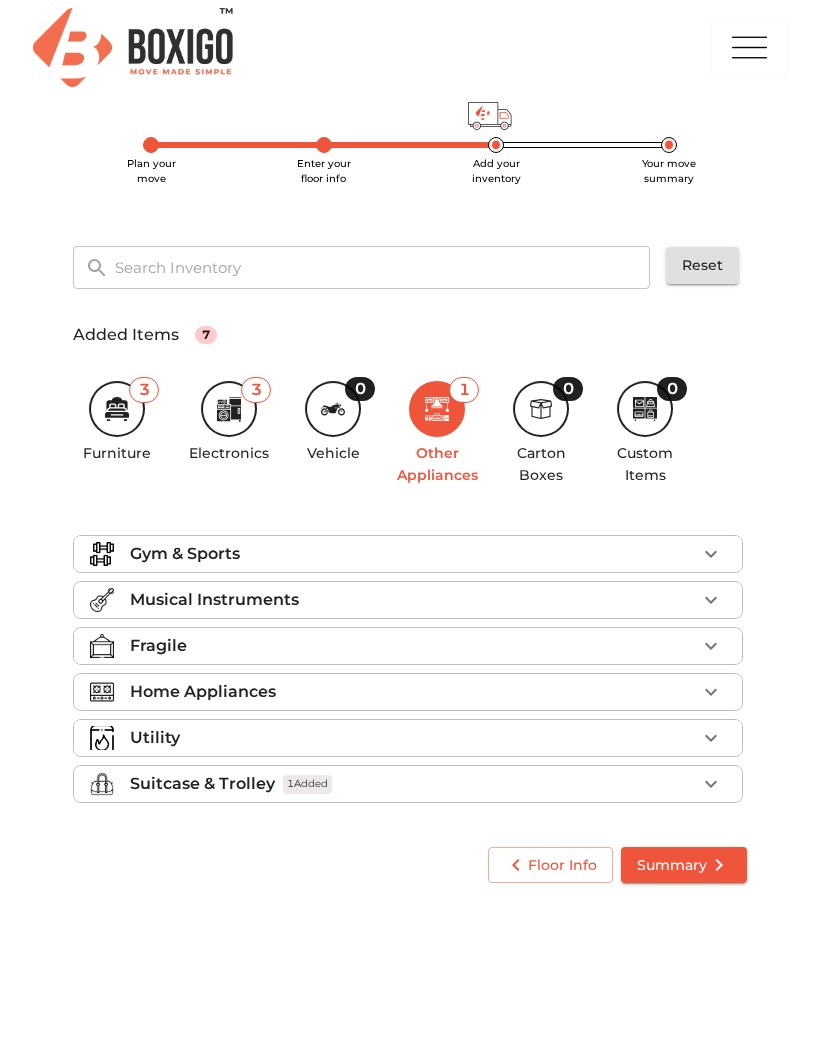 scroll, scrollTop: 0, scrollLeft: 0, axis: both 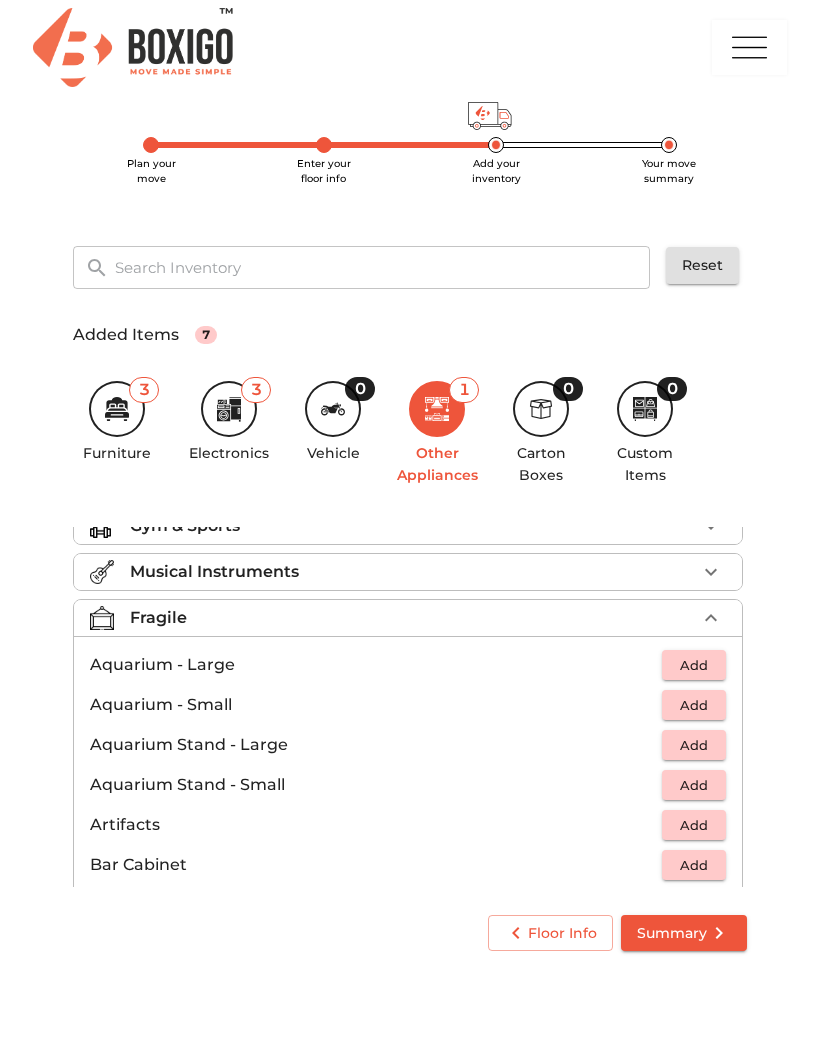click on "Fragile" at bounding box center (158, 618) 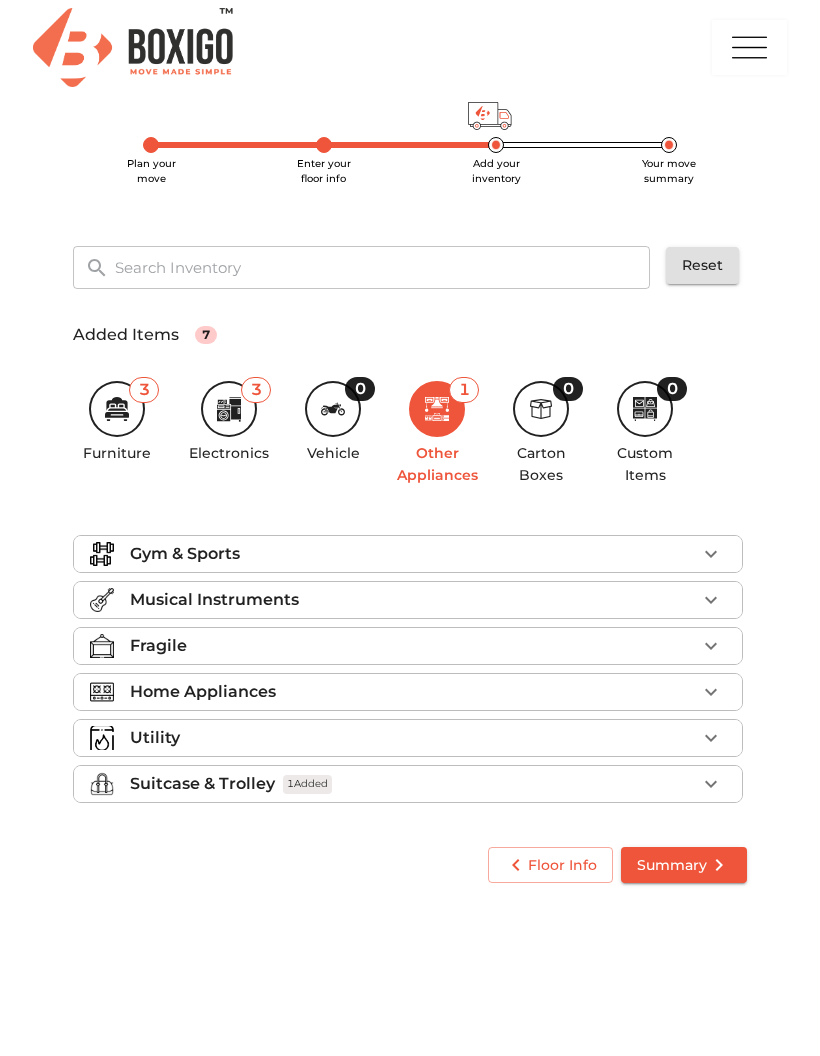 scroll, scrollTop: 0, scrollLeft: 0, axis: both 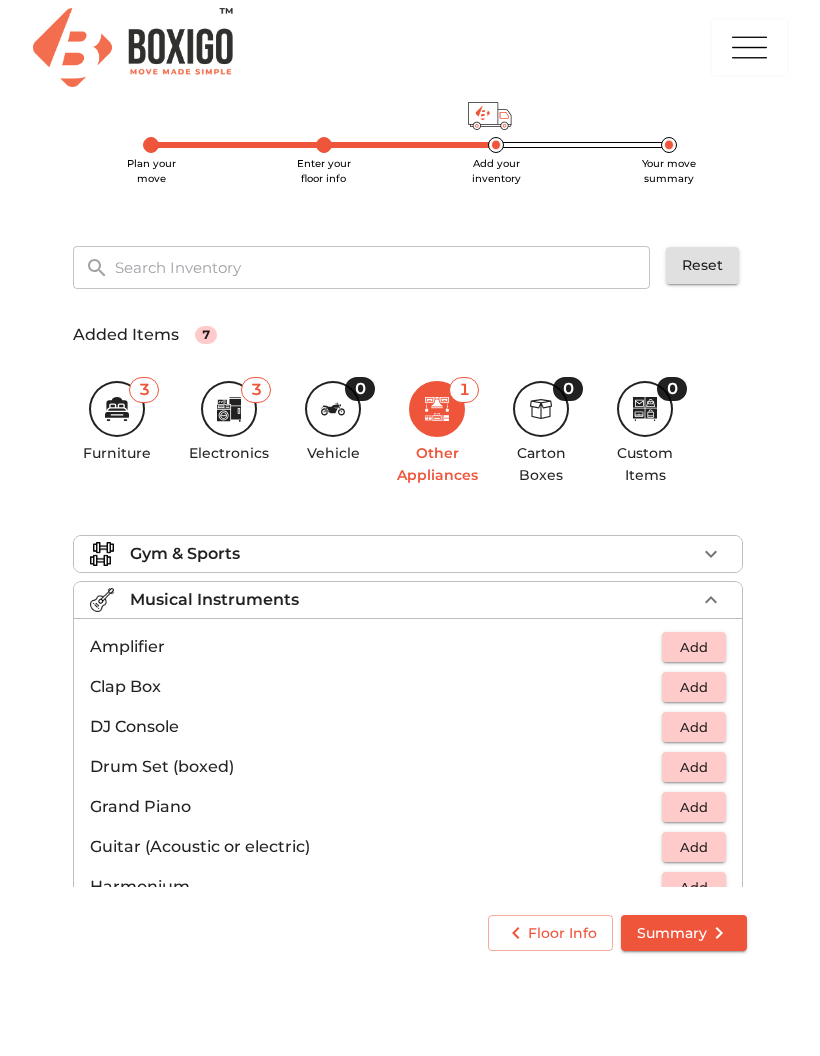 click on "Musical Instruments" at bounding box center (214, 600) 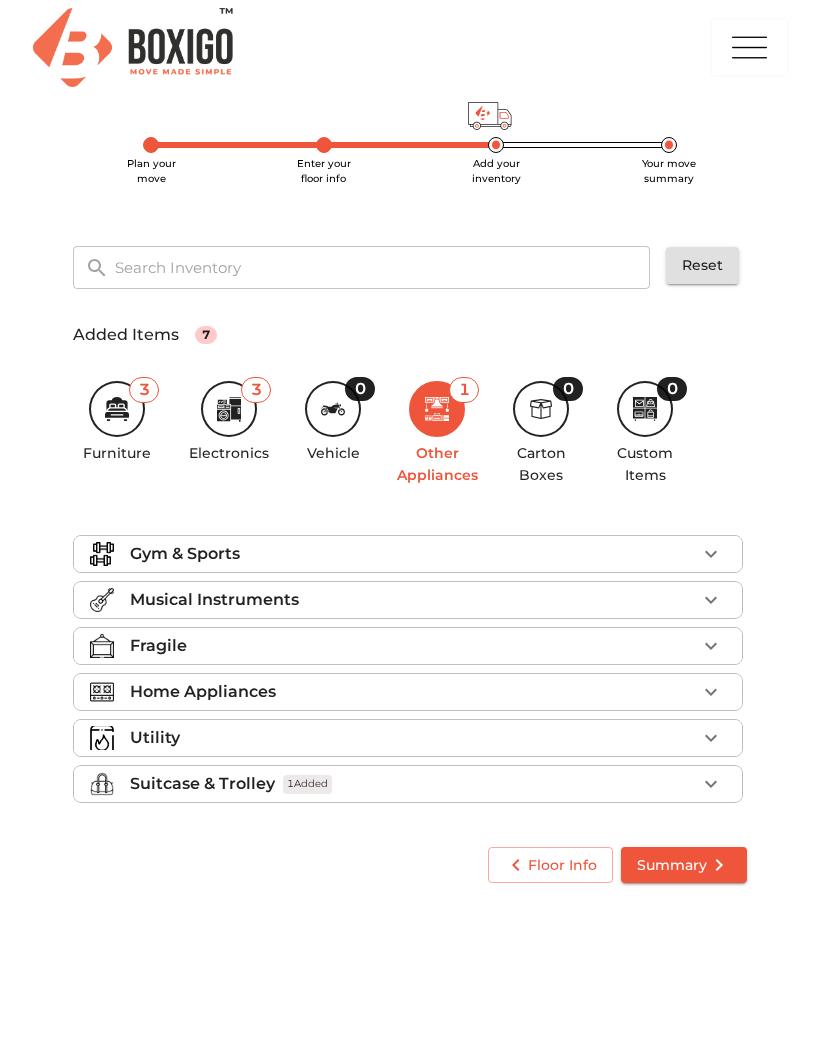 click on "Gym & Sports" at bounding box center [185, 554] 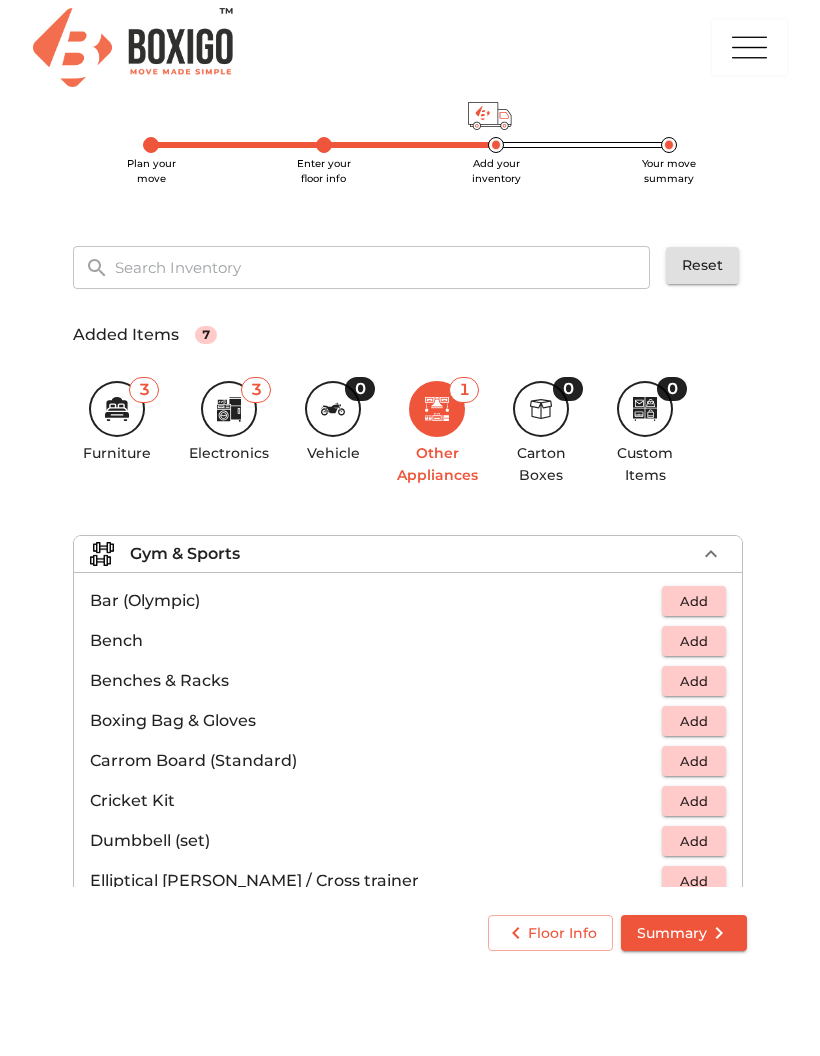click on "Gym & Sports" at bounding box center (185, 554) 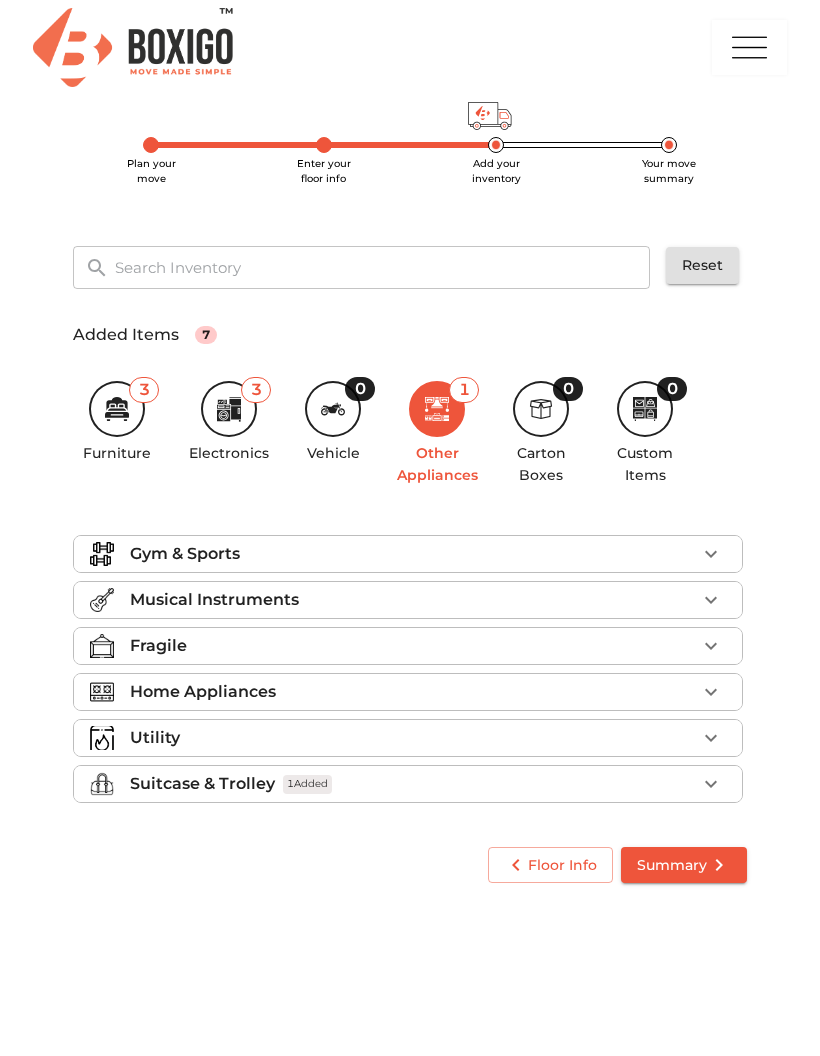 click on "Gym & Sports" at bounding box center [185, 554] 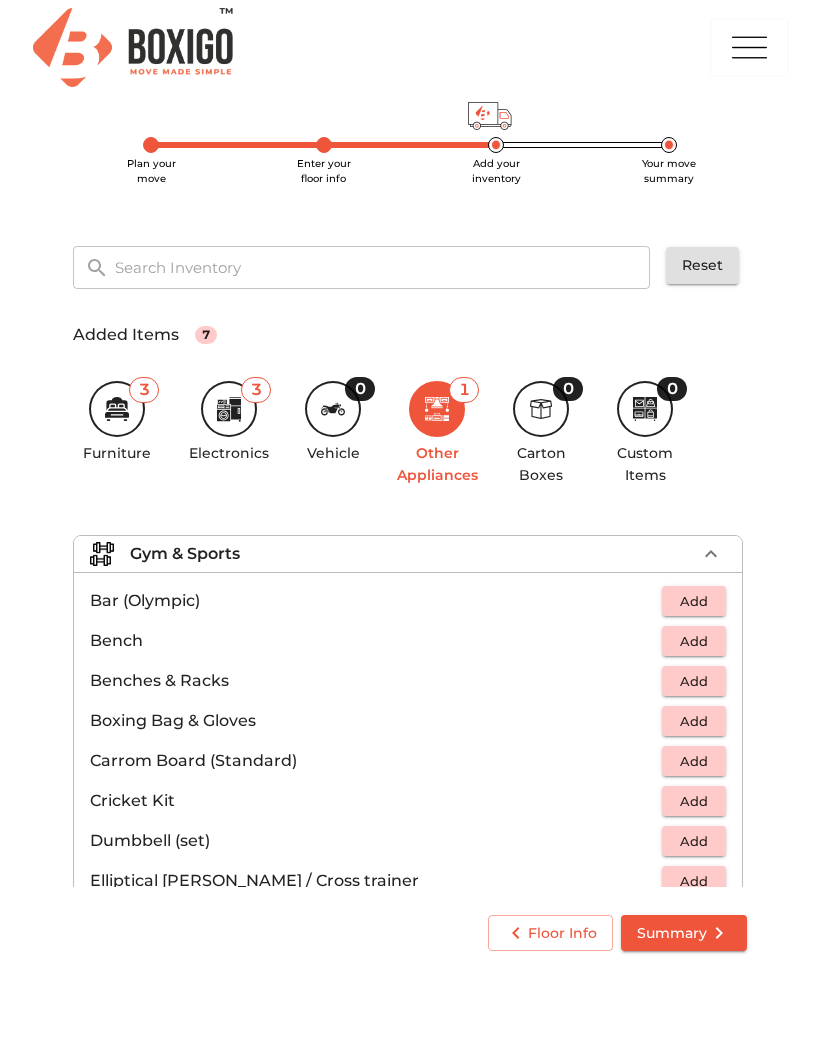 scroll, scrollTop: 0, scrollLeft: 0, axis: both 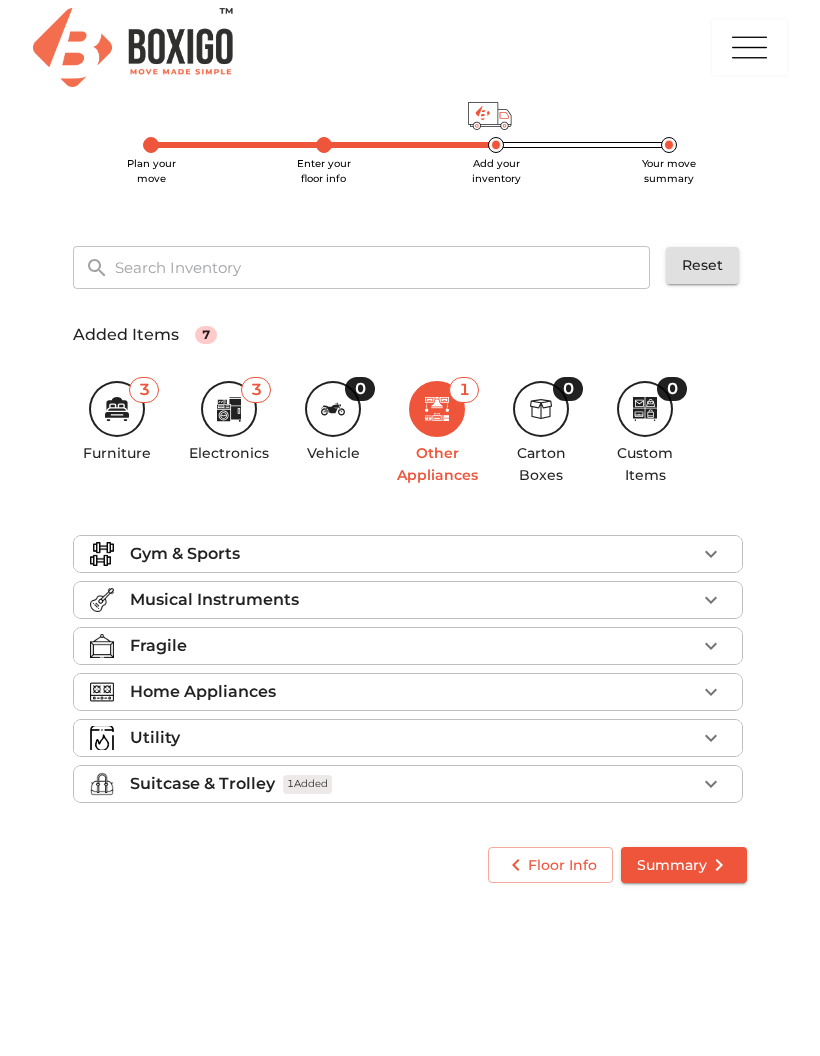 click on "Utility" at bounding box center [155, 738] 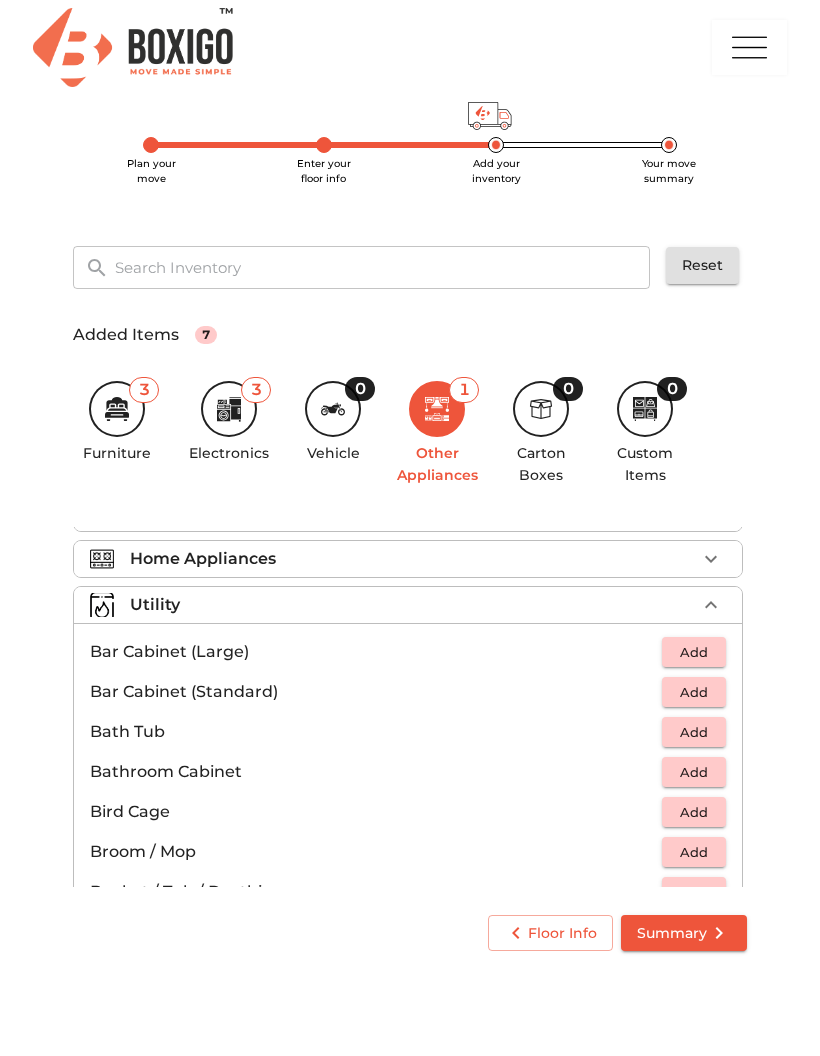 scroll, scrollTop: 124, scrollLeft: 0, axis: vertical 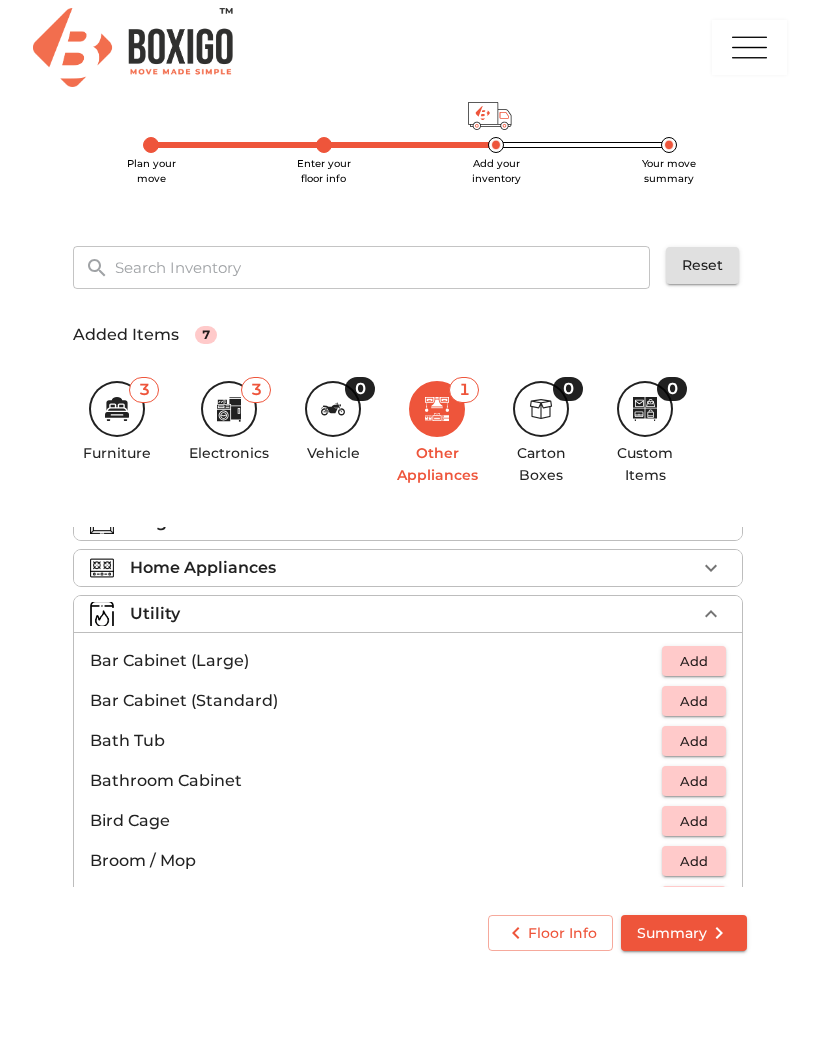 click on "Utility" at bounding box center [155, 614] 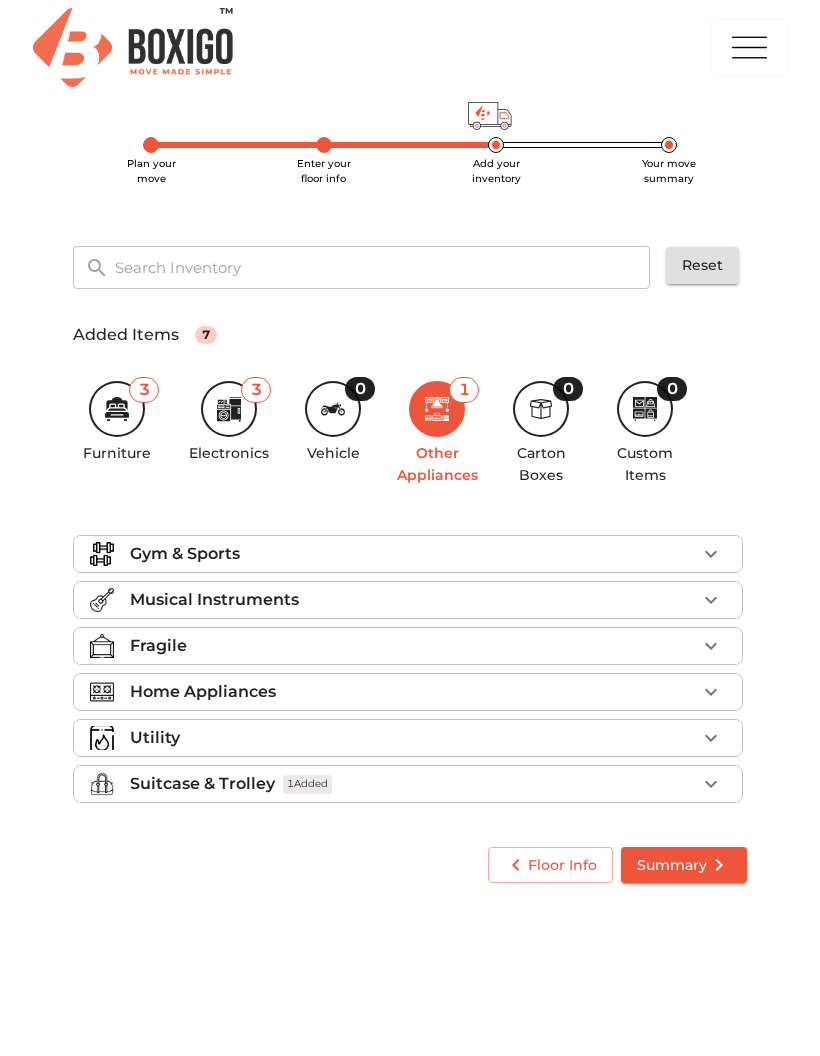 scroll, scrollTop: 0, scrollLeft: 0, axis: both 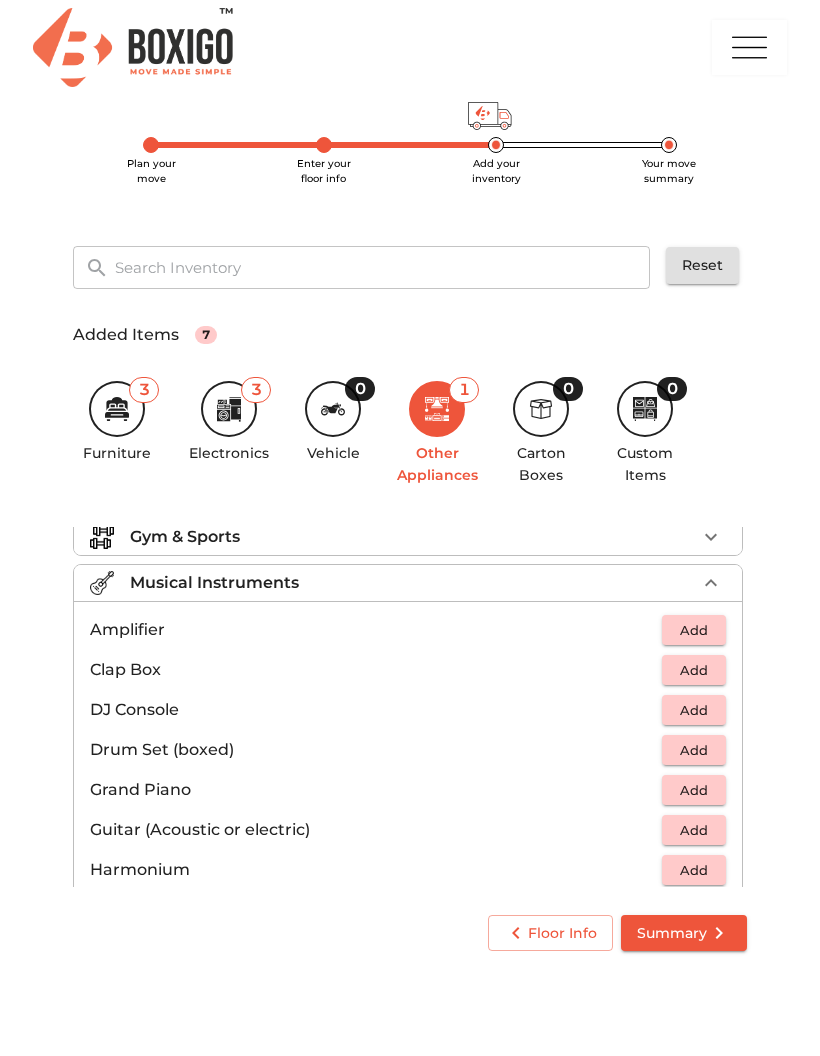 click on "Musical Instruments" at bounding box center [214, 583] 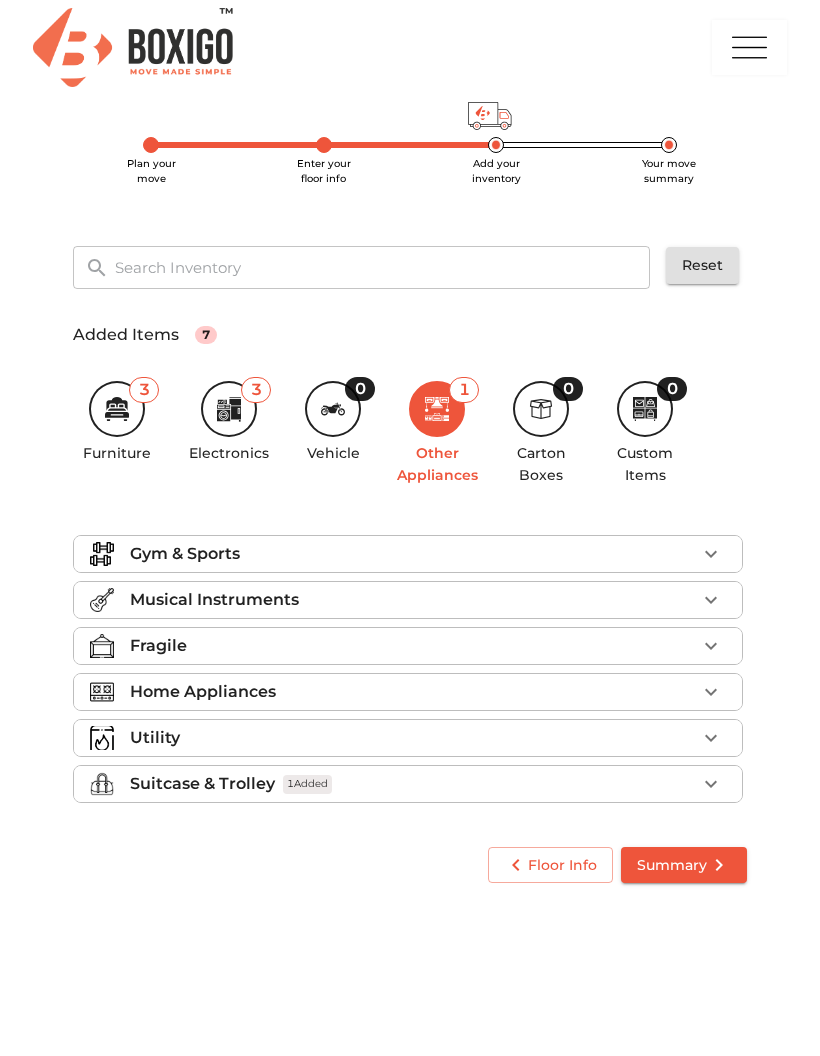 scroll, scrollTop: 0, scrollLeft: 0, axis: both 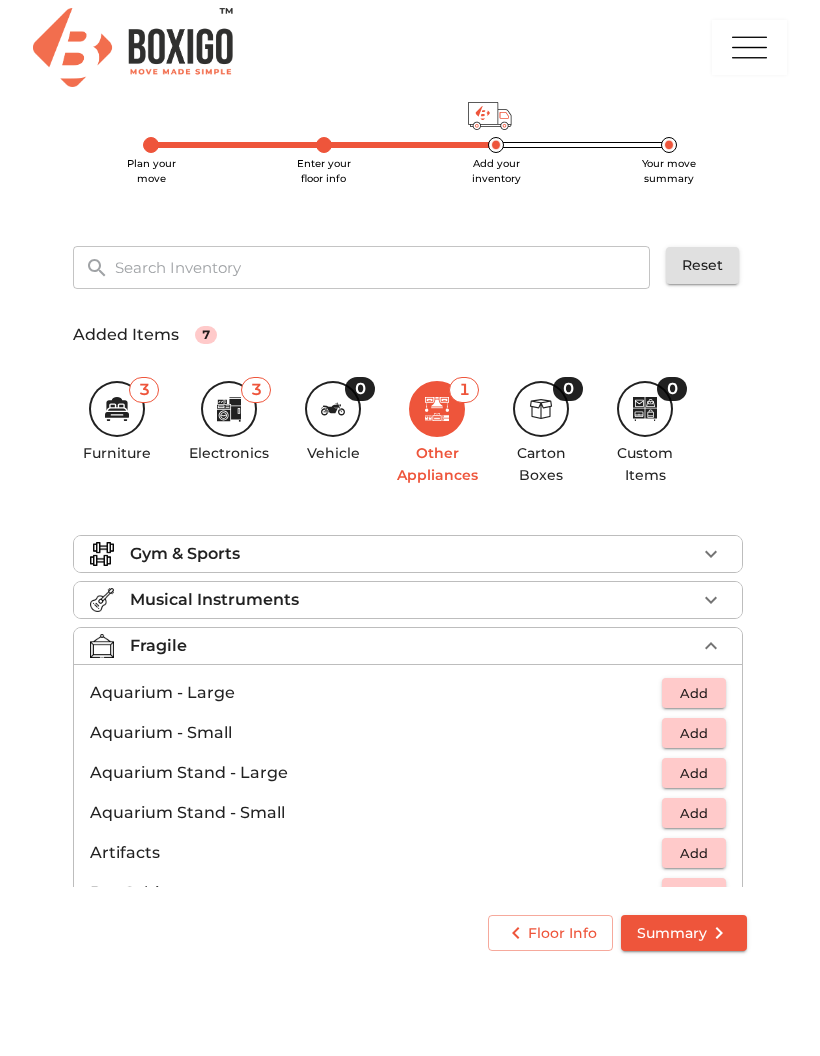 click on "Fragile" at bounding box center [408, 646] 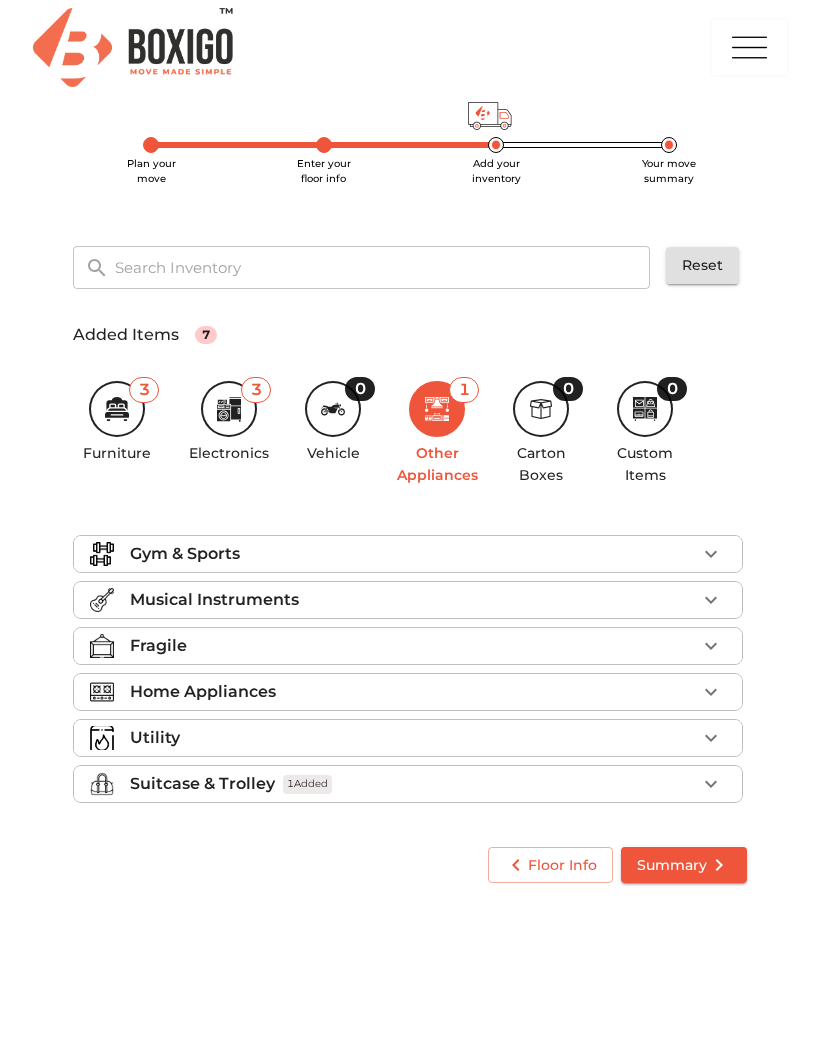 click on "Home Appliances" at bounding box center [203, 692] 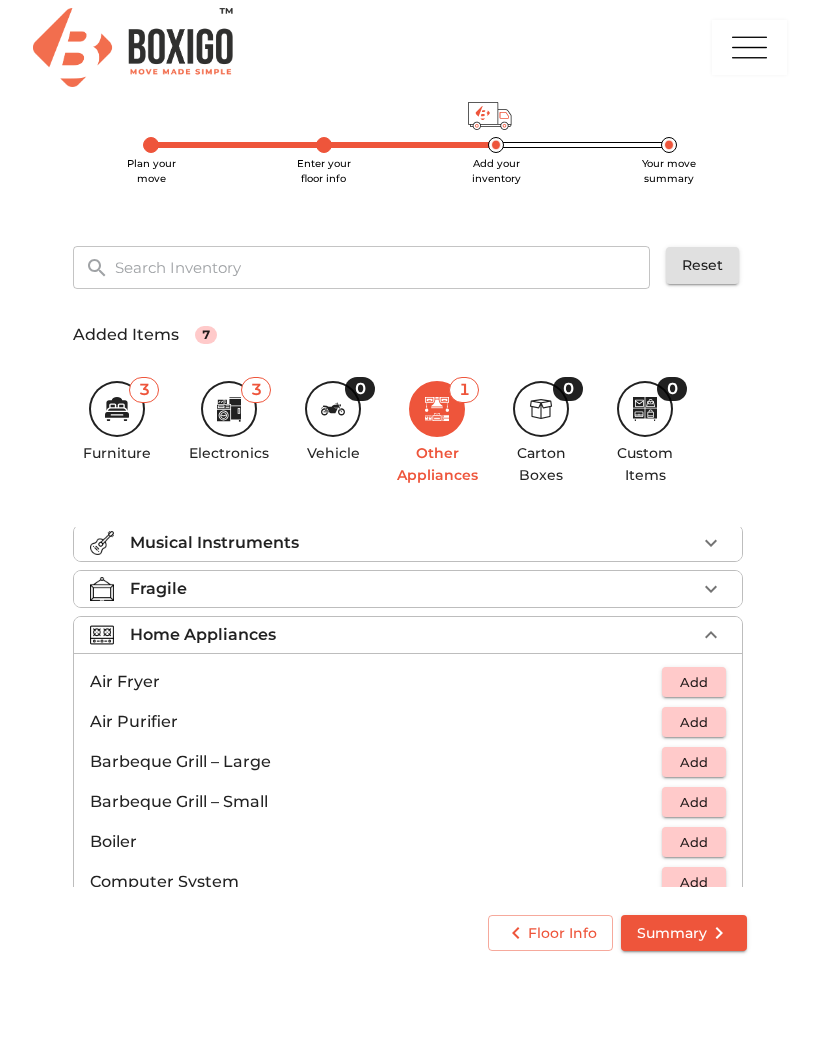 scroll, scrollTop: 58, scrollLeft: 0, axis: vertical 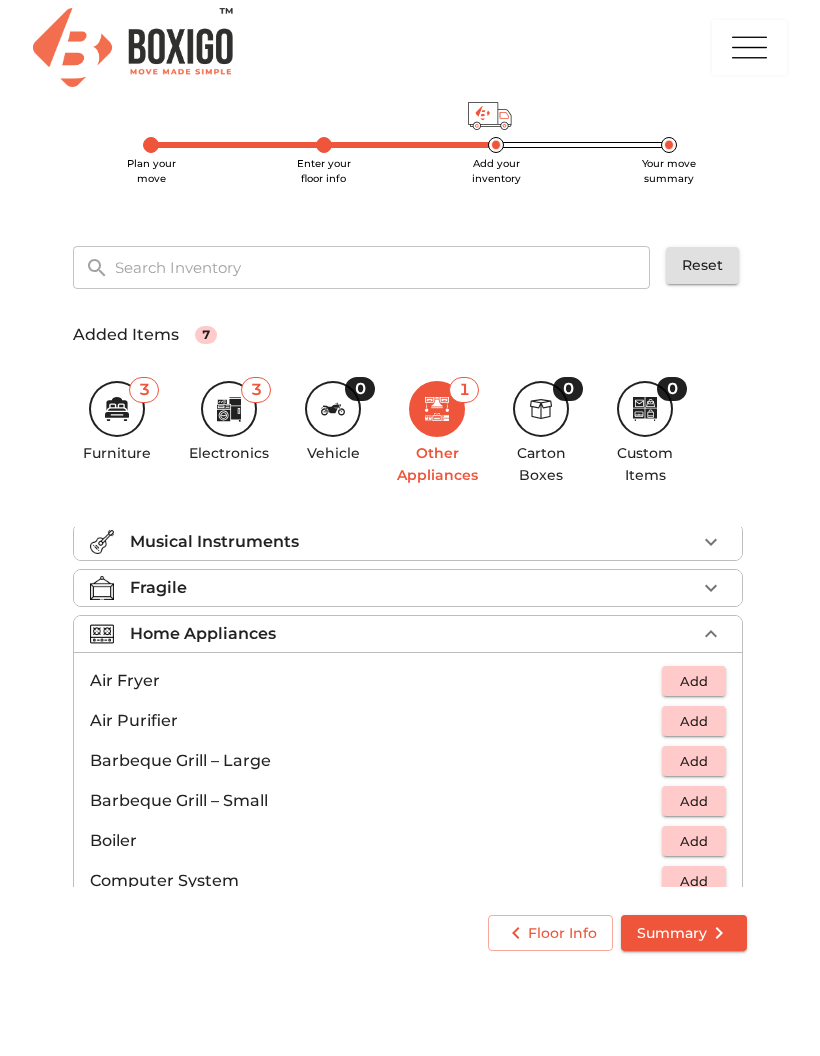 click on "Home Appliances" at bounding box center (203, 634) 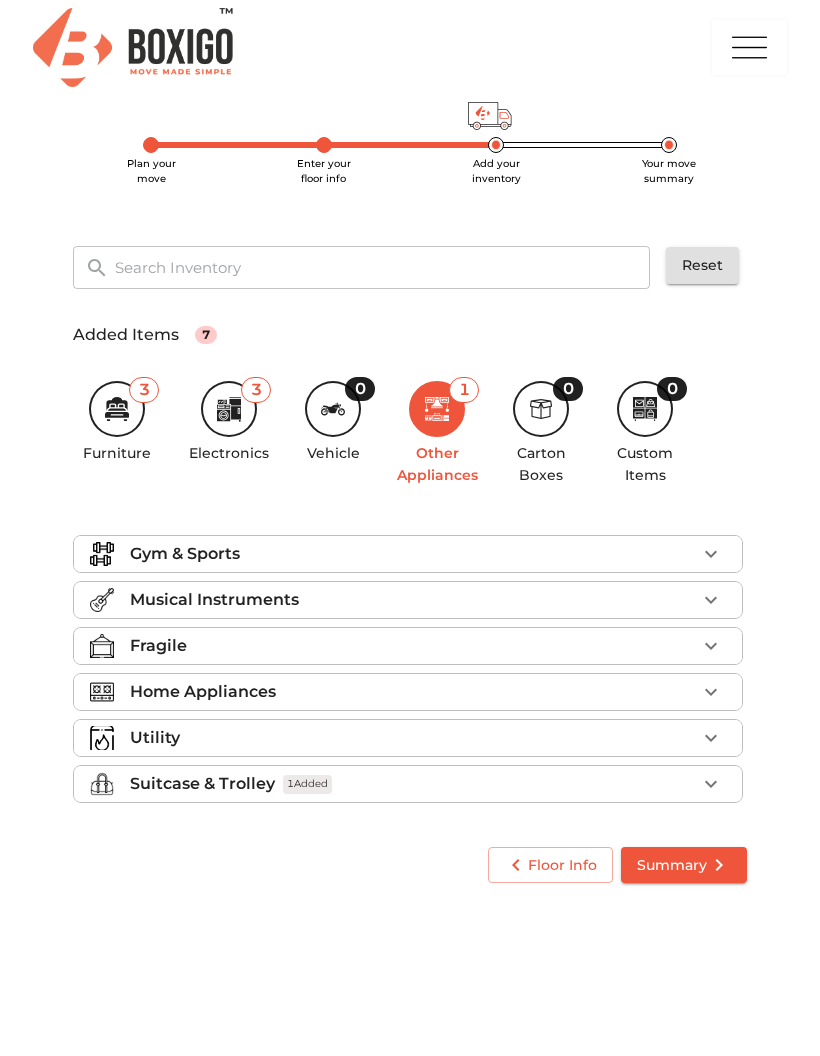scroll, scrollTop: 0, scrollLeft: 0, axis: both 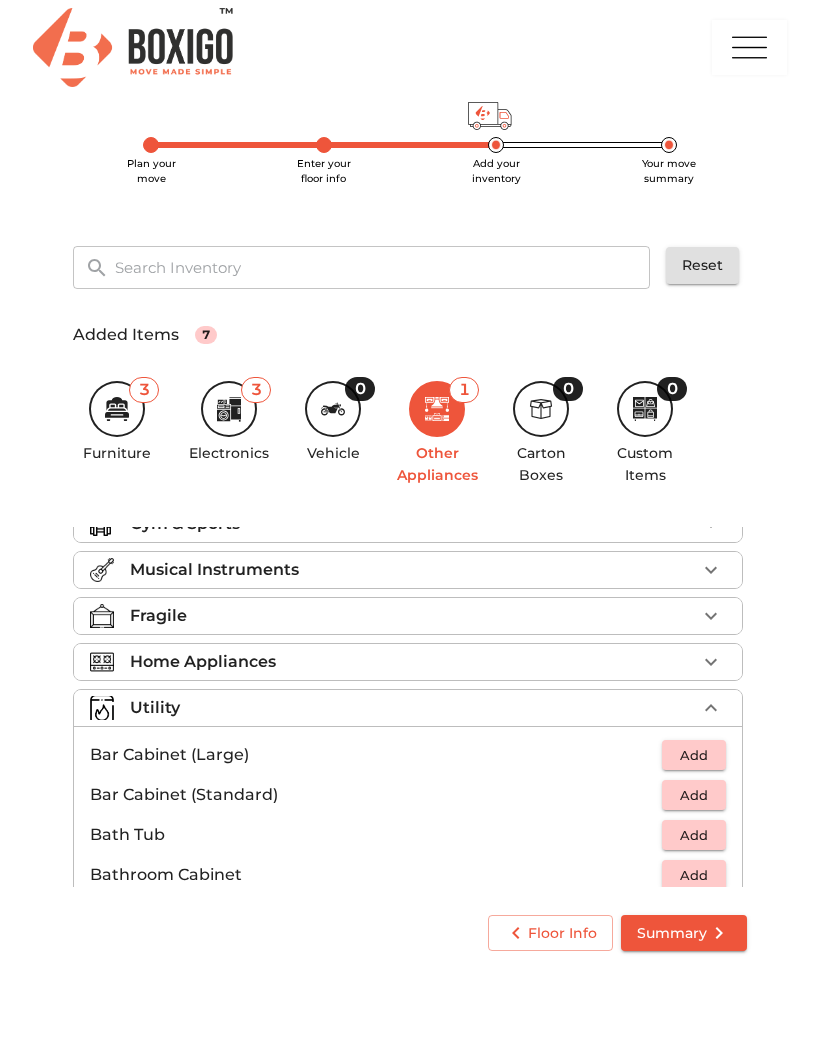 click on "Utility" at bounding box center (413, 708) 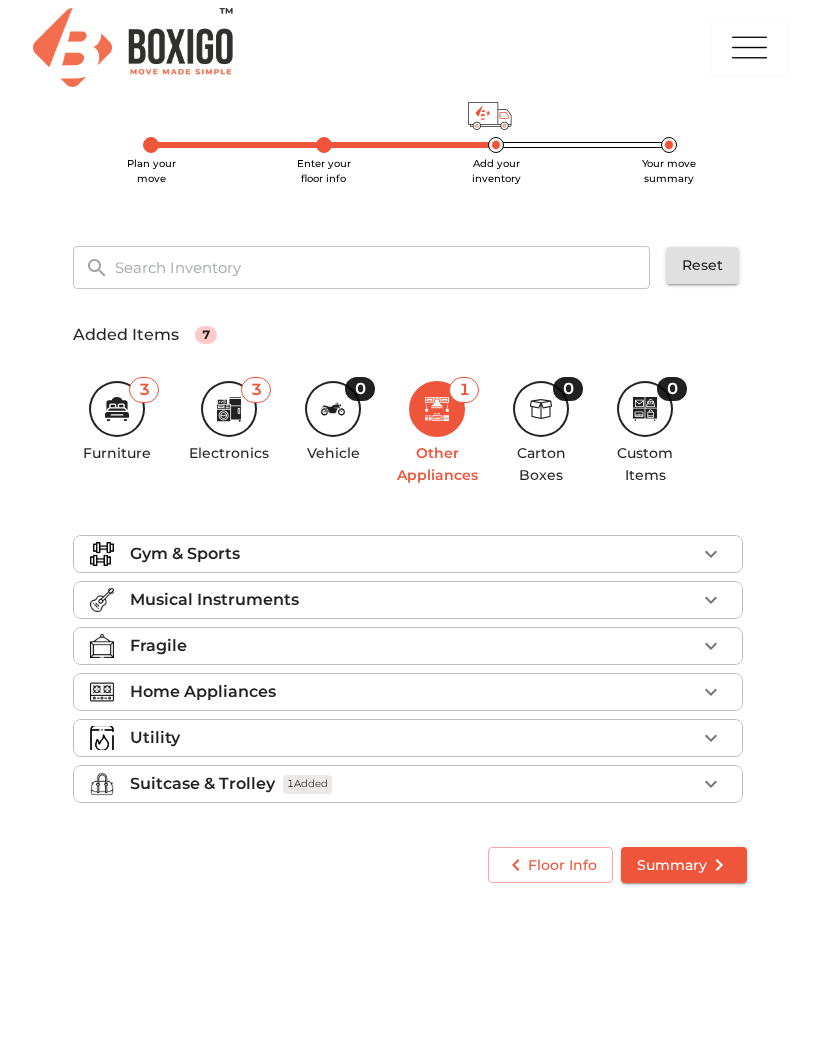 scroll, scrollTop: 0, scrollLeft: 0, axis: both 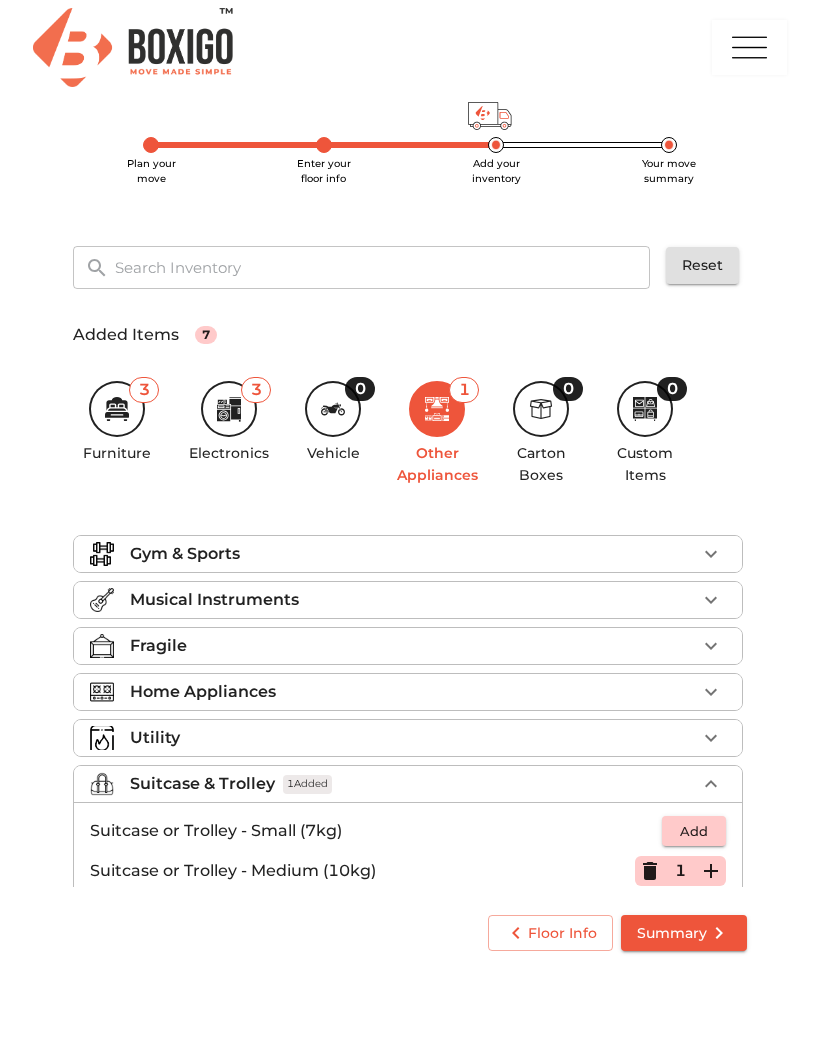 click on "Utility" at bounding box center (413, 738) 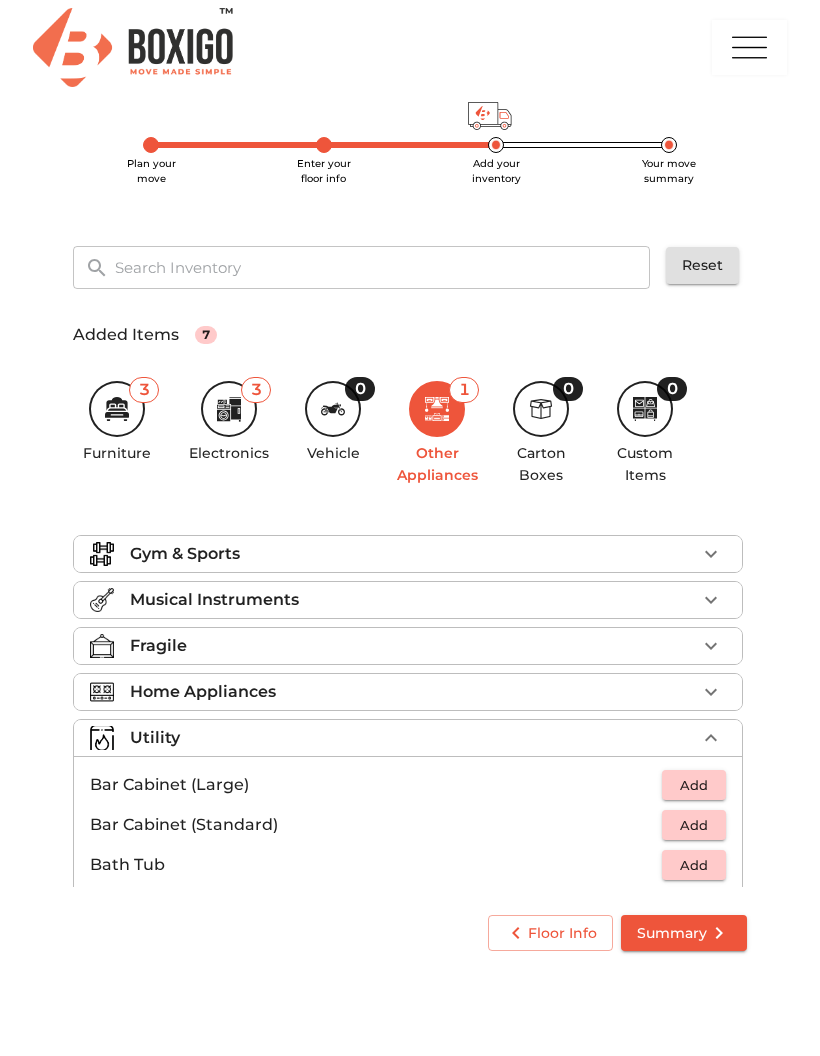 click on "Home Appliances" at bounding box center (203, 692) 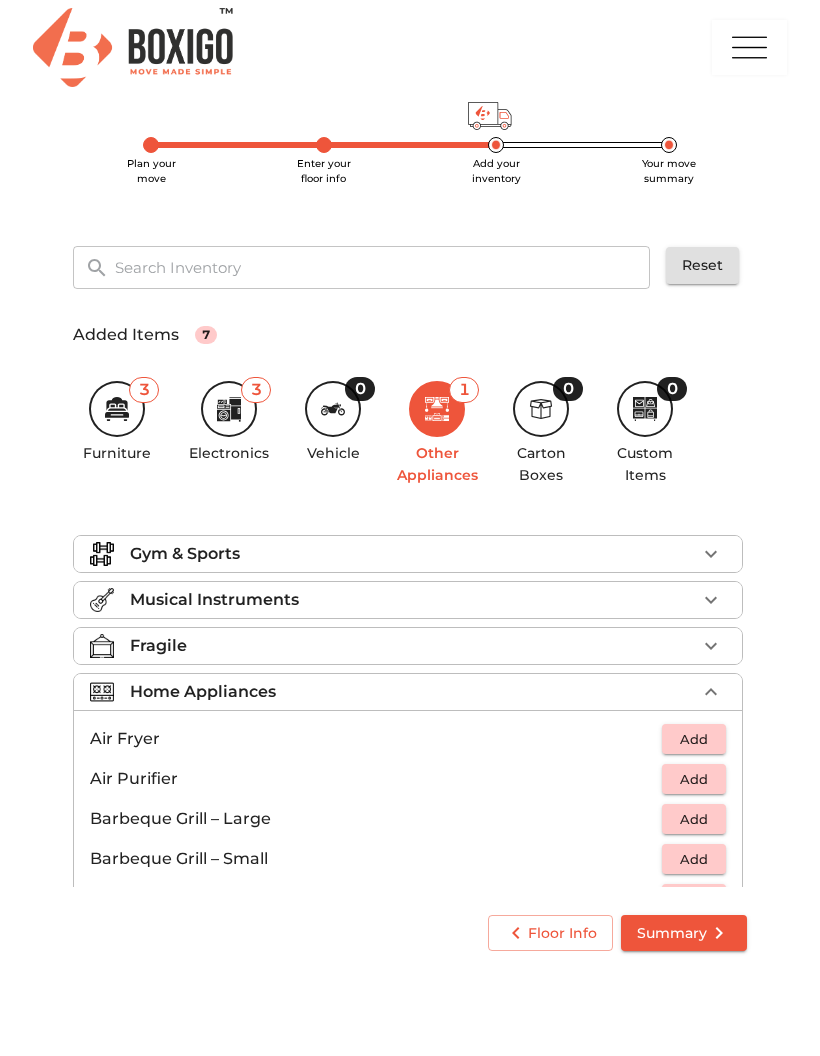 click on "Fragile" at bounding box center (158, 646) 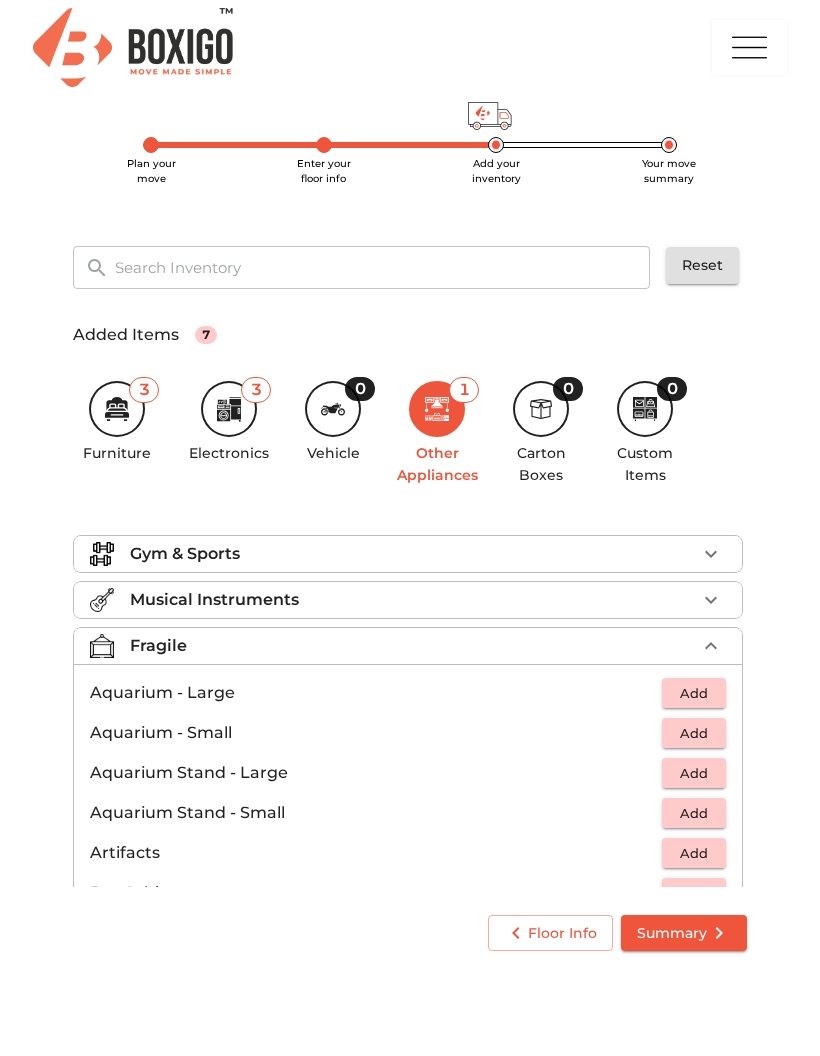 click on "Fragile" at bounding box center (158, 646) 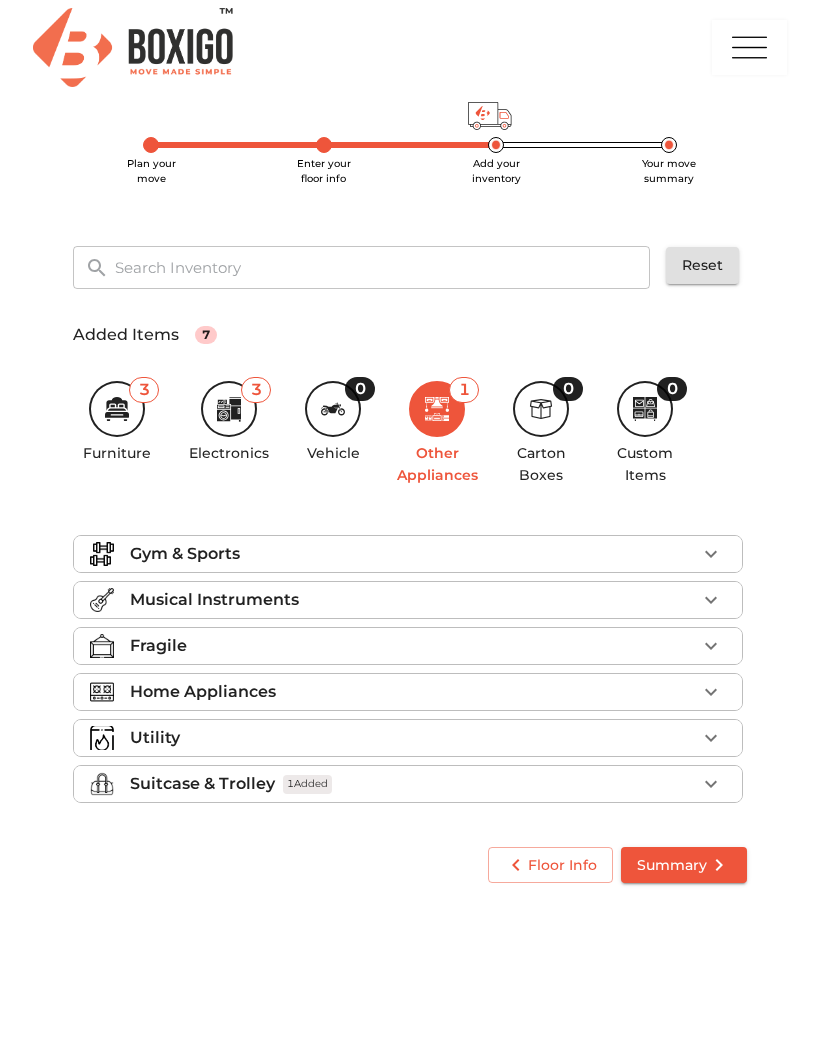 click on "Utility" at bounding box center (155, 738) 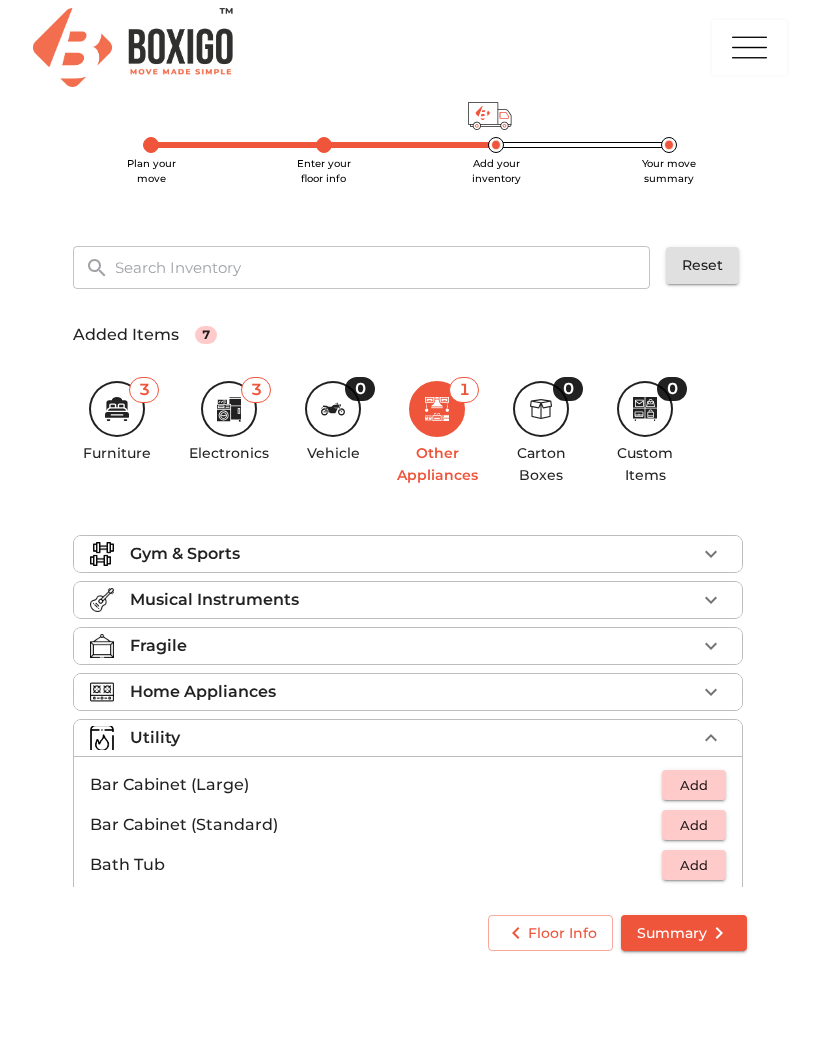 click on "Home Appliances" at bounding box center (203, 692) 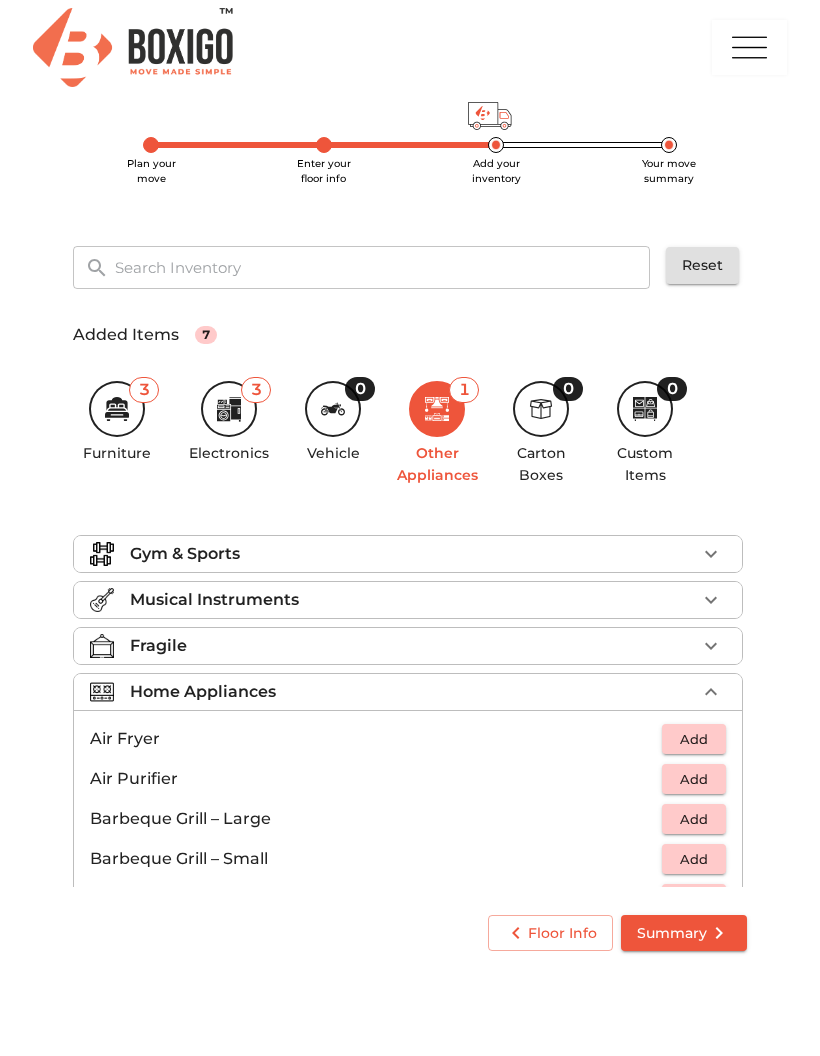 click on "Fragile" at bounding box center (158, 646) 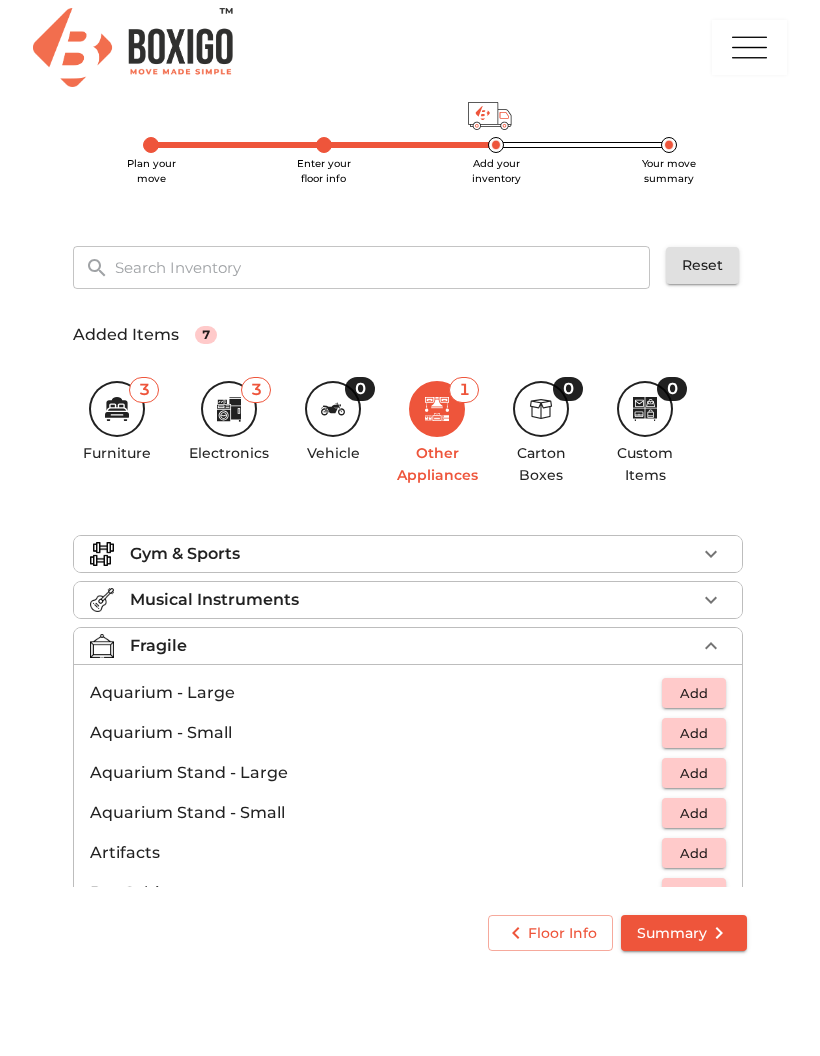 click on "Musical Instruments" at bounding box center (214, 600) 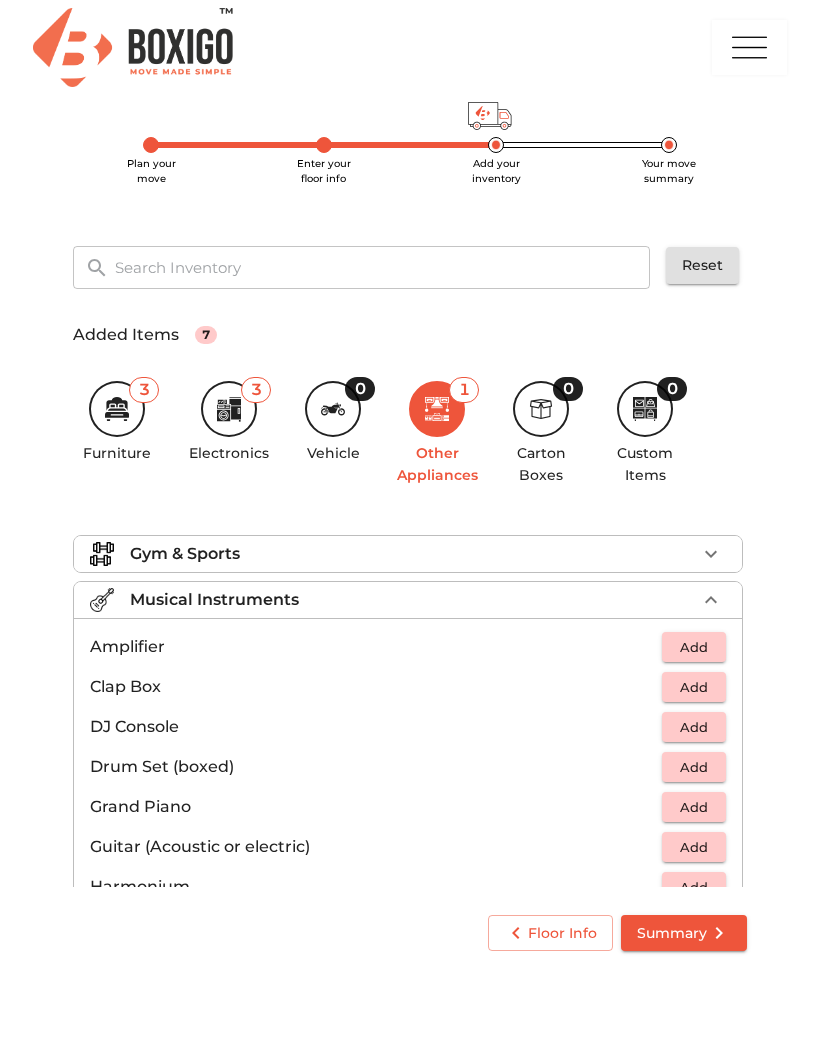 click on "Gym & Sports" at bounding box center (185, 554) 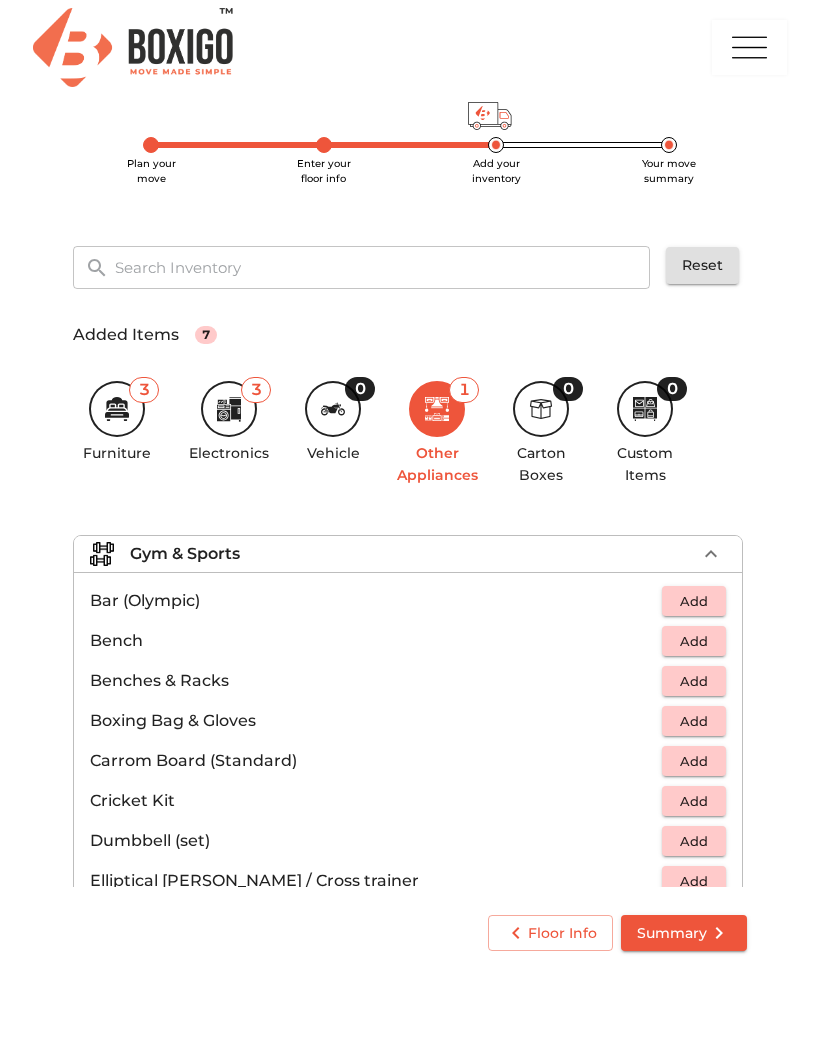 click on "Gym & Sports" at bounding box center [185, 554] 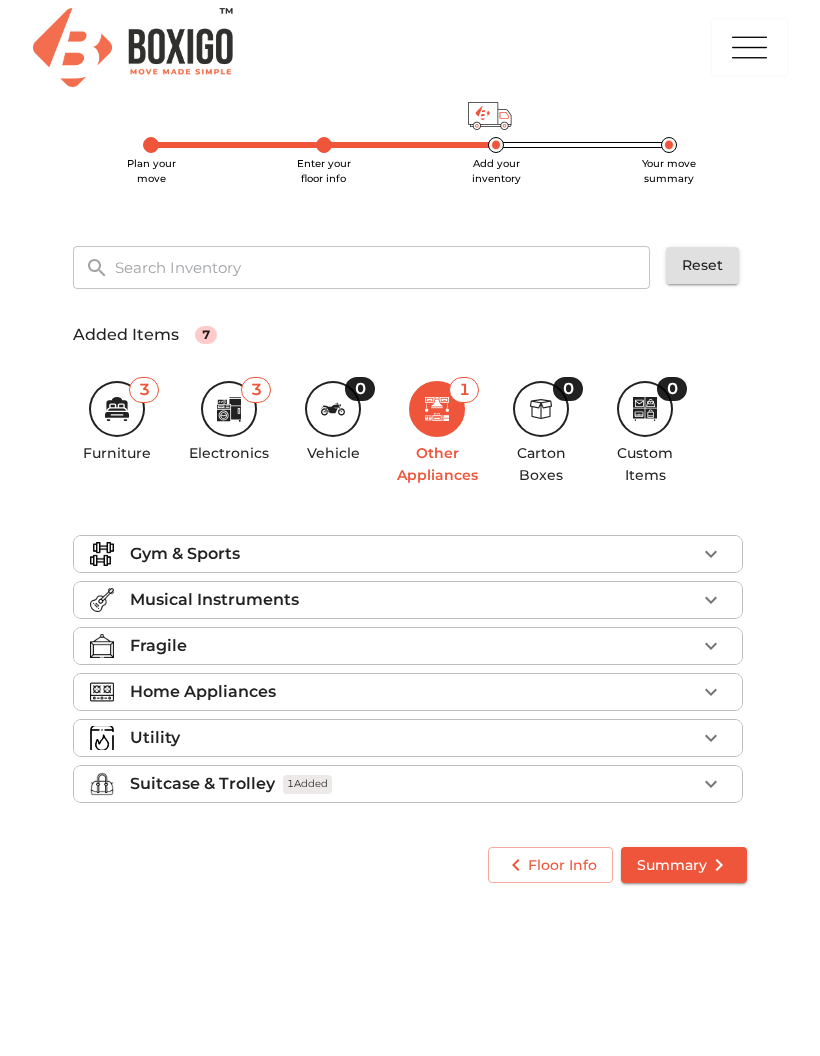 click on "Musical Instruments" at bounding box center [214, 600] 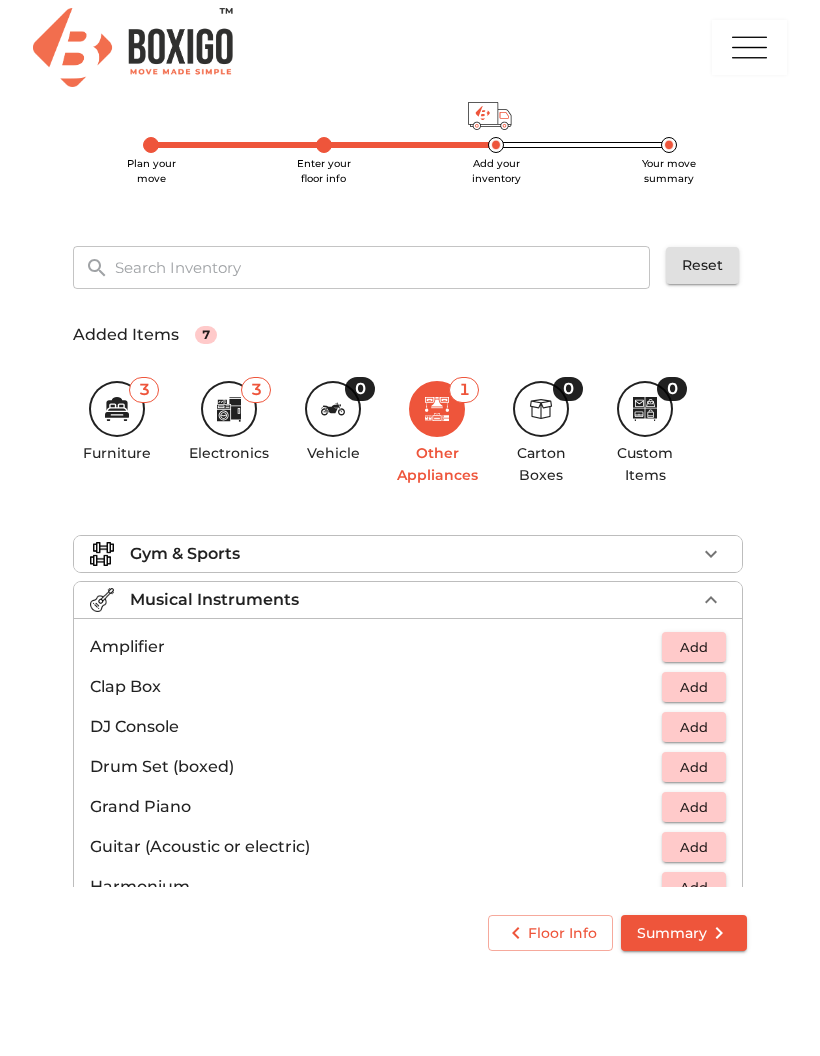 click on "Musical Instruments" at bounding box center [214, 600] 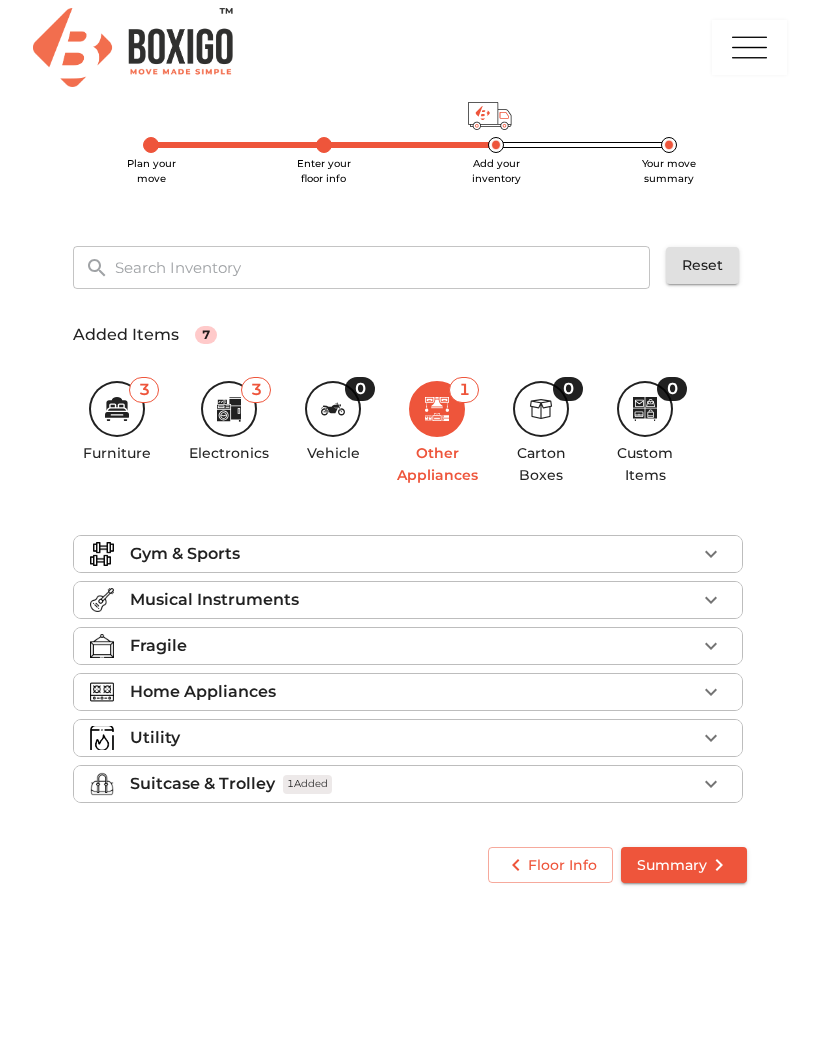 click on "Fragile" at bounding box center (158, 646) 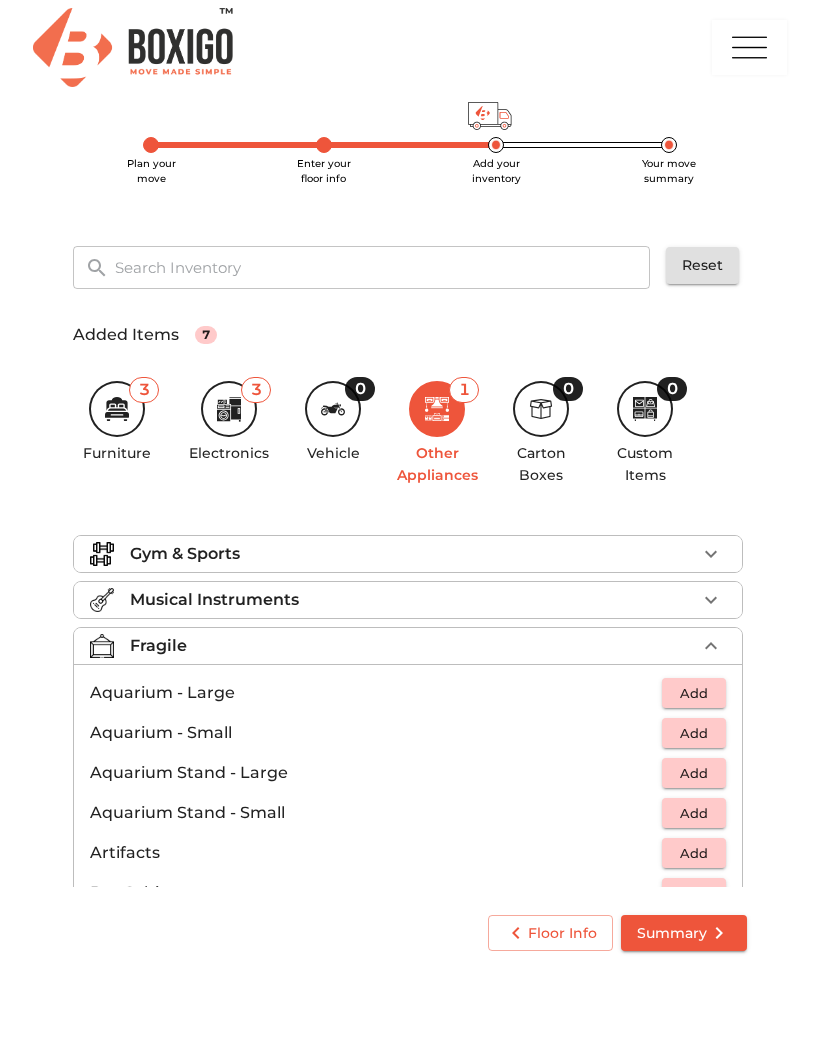 click on "Fragile" at bounding box center [158, 646] 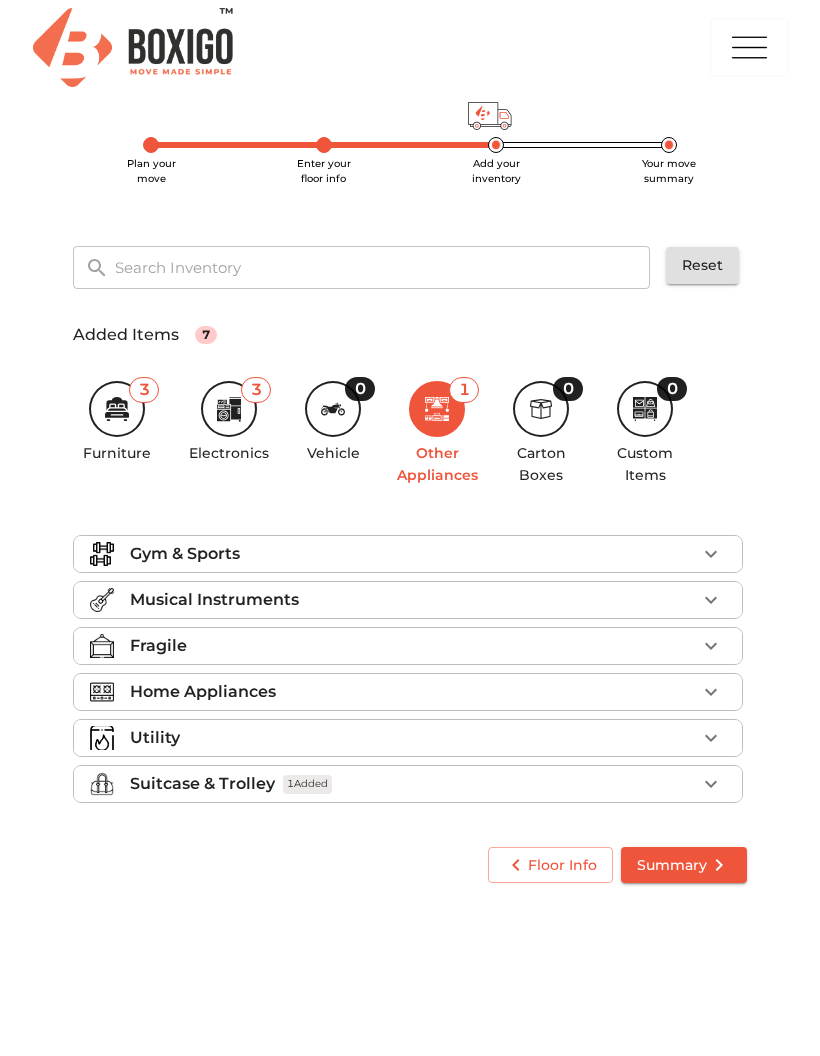click on "Utility" at bounding box center [155, 738] 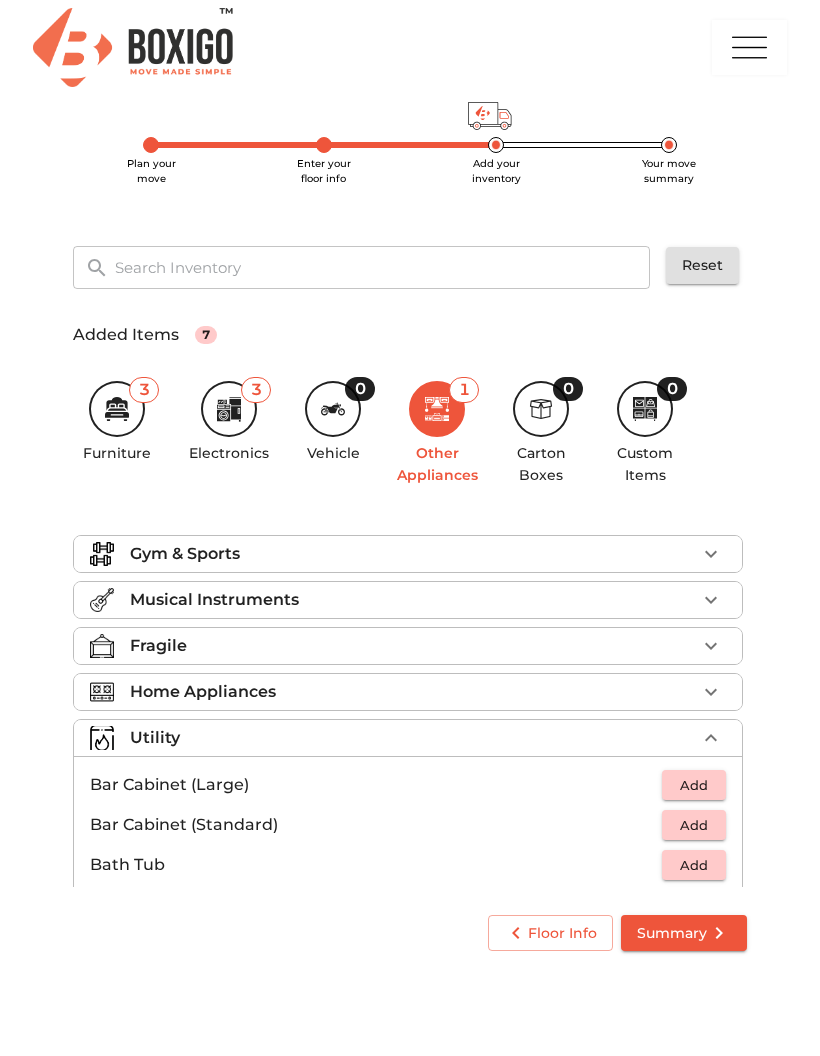 click on "Utility" at bounding box center [155, 738] 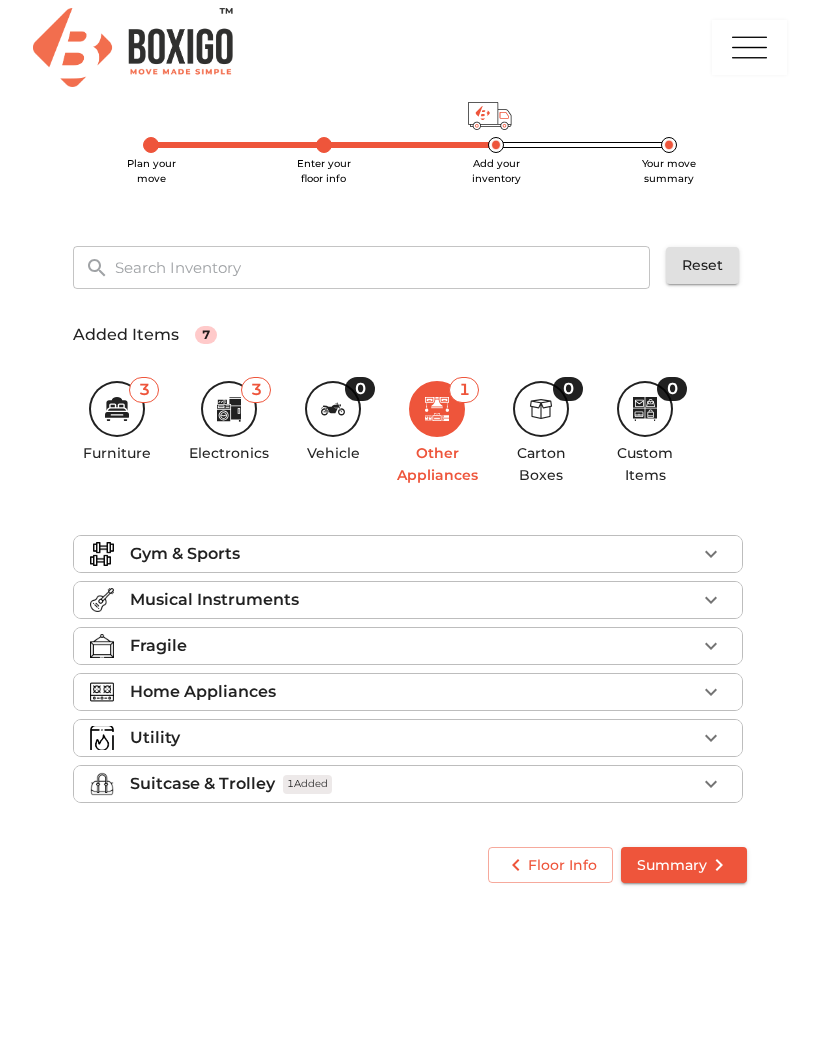 click on "Home Appliances" at bounding box center [203, 692] 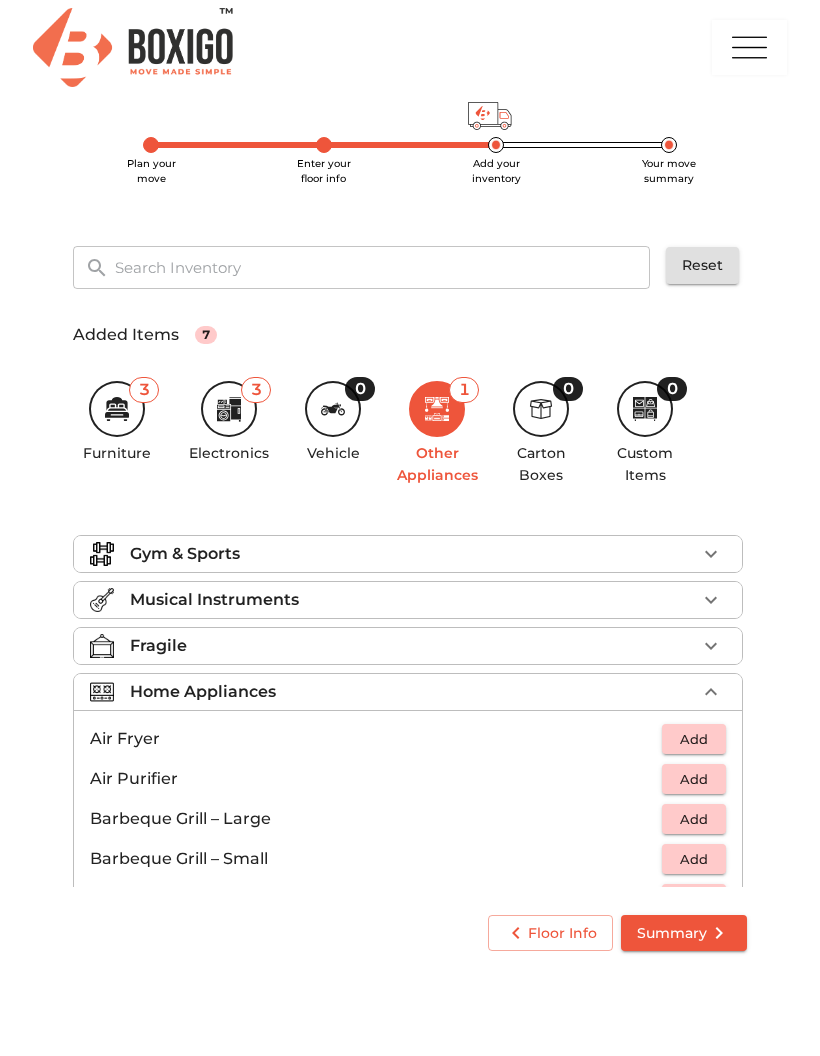 click on "Home Appliances" at bounding box center [203, 692] 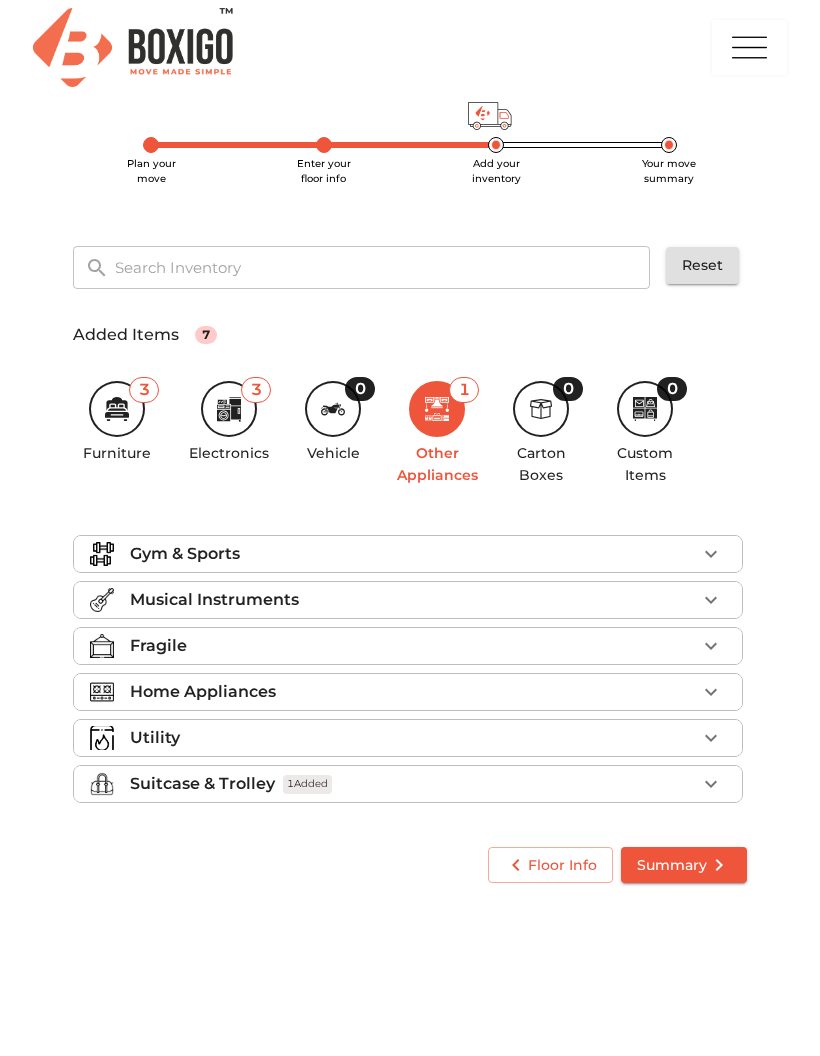 click on "Fragile" at bounding box center (158, 646) 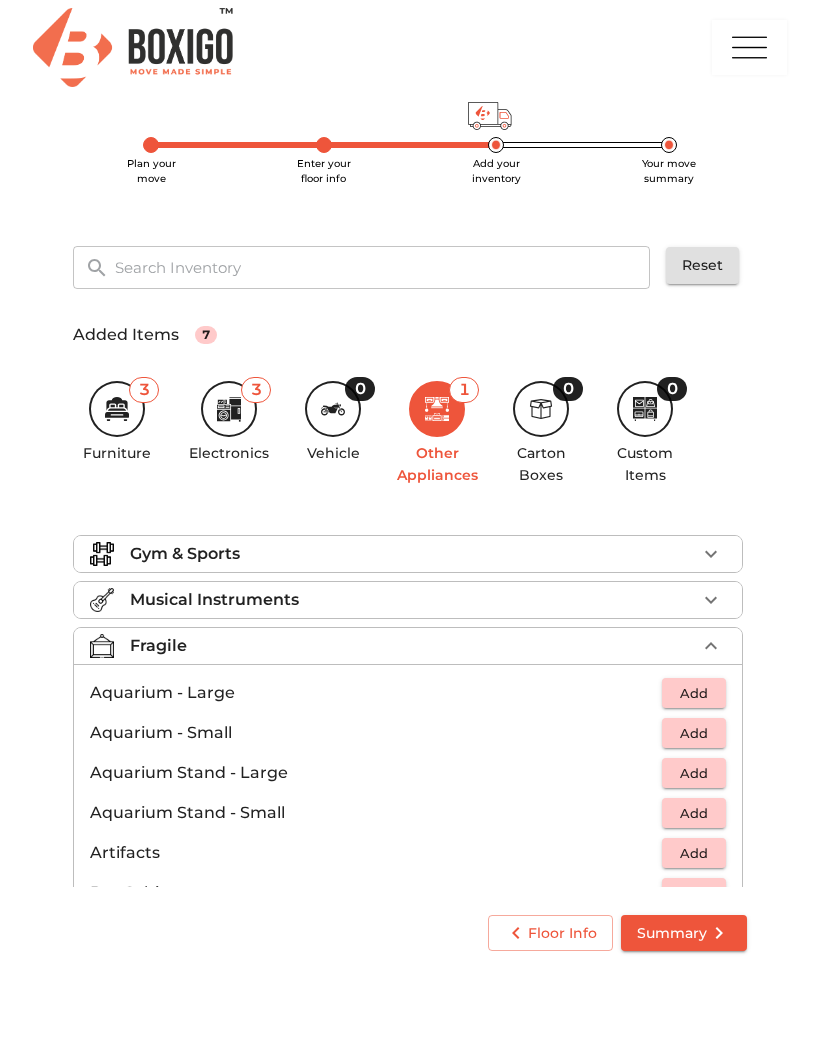 click on "Fragile" at bounding box center [158, 646] 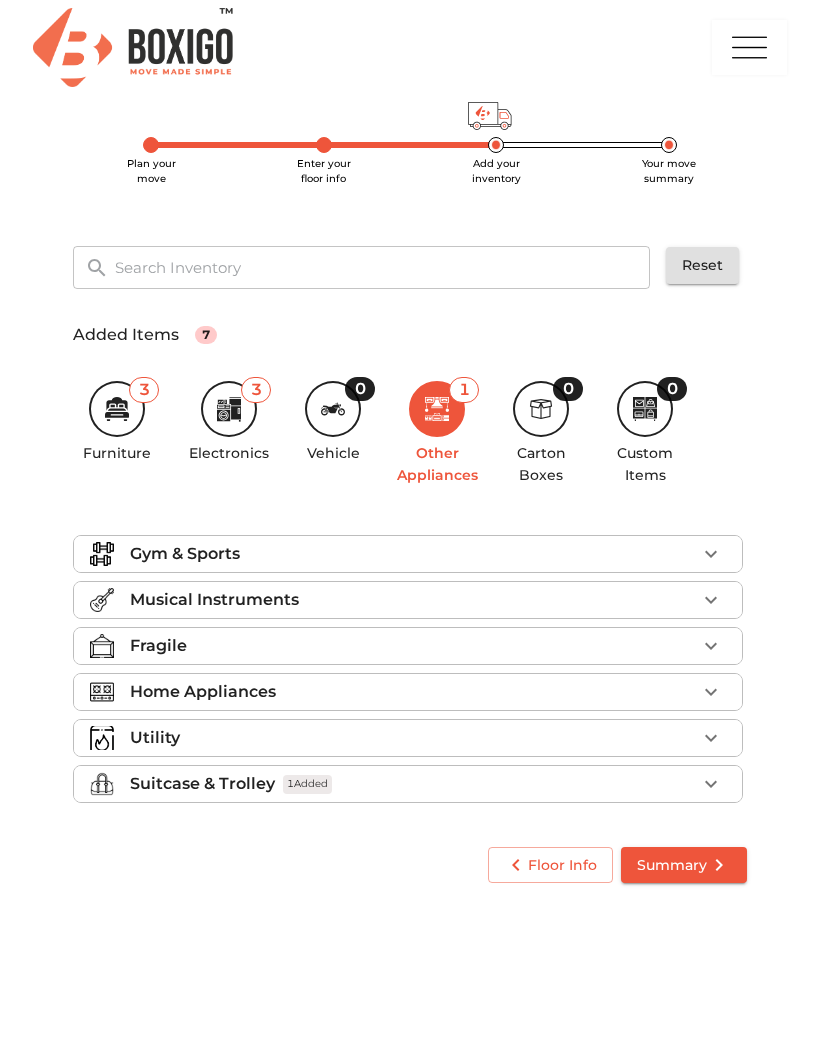 click on "Musical Instruments" at bounding box center [214, 600] 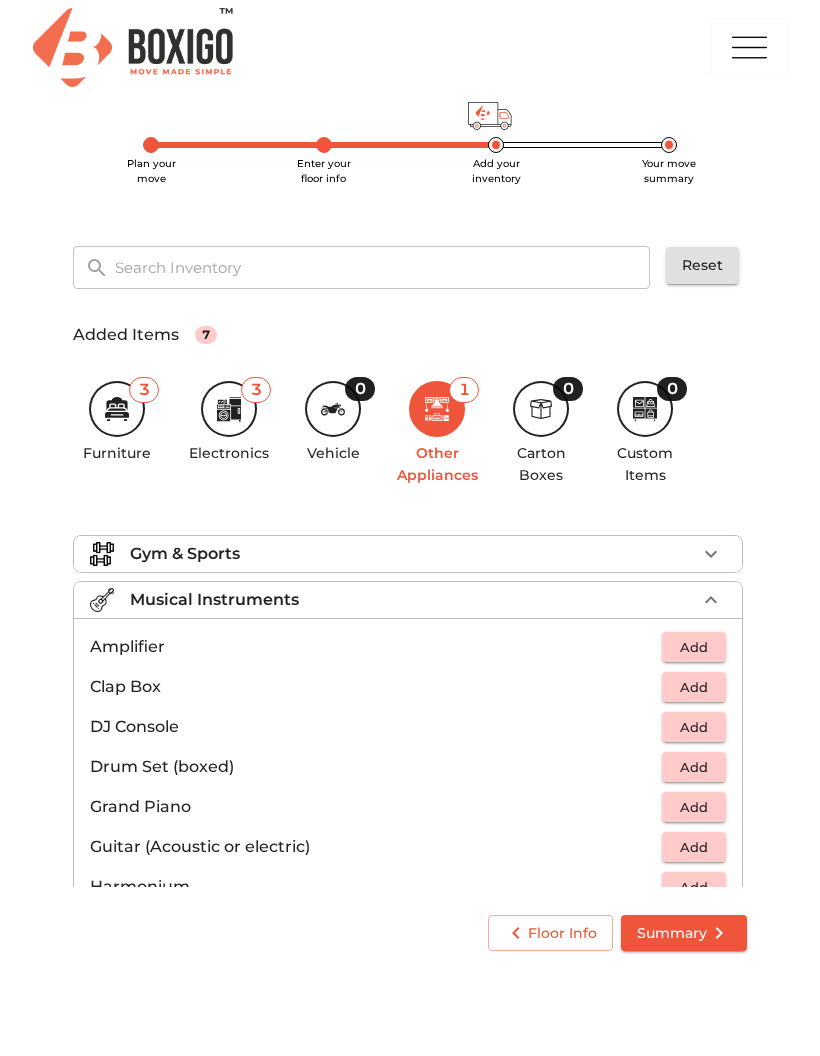 click on "Musical Instruments" at bounding box center (214, 600) 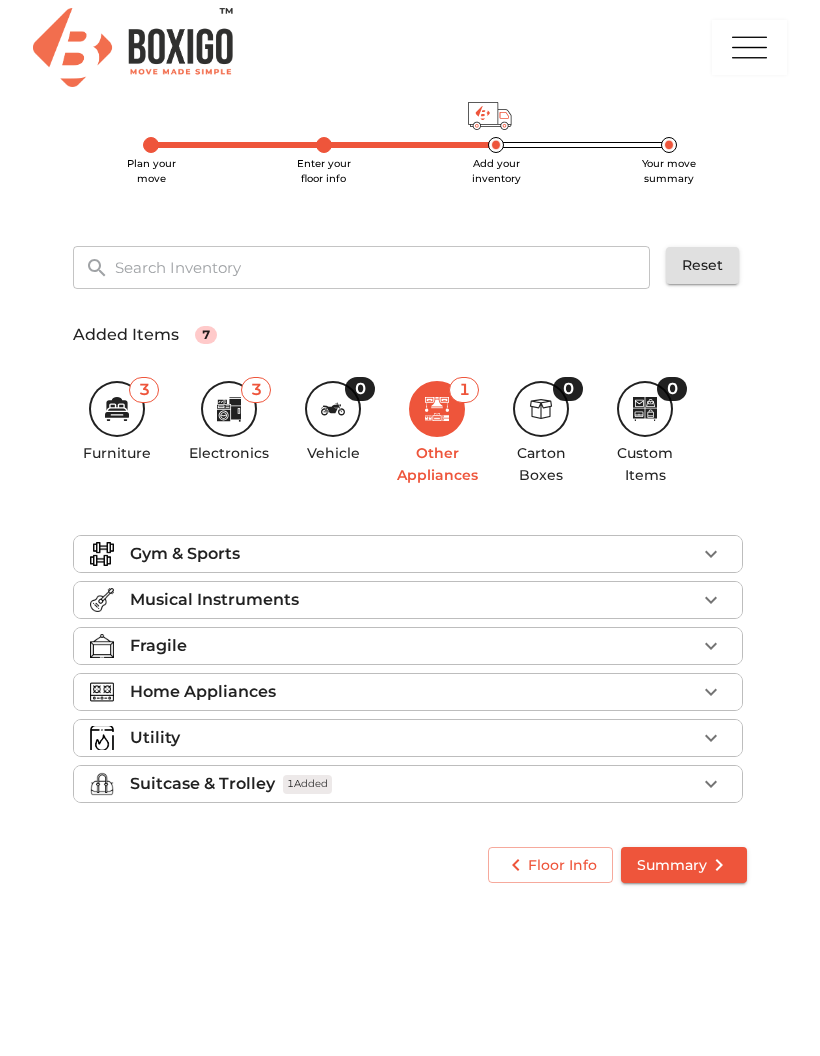 click on "Fragile" at bounding box center [158, 646] 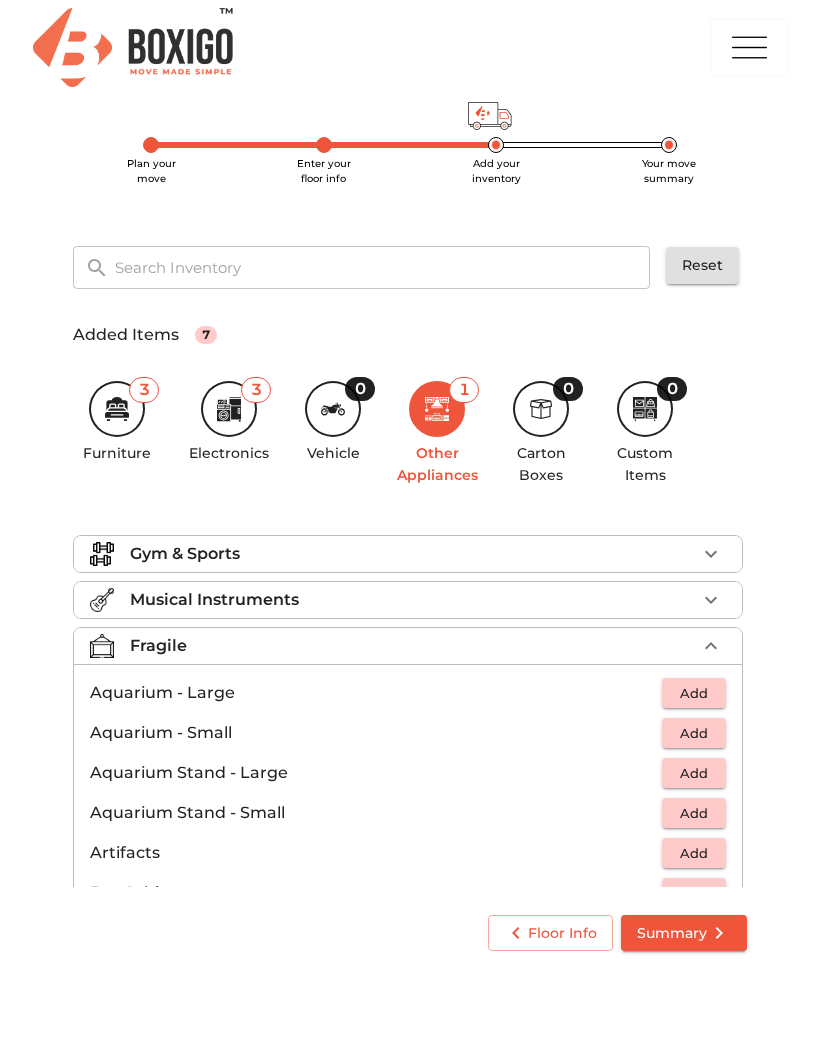 scroll, scrollTop: 73, scrollLeft: 0, axis: vertical 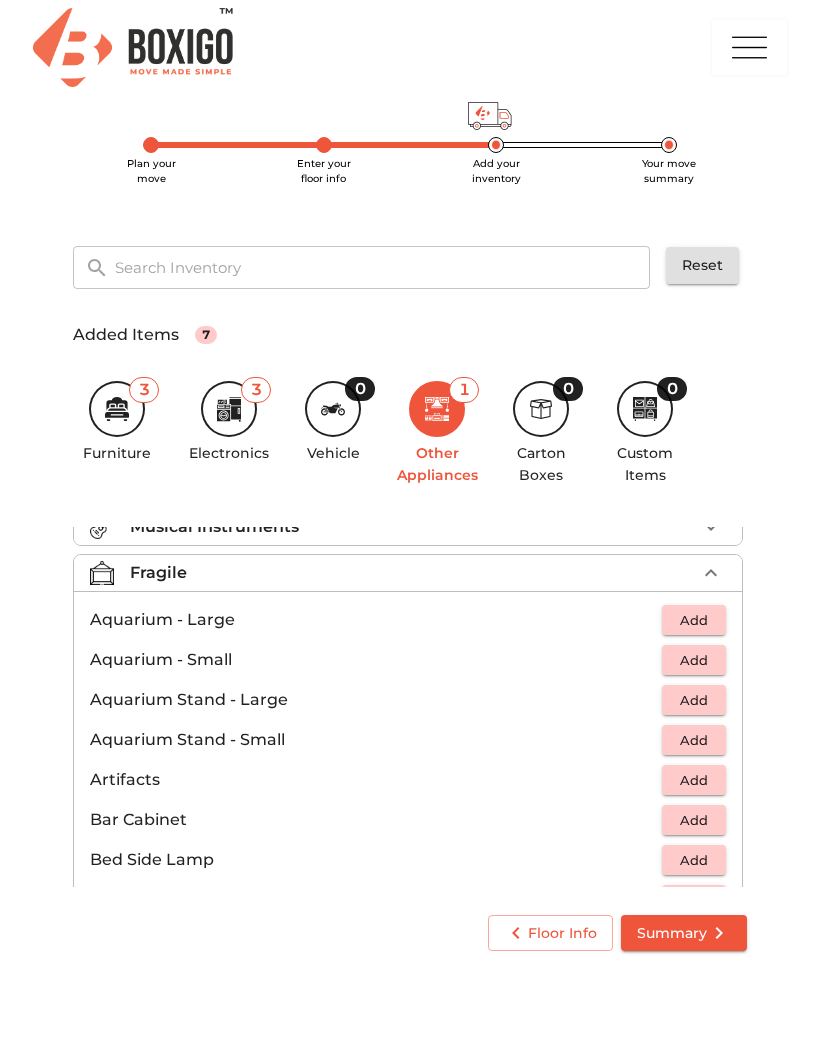 click on "Fragile" at bounding box center (158, 573) 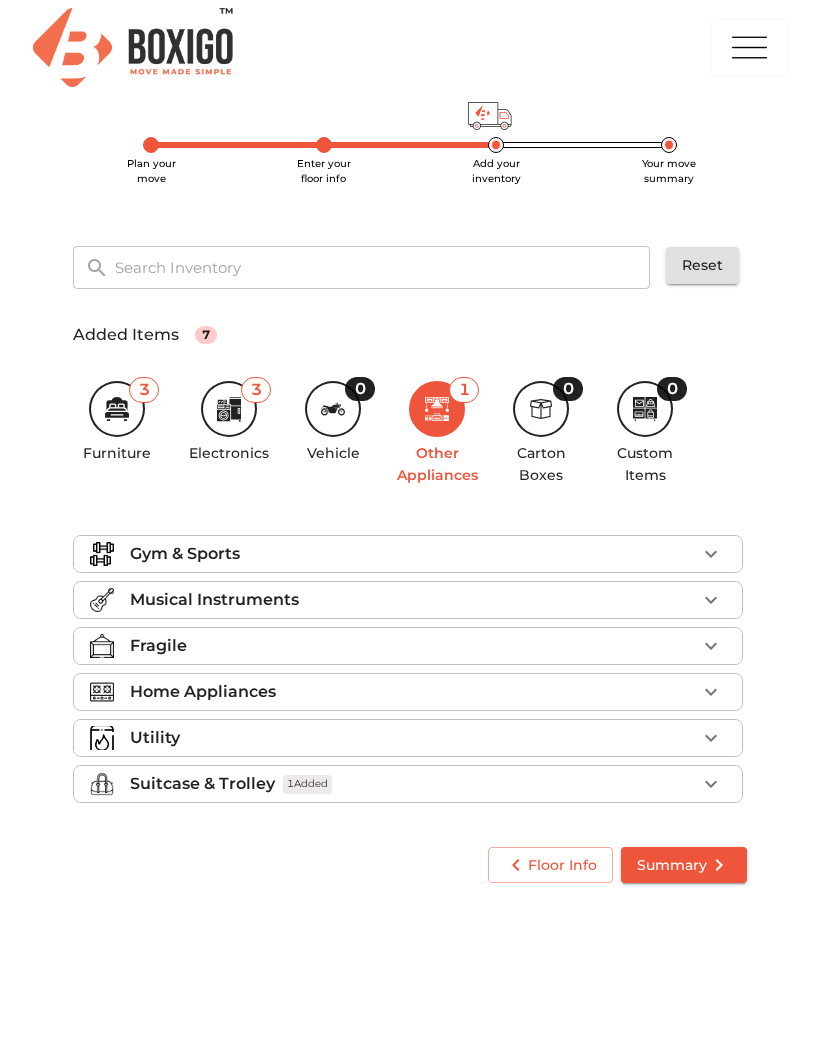 scroll, scrollTop: 0, scrollLeft: 0, axis: both 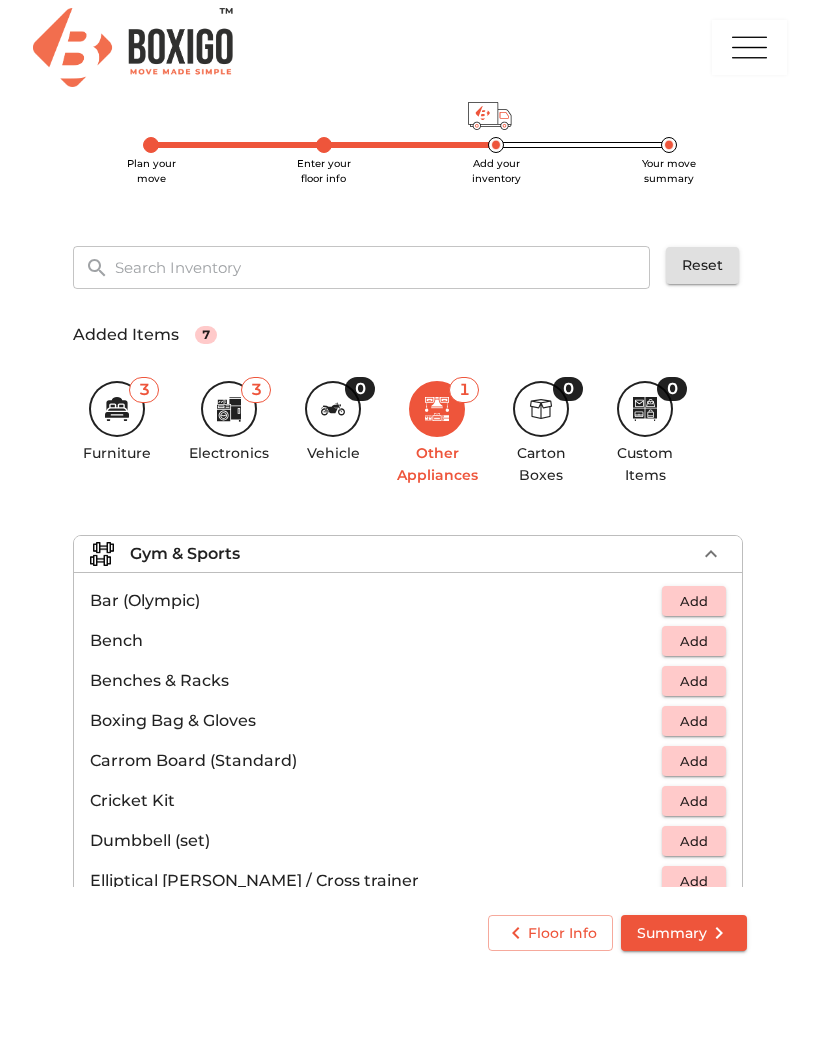 click on "Gym & Sports" at bounding box center [185, 554] 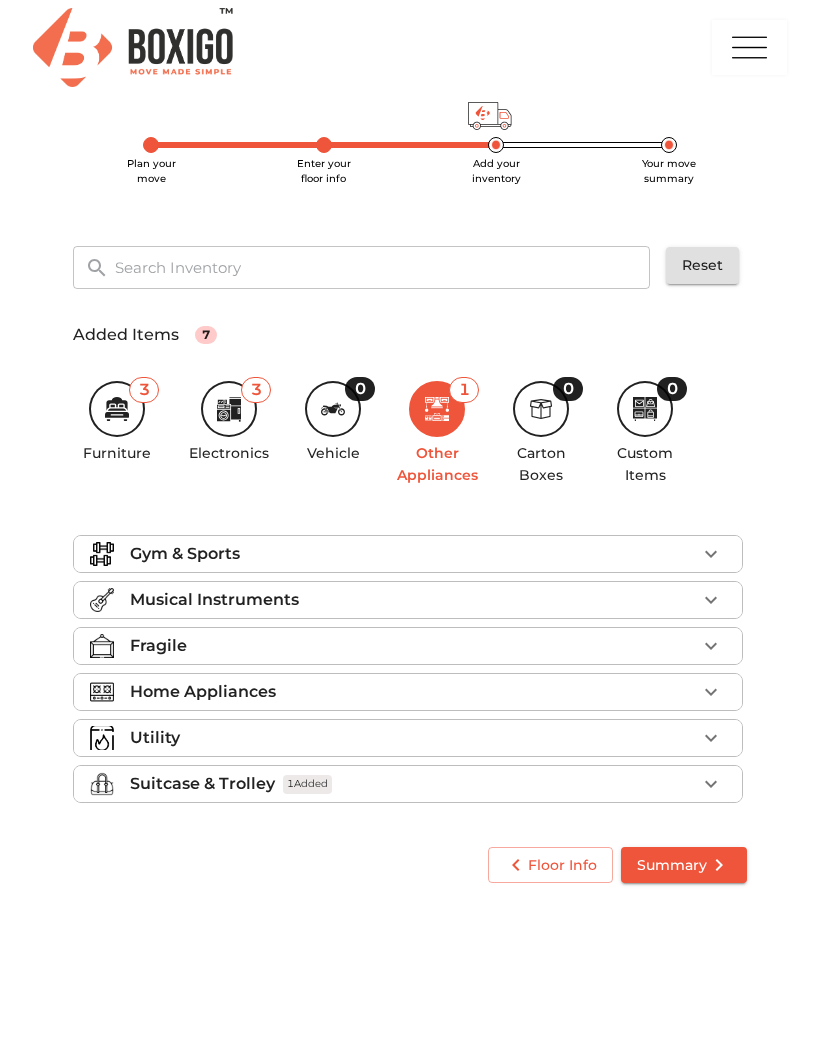 click on "Musical Instruments" at bounding box center [214, 600] 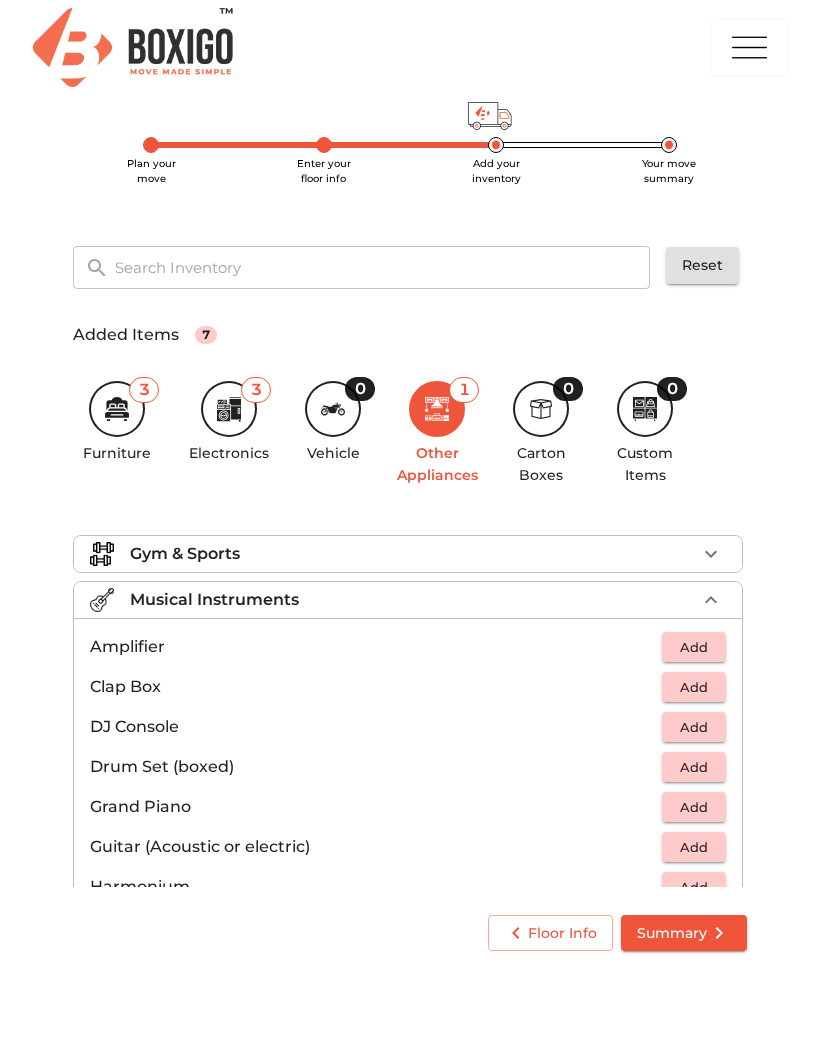 click on "Musical Instruments" at bounding box center [214, 600] 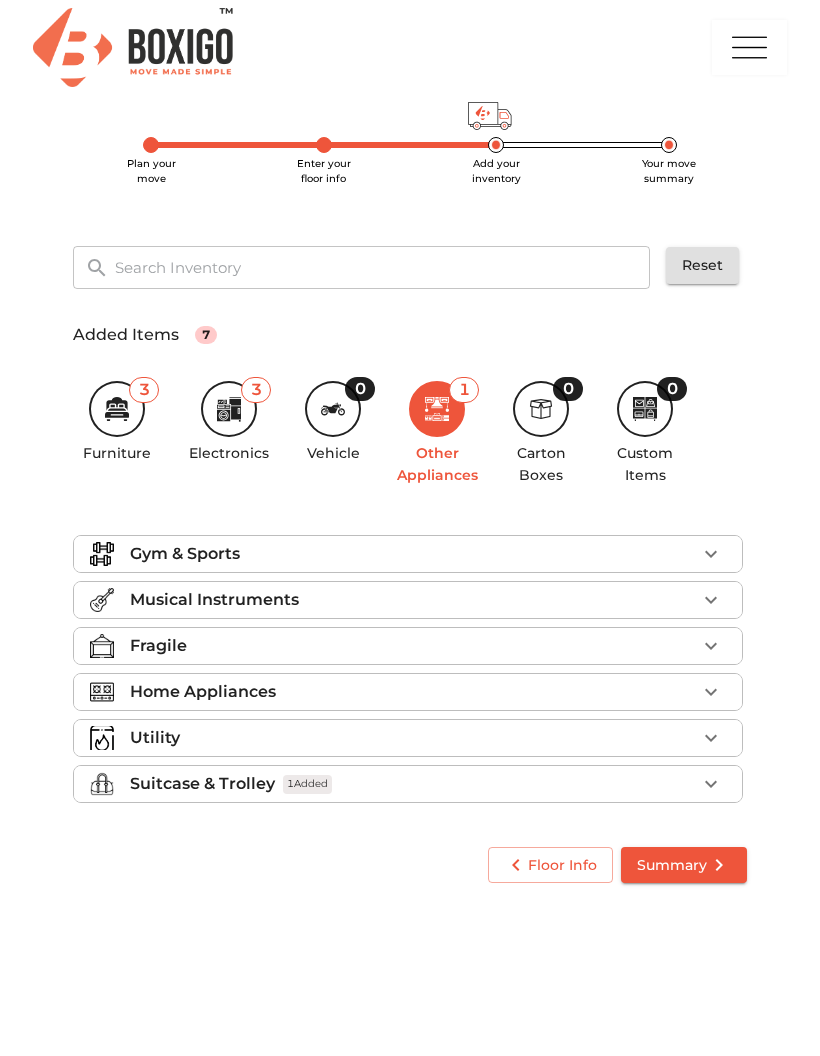 click on "Fragile" at bounding box center (158, 646) 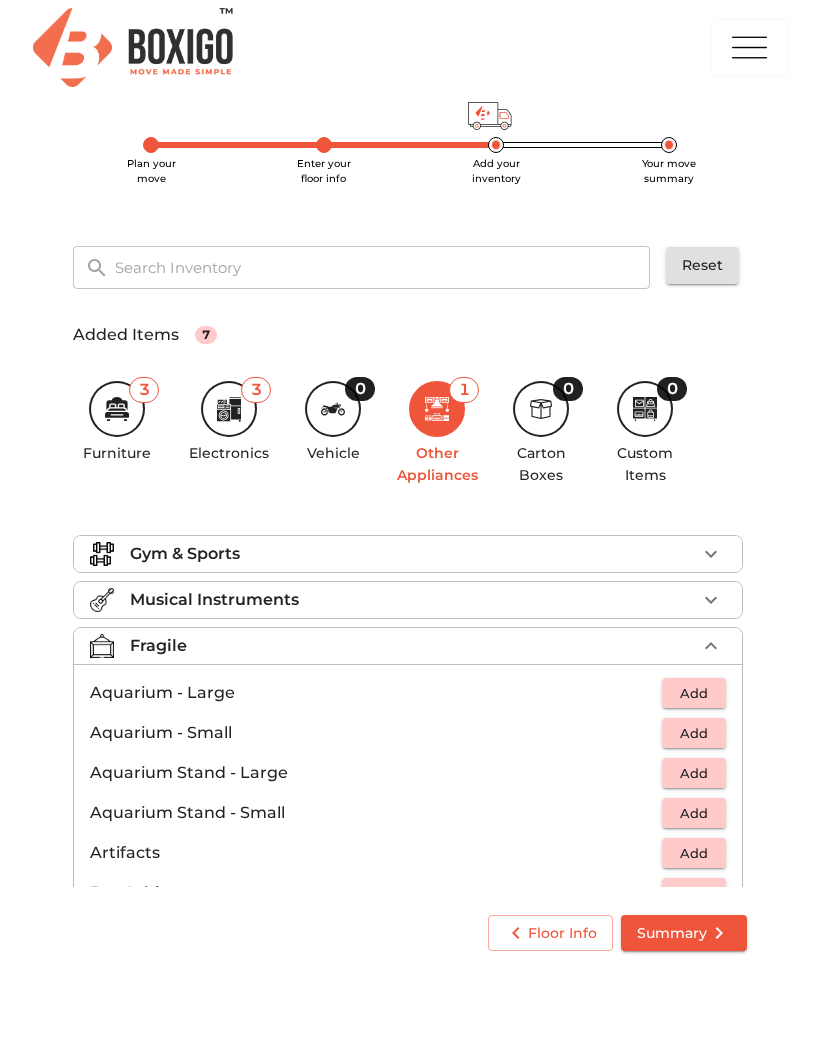 click on "Fragile" at bounding box center [158, 646] 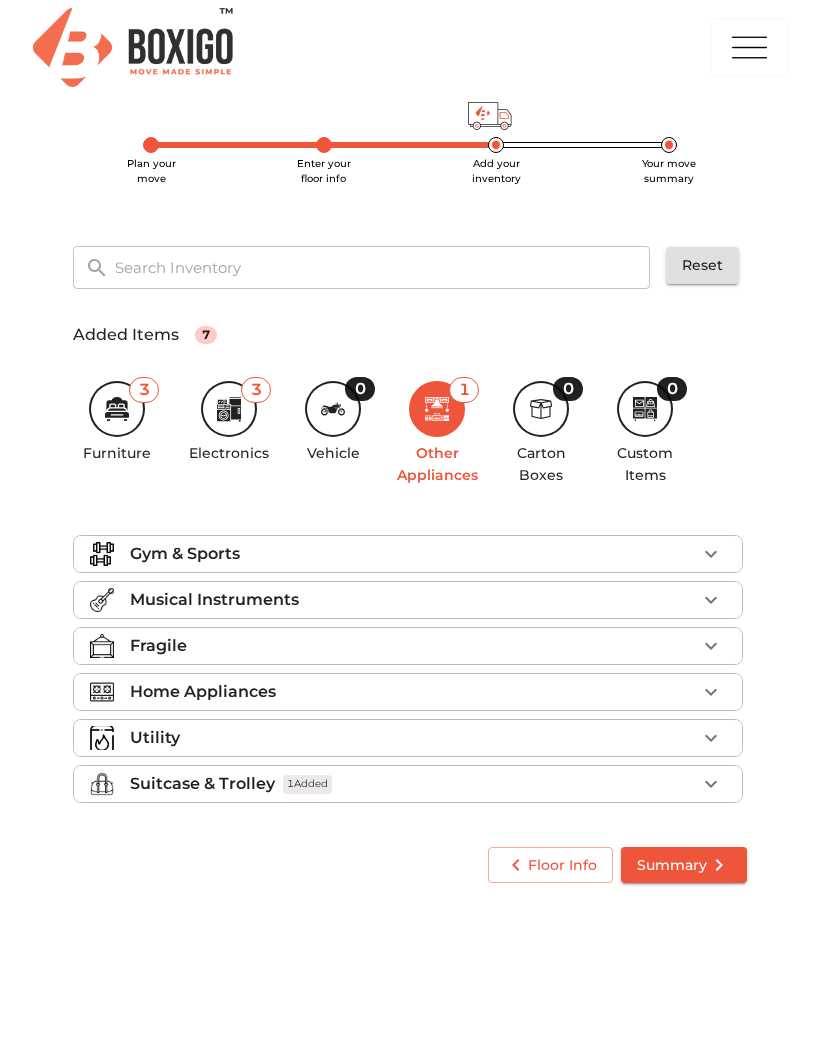 click on "Home Appliances" at bounding box center [203, 692] 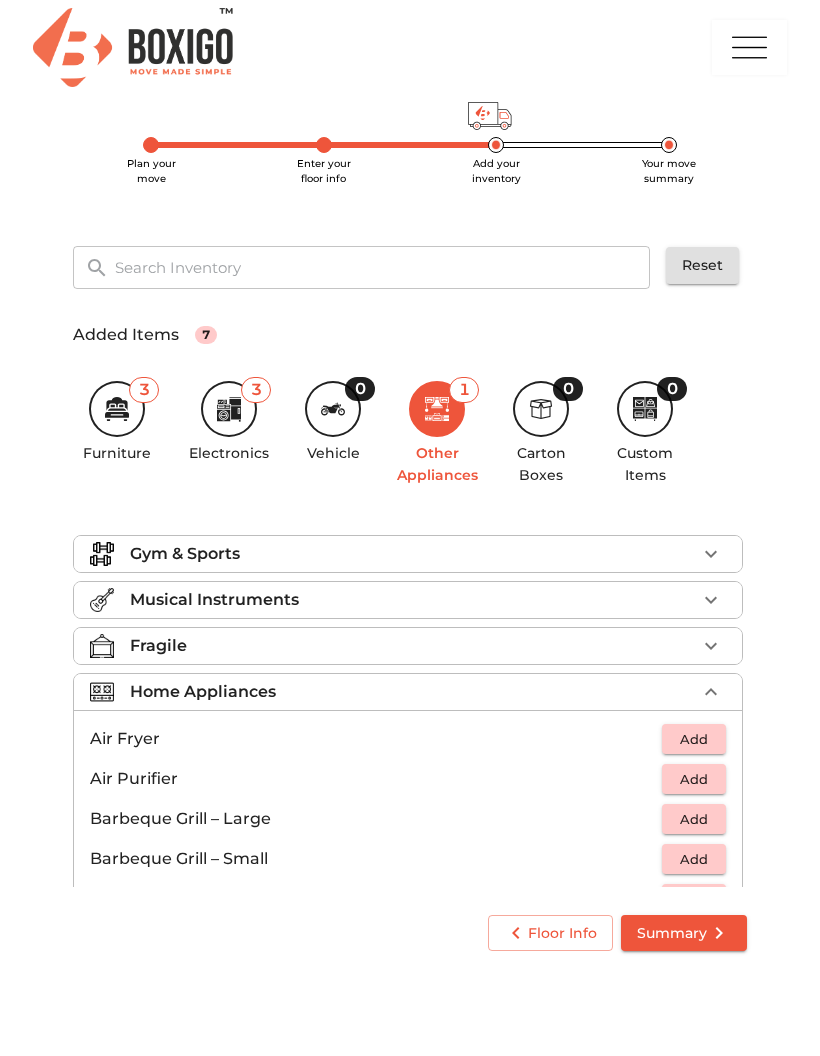 click on "Home Appliances" at bounding box center (203, 692) 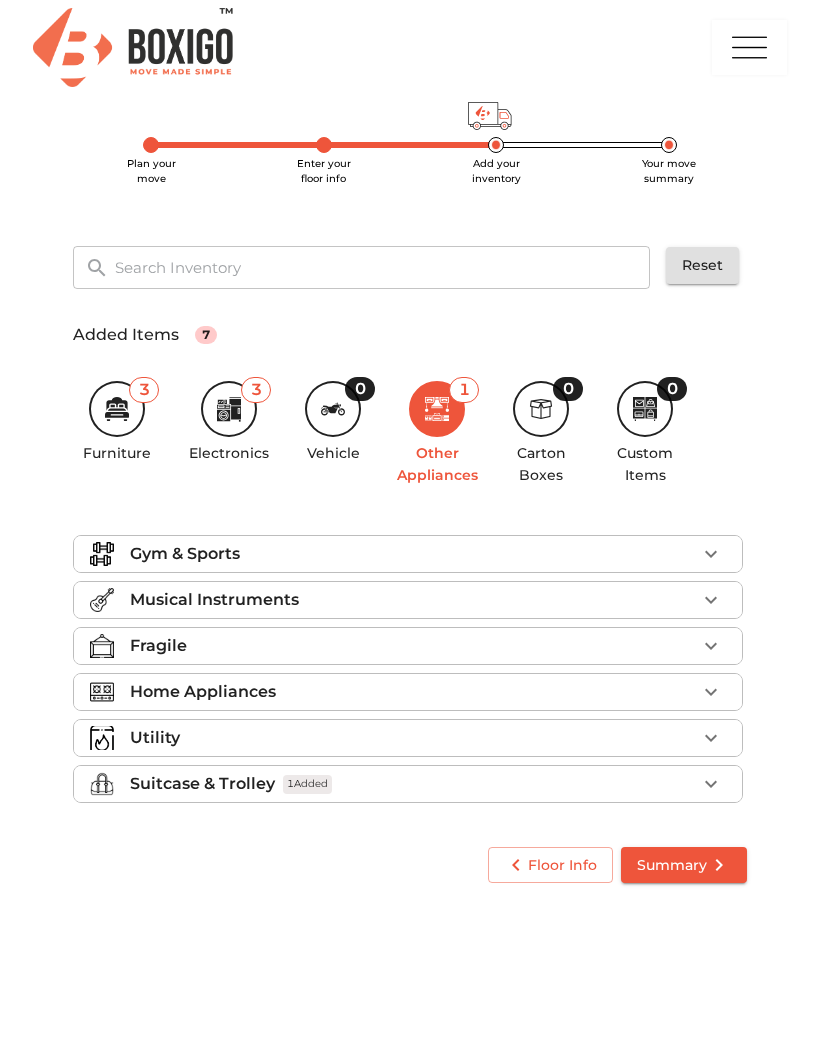 click on "Suitcase & Trolley" at bounding box center (202, 784) 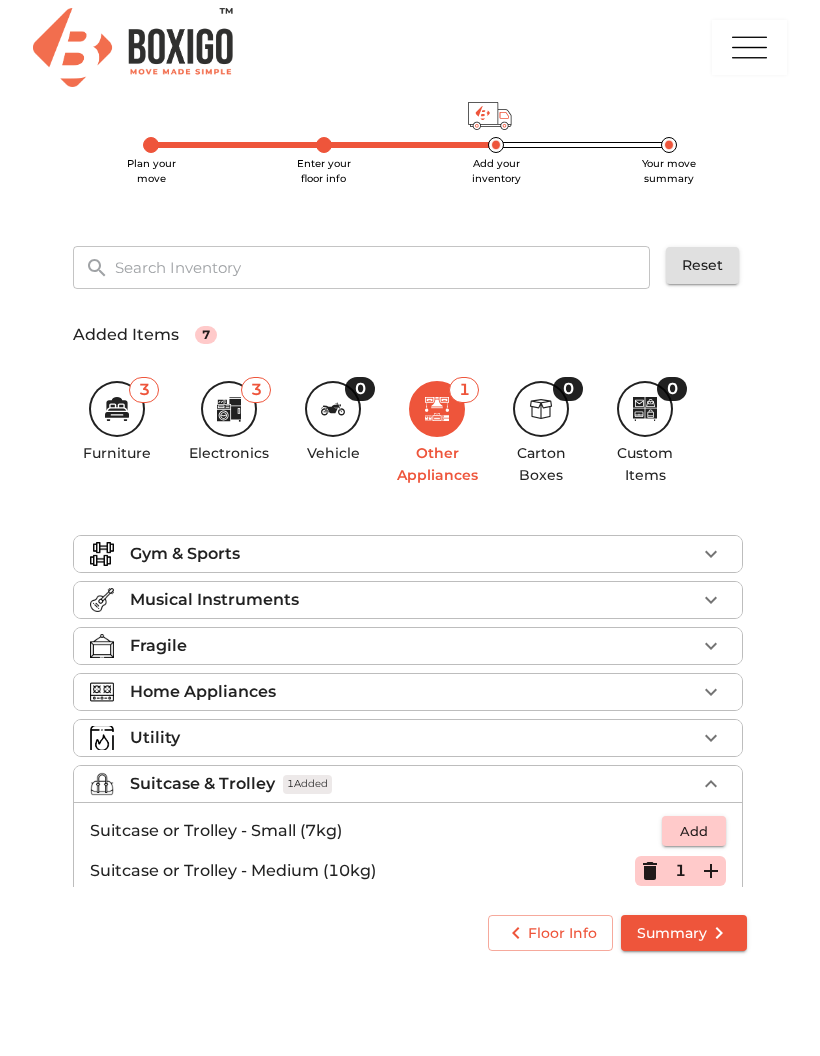 click on "Suitcase & Trolley" at bounding box center [202, 784] 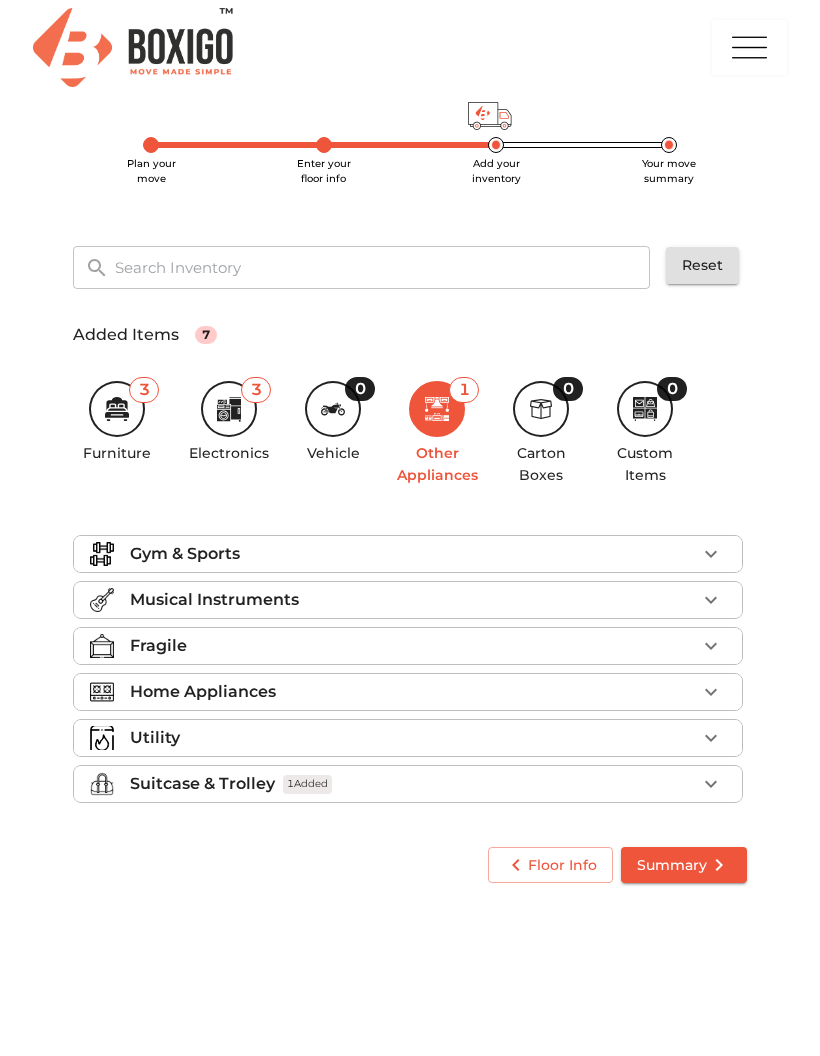 click on "Utility" at bounding box center (155, 738) 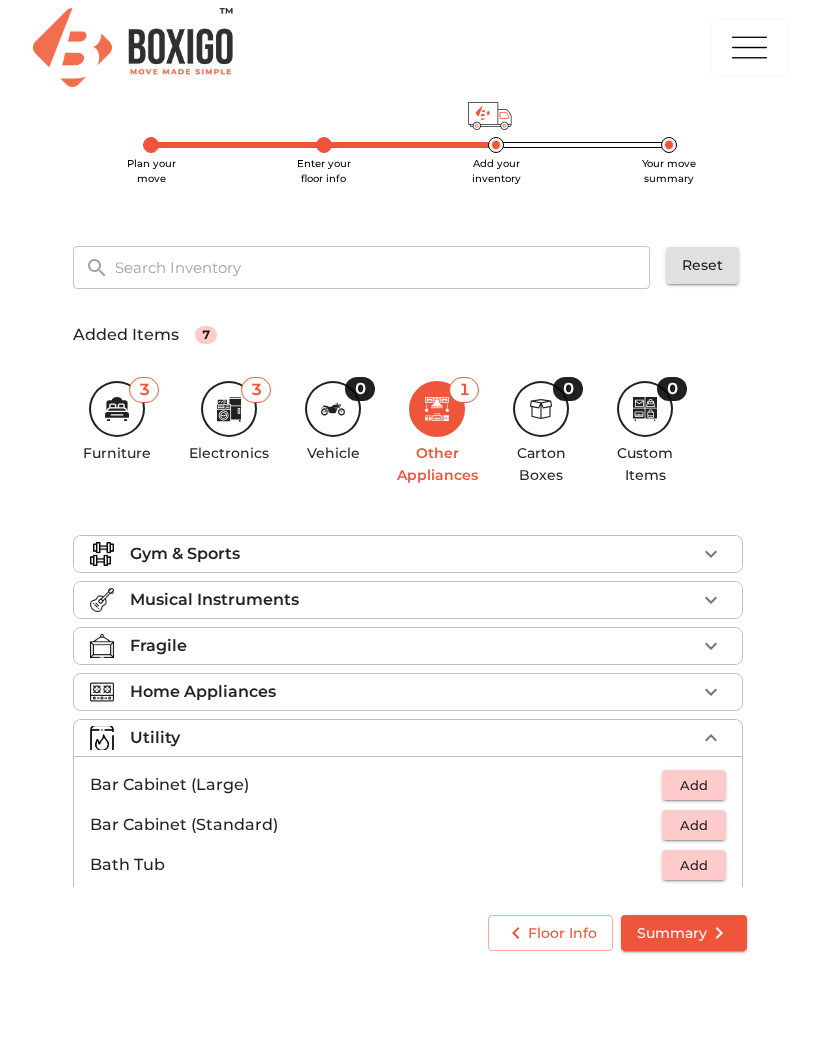 scroll, scrollTop: 0, scrollLeft: 0, axis: both 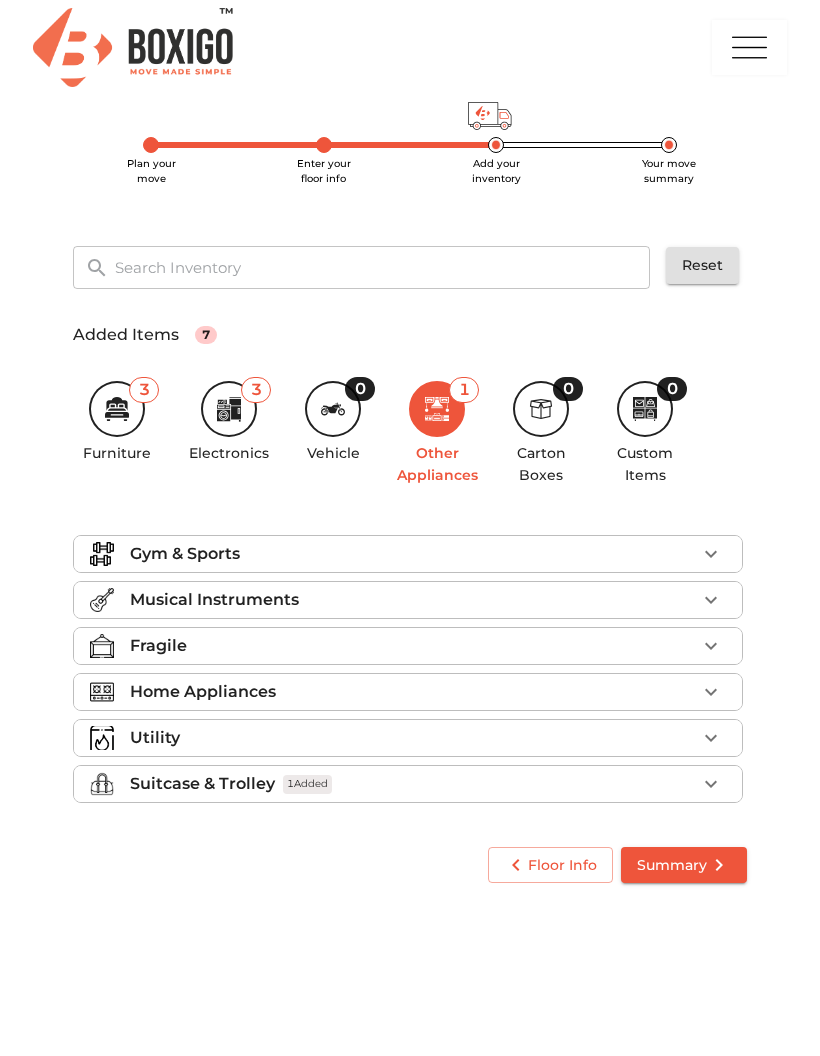 click on "Home Appliances" at bounding box center (203, 692) 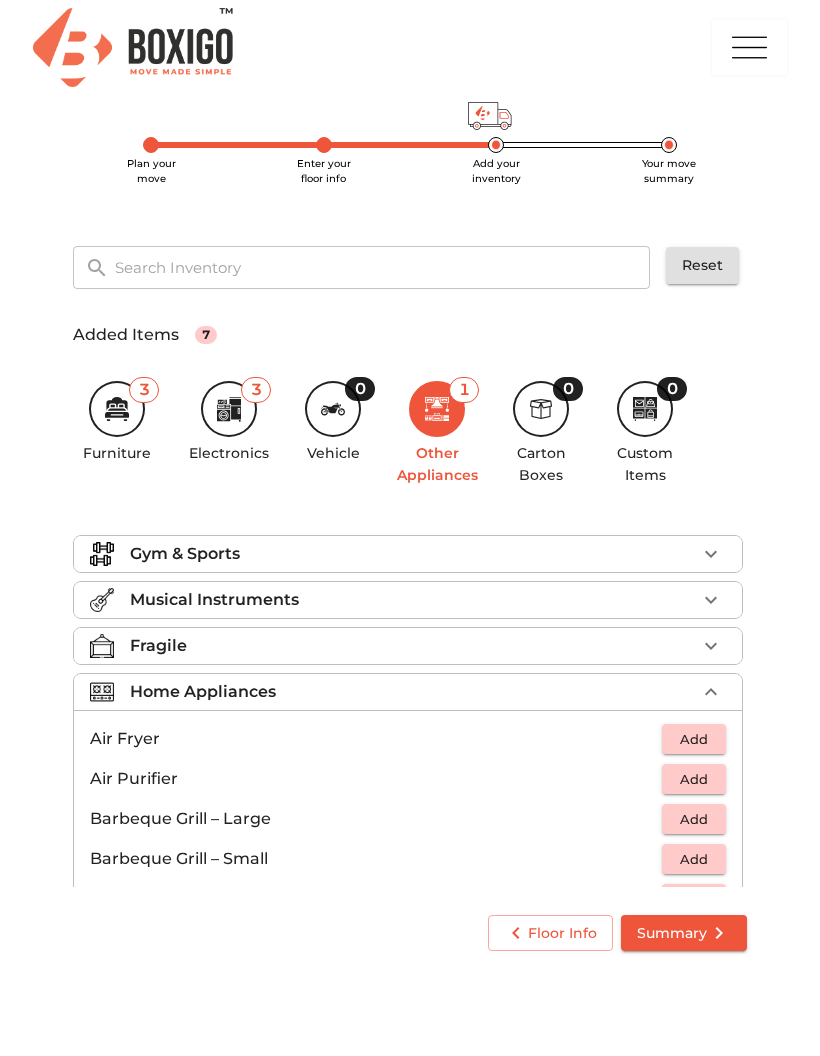 click on "Home Appliances" at bounding box center [203, 692] 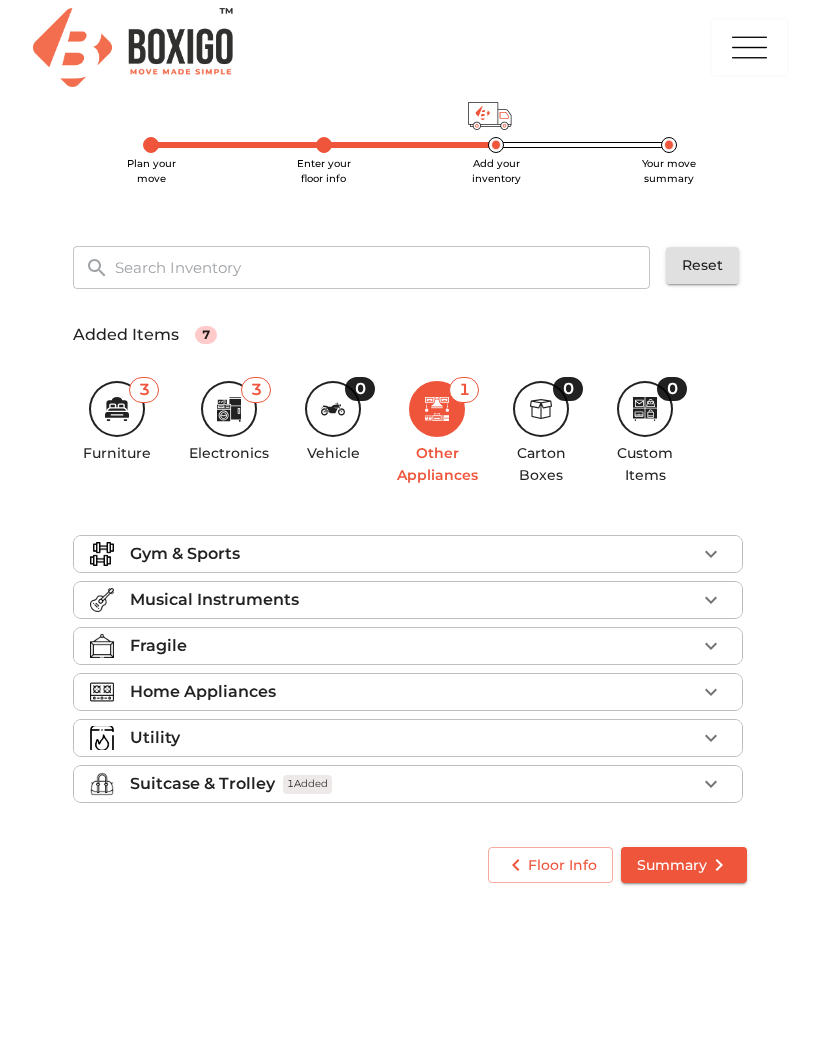 click on "Utility" at bounding box center [155, 738] 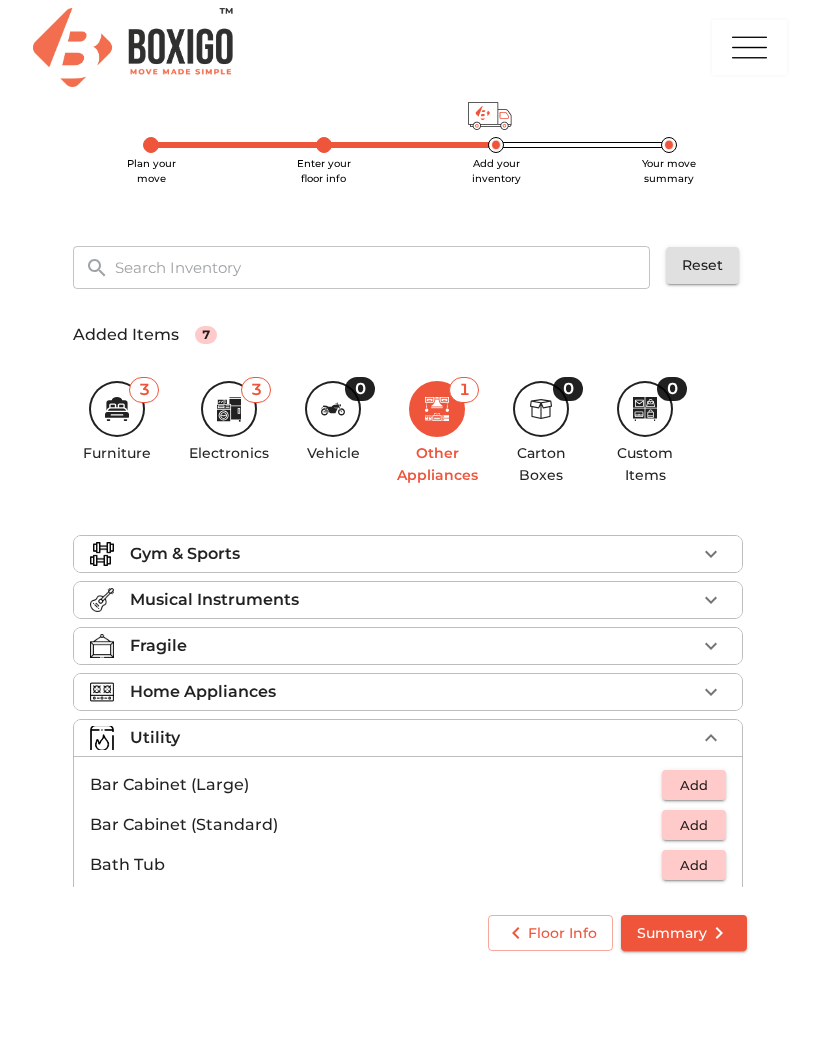 click on "Utility" at bounding box center [155, 738] 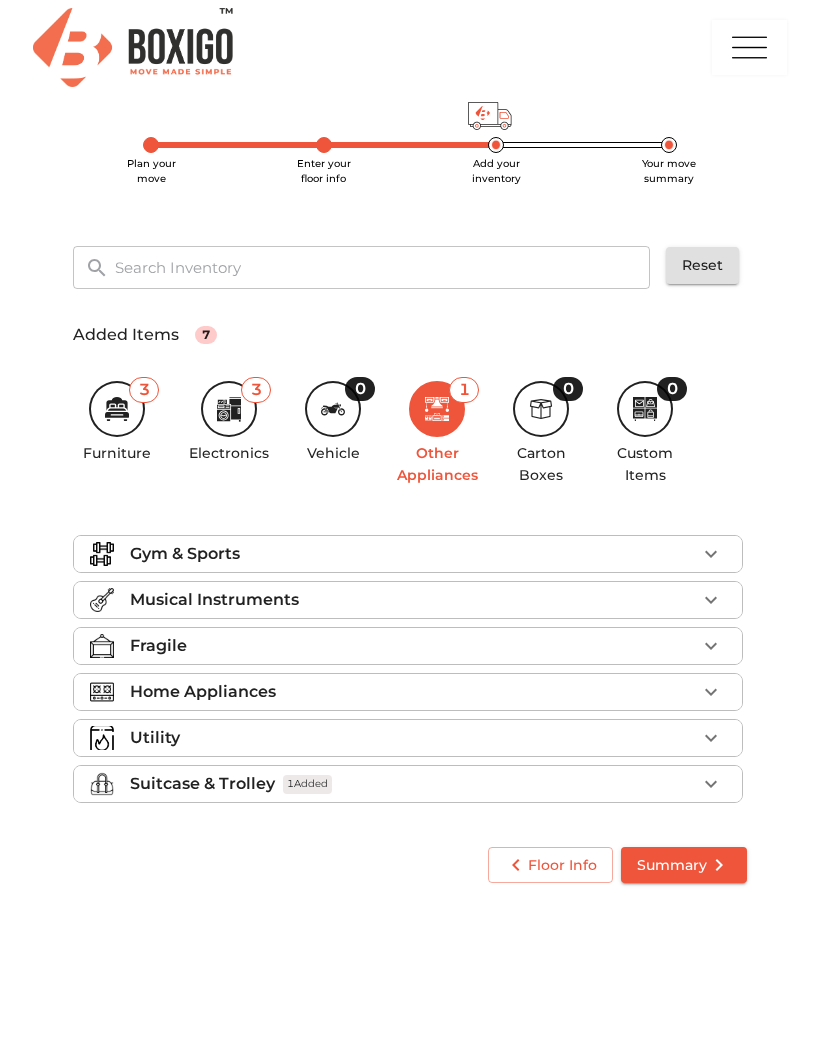 click on "Home Appliances" at bounding box center (203, 692) 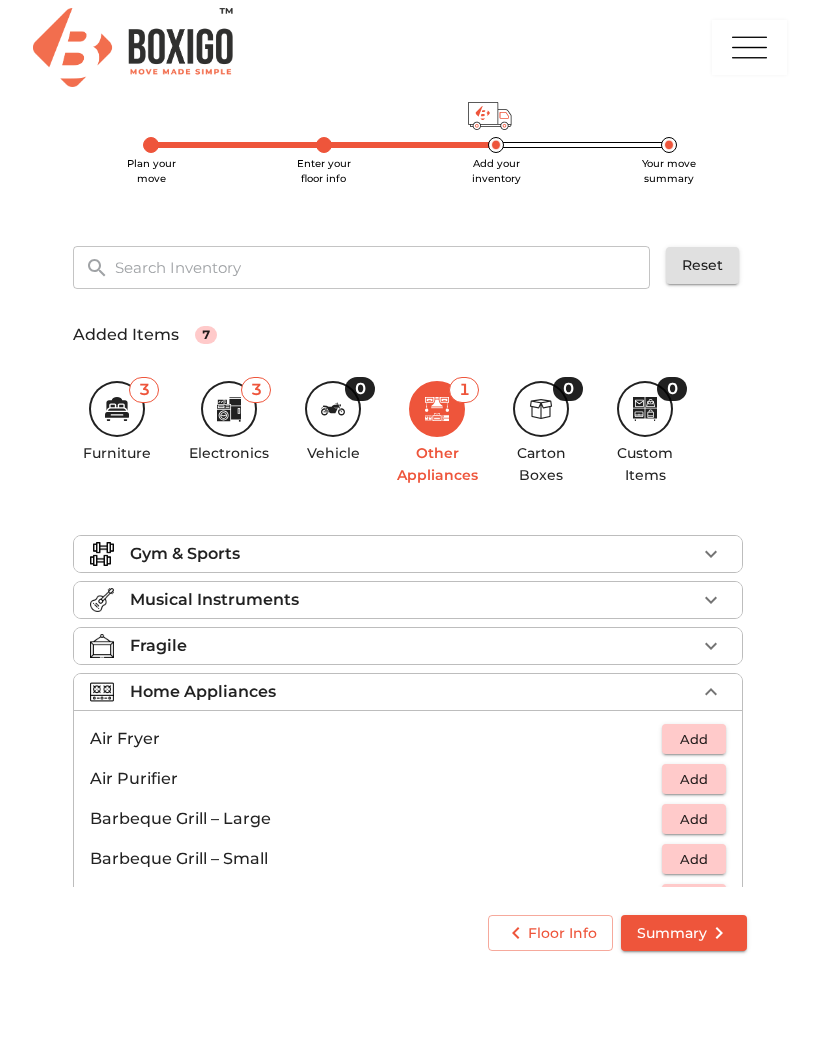 click on "Home Appliances" at bounding box center [203, 692] 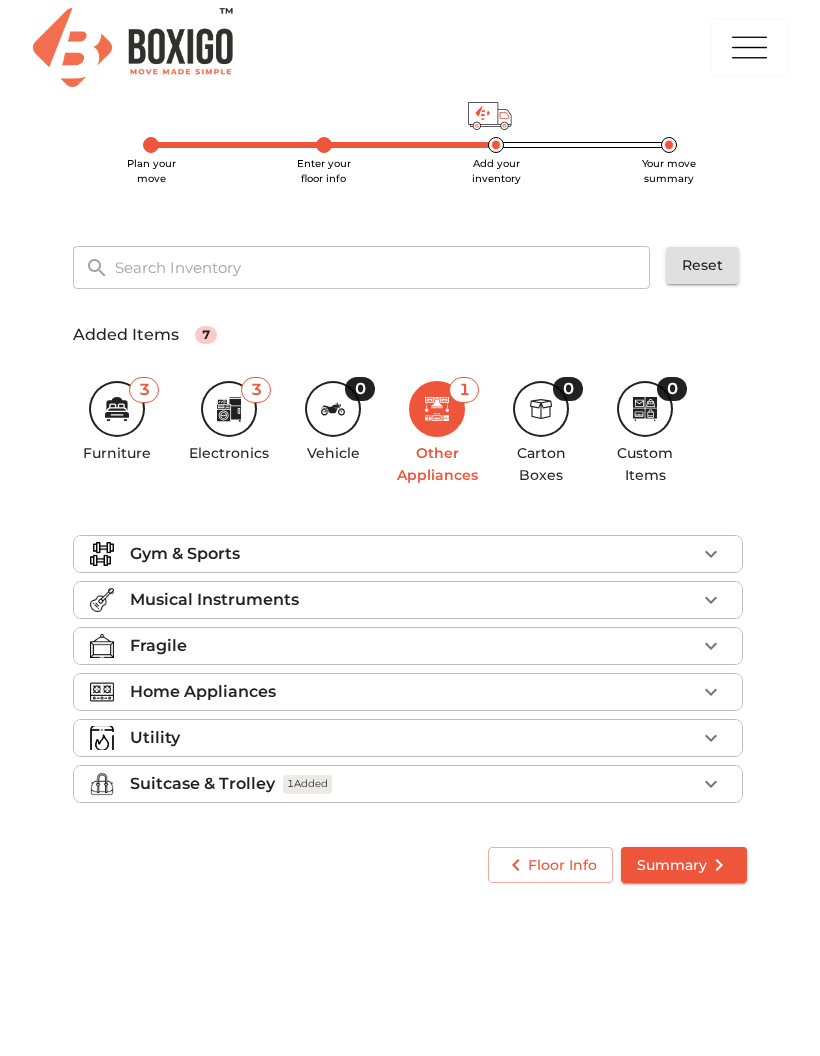 click on "Fragile" at bounding box center (158, 646) 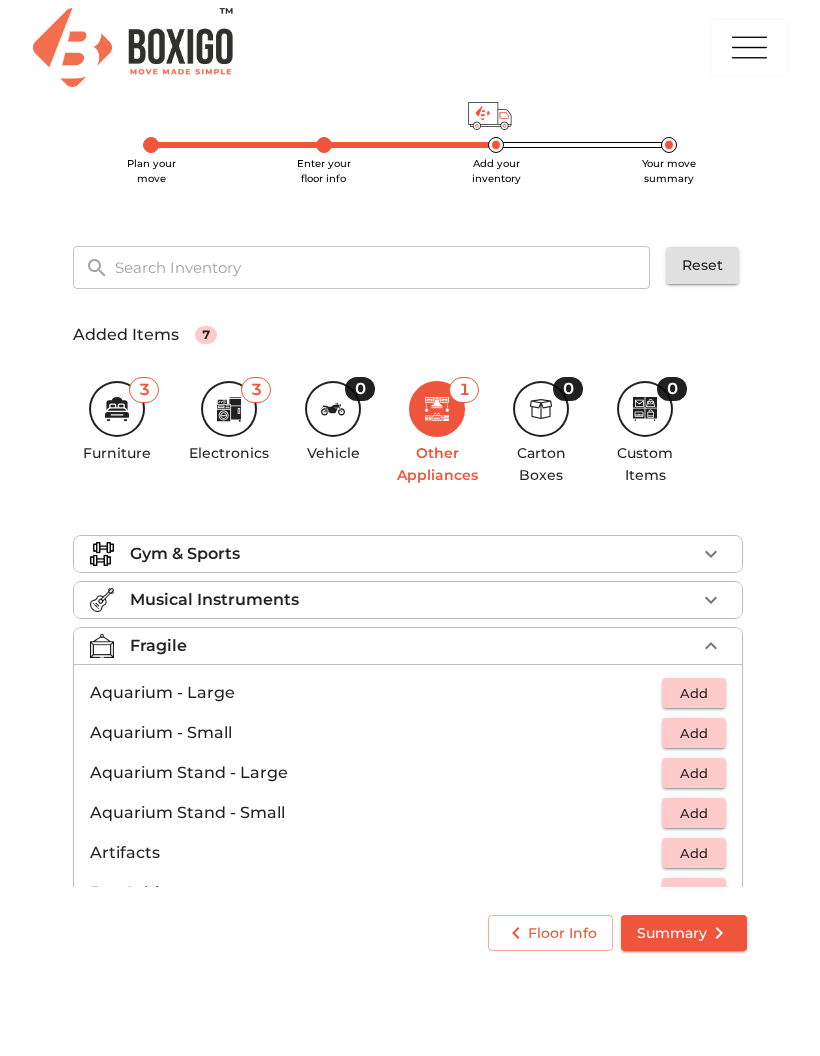 click on "Musical Instruments" at bounding box center (214, 600) 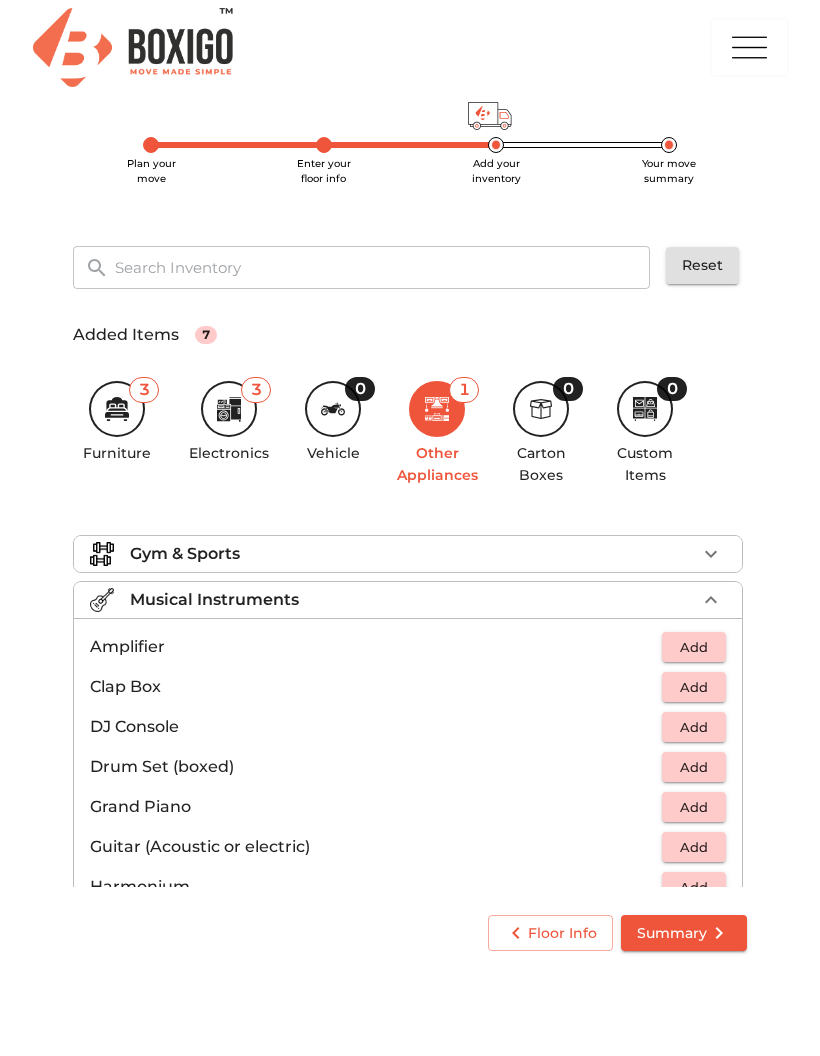 click on "Gym & Sports" at bounding box center (185, 554) 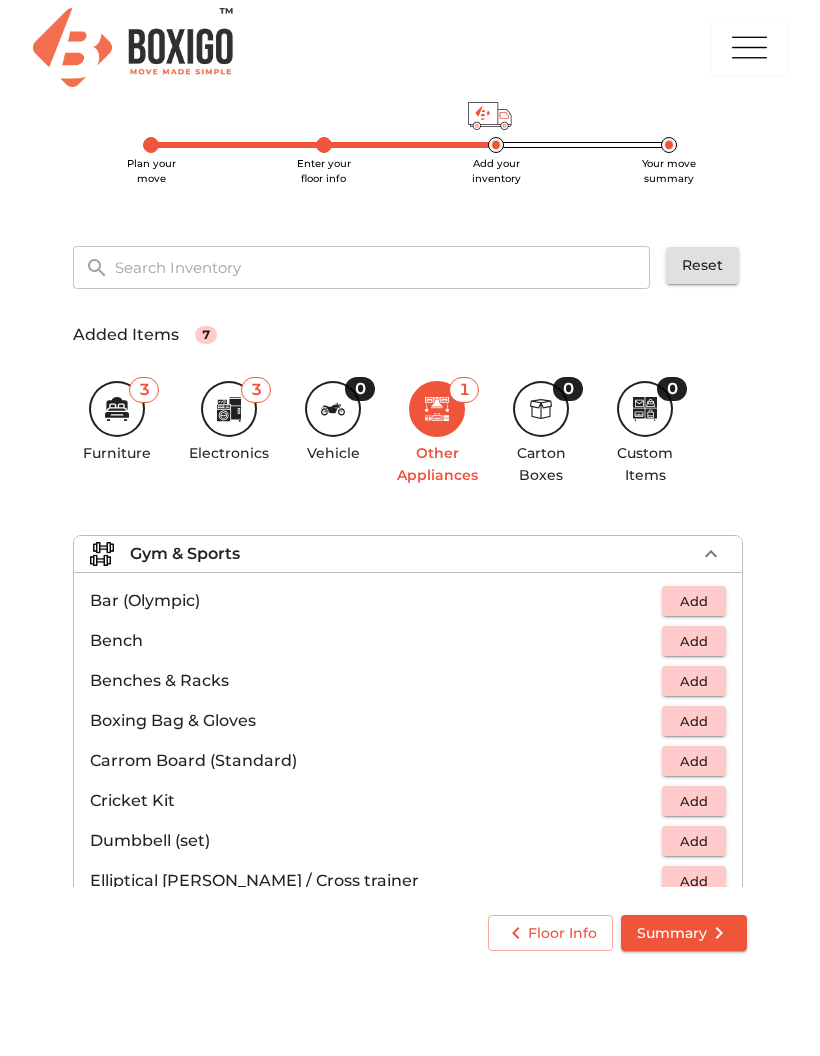 click on "Gym & Sports" at bounding box center [185, 554] 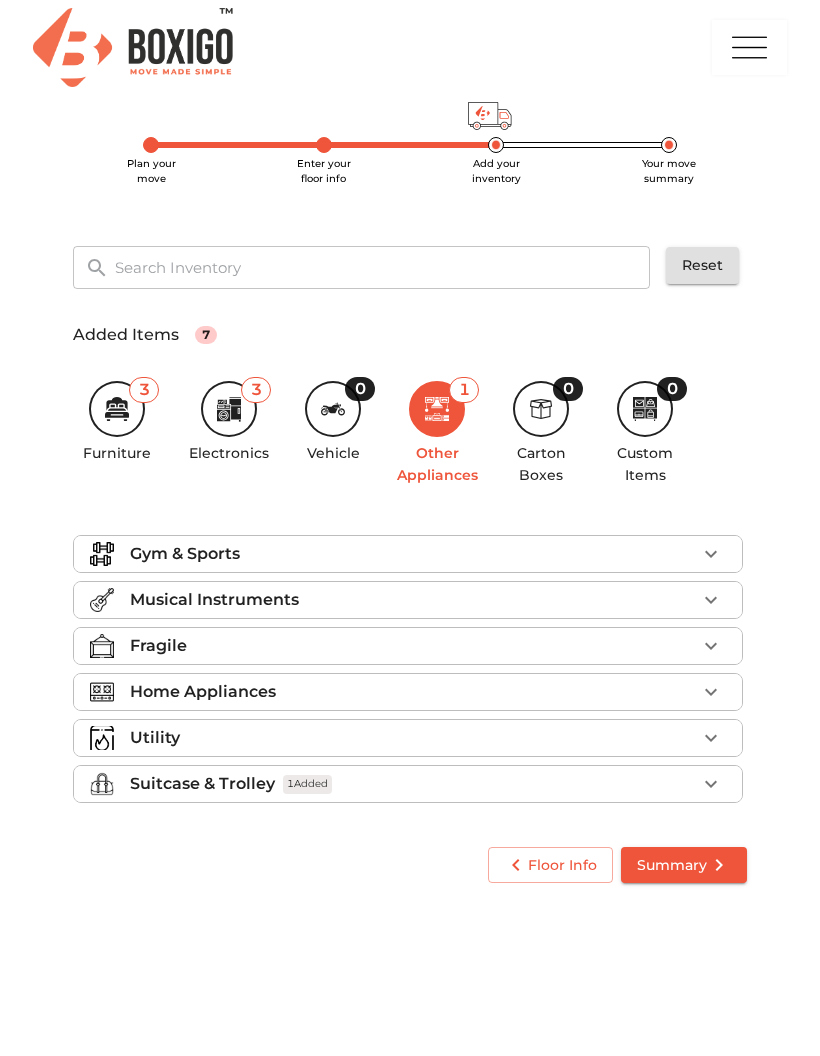 click on "Musical Instruments" at bounding box center (214, 600) 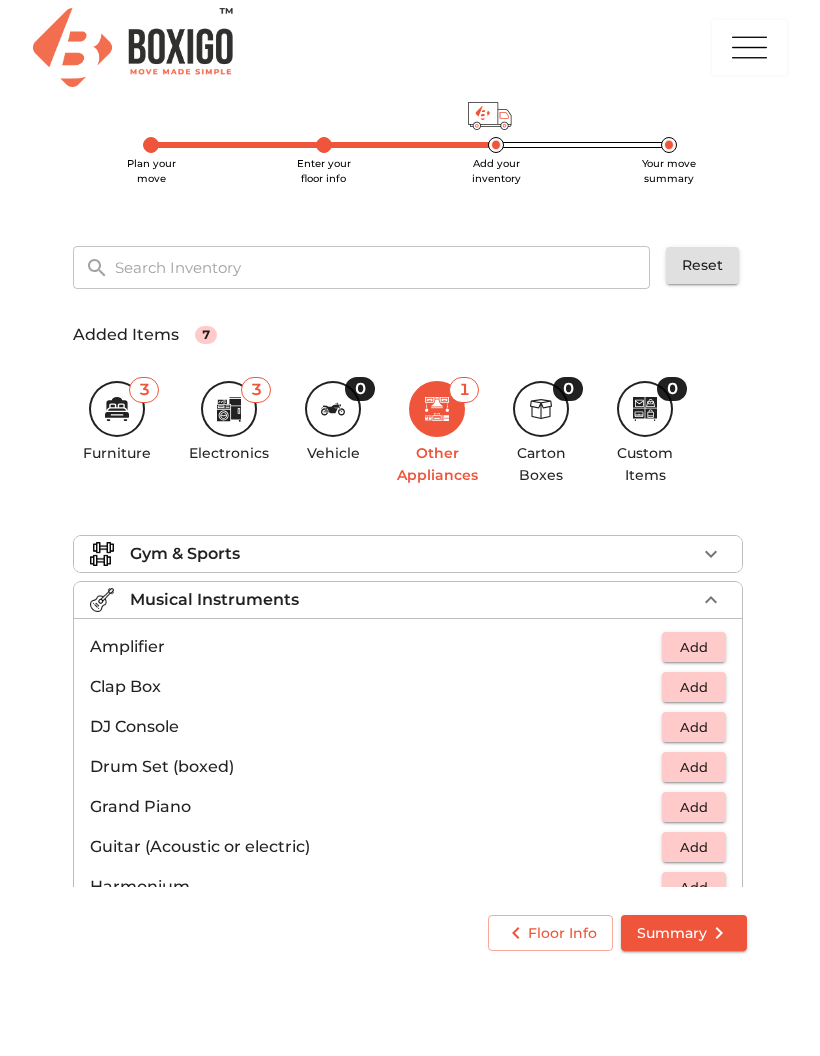 click on "Musical Instruments" at bounding box center (214, 600) 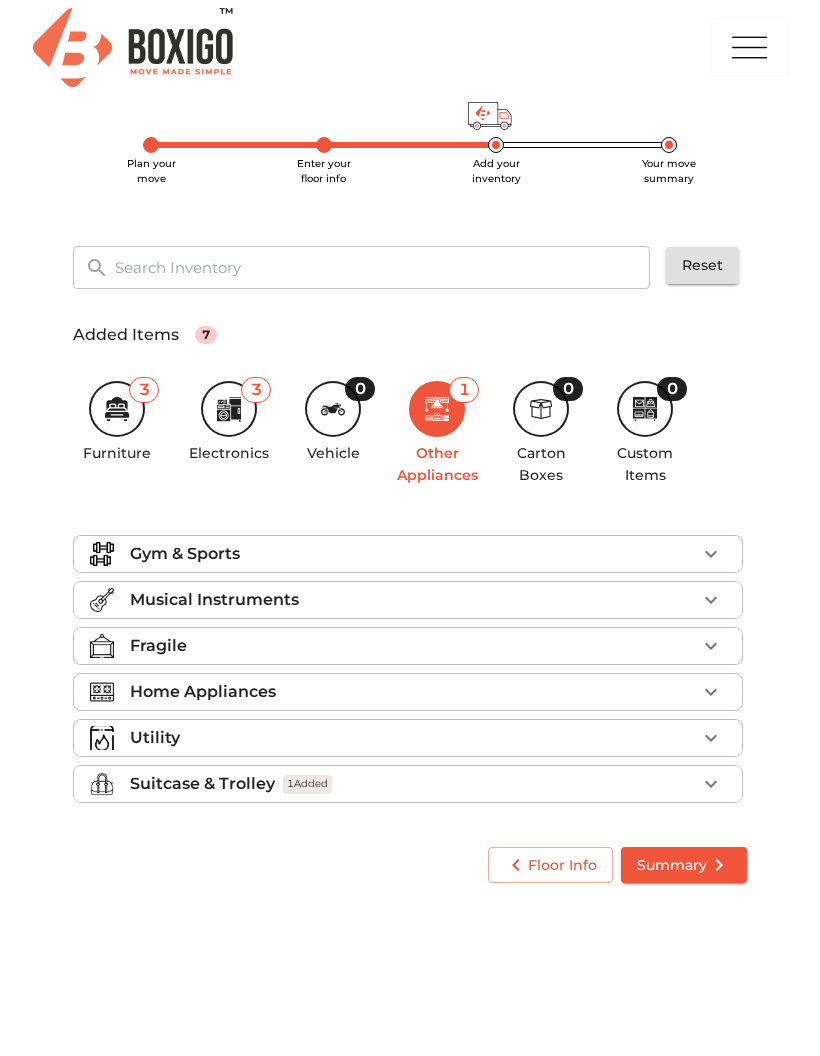 click on "Fragile" at bounding box center (158, 646) 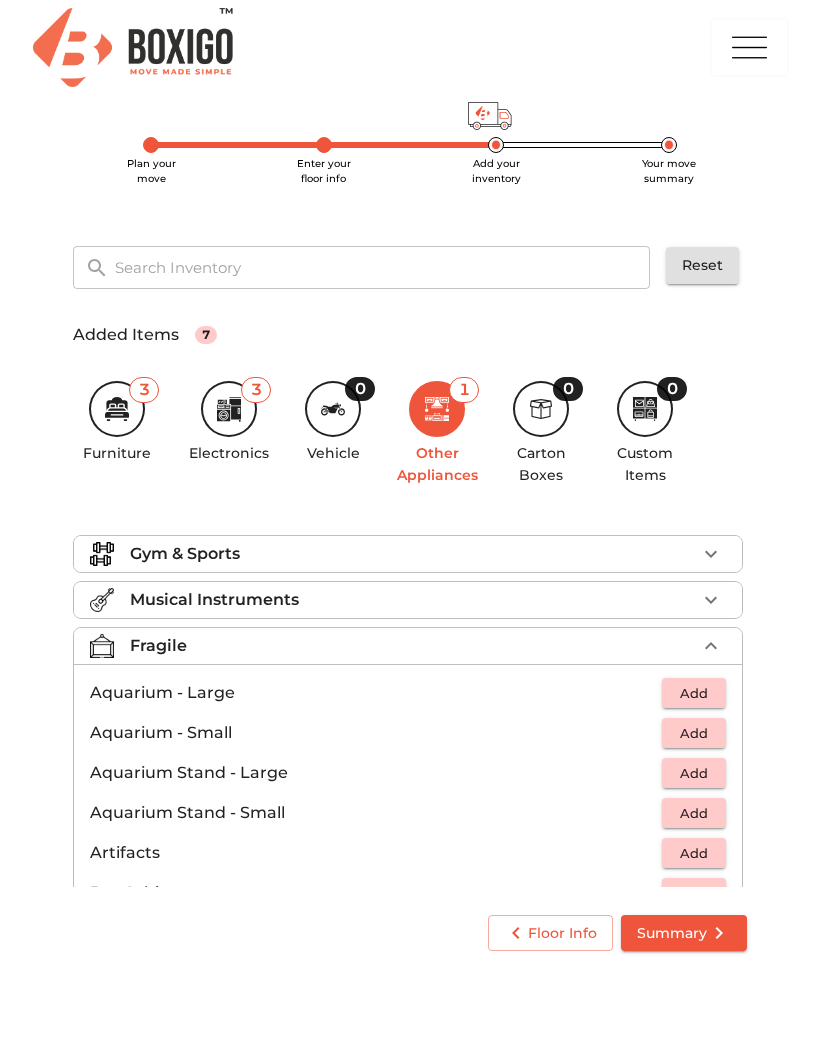 click on "Fragile" at bounding box center [158, 646] 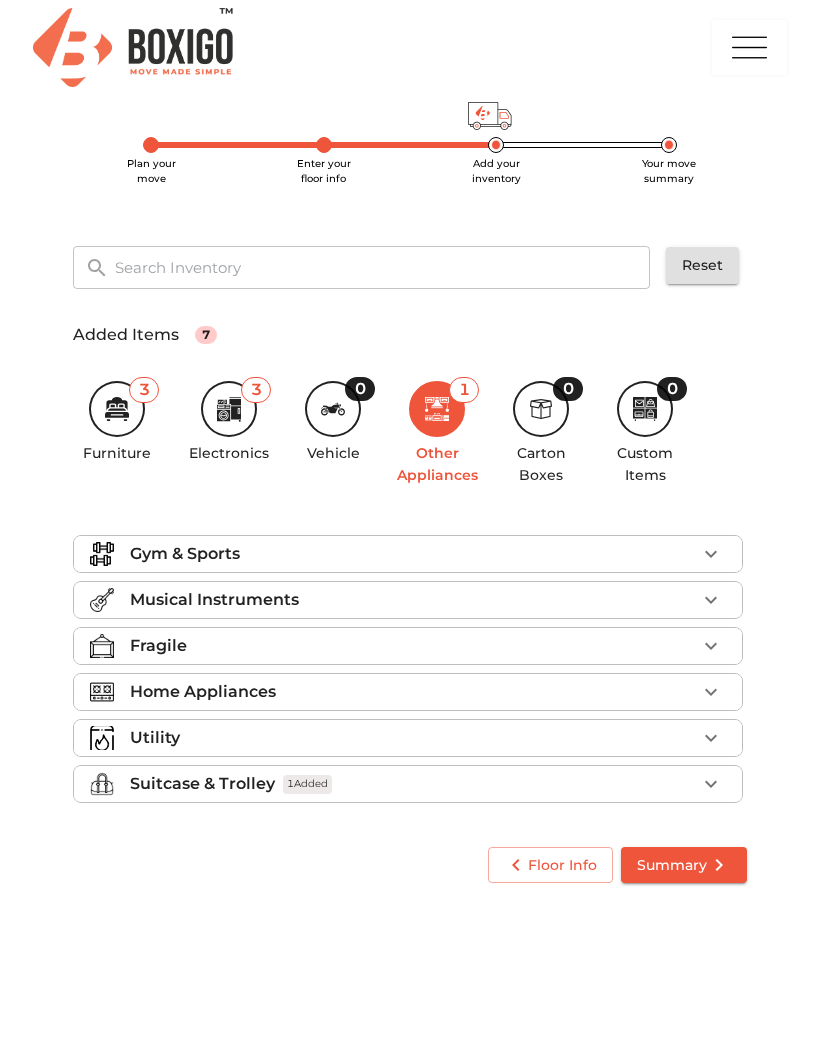 click on "Home Appliances" at bounding box center [203, 692] 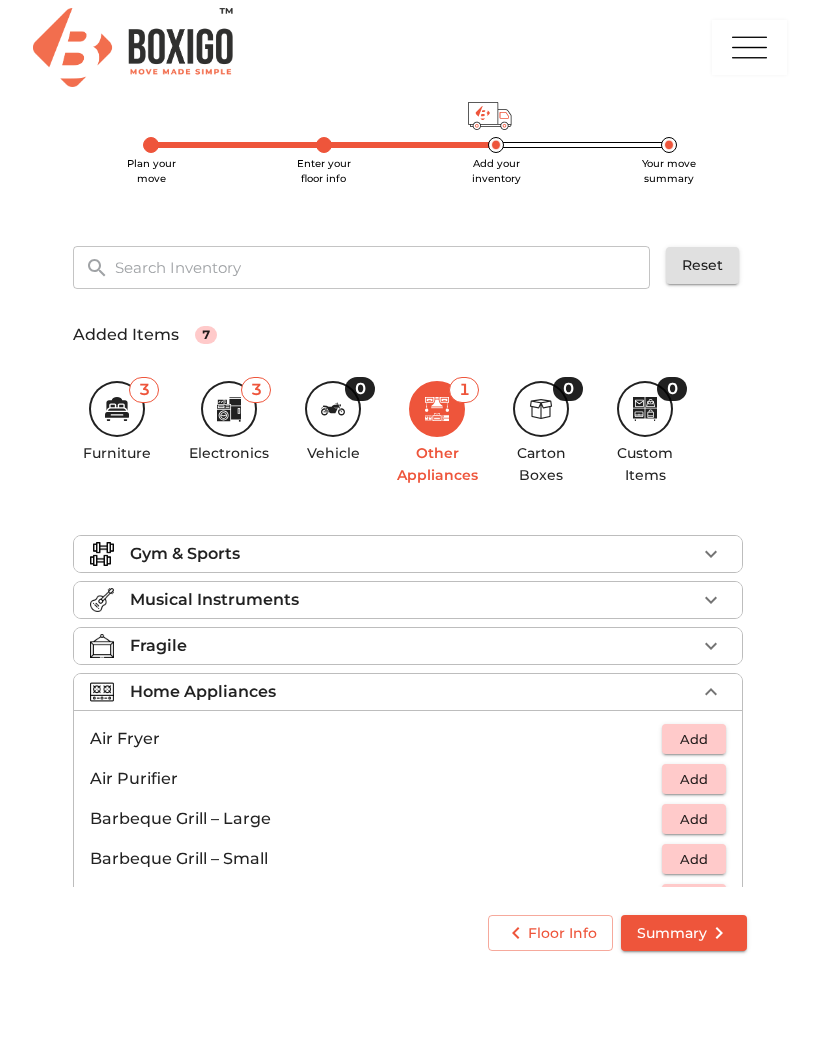 click on "Home Appliances" at bounding box center (203, 692) 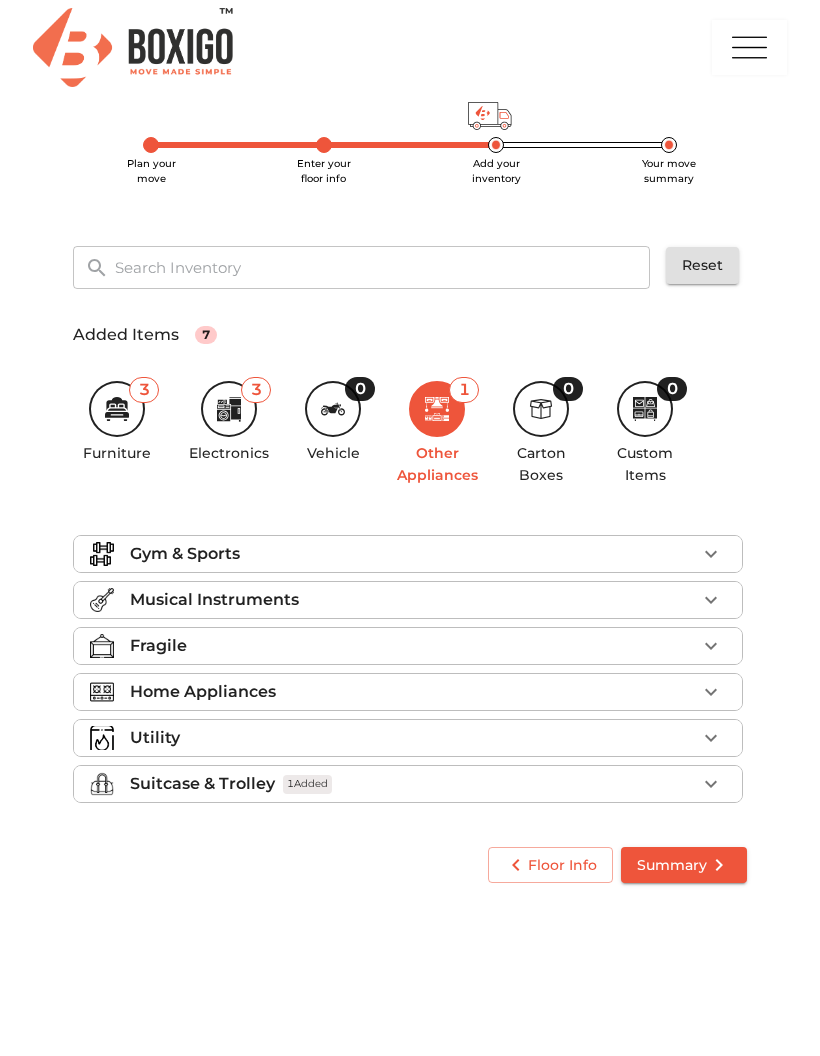 click on "Gym & Sports" at bounding box center (185, 554) 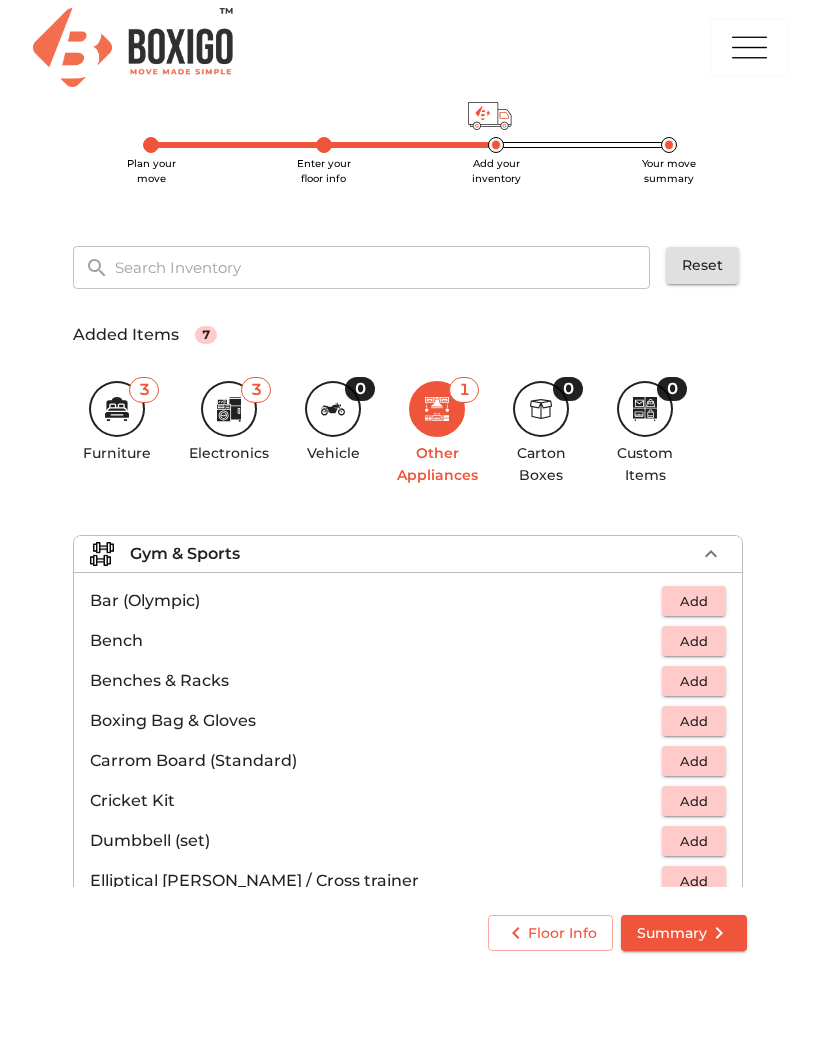 click on "Gym & Sports" at bounding box center [185, 554] 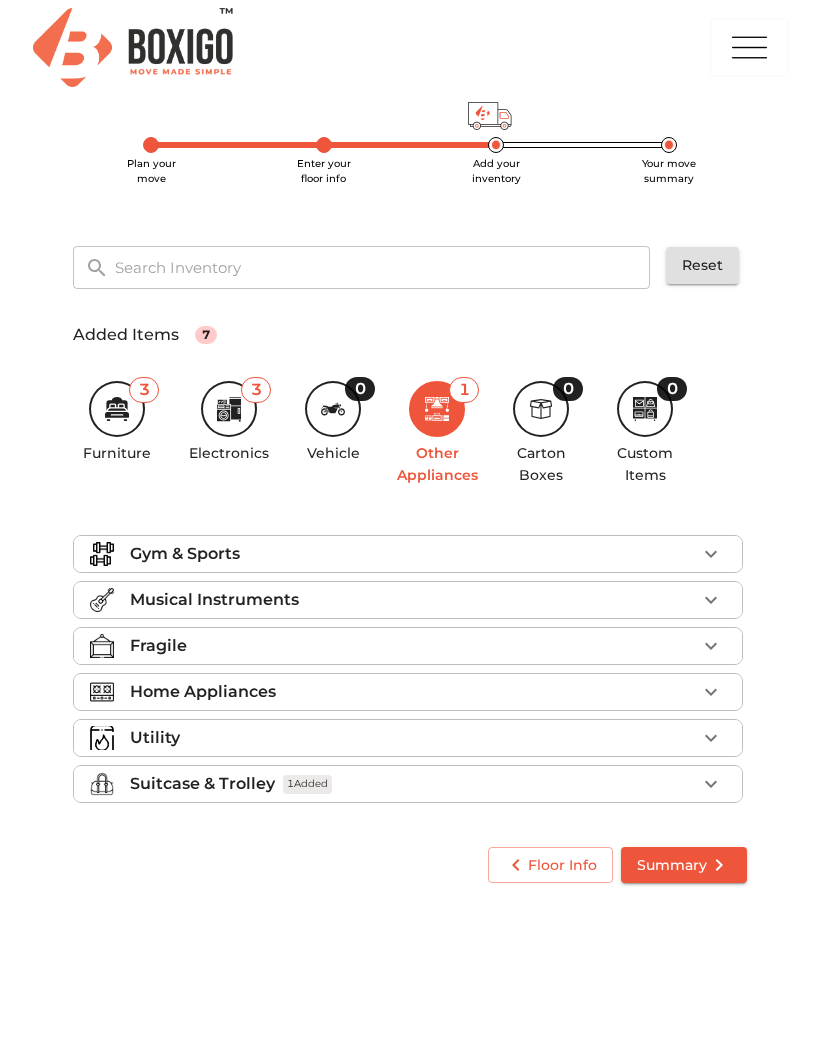click on "Musical Instruments" at bounding box center (214, 600) 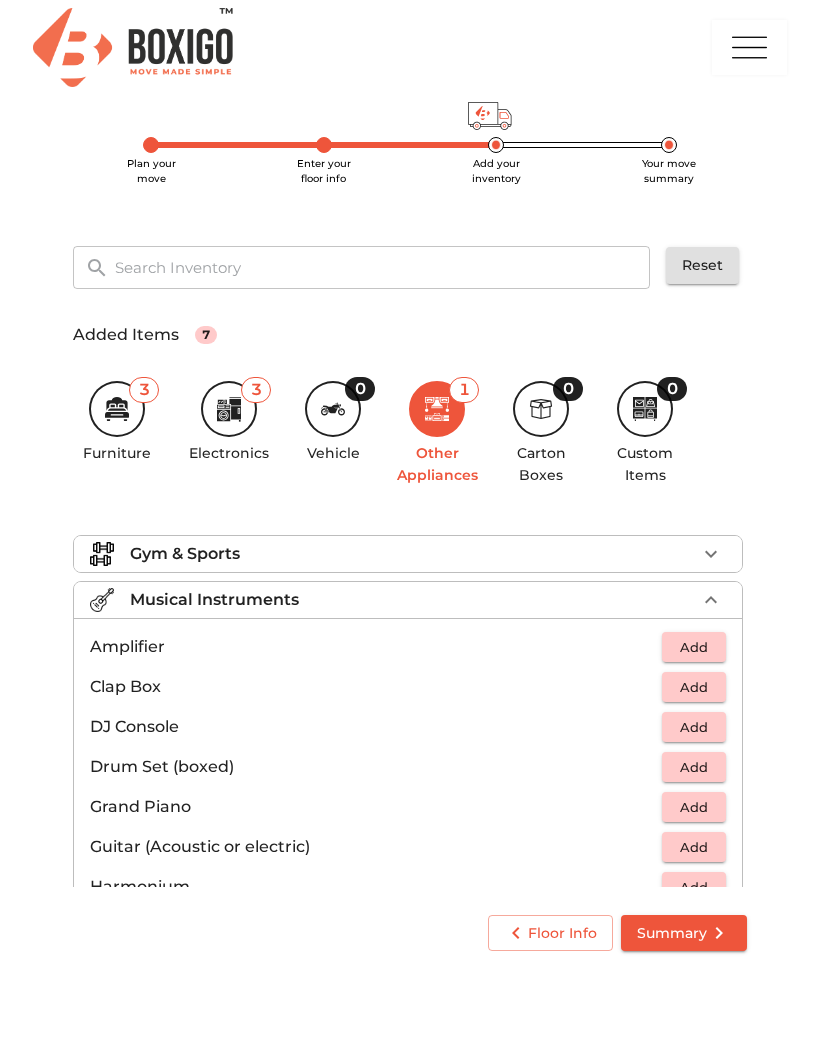 click on "Musical Instruments" at bounding box center (214, 600) 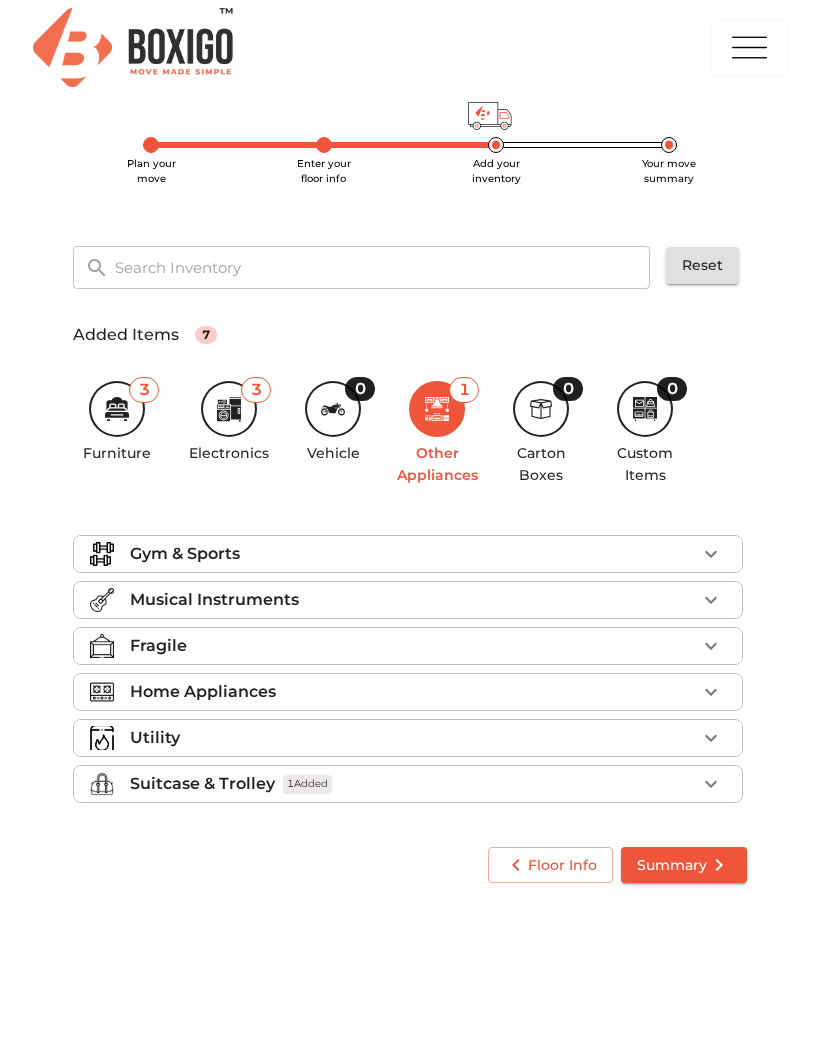 click on "Home Appliances" at bounding box center [203, 692] 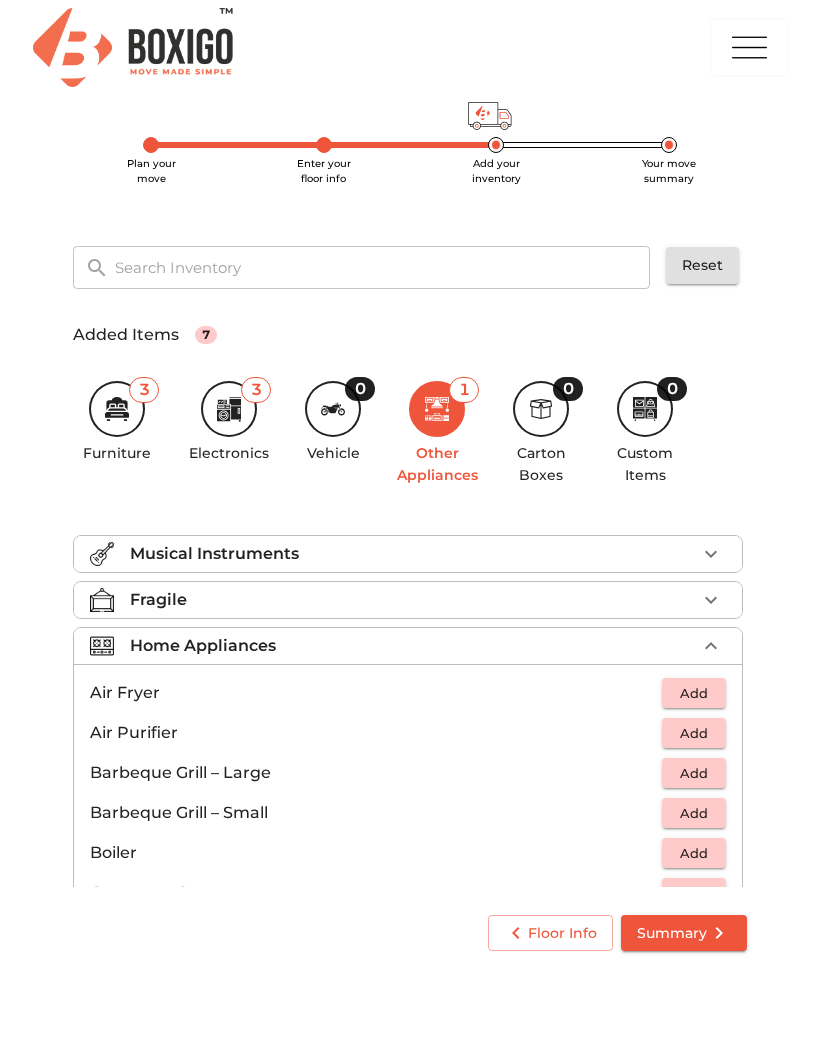 scroll, scrollTop: 49, scrollLeft: 0, axis: vertical 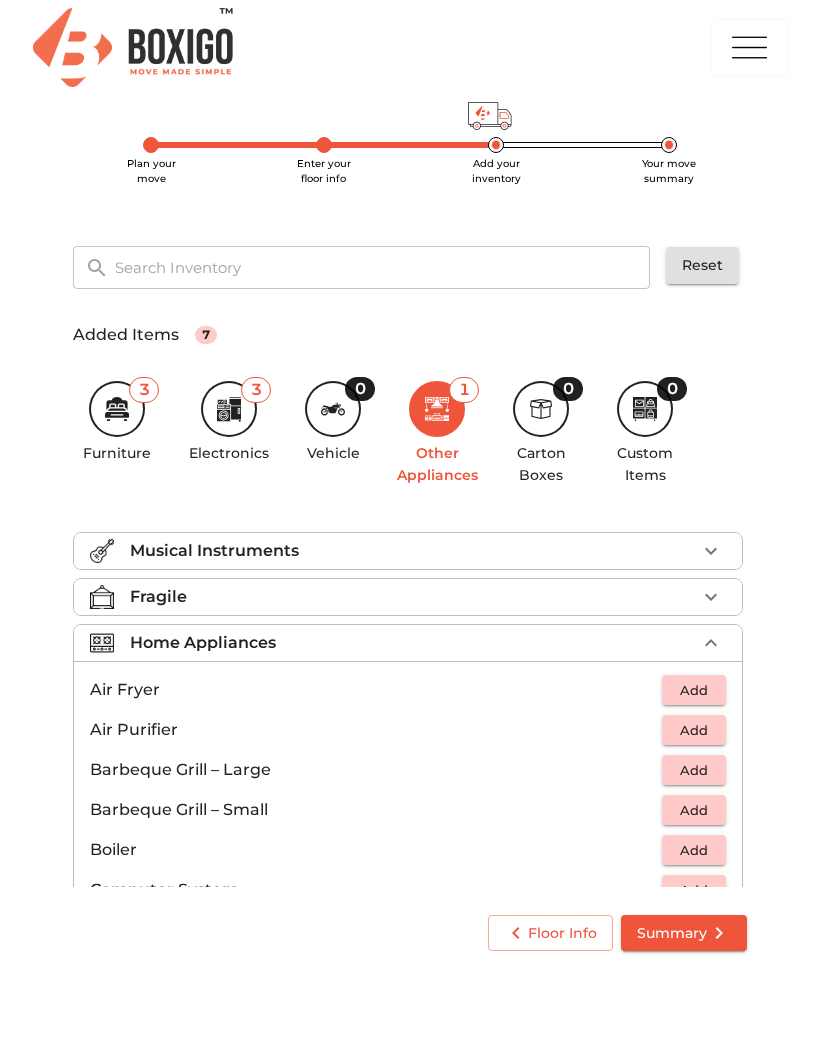 click on "Home Appliances" at bounding box center (203, 643) 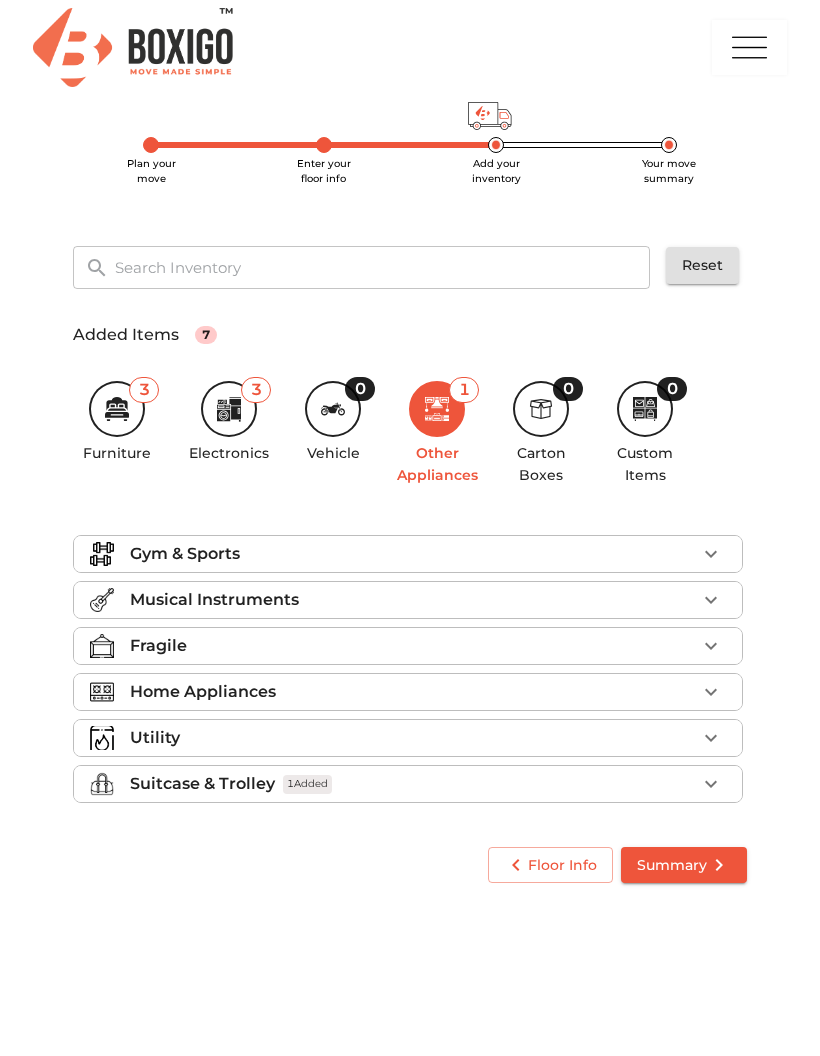 scroll, scrollTop: 0, scrollLeft: 0, axis: both 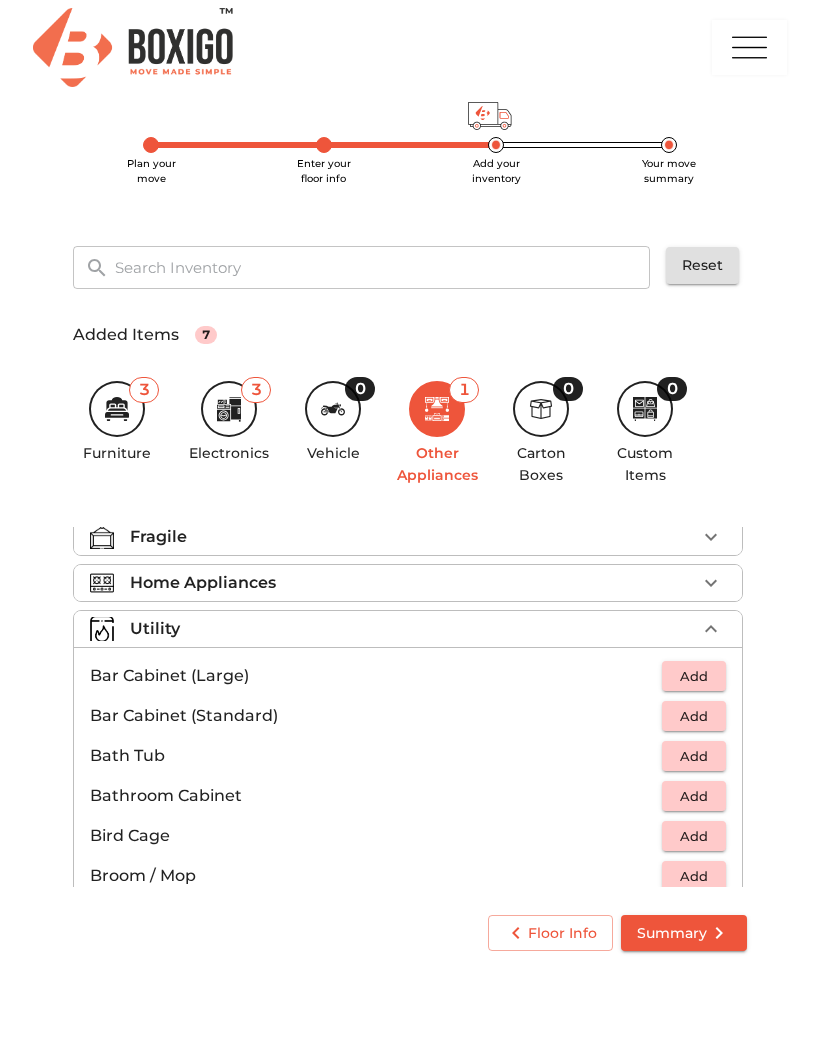 click on "Utility" at bounding box center (155, 629) 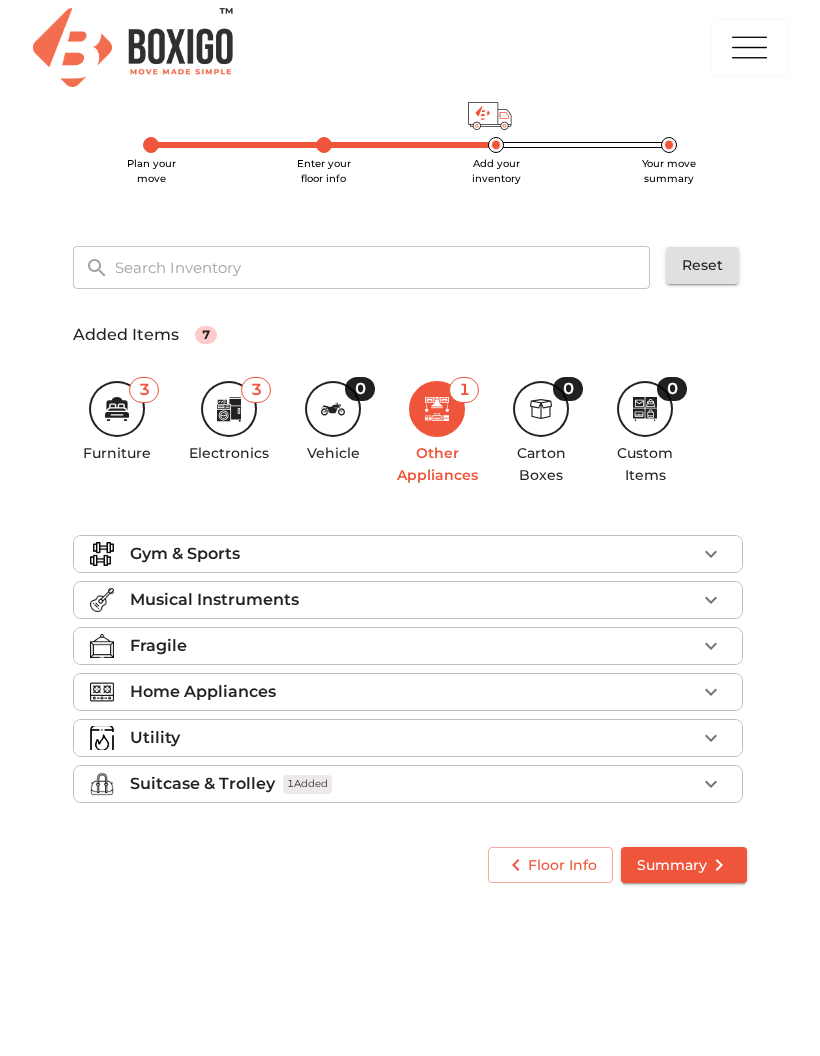 scroll, scrollTop: 0, scrollLeft: 0, axis: both 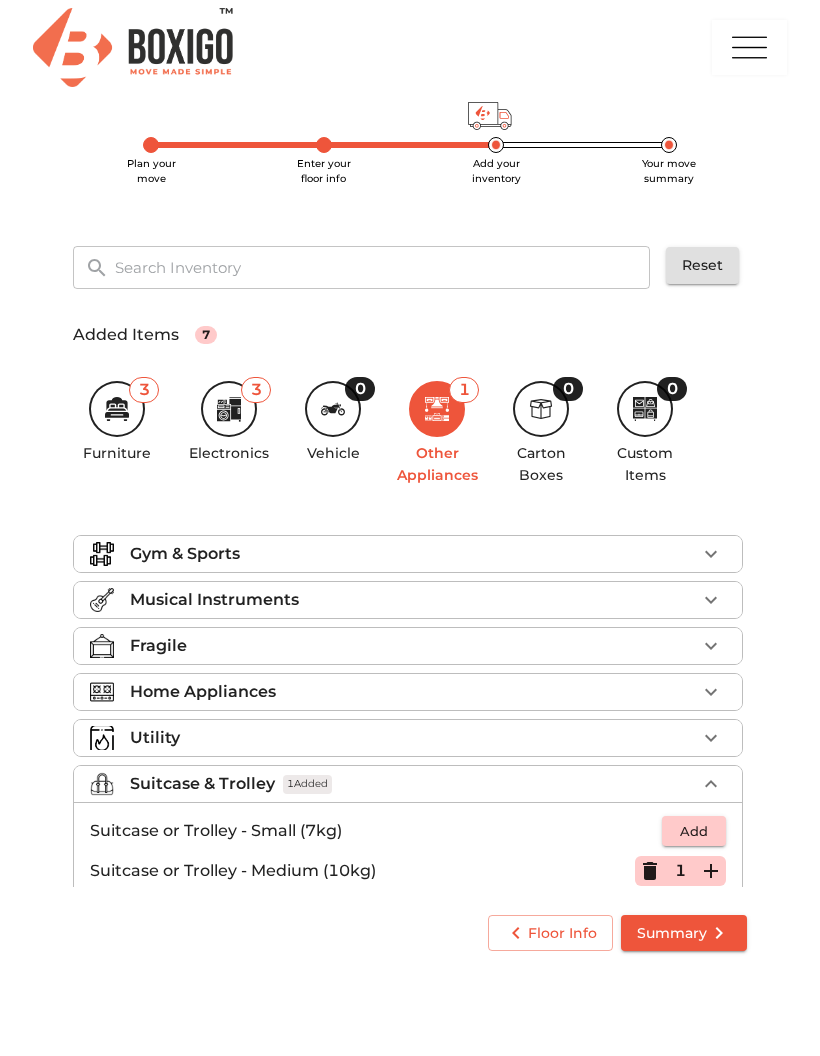 click on "Suitcase & Trolley" at bounding box center (202, 784) 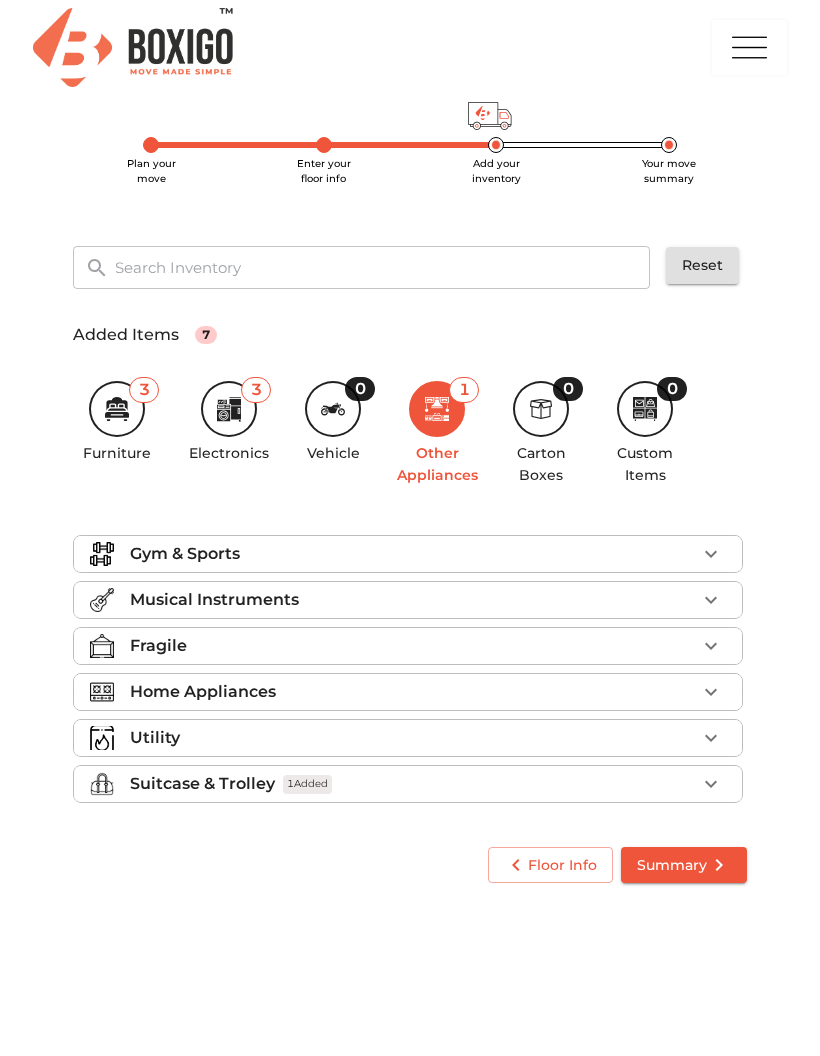click on "Gym & Sports" at bounding box center (408, 554) 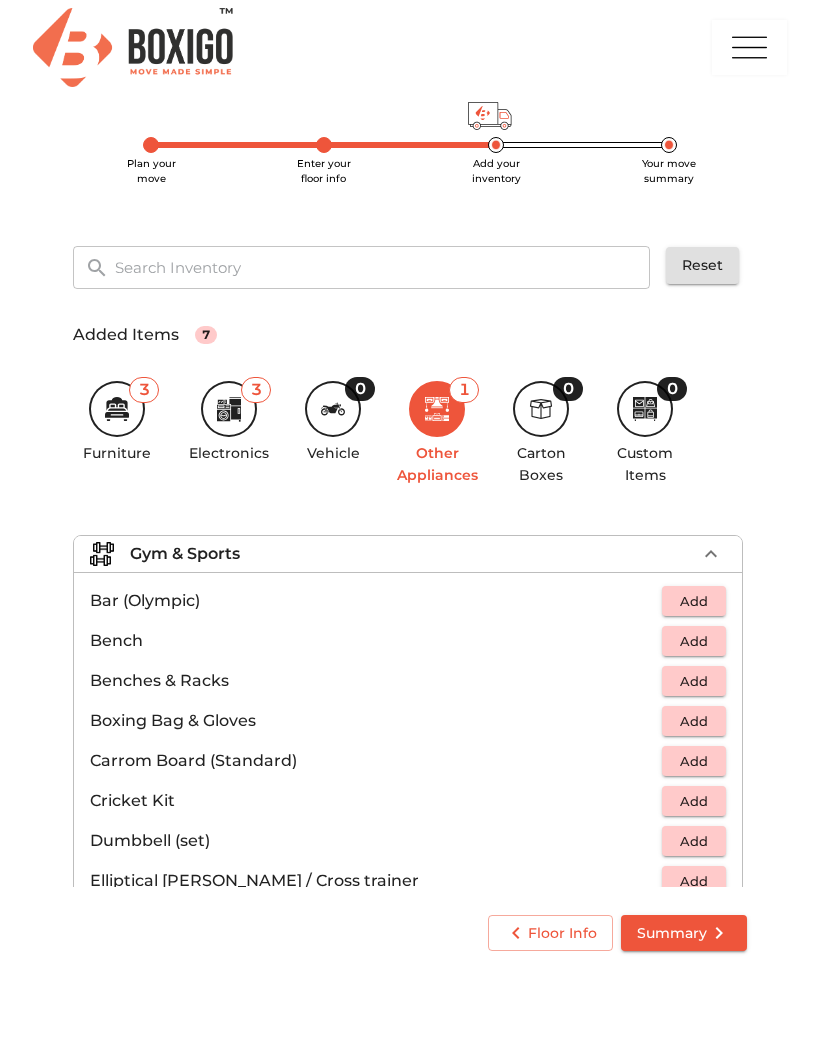 click on "Gym & Sports" at bounding box center [408, 554] 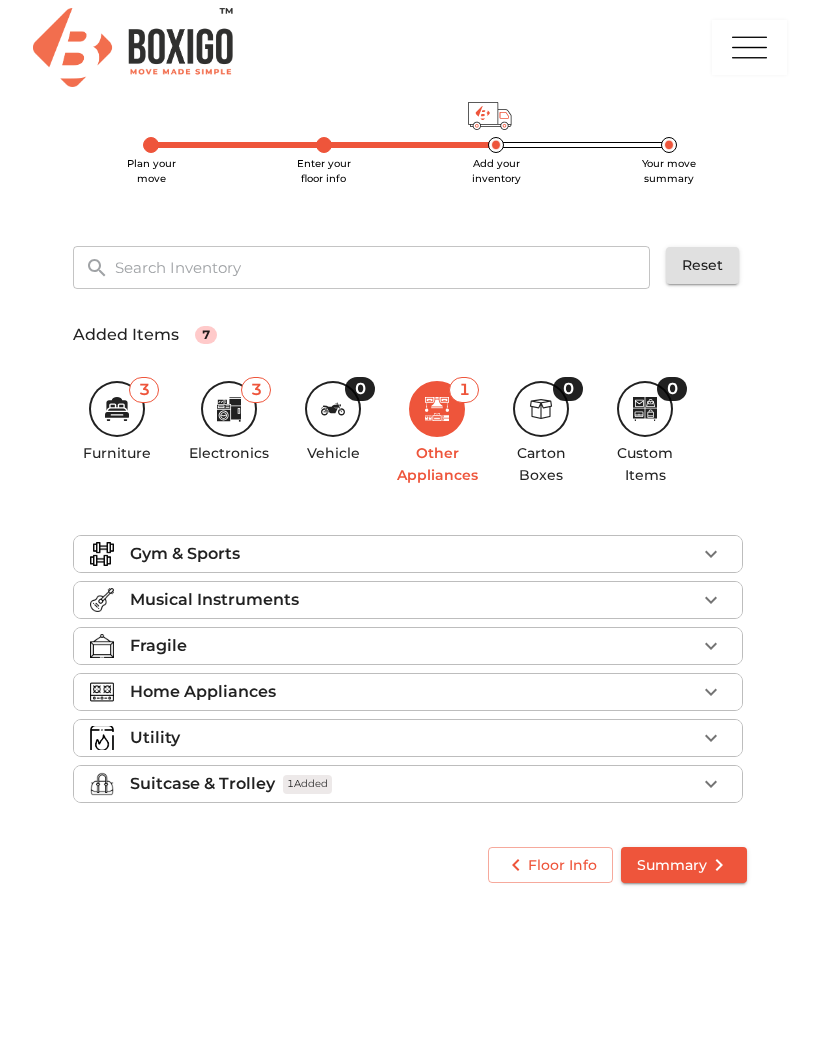 click on "Fragile" at bounding box center [408, 646] 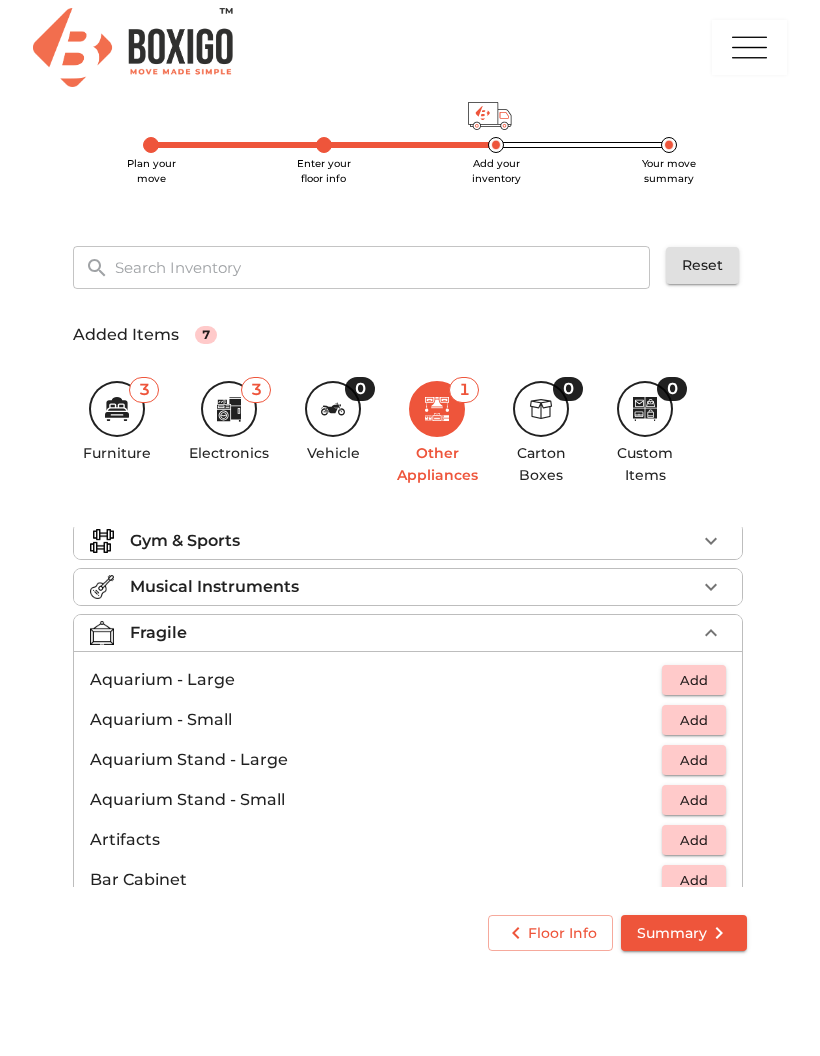 scroll, scrollTop: 15, scrollLeft: 0, axis: vertical 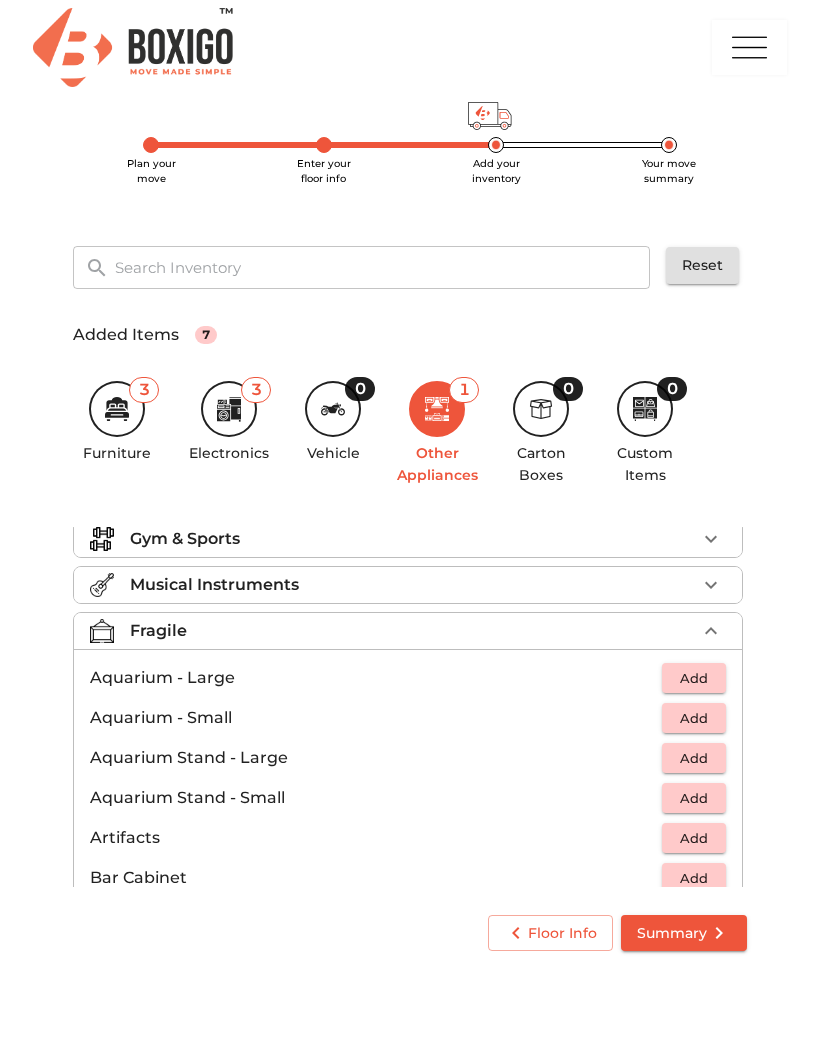 click on "Fragile" at bounding box center (158, 631) 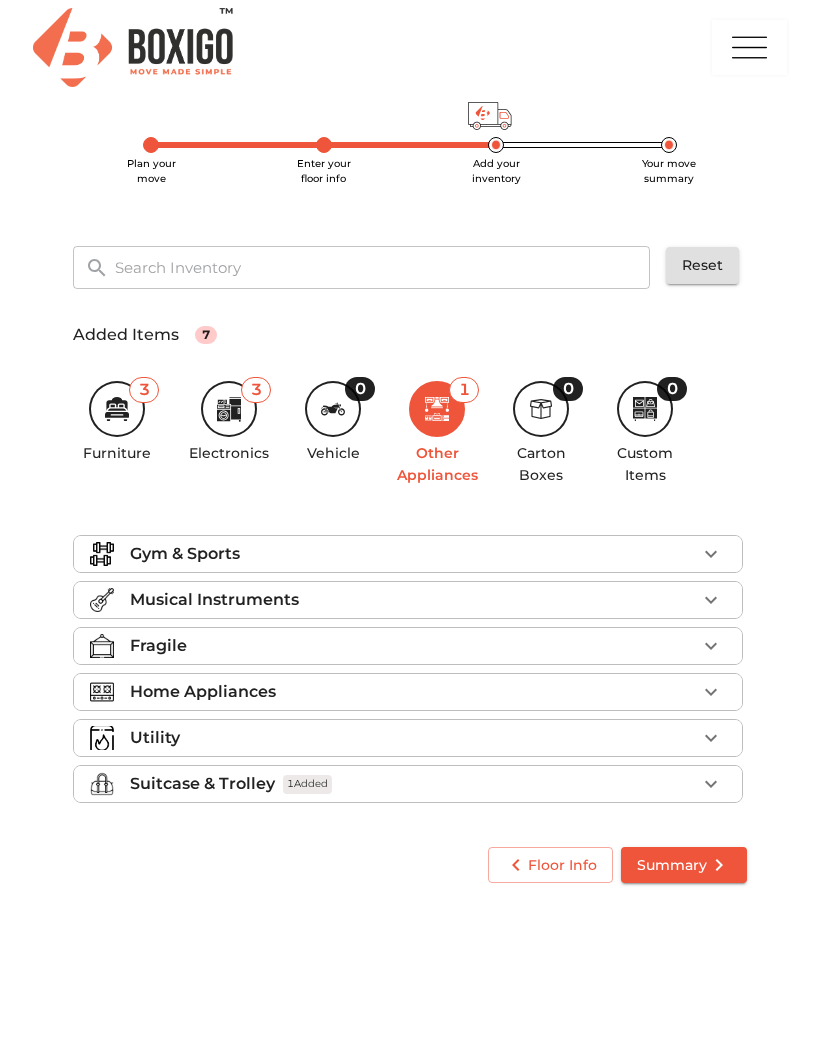 scroll, scrollTop: 0, scrollLeft: 0, axis: both 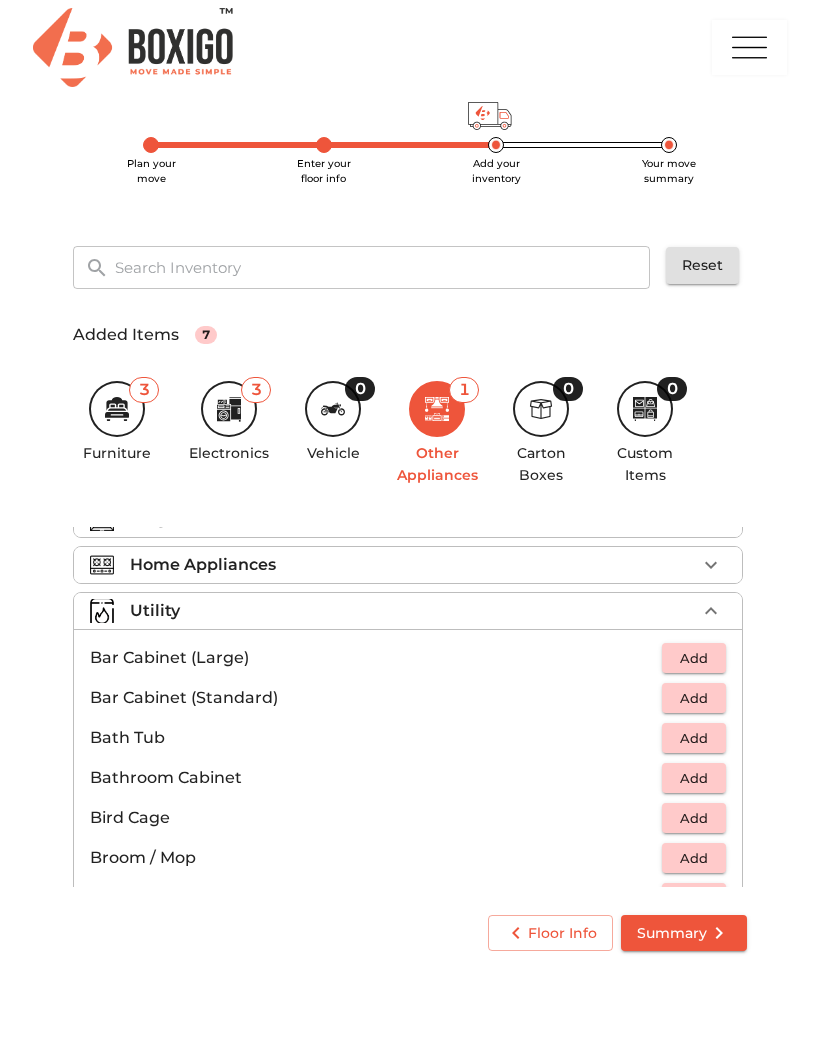 click on "Utility" at bounding box center (408, 611) 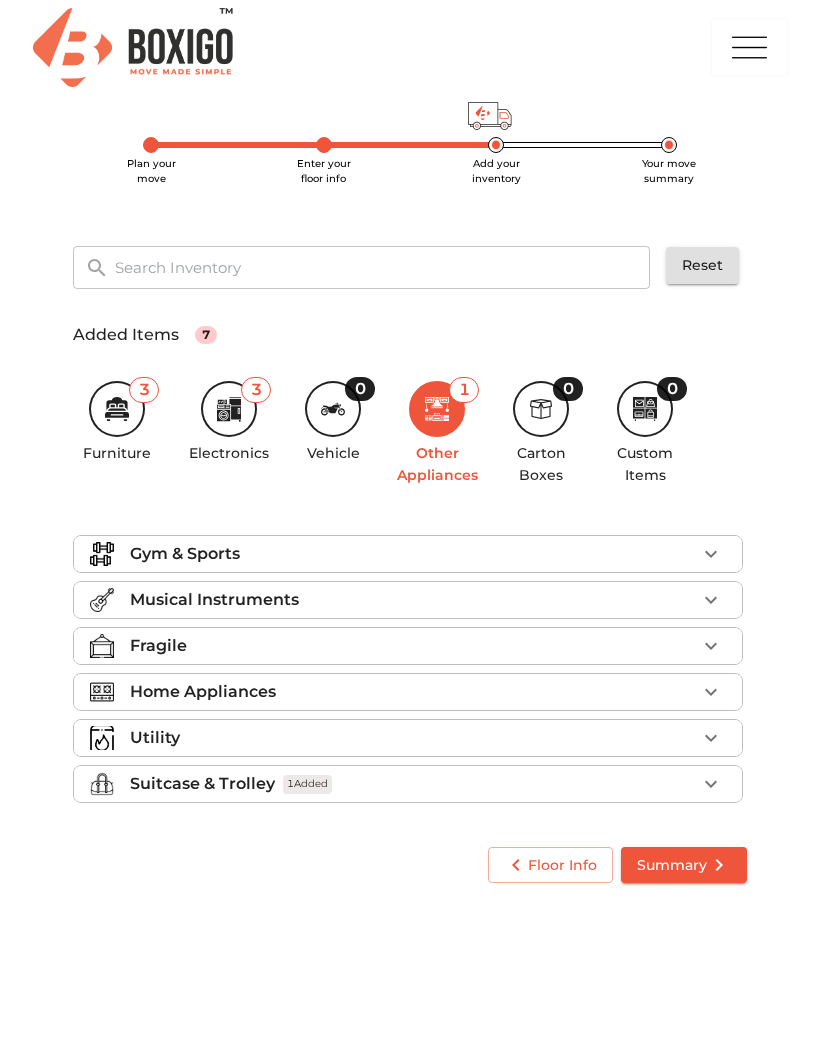 scroll, scrollTop: 0, scrollLeft: 0, axis: both 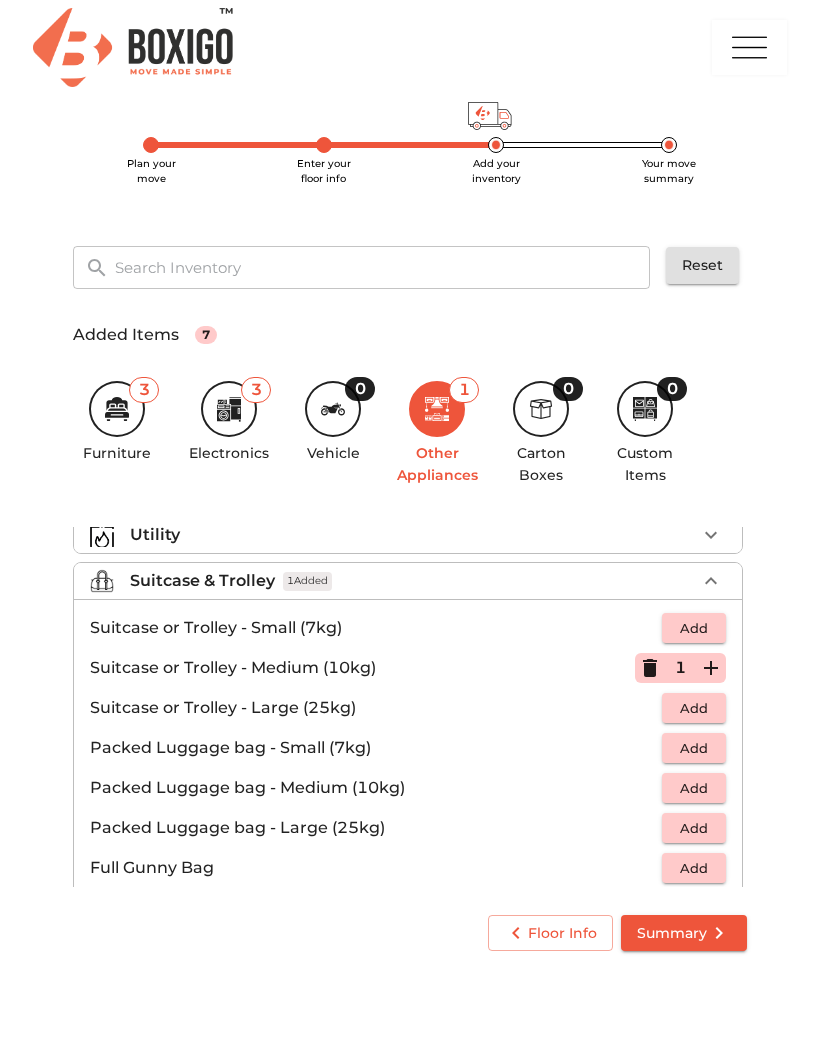 click on "Suitcase & Trolley" at bounding box center [202, 581] 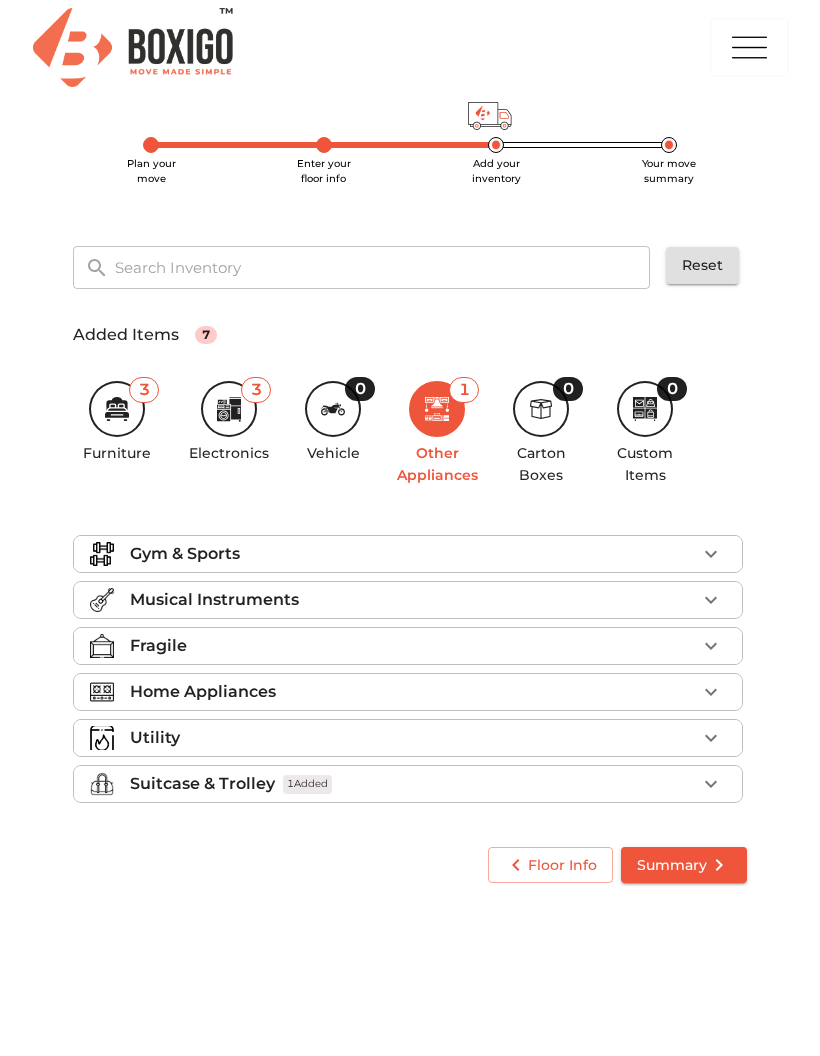 scroll, scrollTop: 0, scrollLeft: 0, axis: both 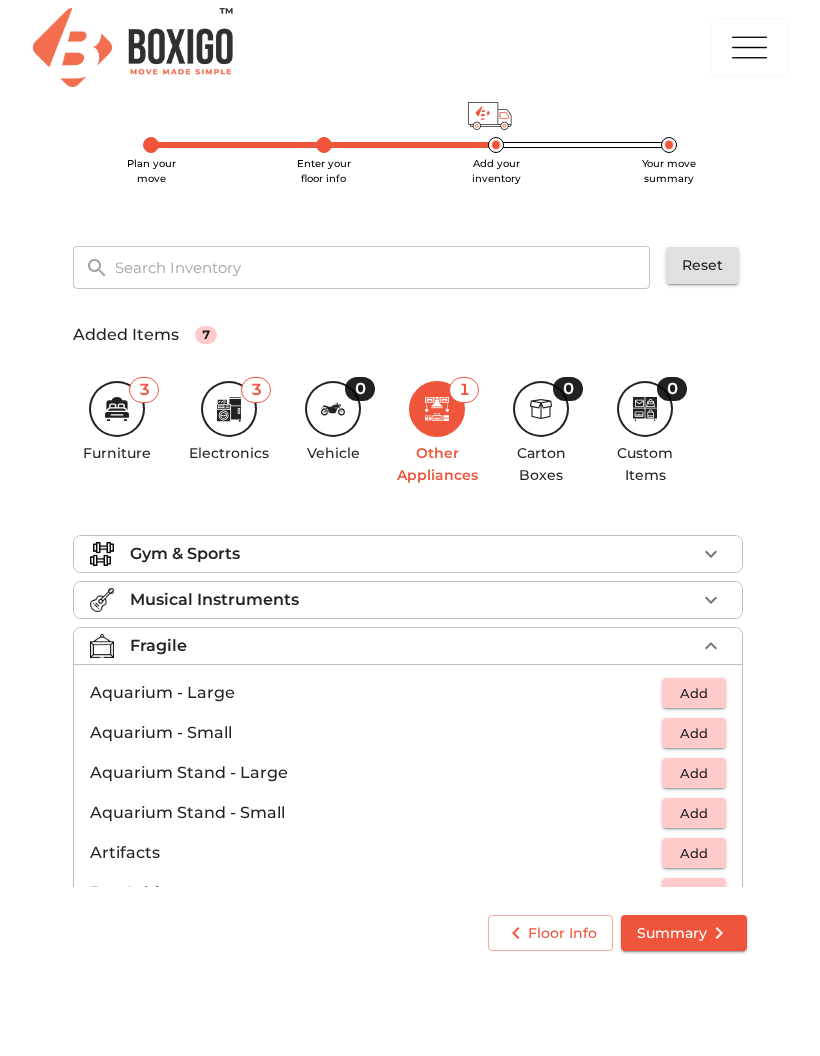 click on "Fragile" at bounding box center [158, 646] 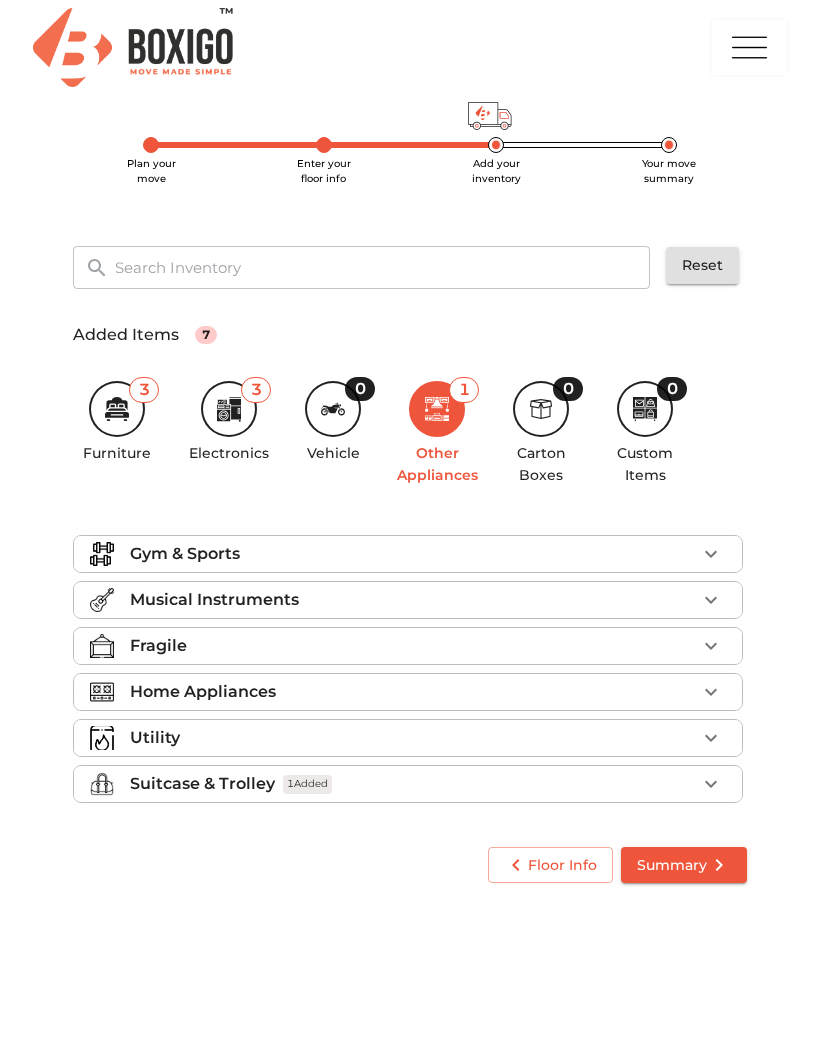 click on "Gym & Sports" at bounding box center (185, 554) 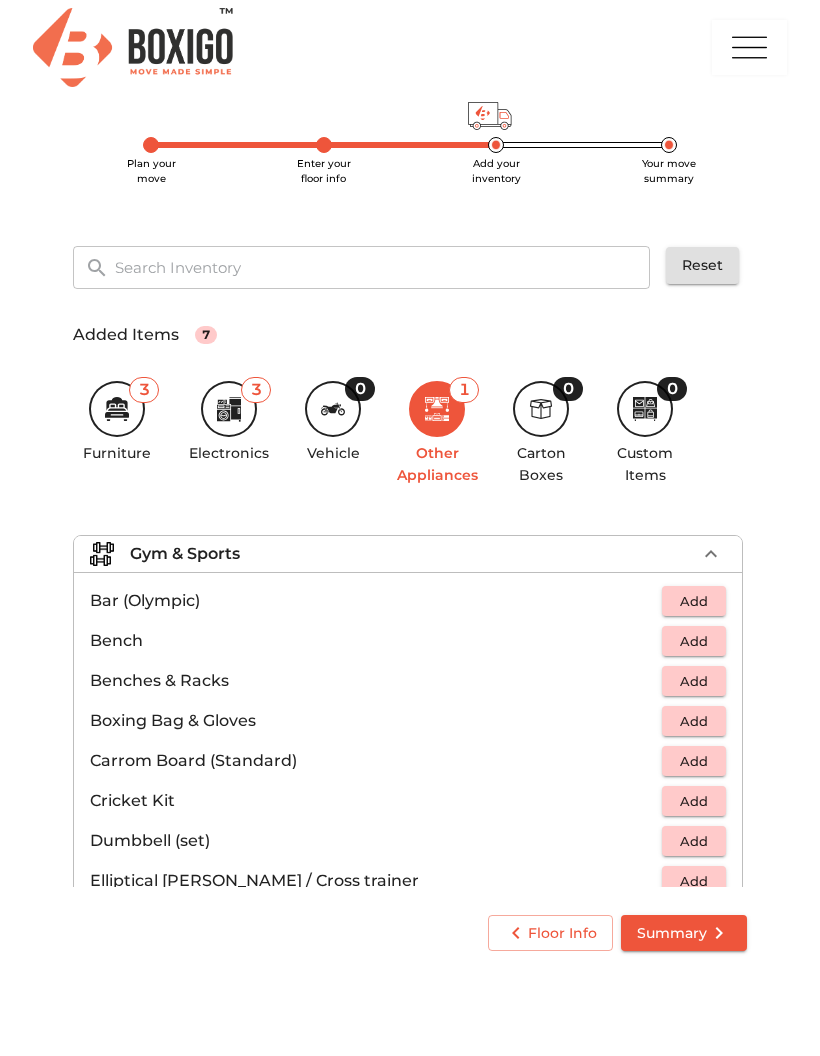 click on "Gym & Sports" at bounding box center [185, 554] 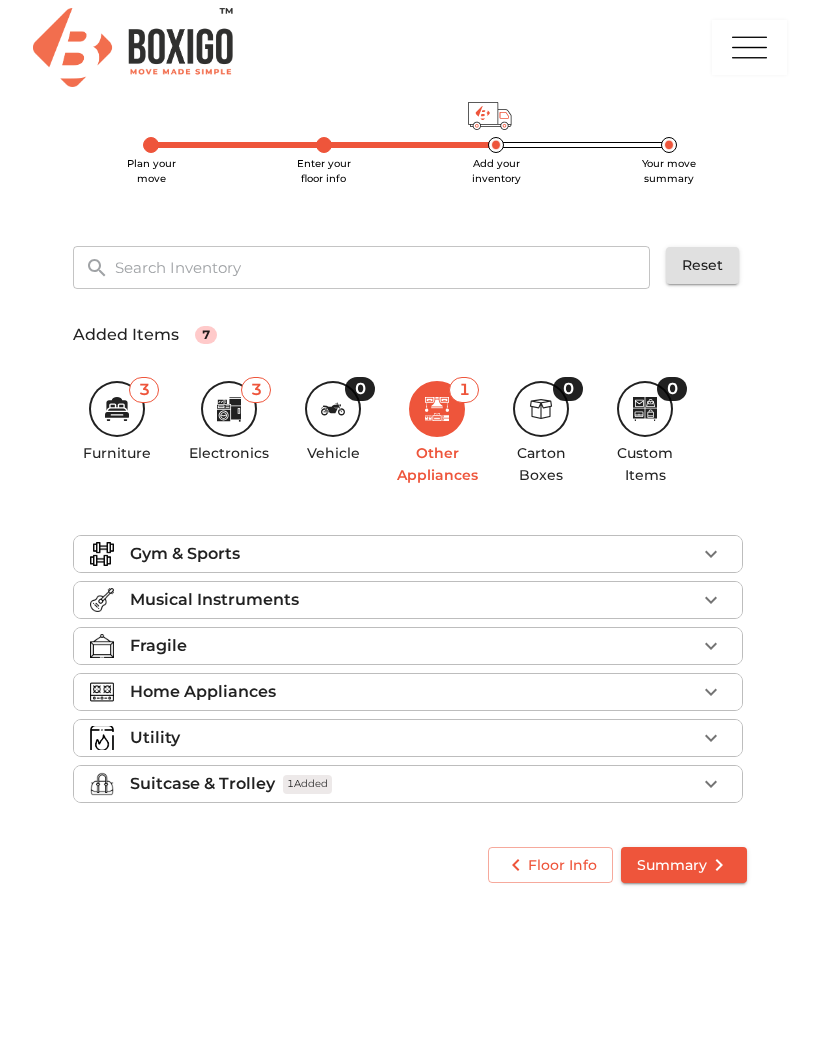 click on "Musical Instruments" at bounding box center (214, 600) 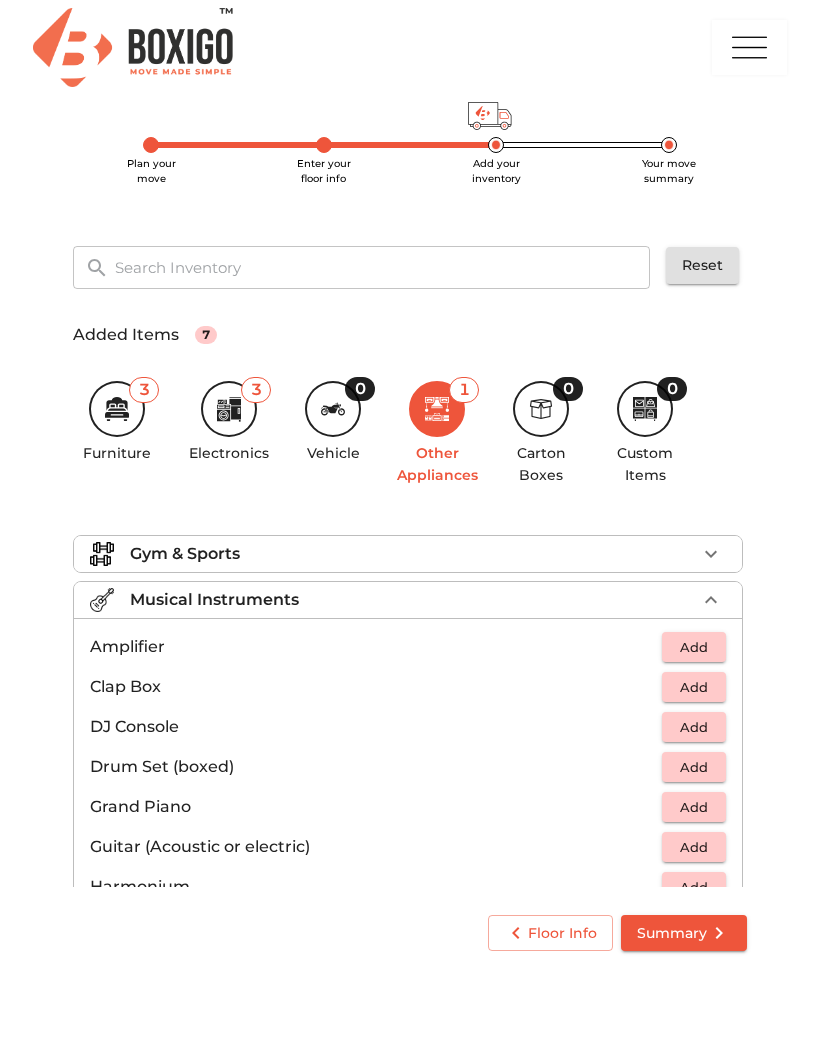 click on "Musical Instruments" at bounding box center [214, 600] 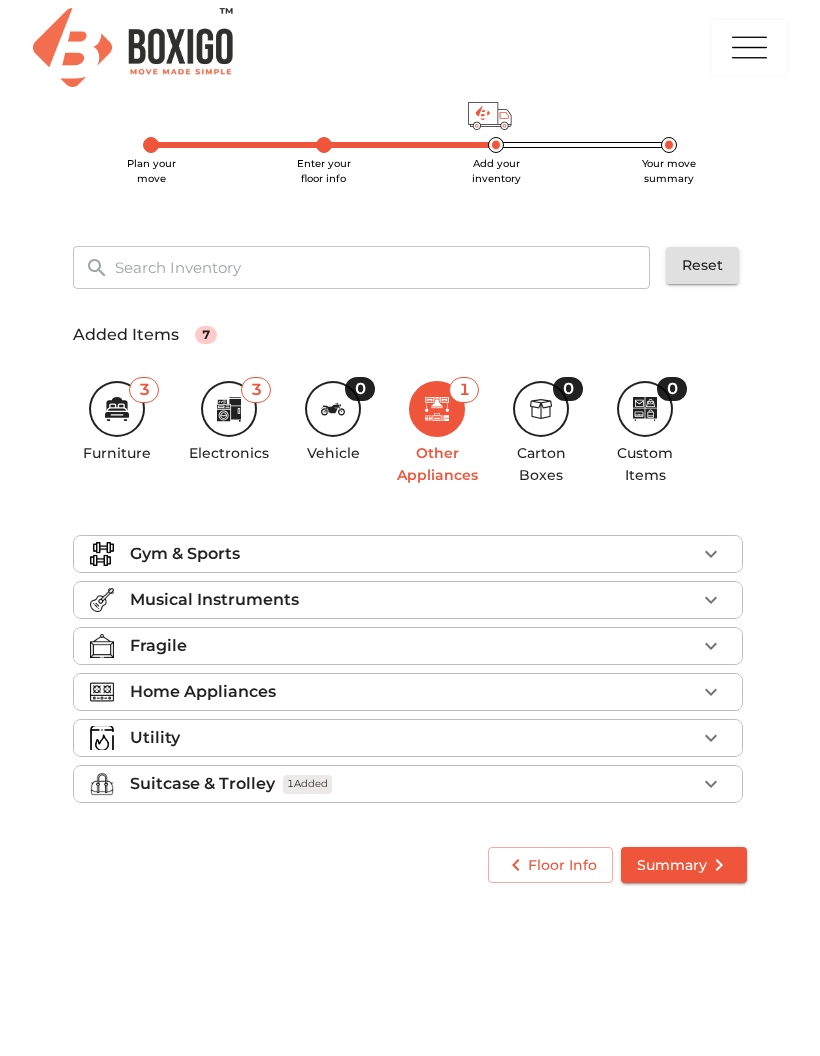 click on "Fragile" at bounding box center [158, 646] 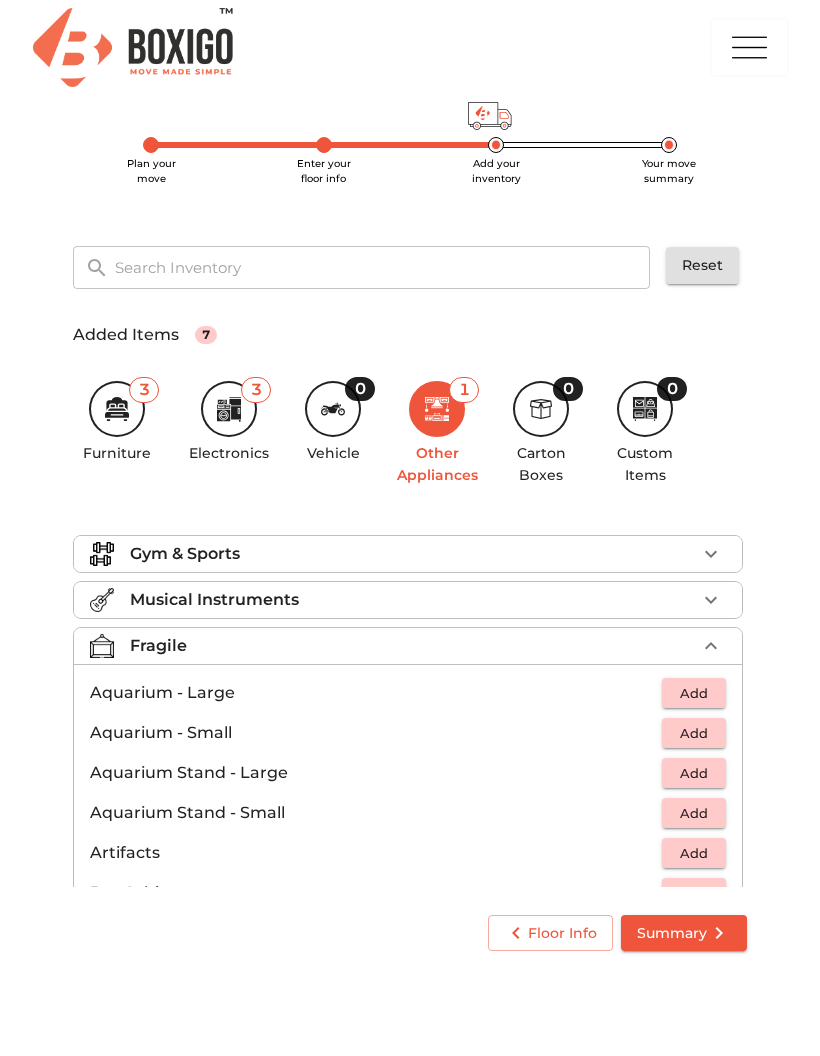 click on "Fragile" at bounding box center [158, 646] 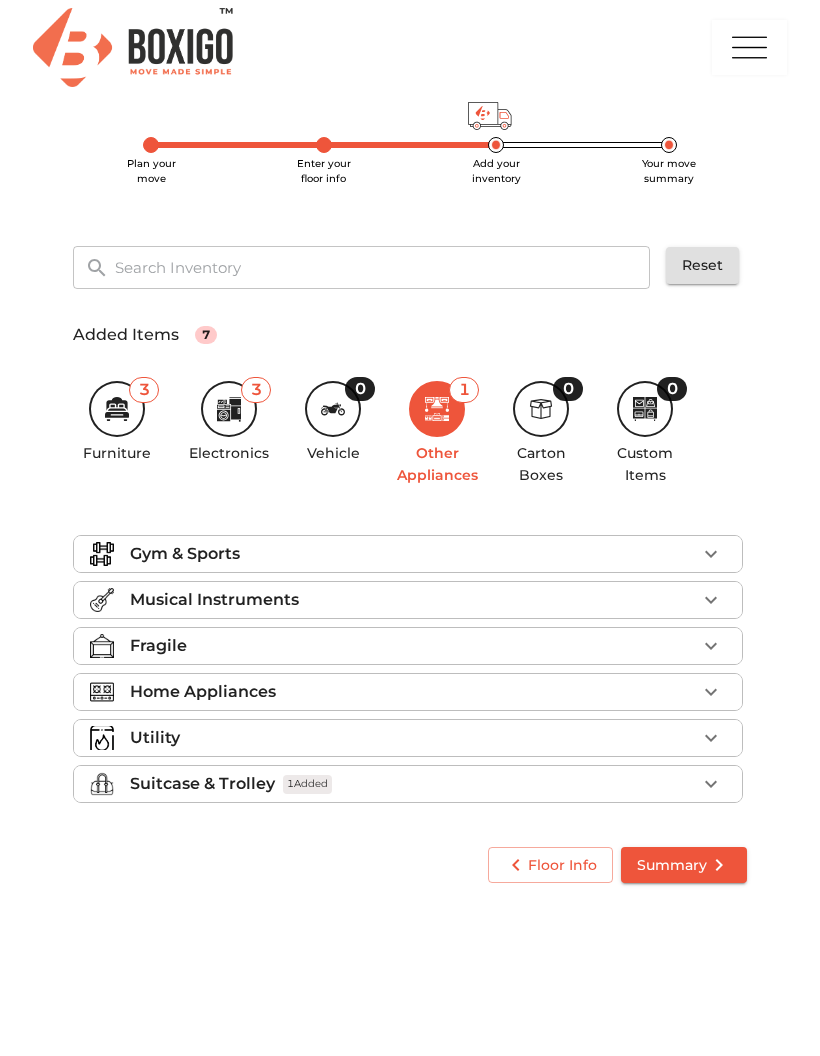 click on "Utility" at bounding box center [155, 738] 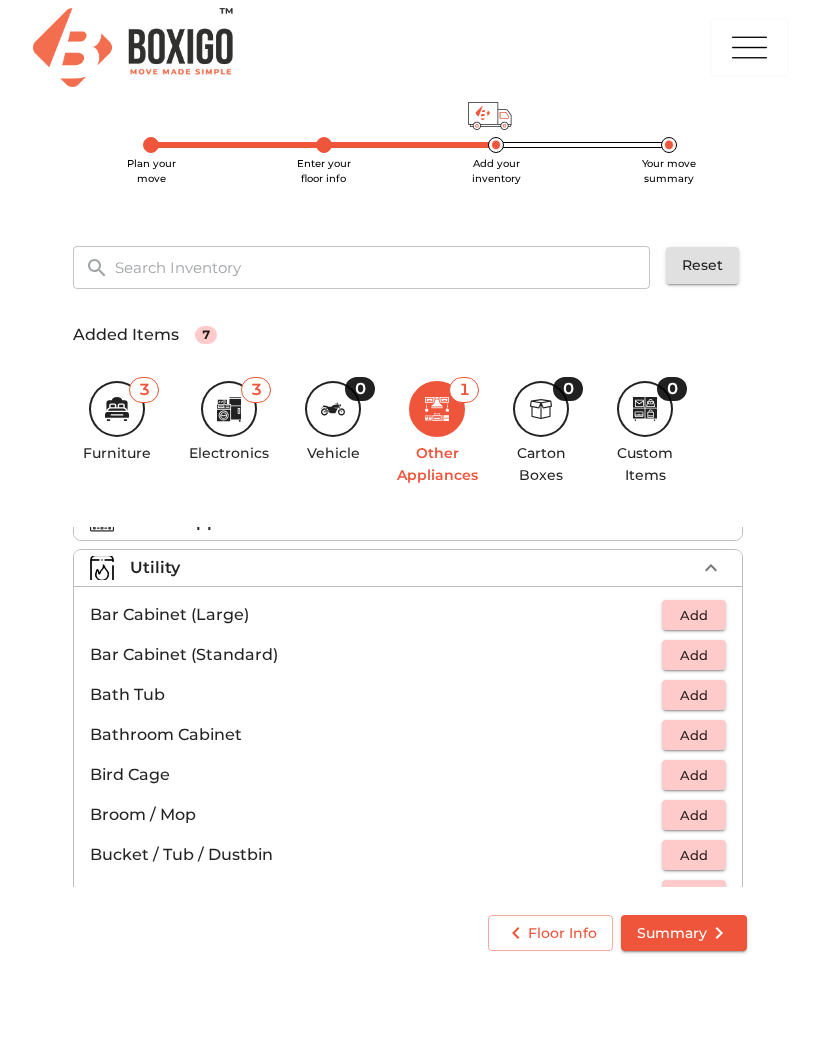 scroll, scrollTop: 143, scrollLeft: 0, axis: vertical 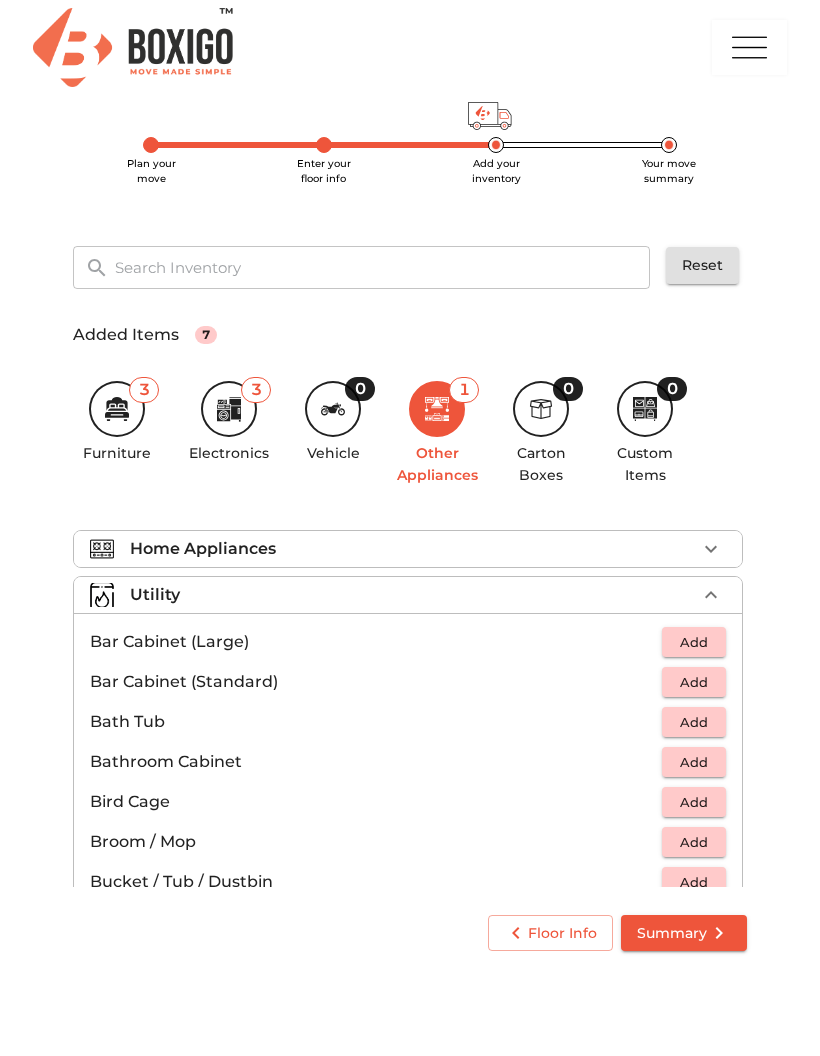 click on "Utility" at bounding box center (155, 595) 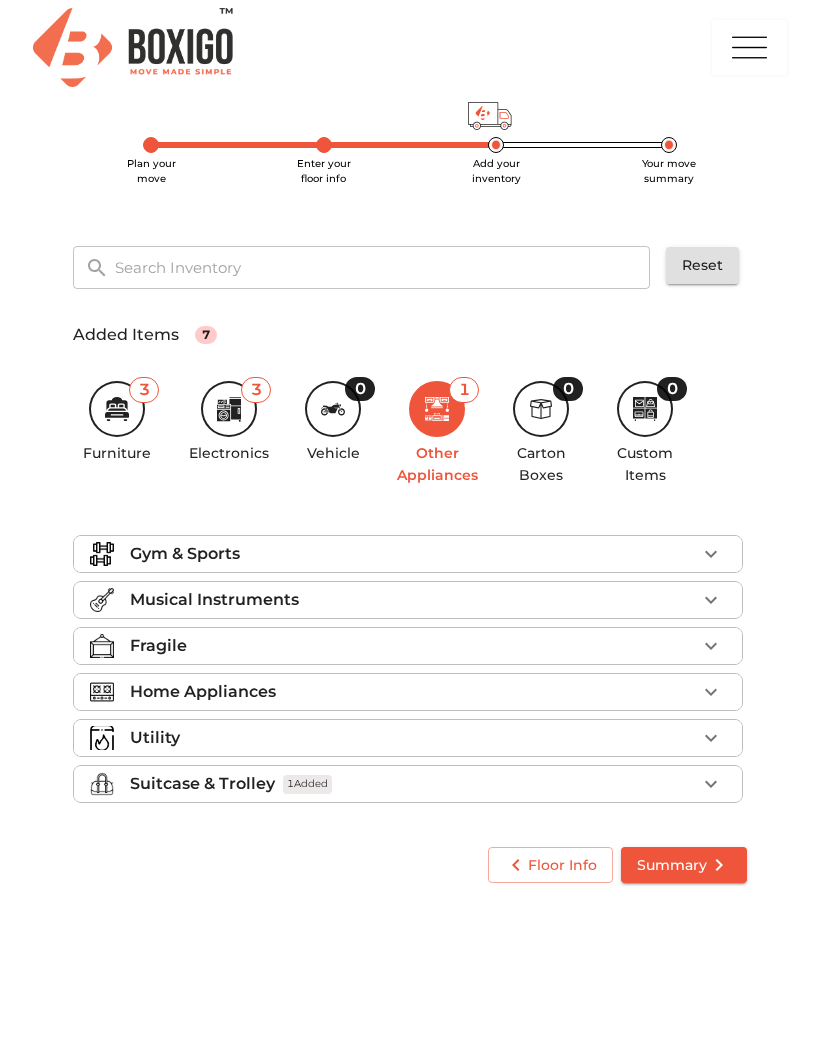 scroll, scrollTop: 0, scrollLeft: 0, axis: both 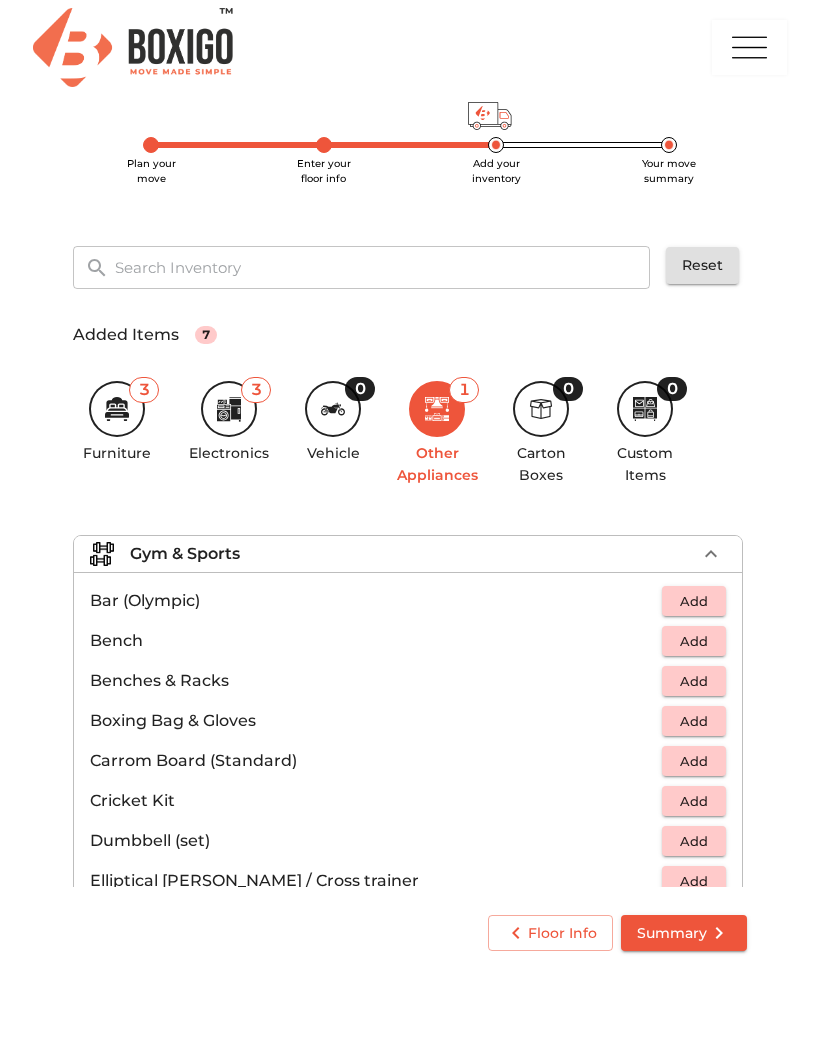 click on "Gym & Sports" at bounding box center [185, 554] 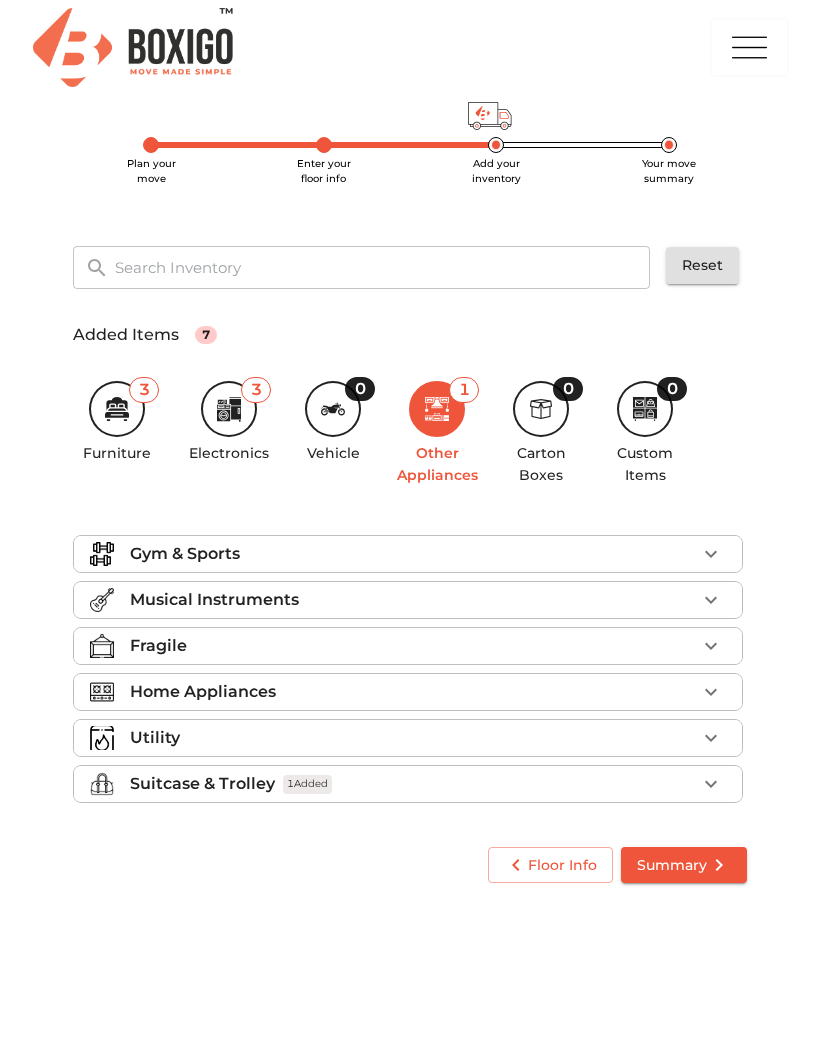 click on "Gym & Sports" at bounding box center (408, 554) 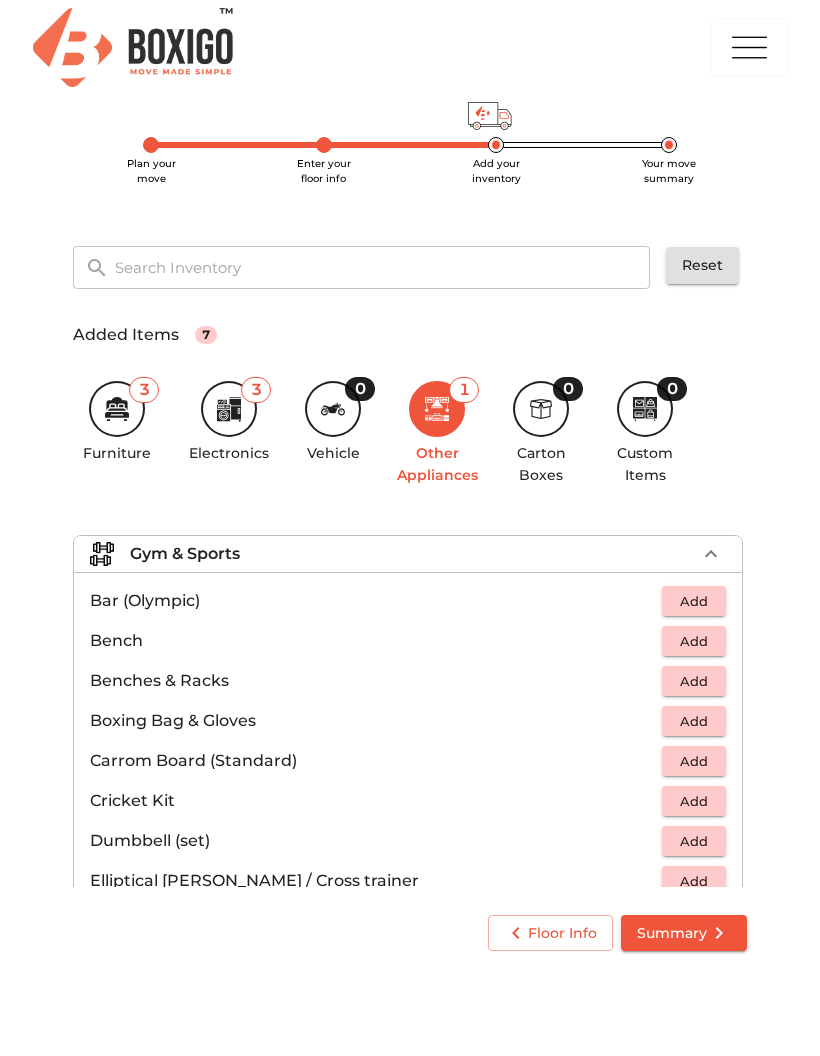 click on "Gym & Sports" at bounding box center [185, 554] 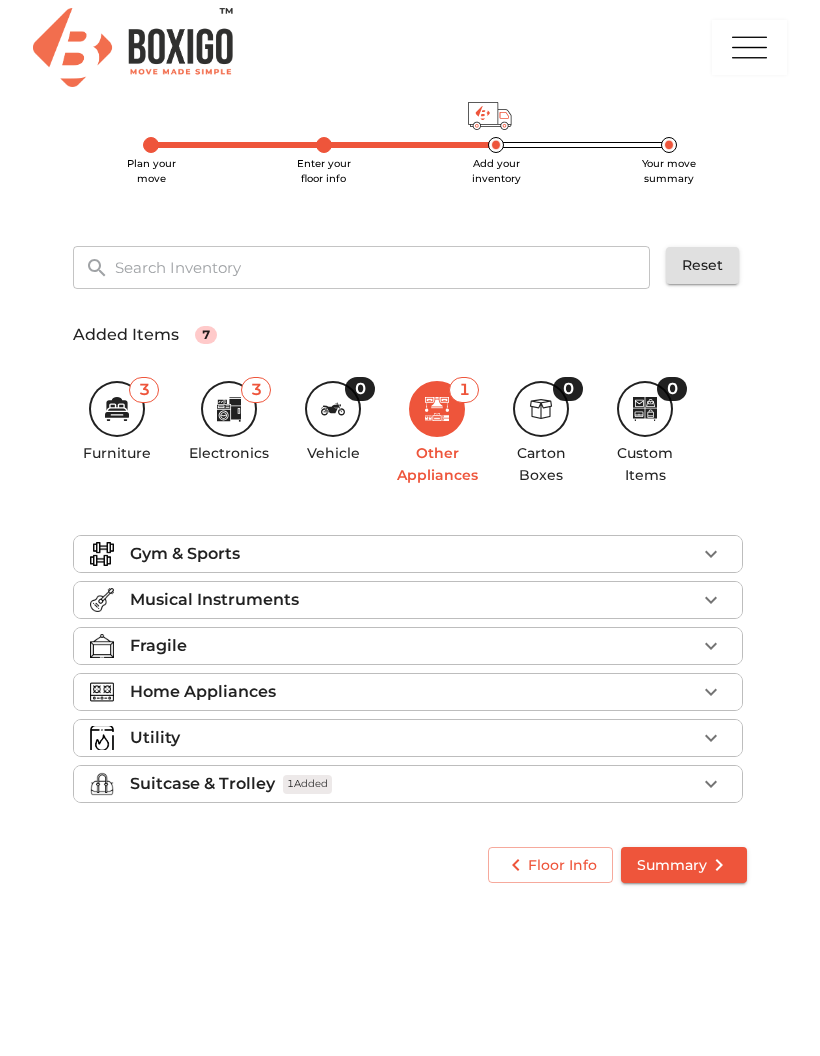 click on "Musical Instruments" at bounding box center [413, 600] 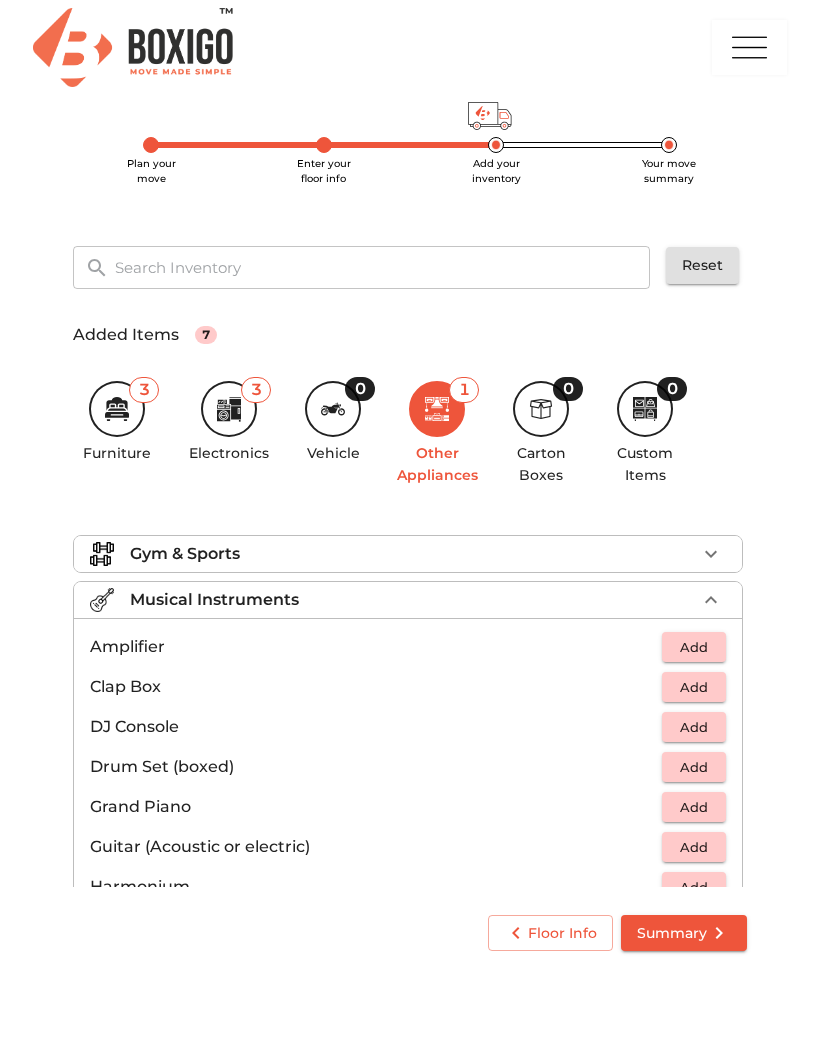 click on "Musical Instruments" at bounding box center [214, 600] 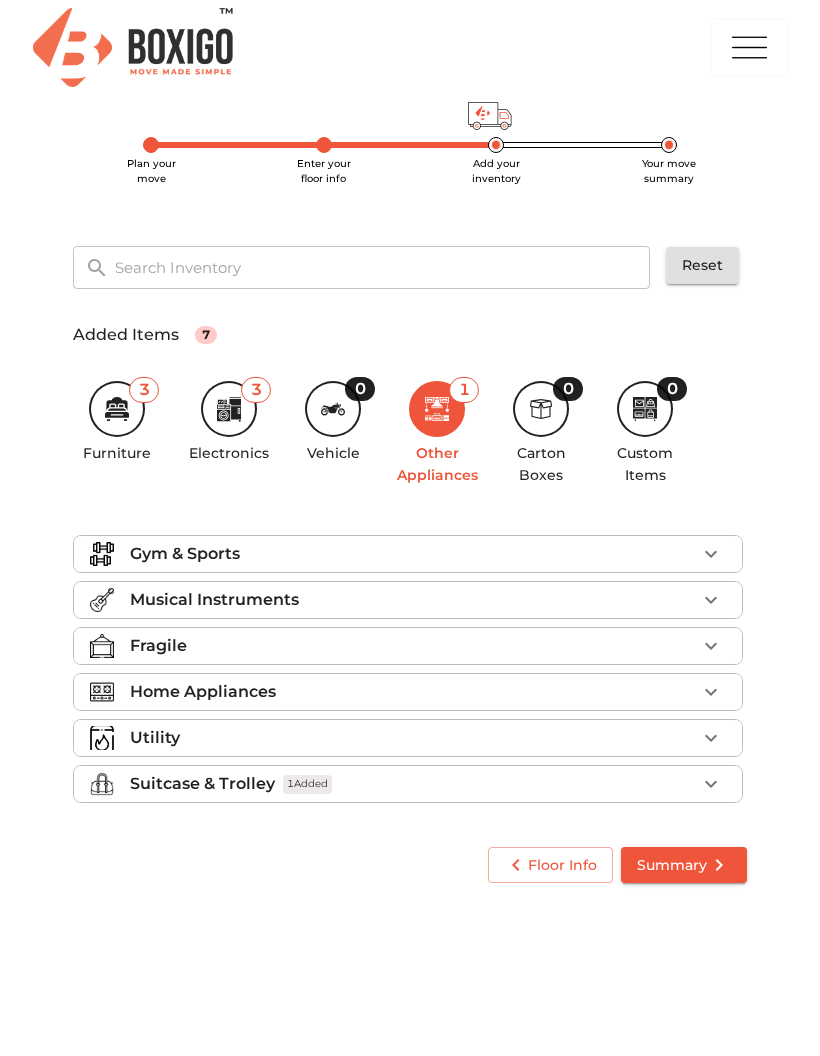 click on "Musical Instruments" at bounding box center (214, 600) 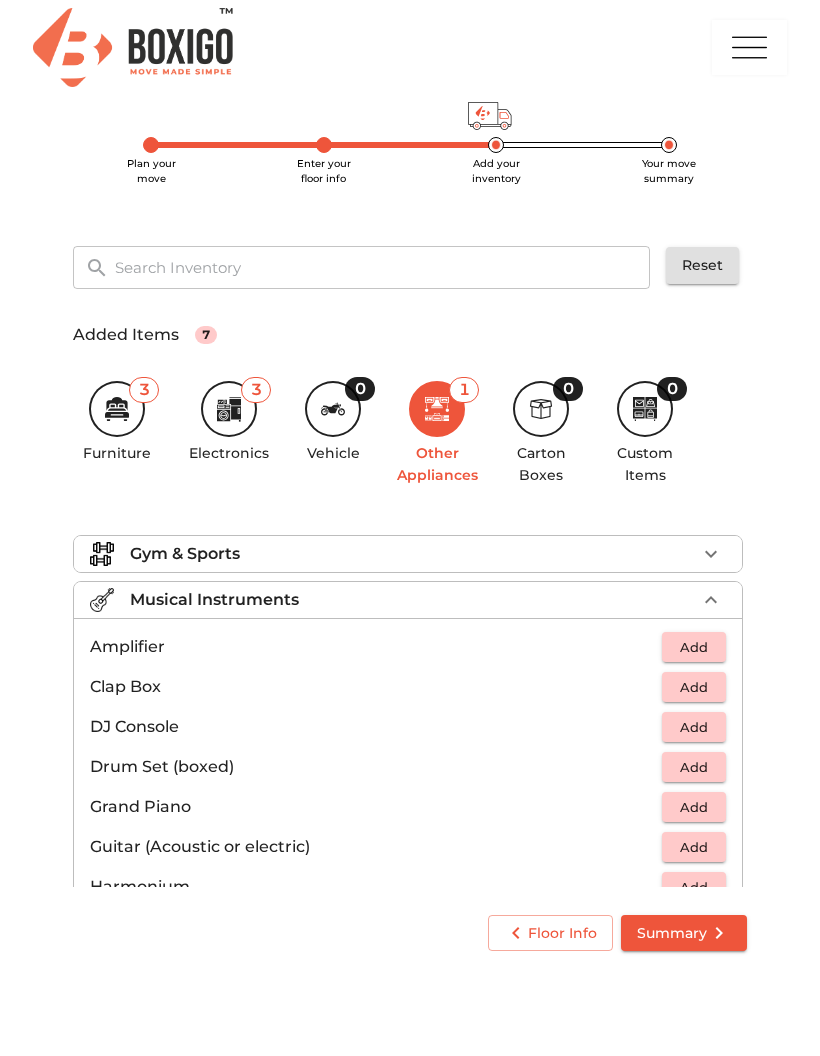 click on "Musical Instruments" at bounding box center (214, 600) 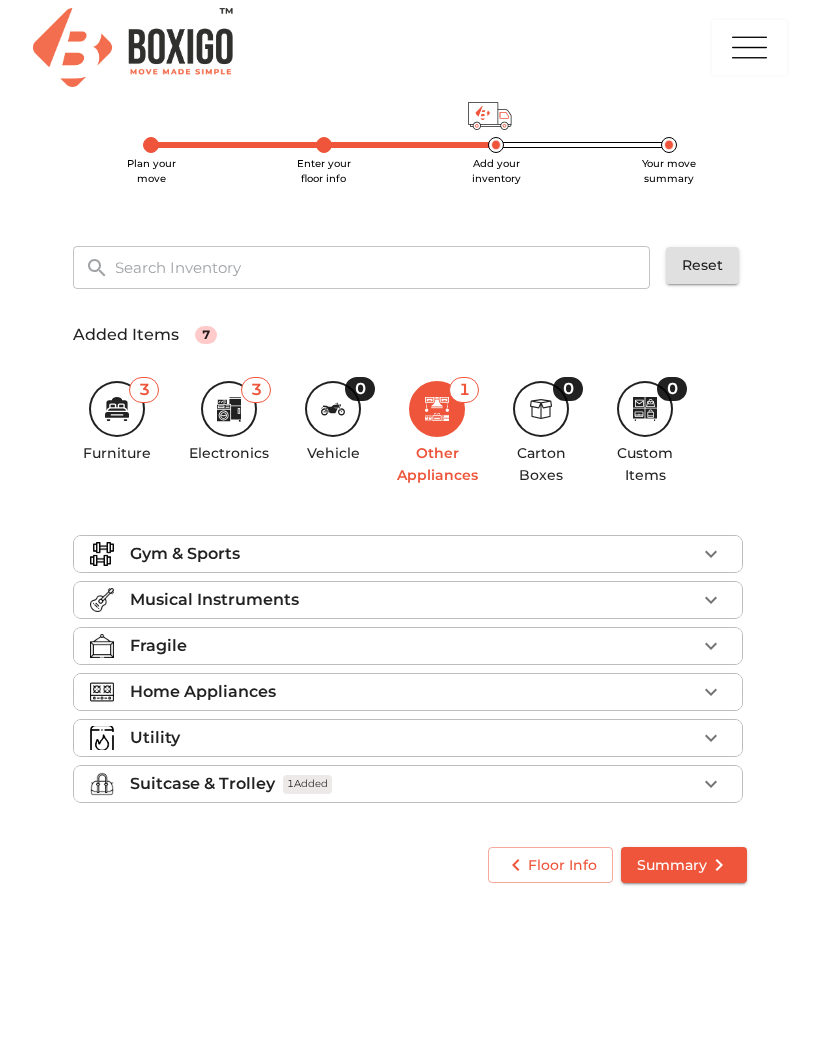 click on "Gym & Sports" at bounding box center (185, 554) 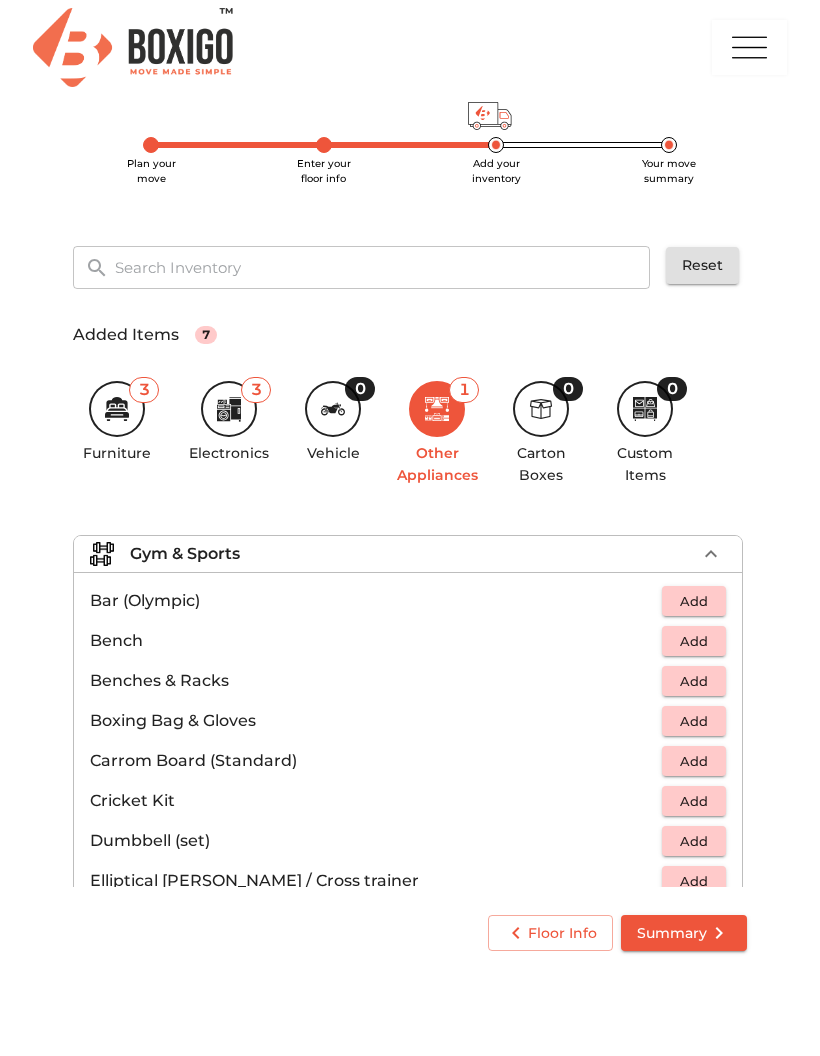 click on "Gym & Sports" at bounding box center [185, 554] 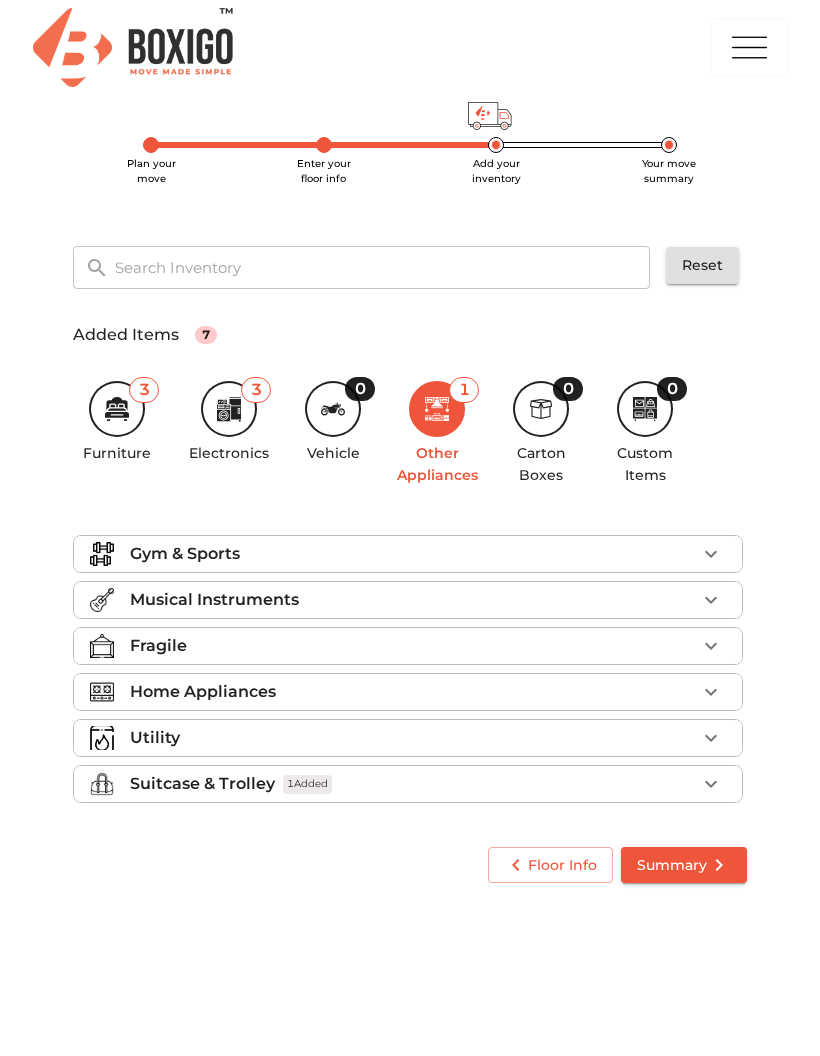 click on "Musical Instruments" at bounding box center (408, 600) 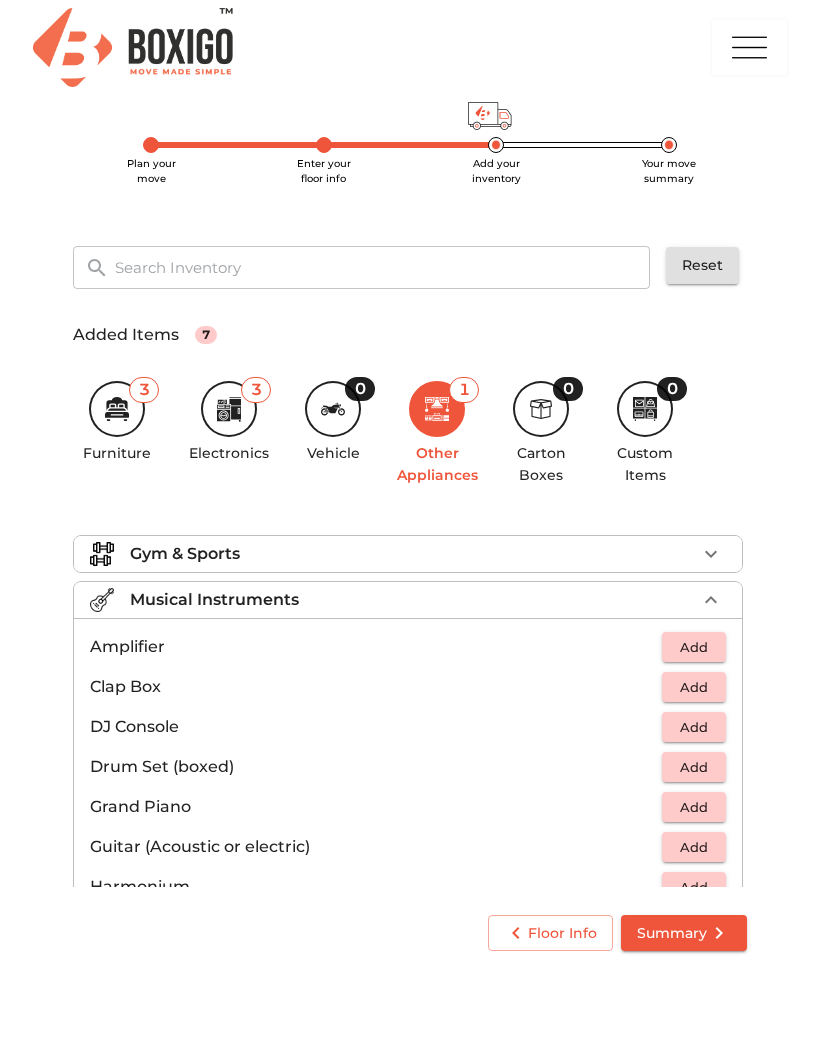 click on "Musical Instruments" at bounding box center (214, 600) 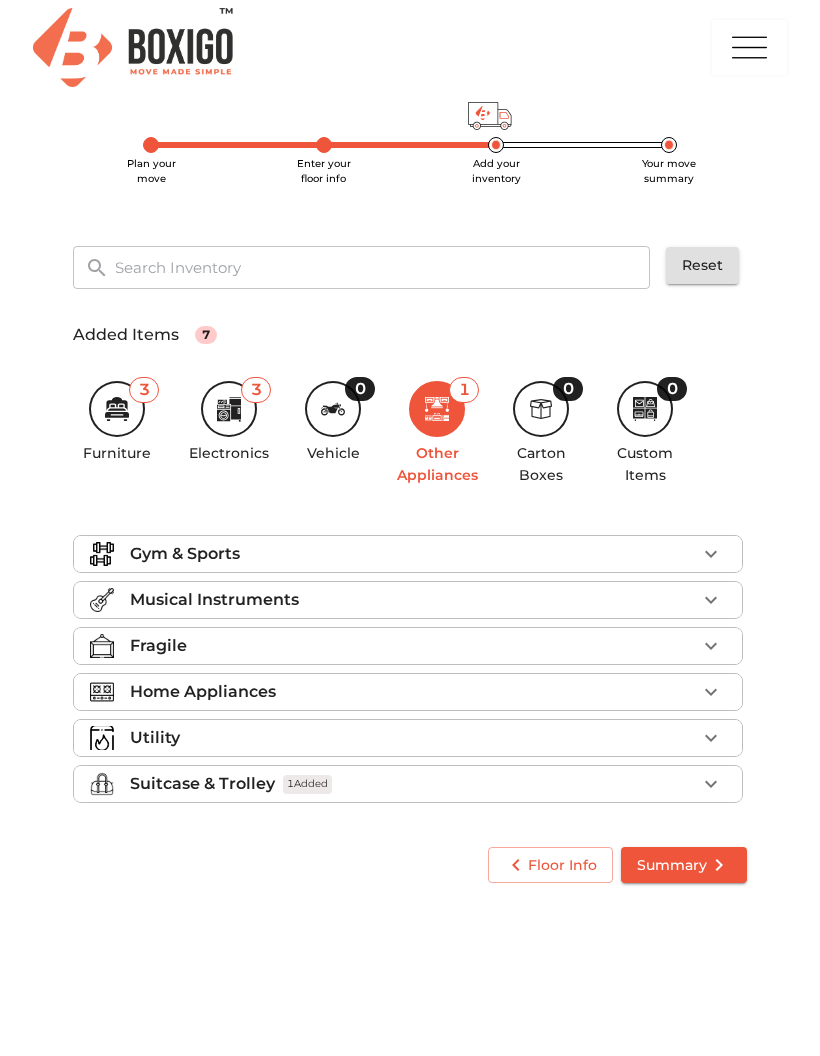 click on "Fragile" at bounding box center (158, 646) 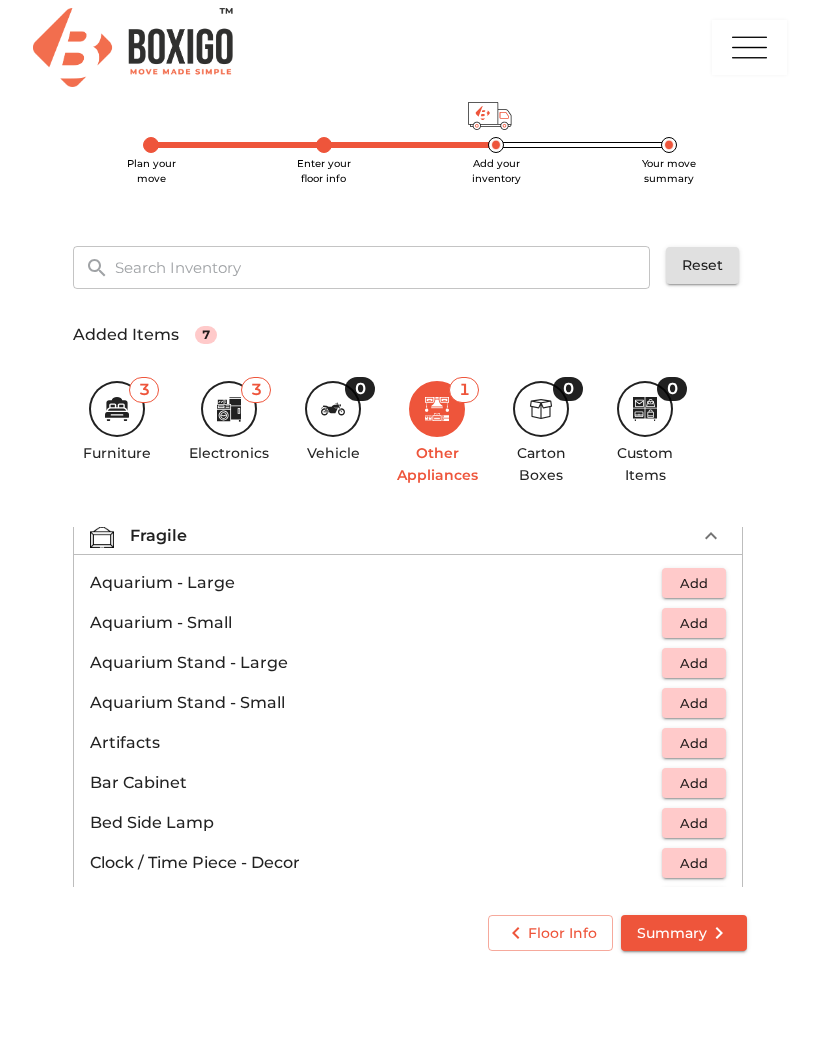 scroll, scrollTop: 88, scrollLeft: 0, axis: vertical 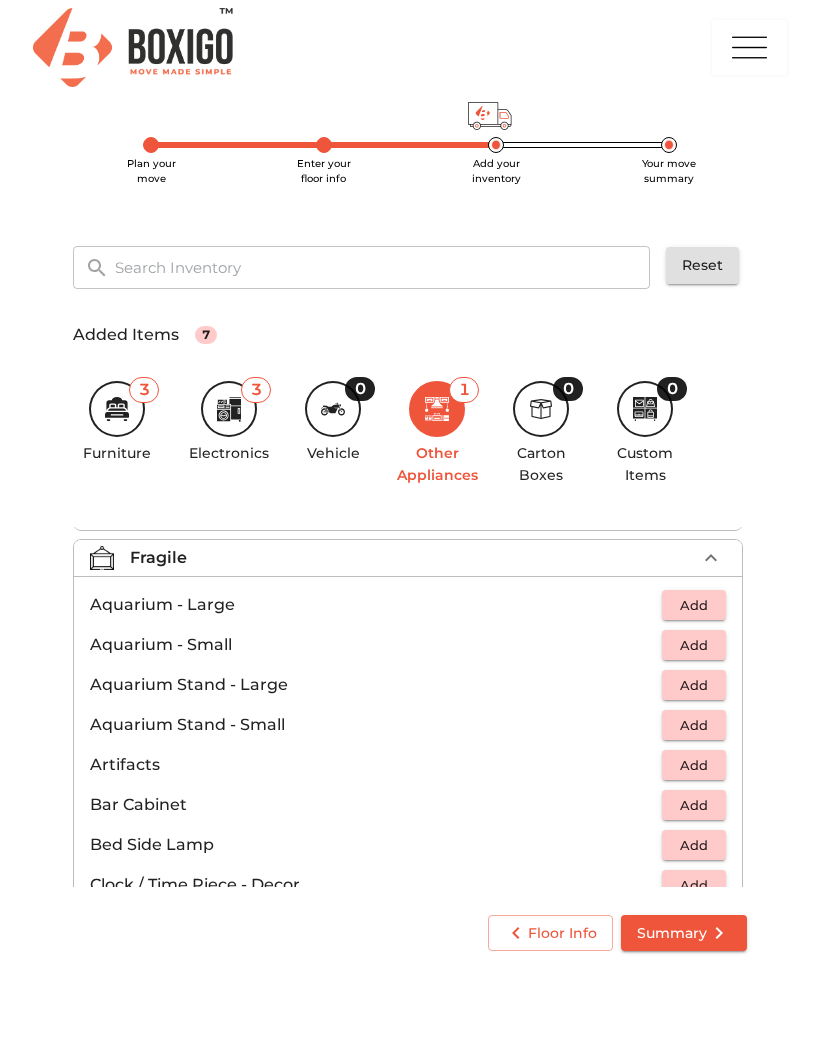 click on "Fragile" at bounding box center (158, 558) 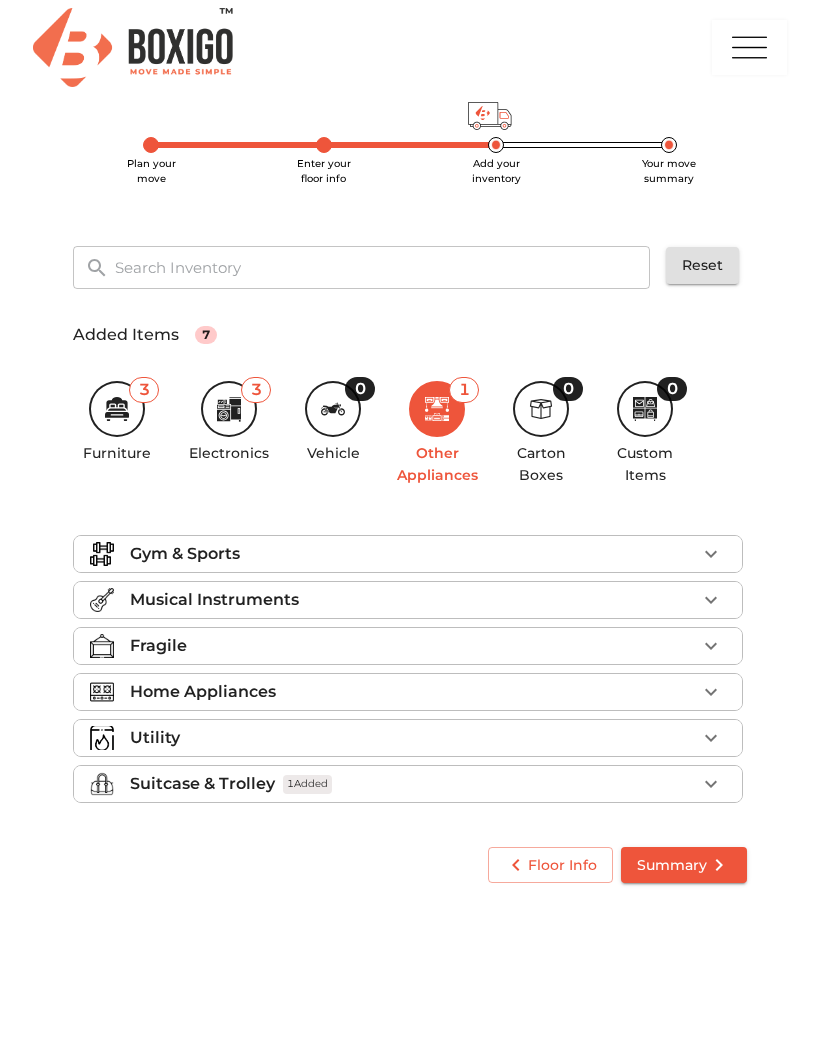 scroll, scrollTop: 0, scrollLeft: 0, axis: both 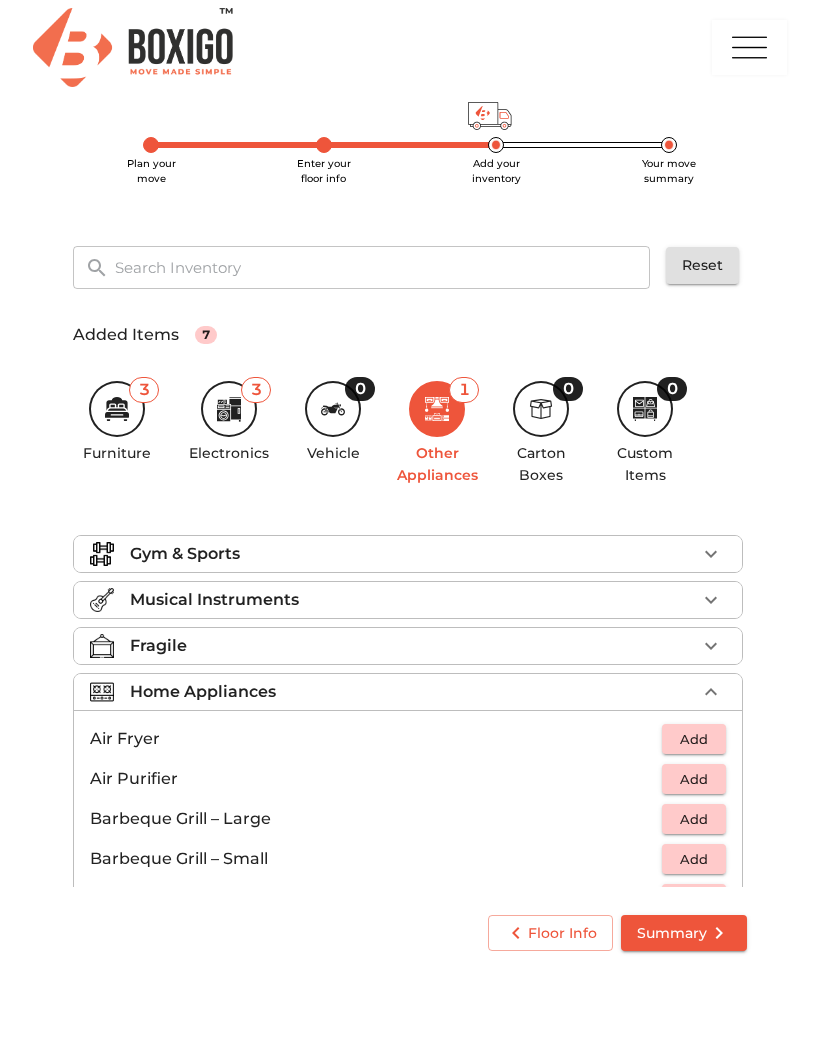 click on "Home Appliances" at bounding box center (203, 692) 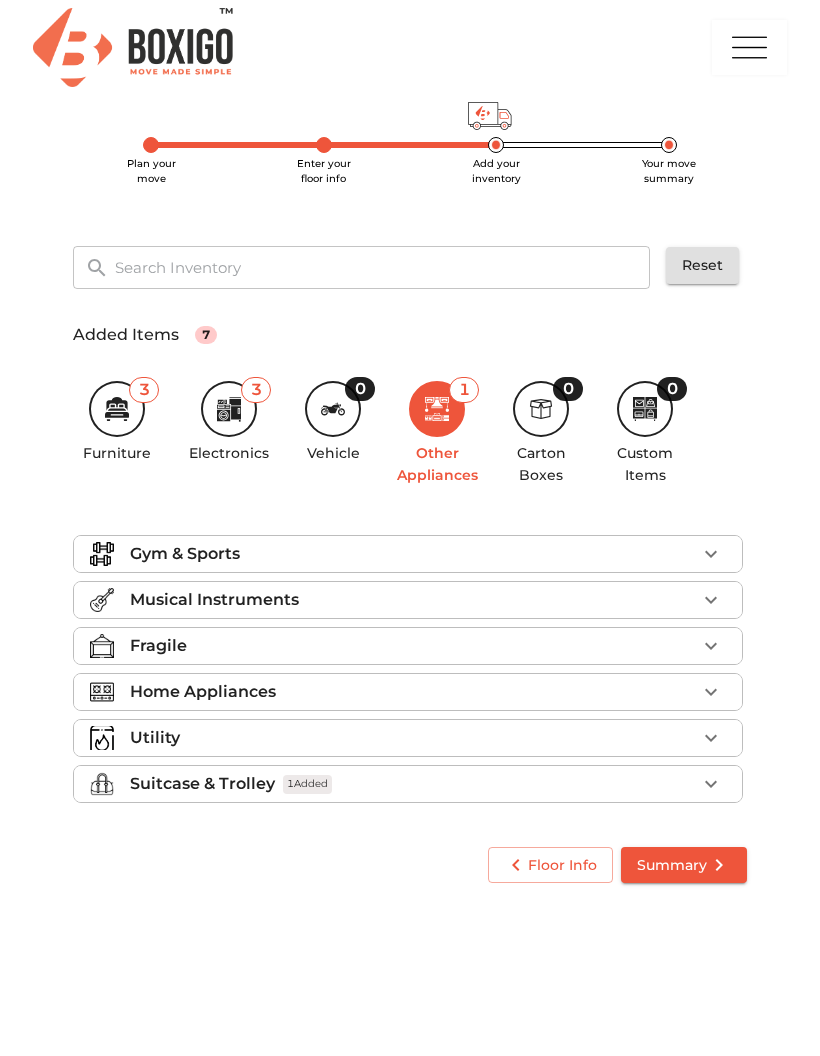 click on "Utility" at bounding box center (155, 738) 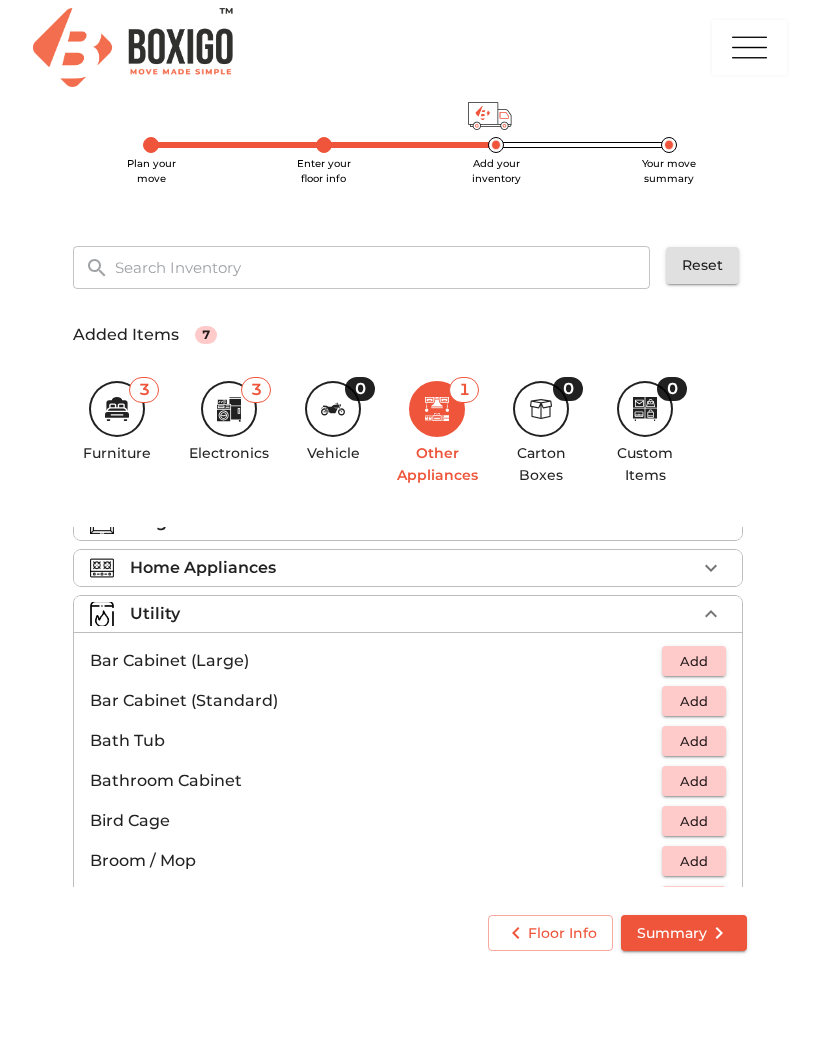 scroll, scrollTop: 122, scrollLeft: 0, axis: vertical 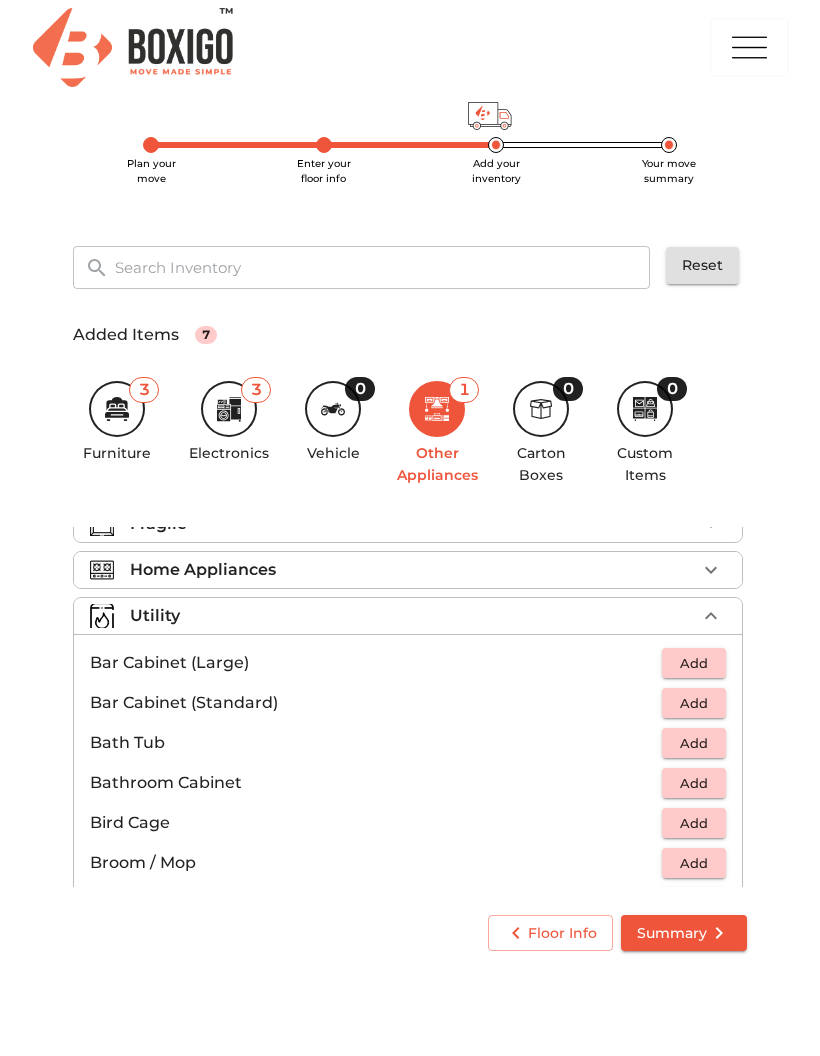 click on "Home Appliances" at bounding box center (203, 570) 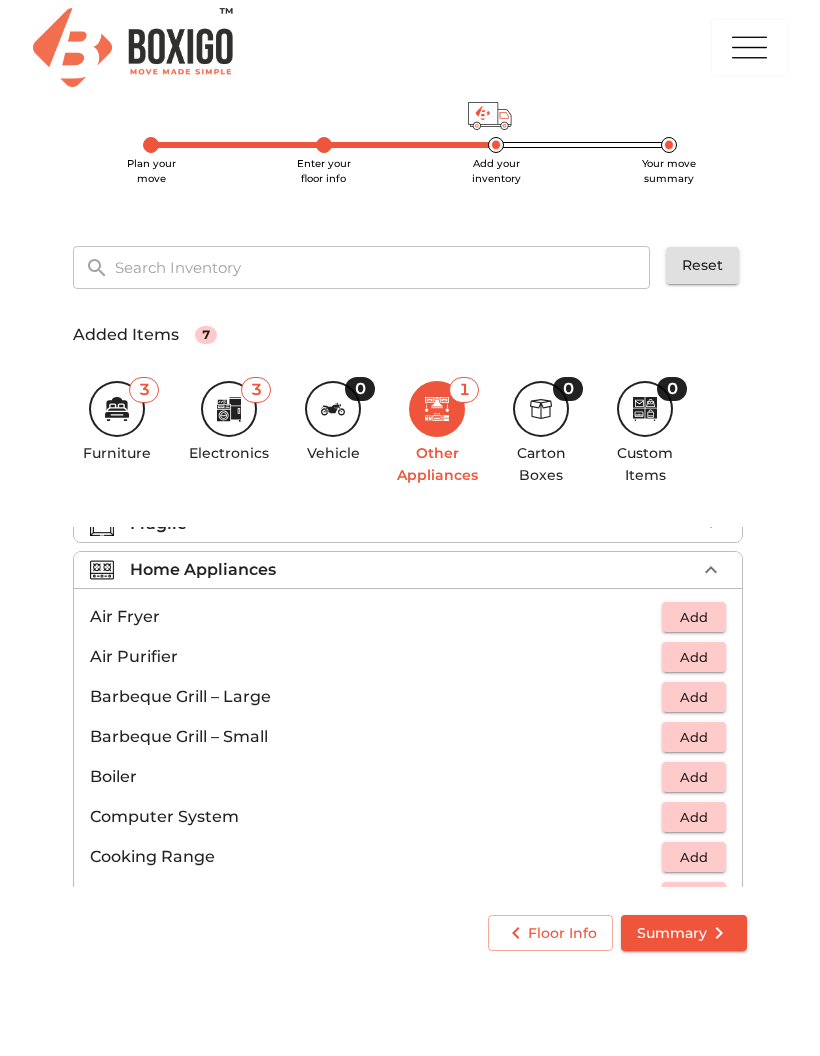 click on "Home Appliances" at bounding box center [203, 570] 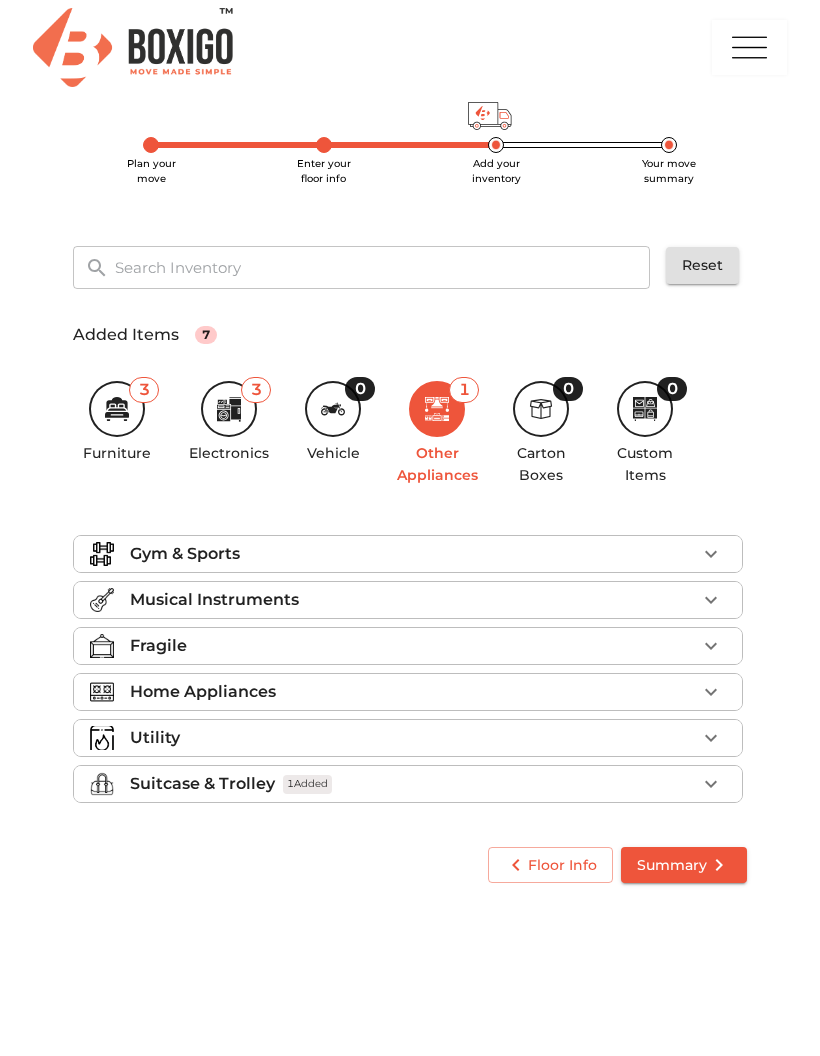 scroll, scrollTop: 0, scrollLeft: 0, axis: both 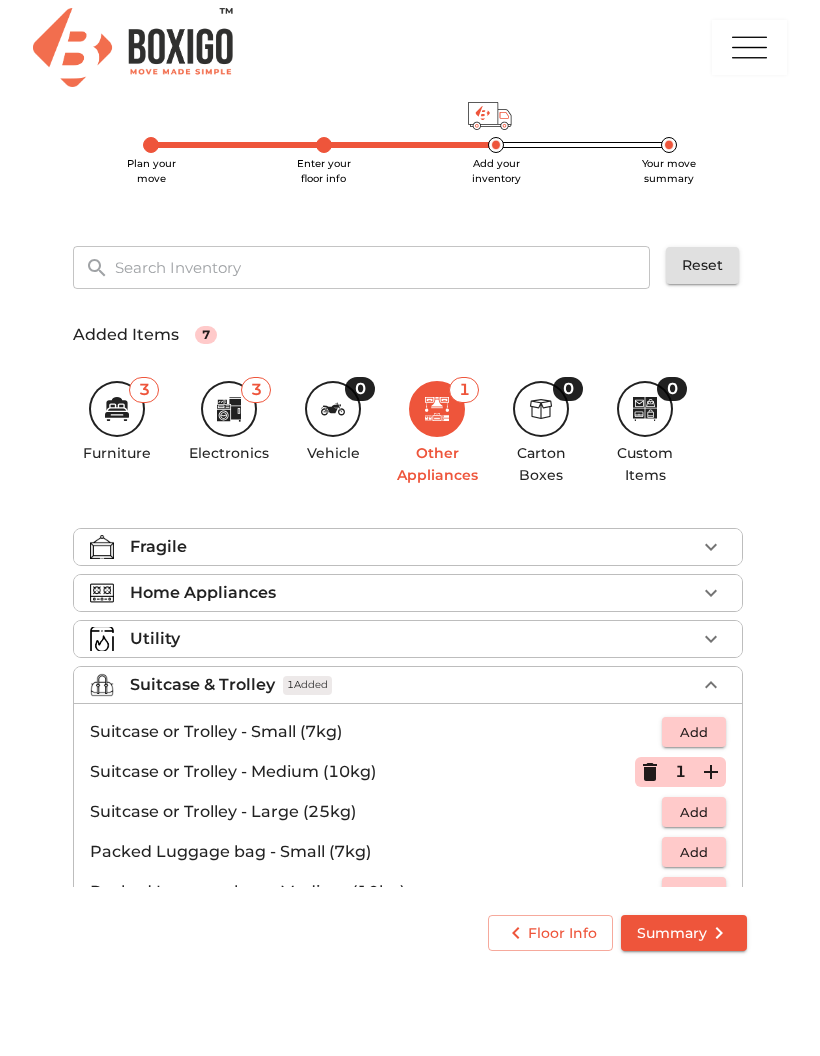 click on "Suitcase & Trolley" at bounding box center [202, 685] 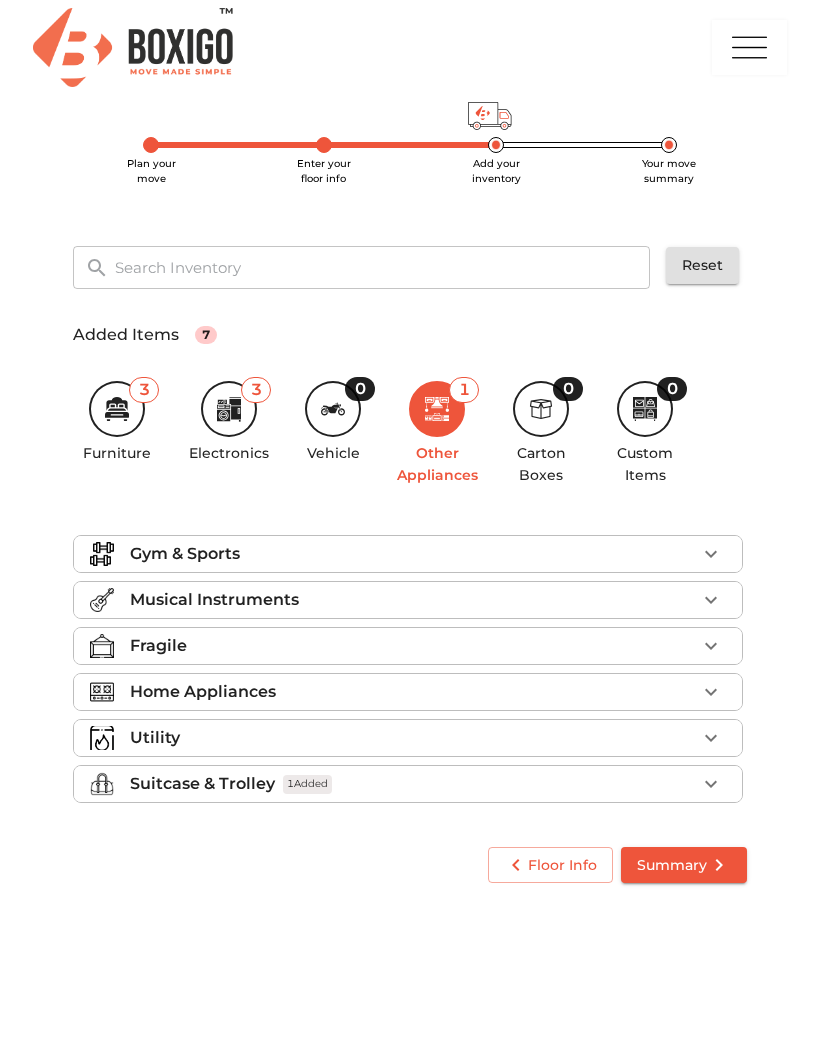 scroll, scrollTop: 0, scrollLeft: 0, axis: both 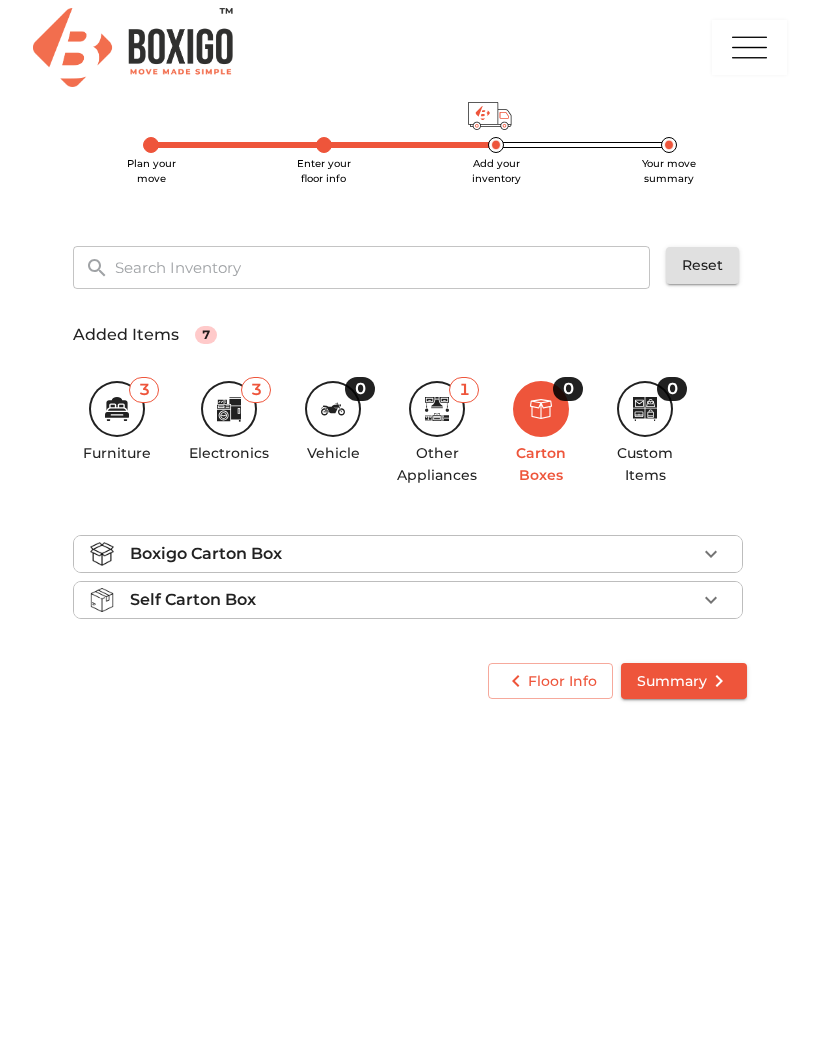 click on "Boxigo Carton Box" at bounding box center [413, 554] 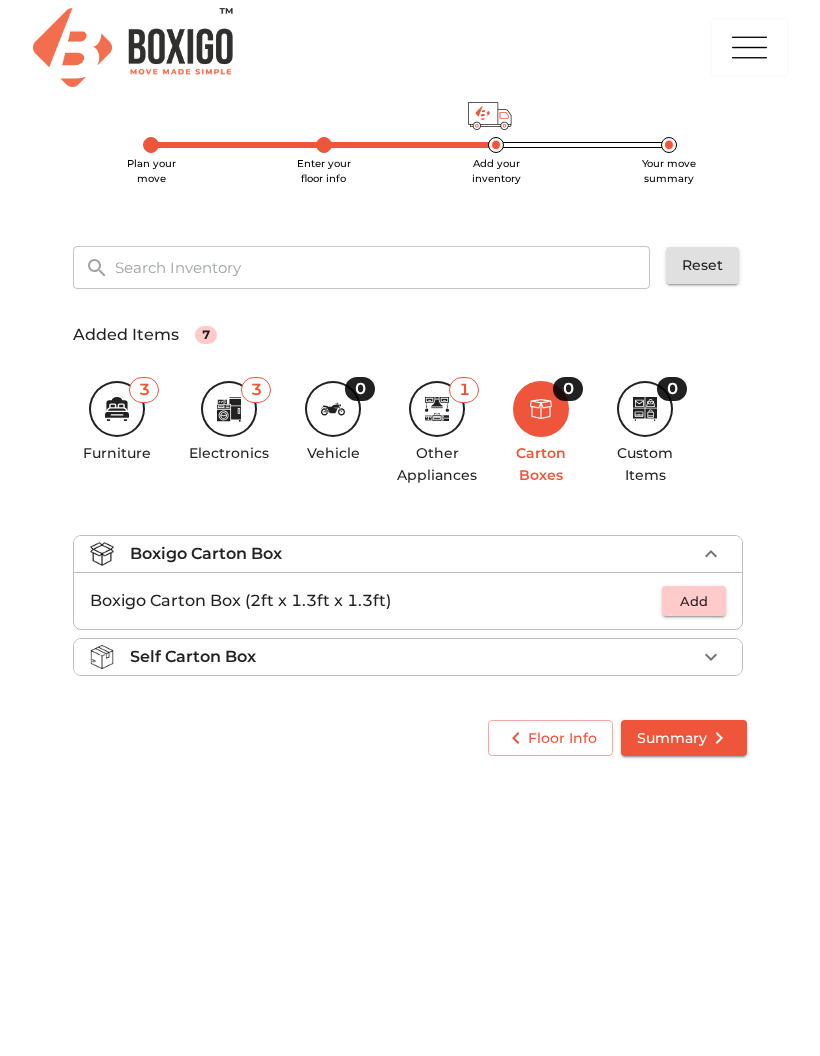 click 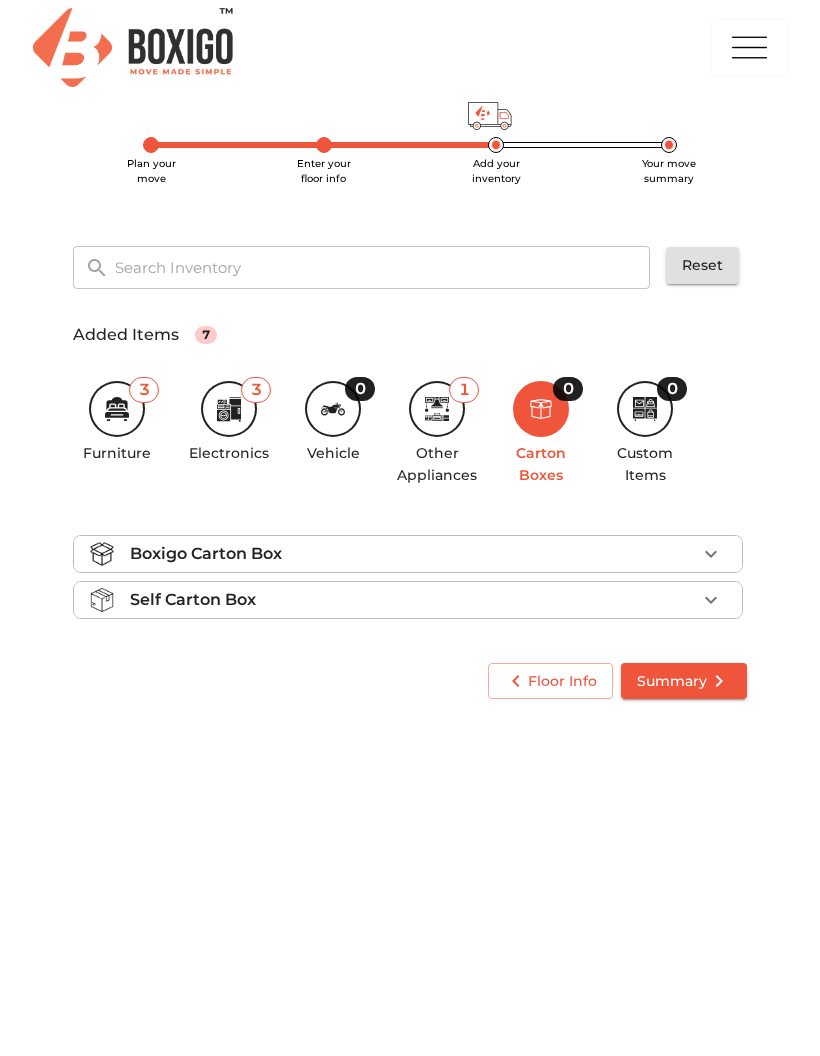 click 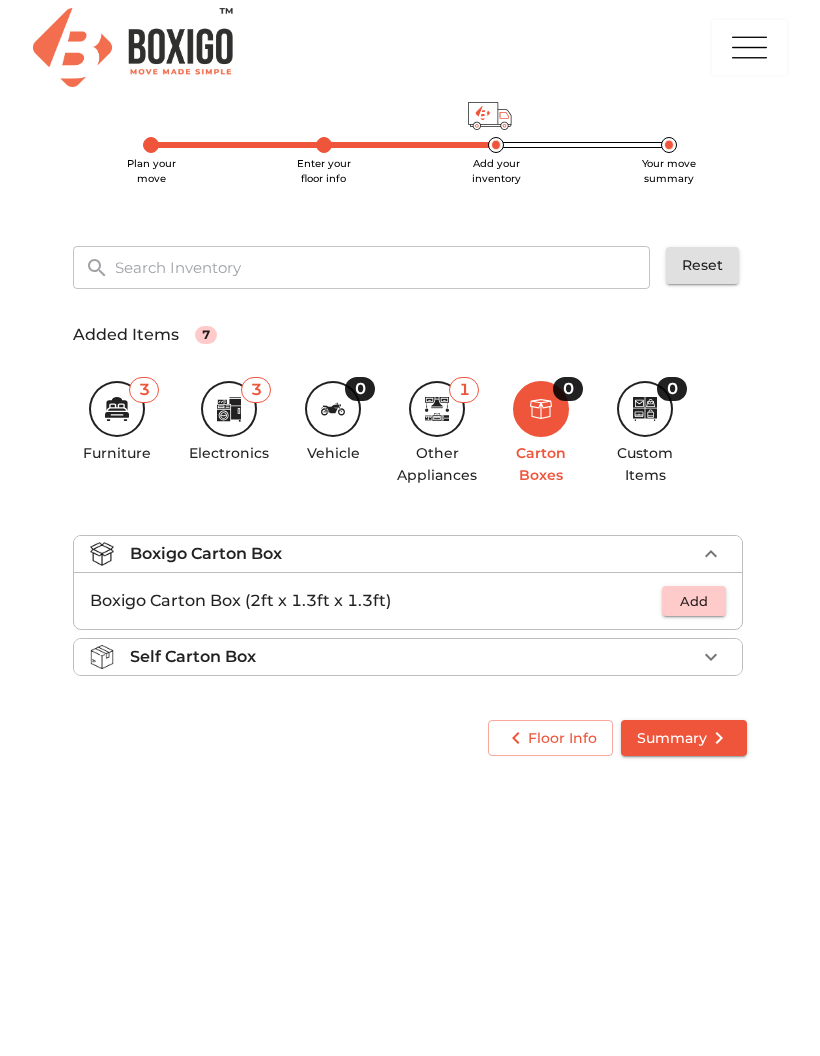 click 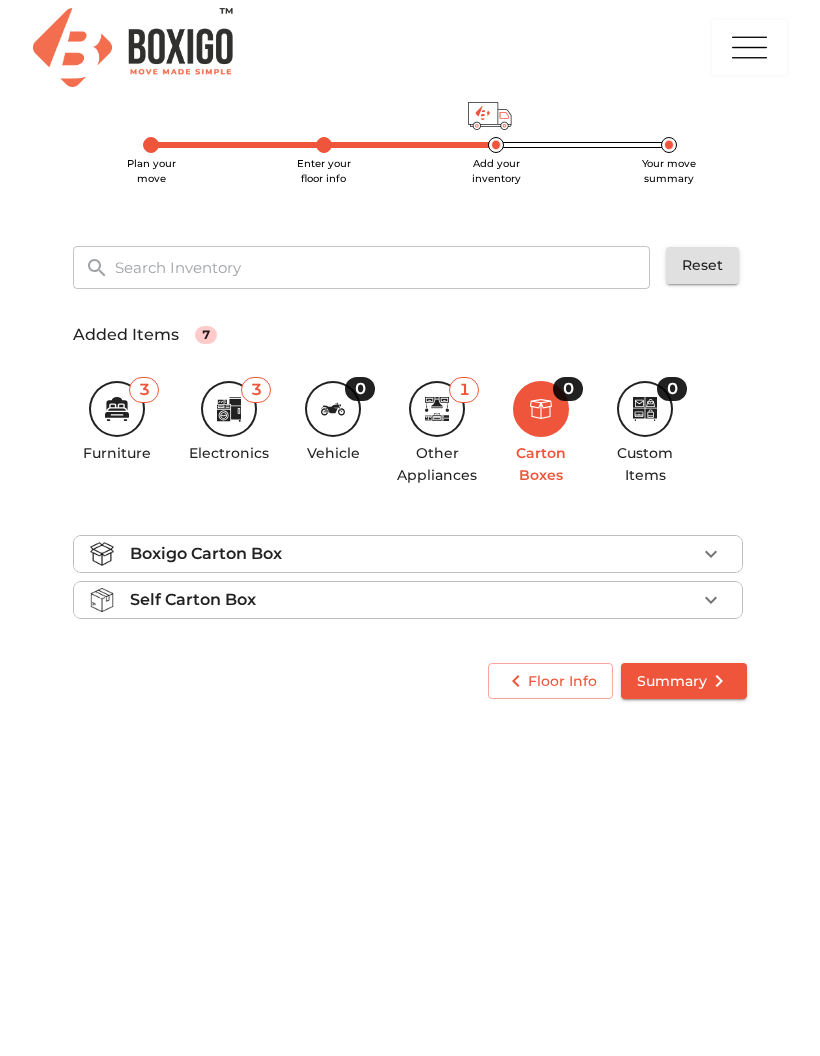 click 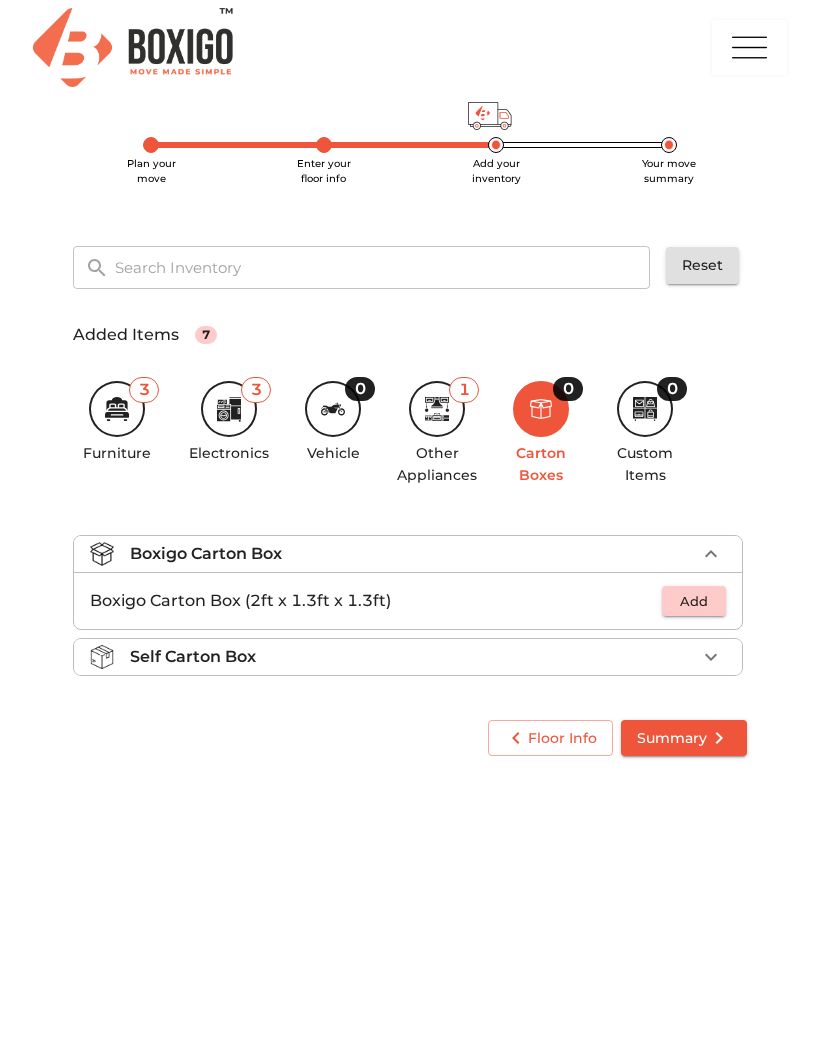 click 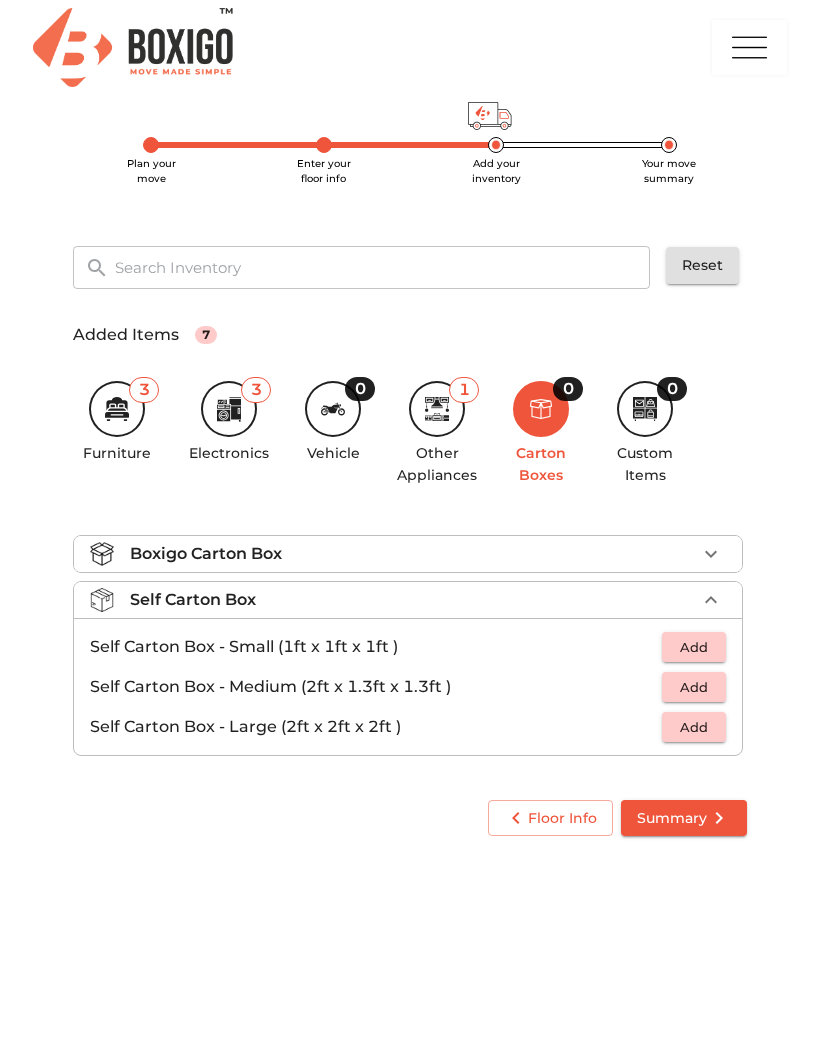 click 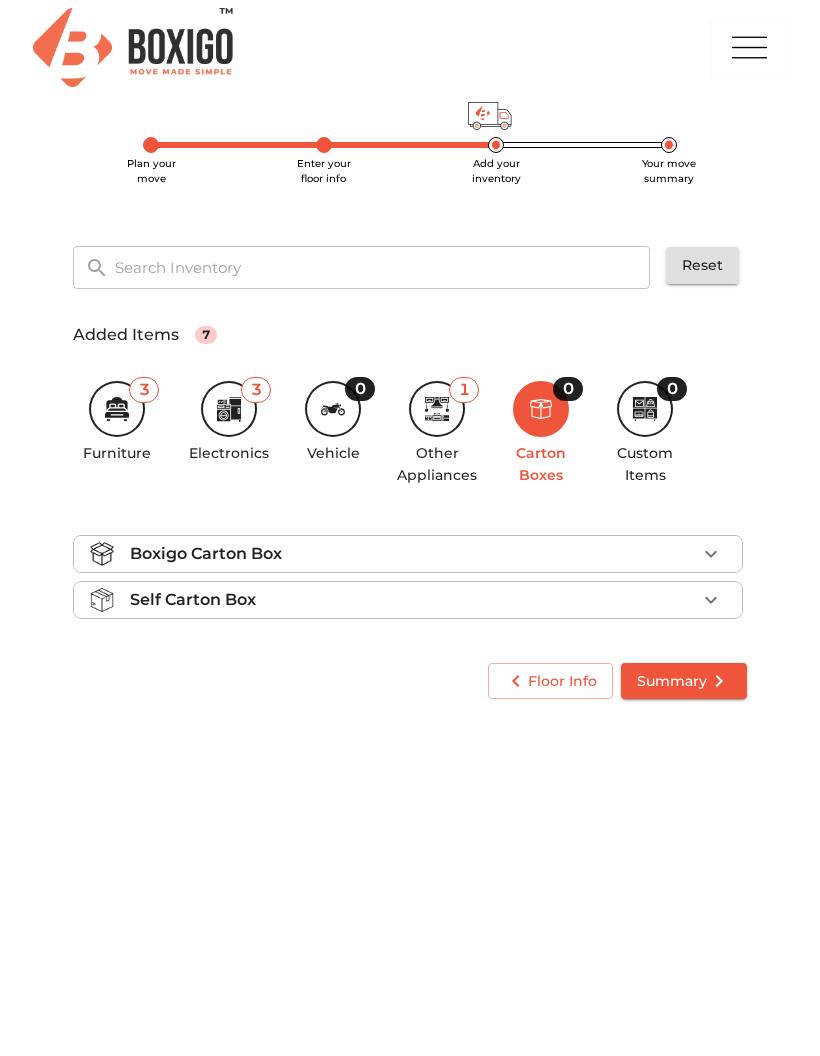 click 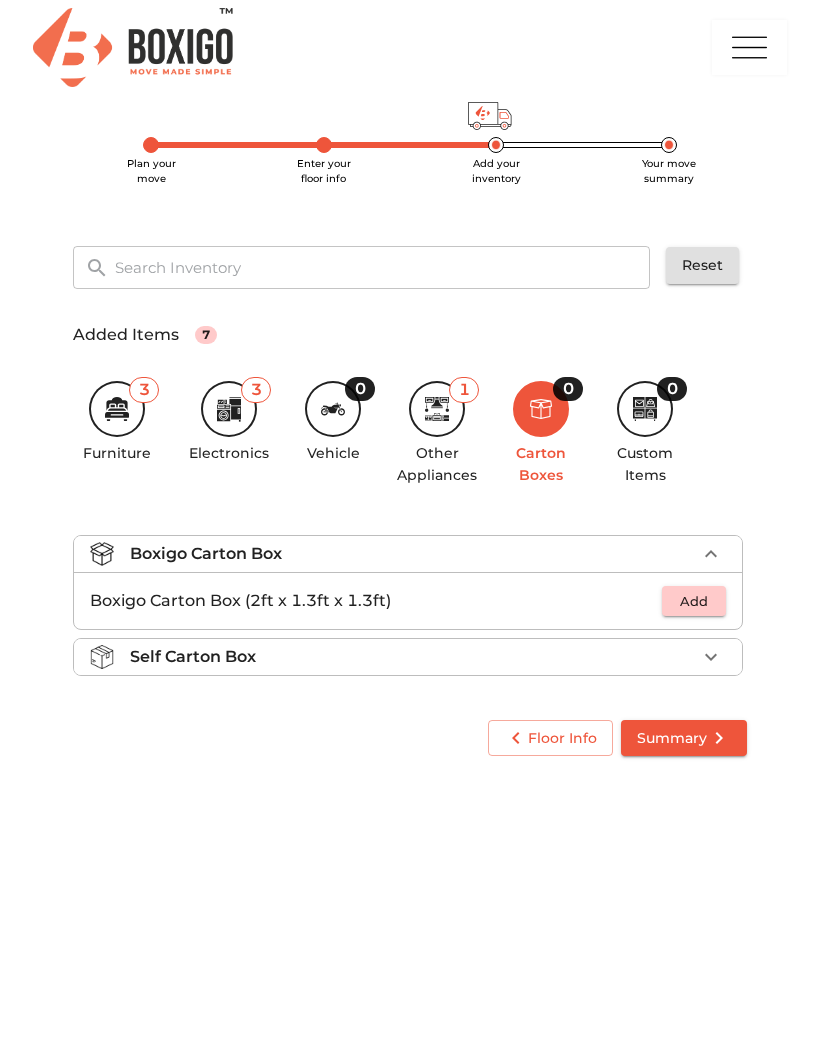 click 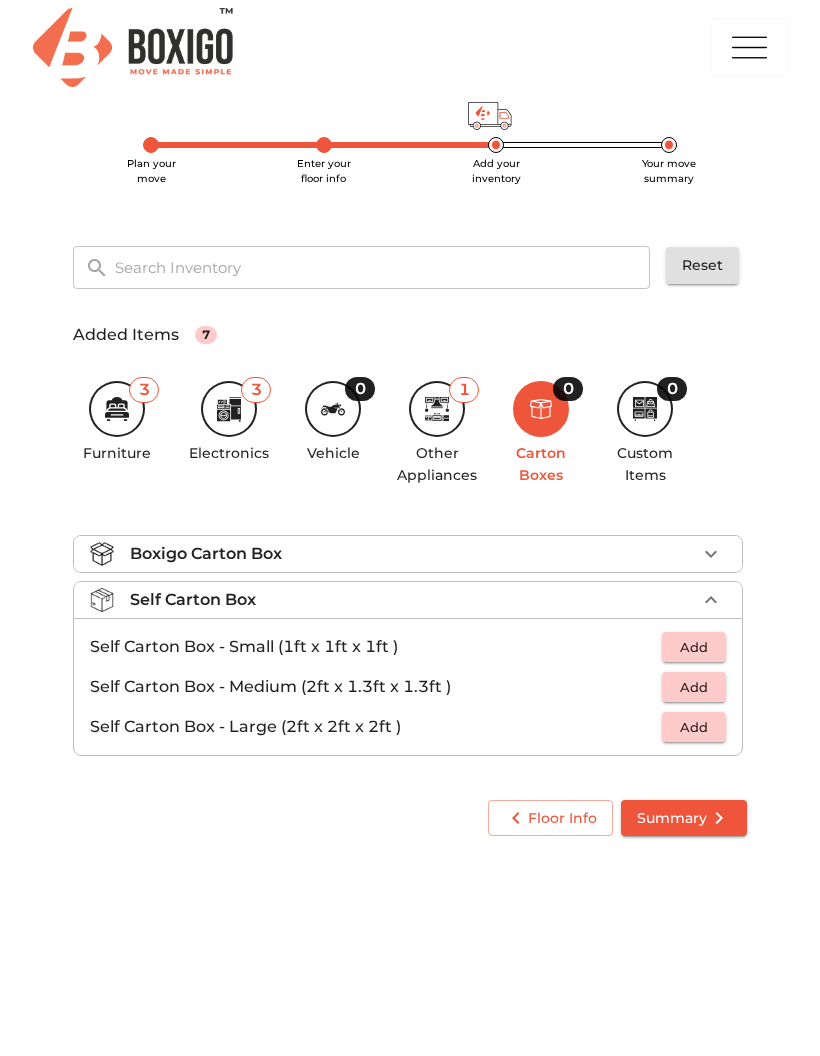 click 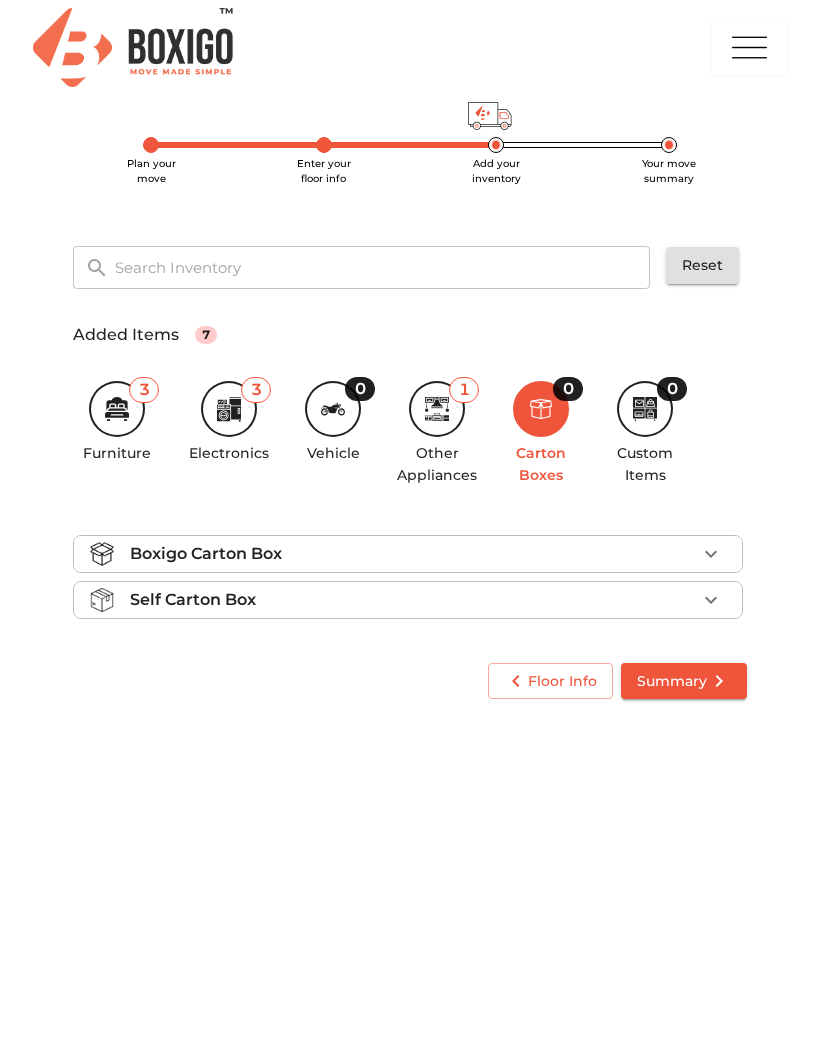 click 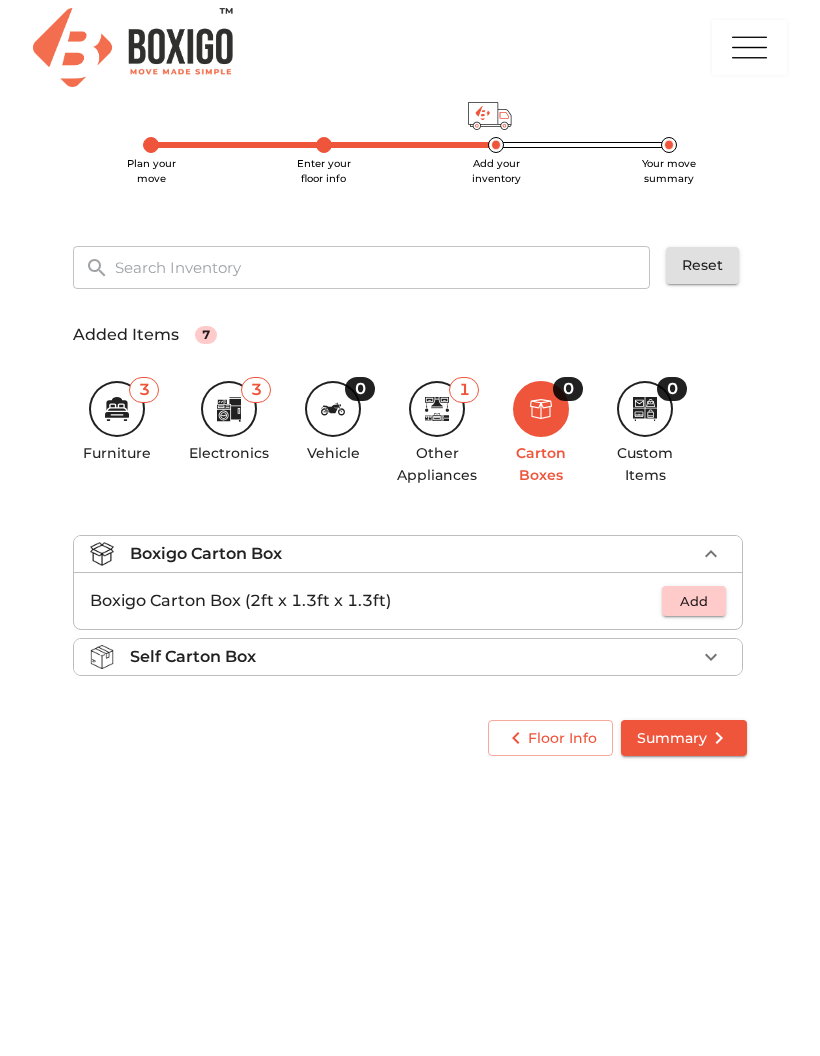 click 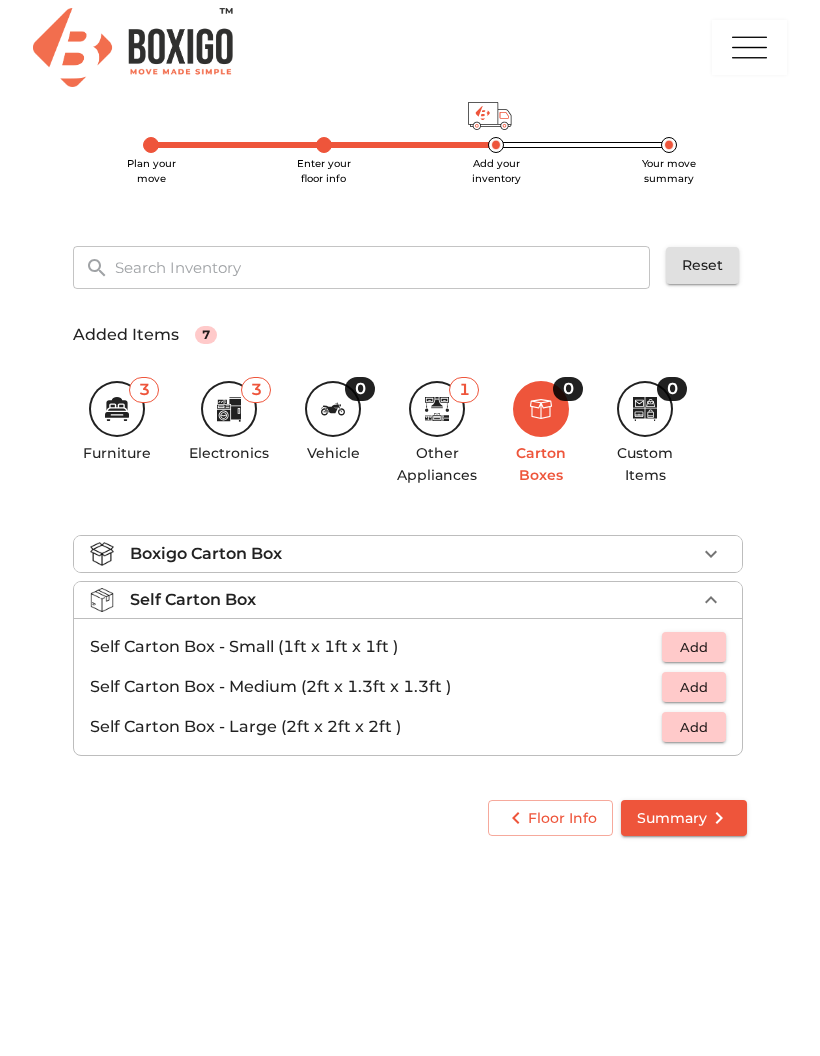 click 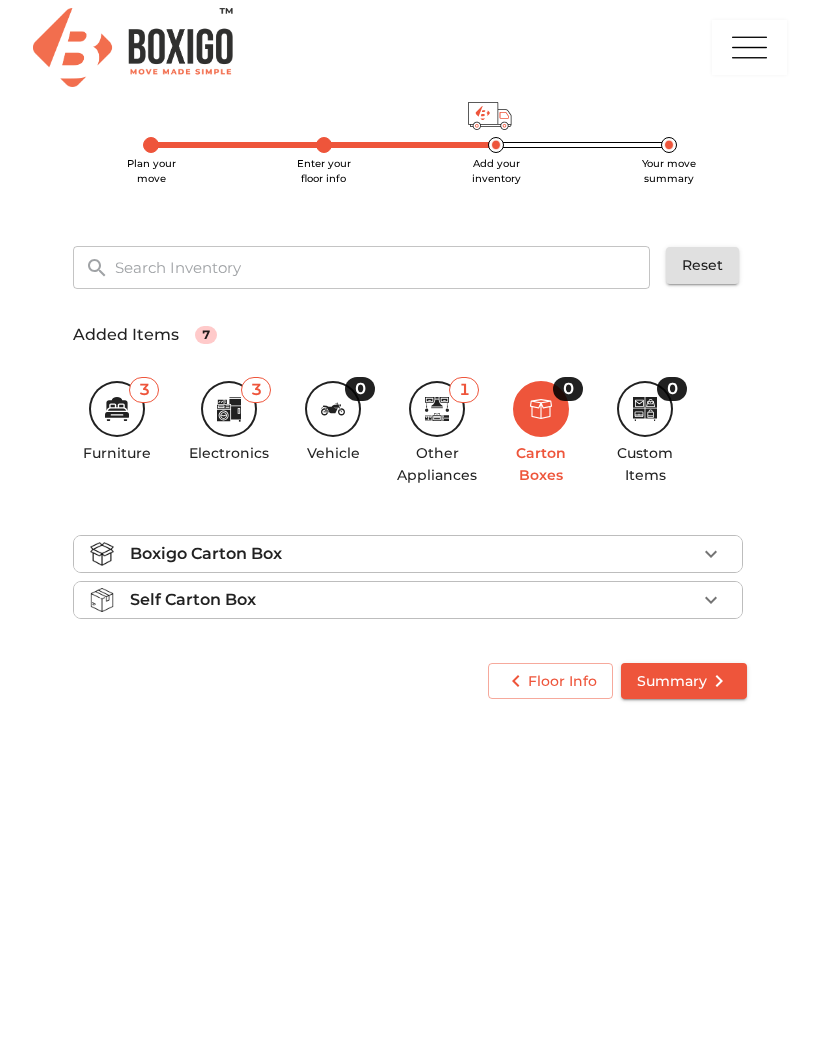 click on "Boxigo Carton Box" at bounding box center (413, 554) 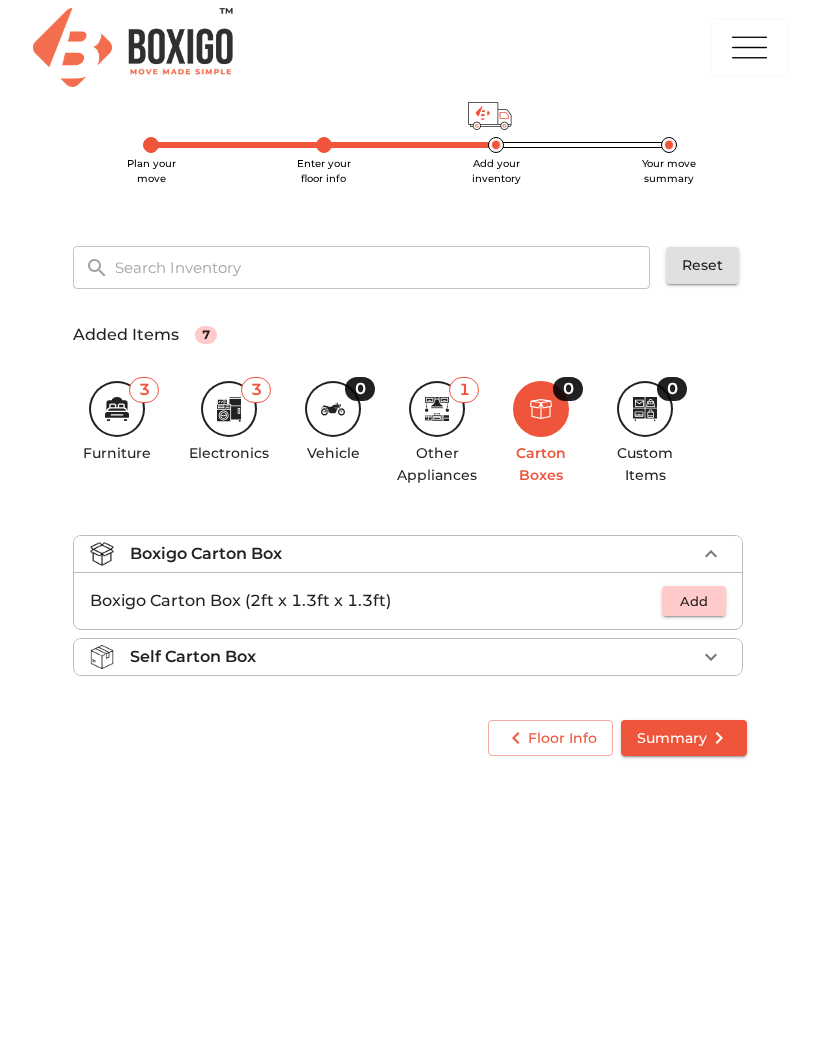 click on "Floor Info Summary" at bounding box center [410, 738] 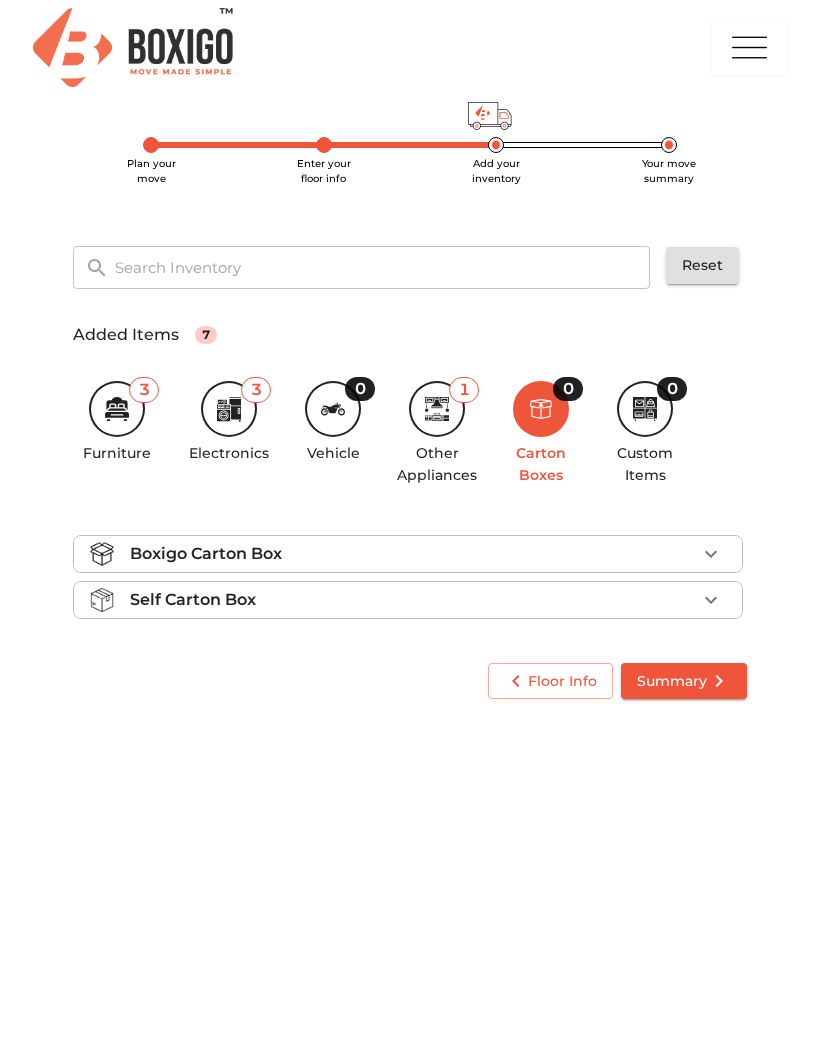 click on "Self Carton Box" at bounding box center [413, 600] 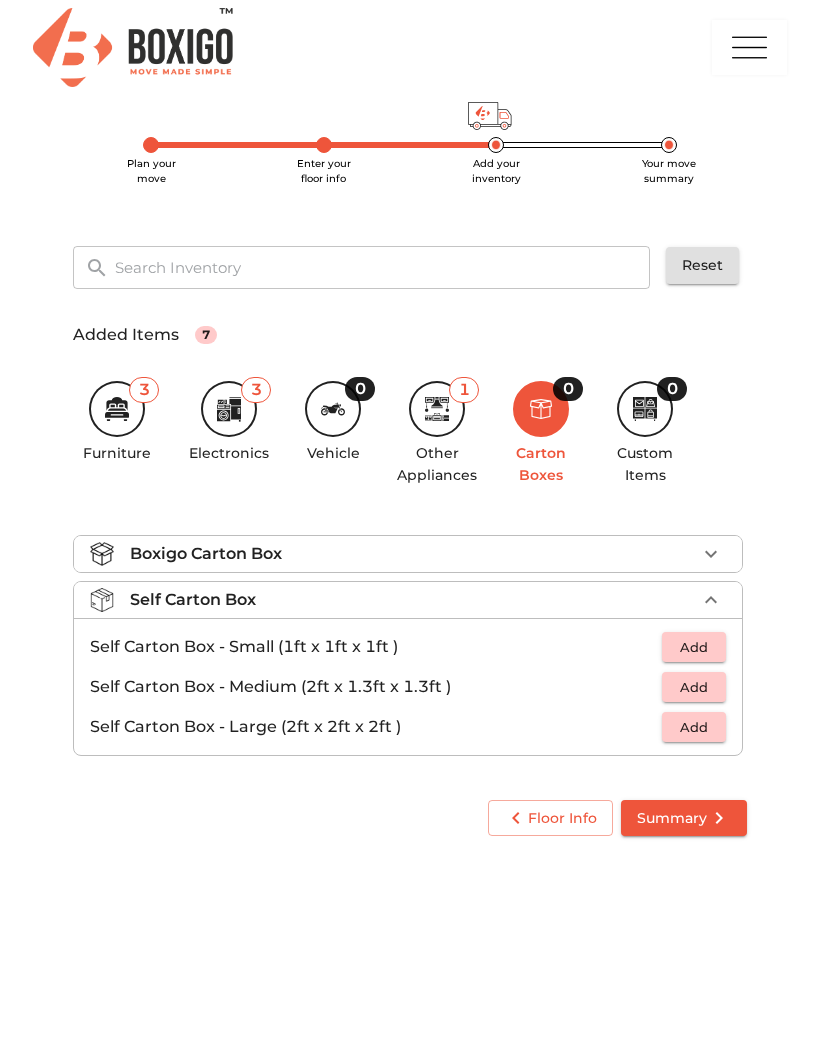 click on "Self Carton Box" at bounding box center (413, 600) 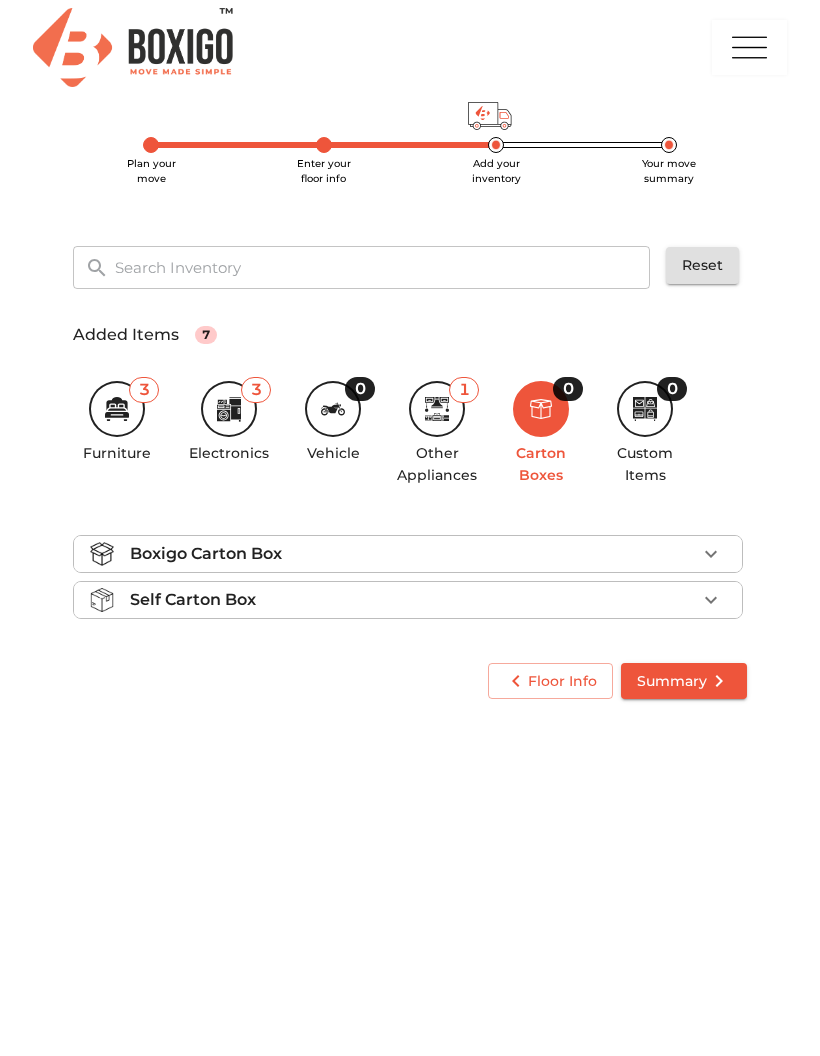 click on "Self Carton Box" at bounding box center [408, 600] 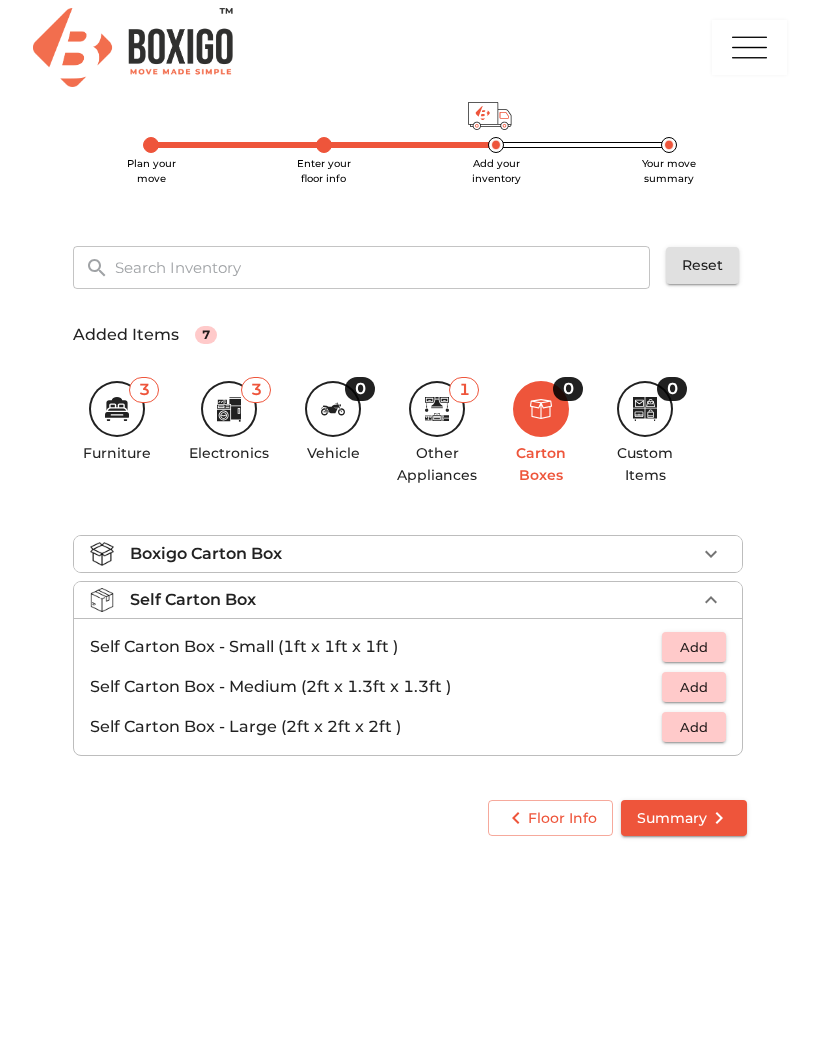 click on "Add" at bounding box center [694, 727] 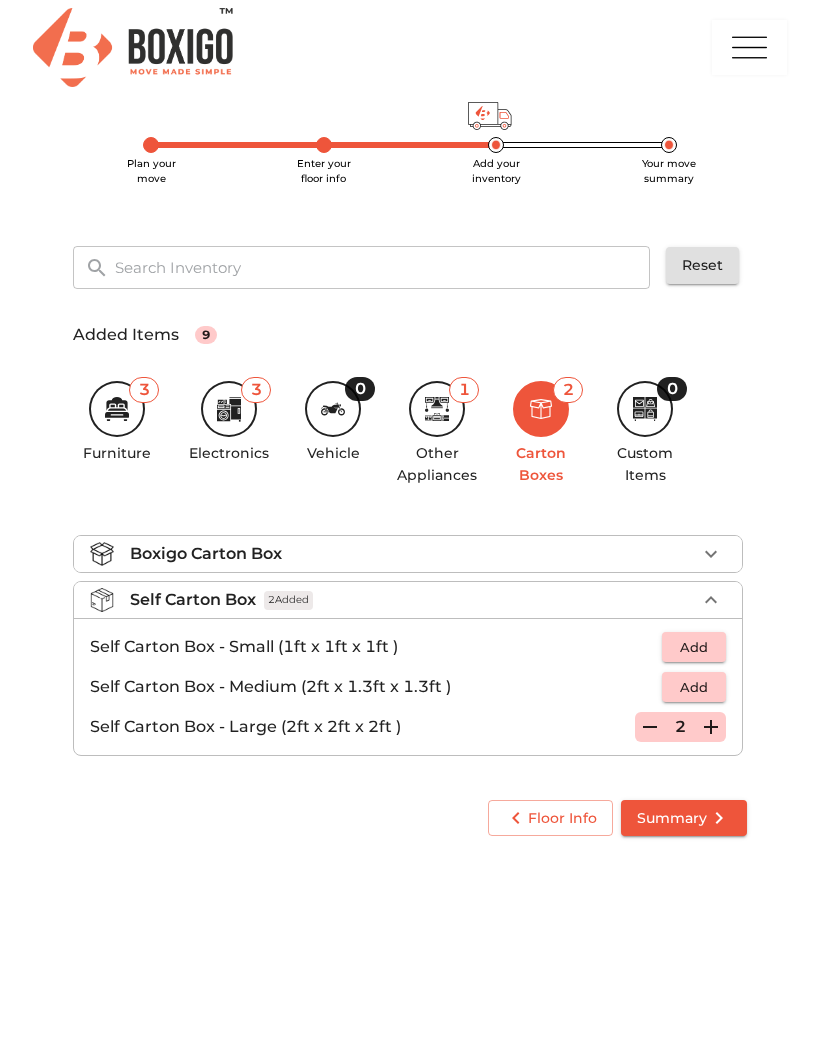 click 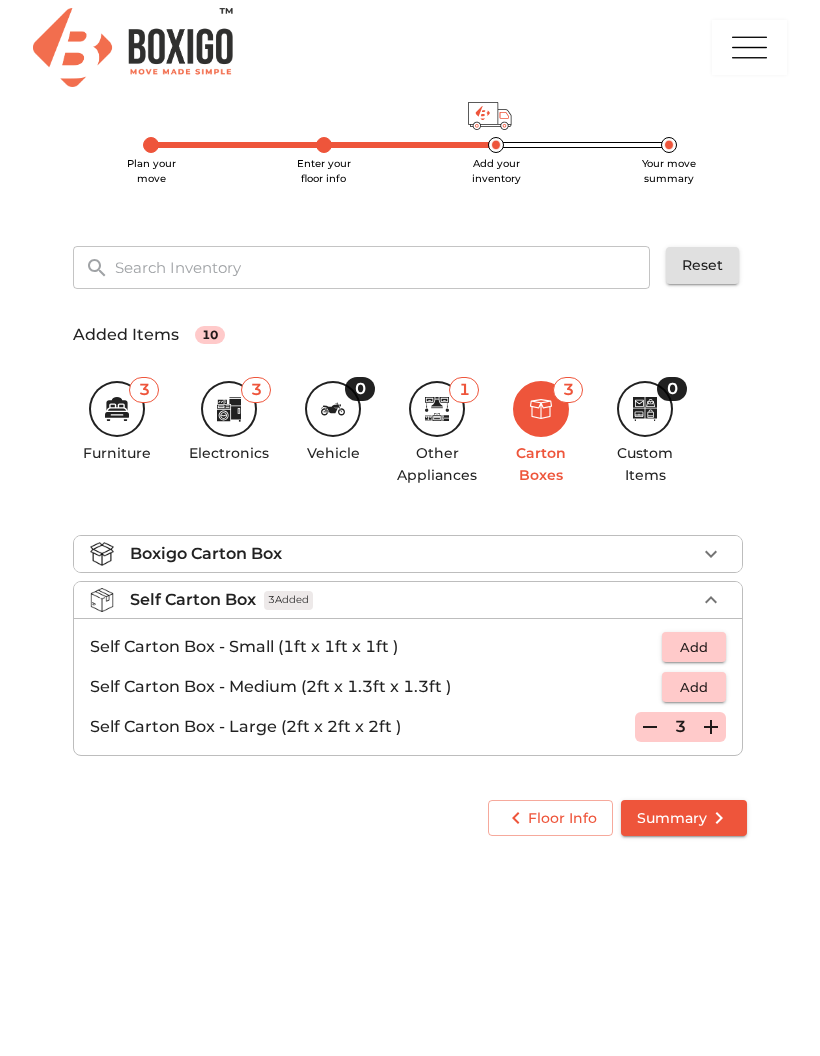 click 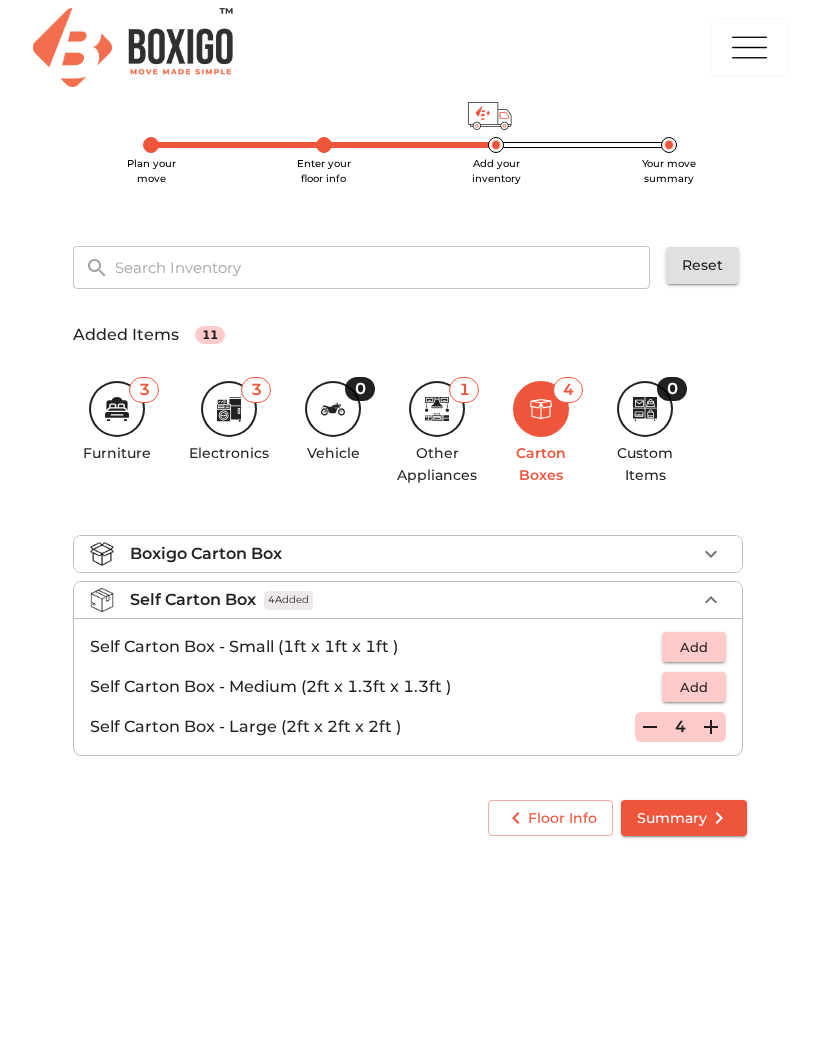 click 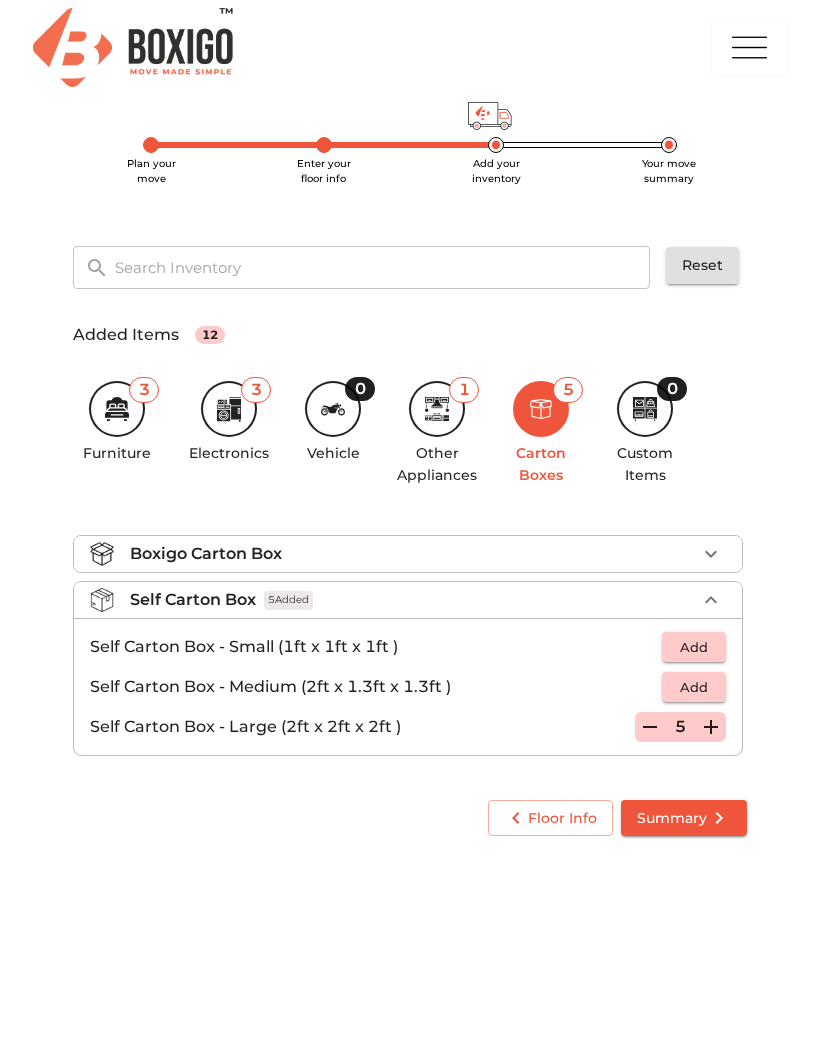 click 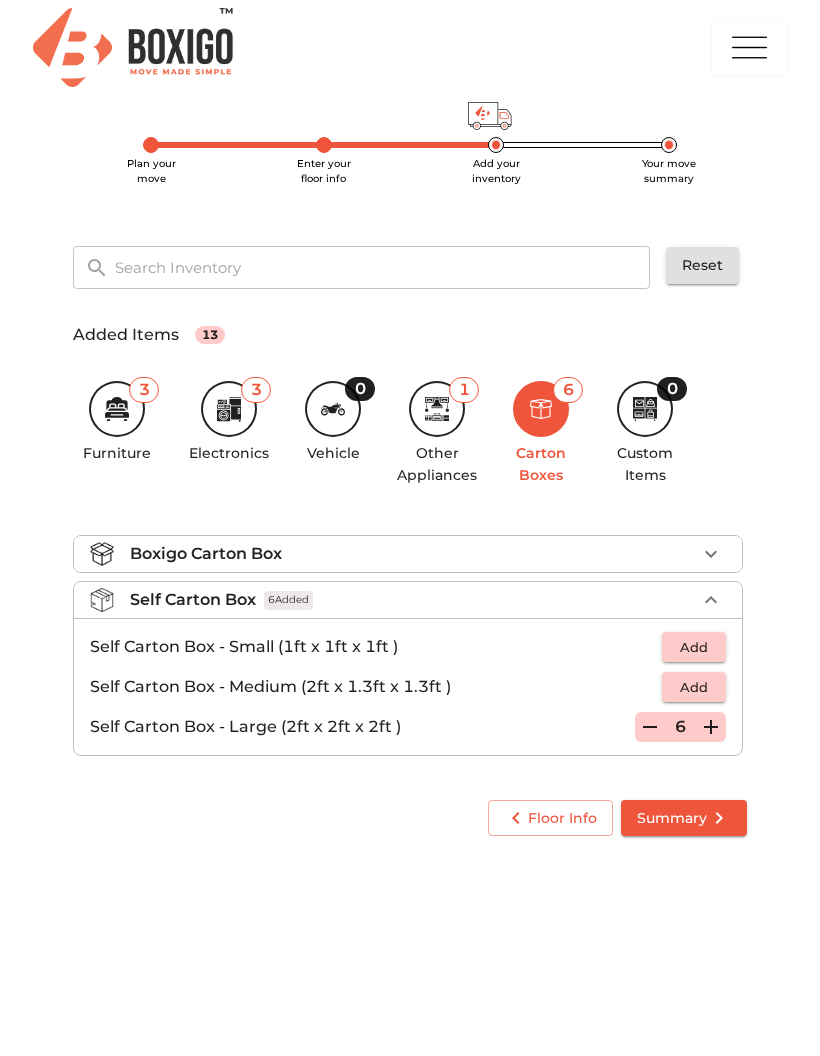 click 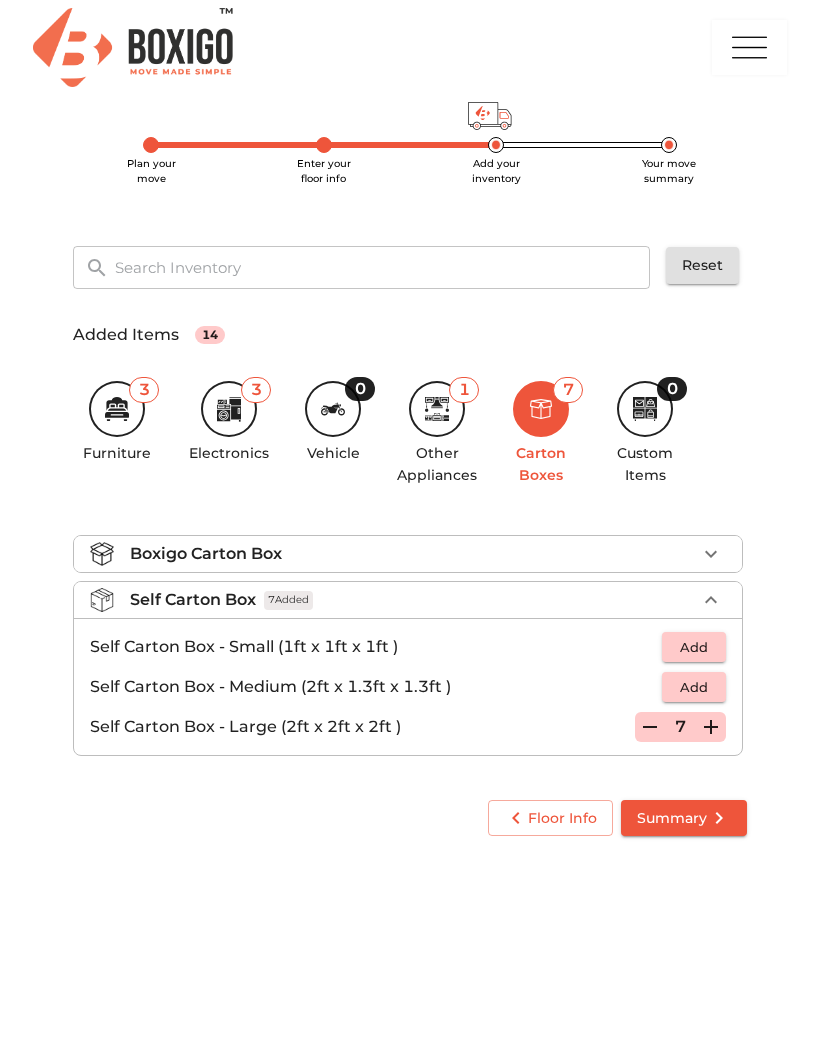 click 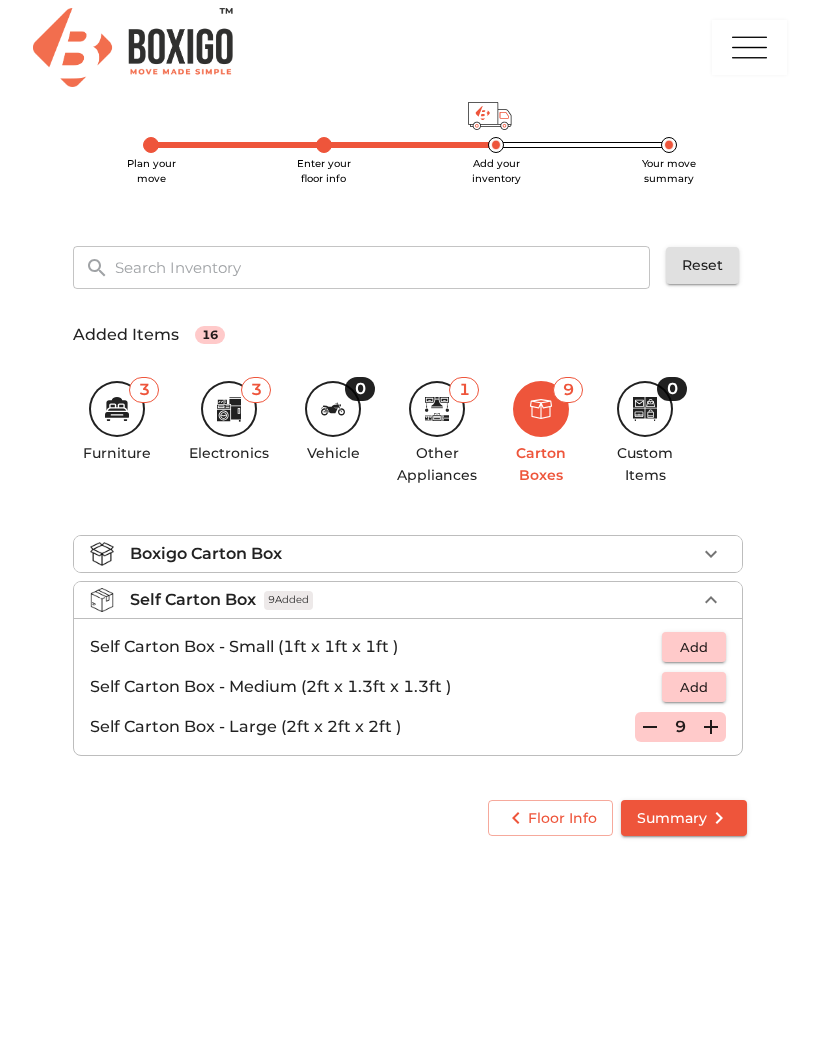 click 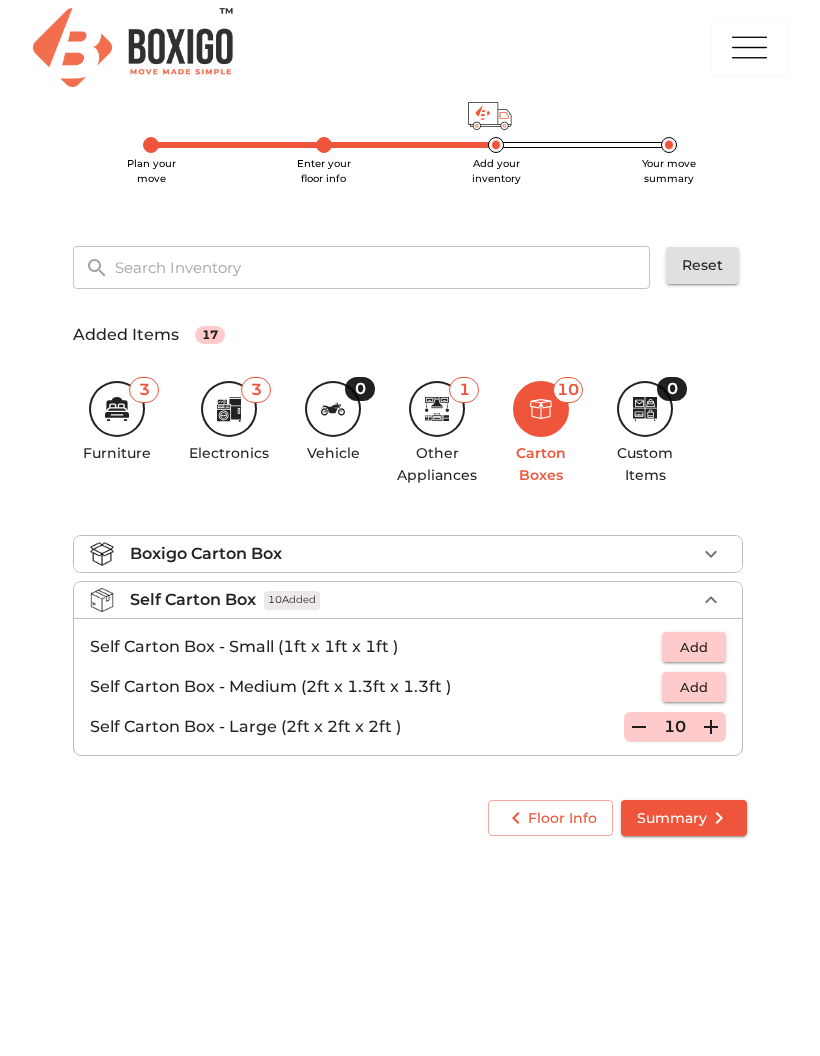 click 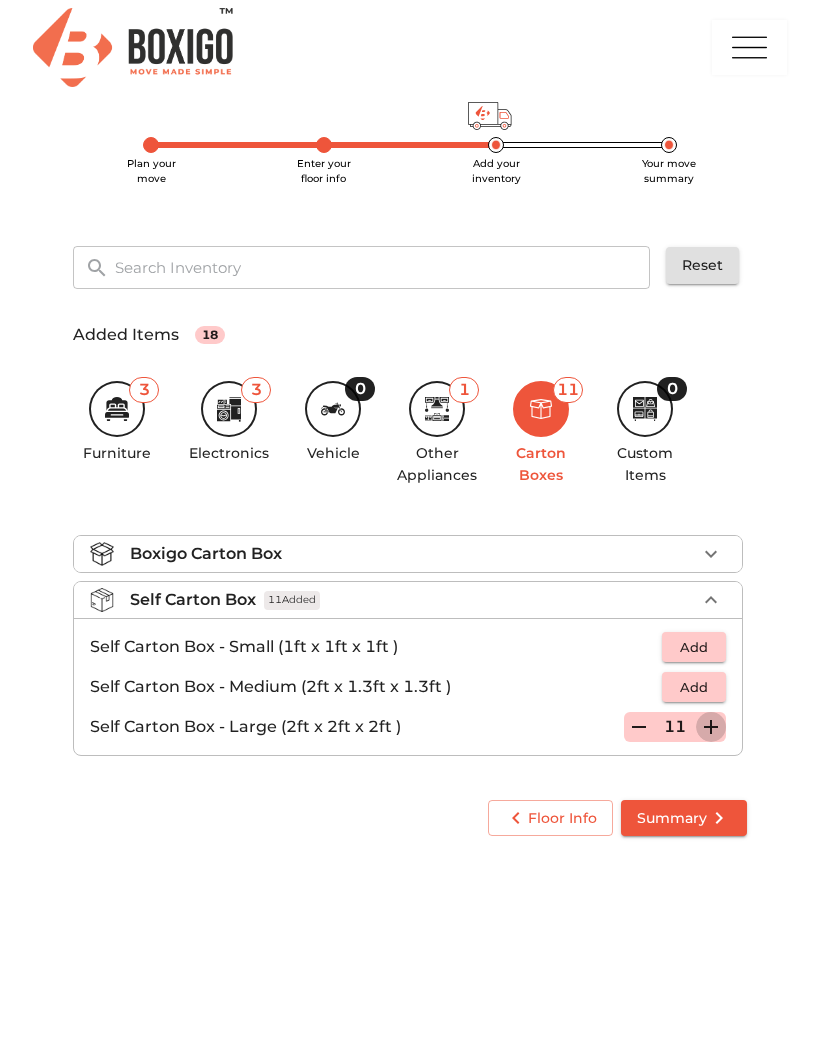 click 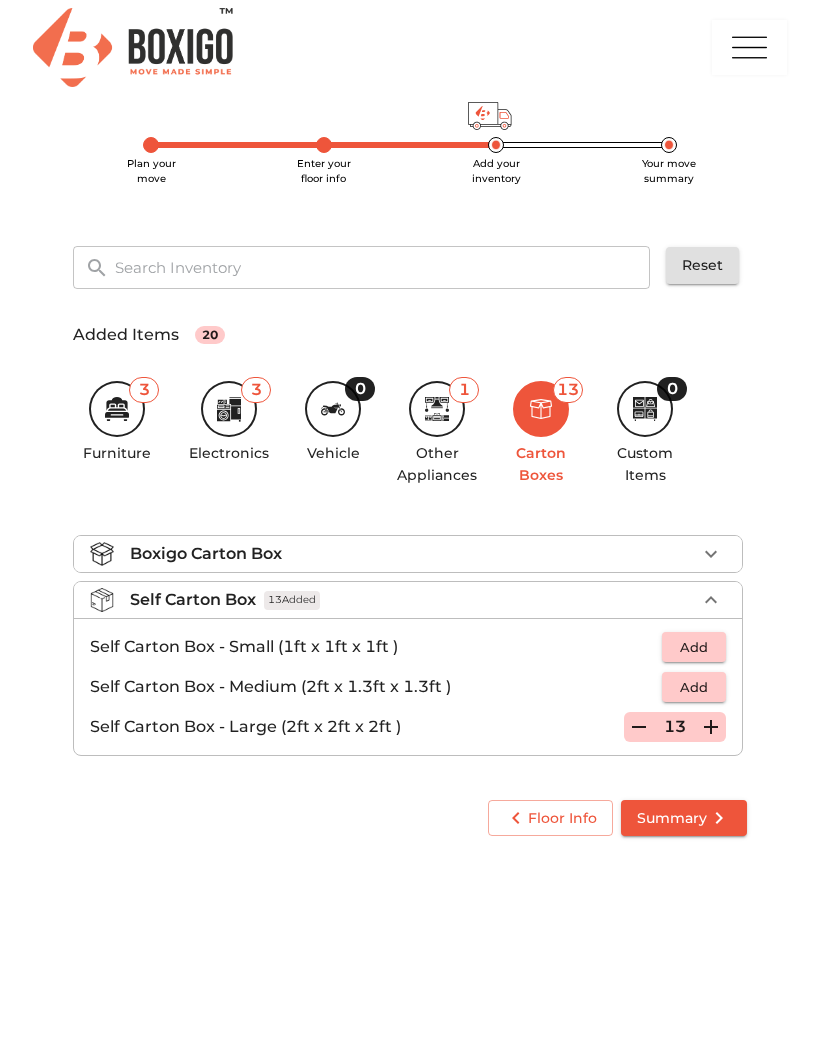 click 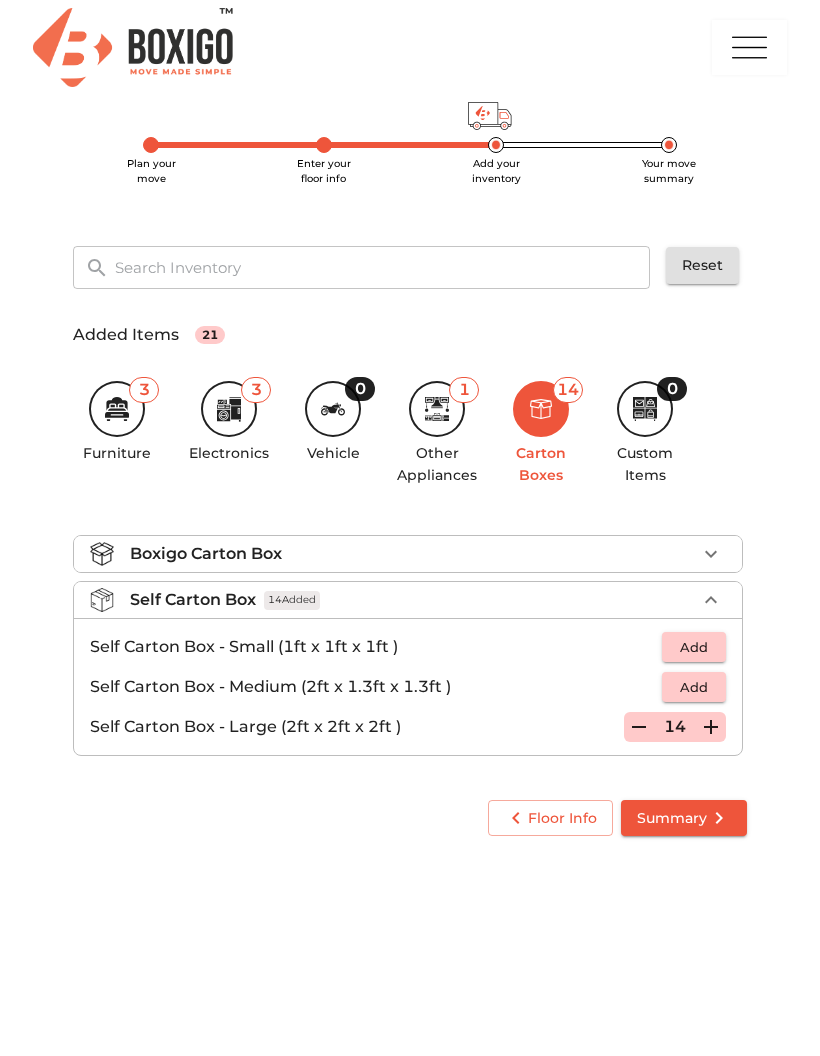 click 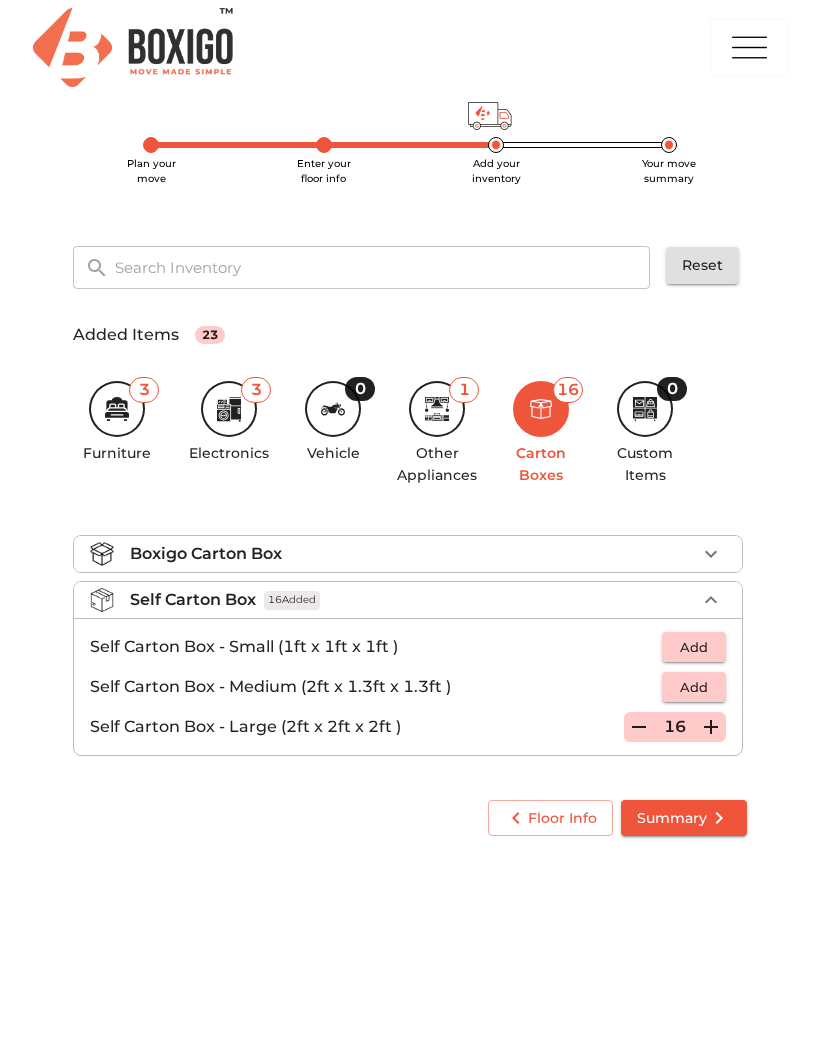 click 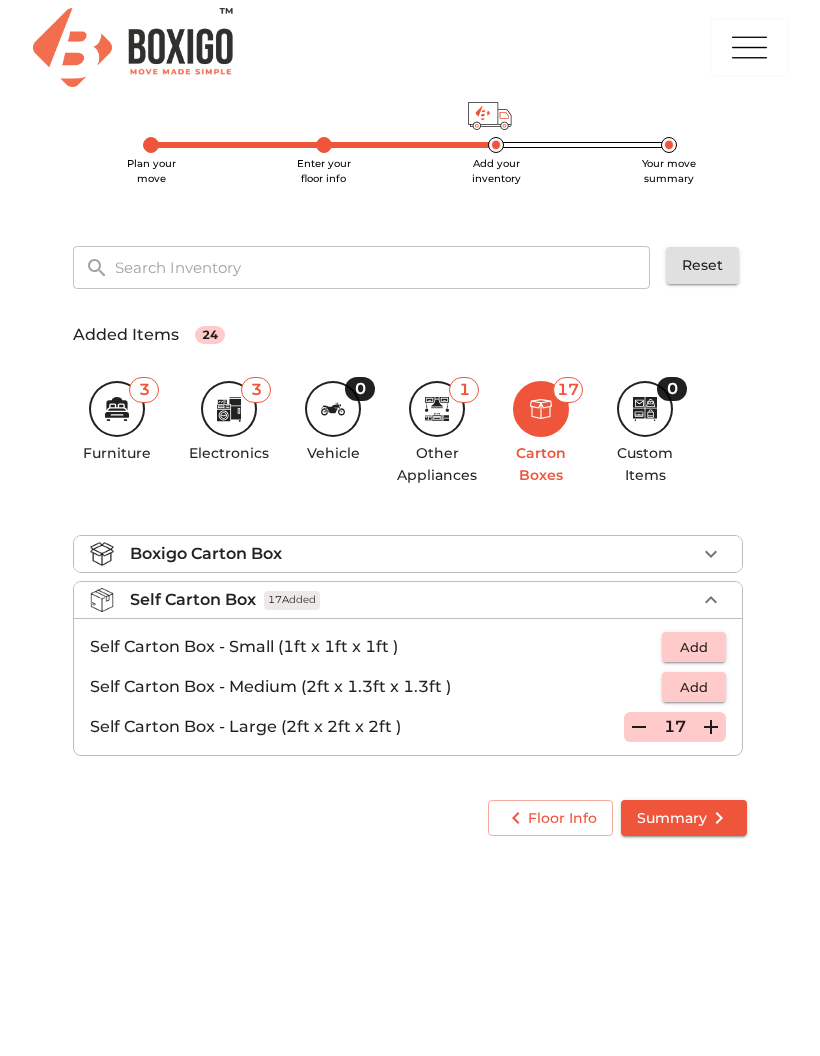 click 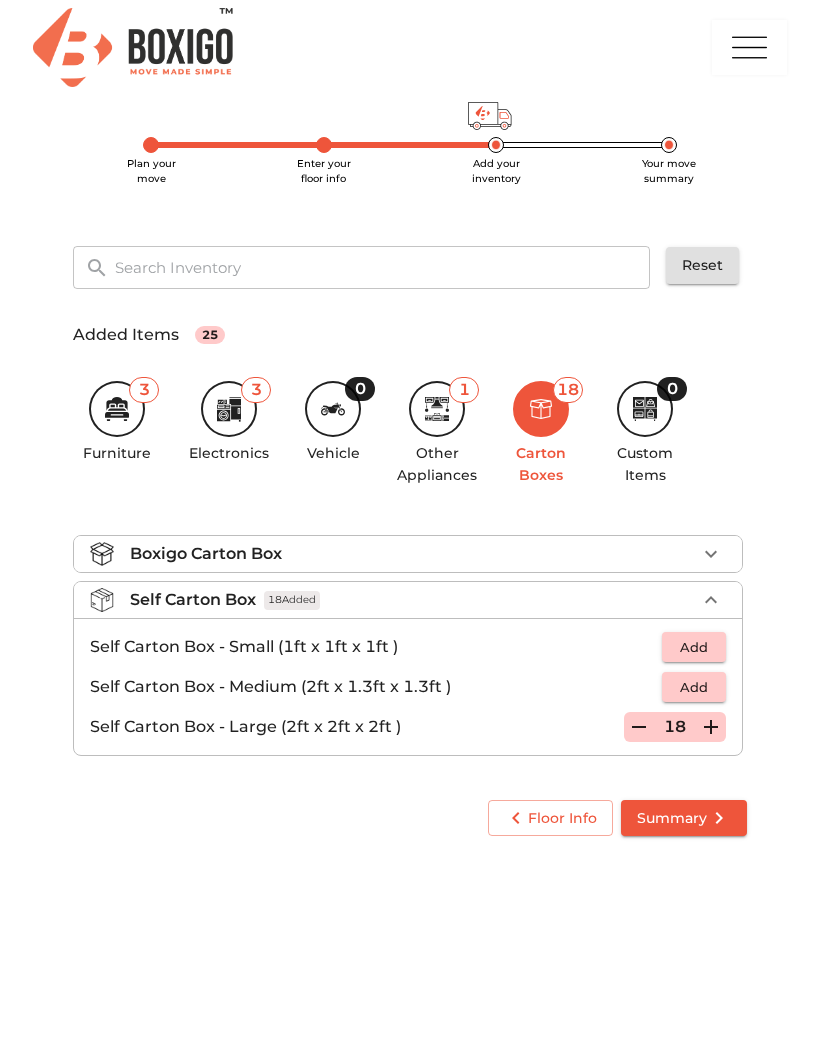 click 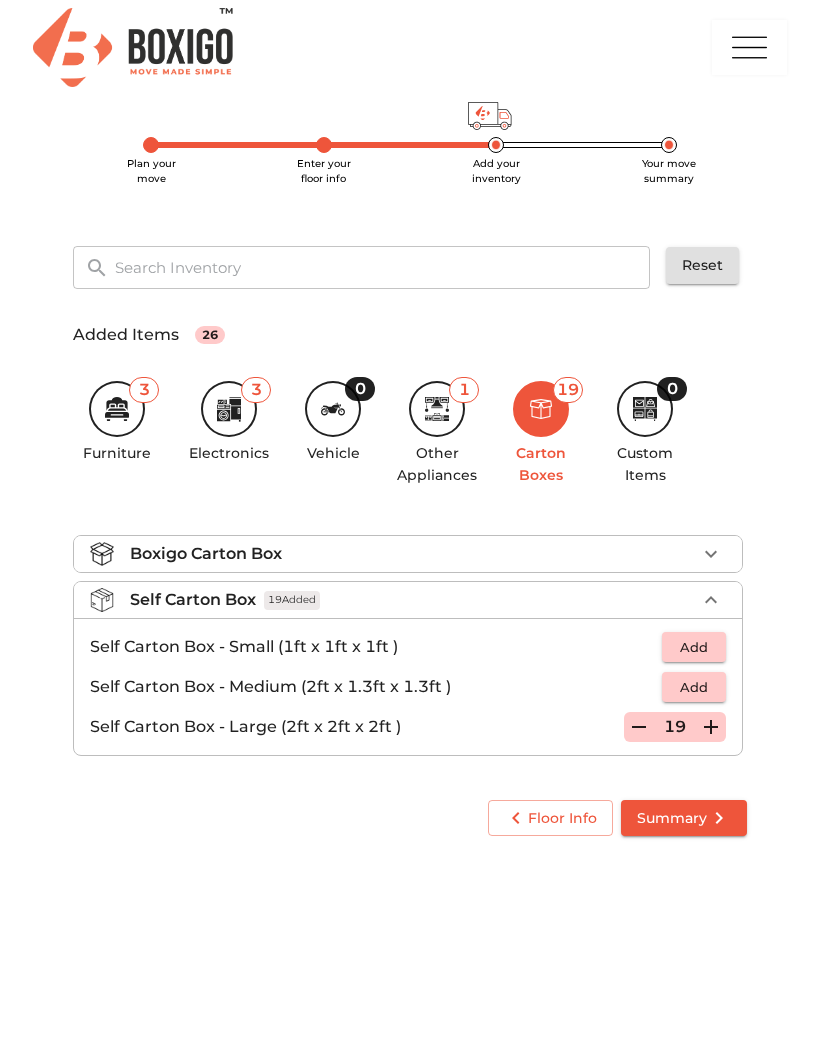 click 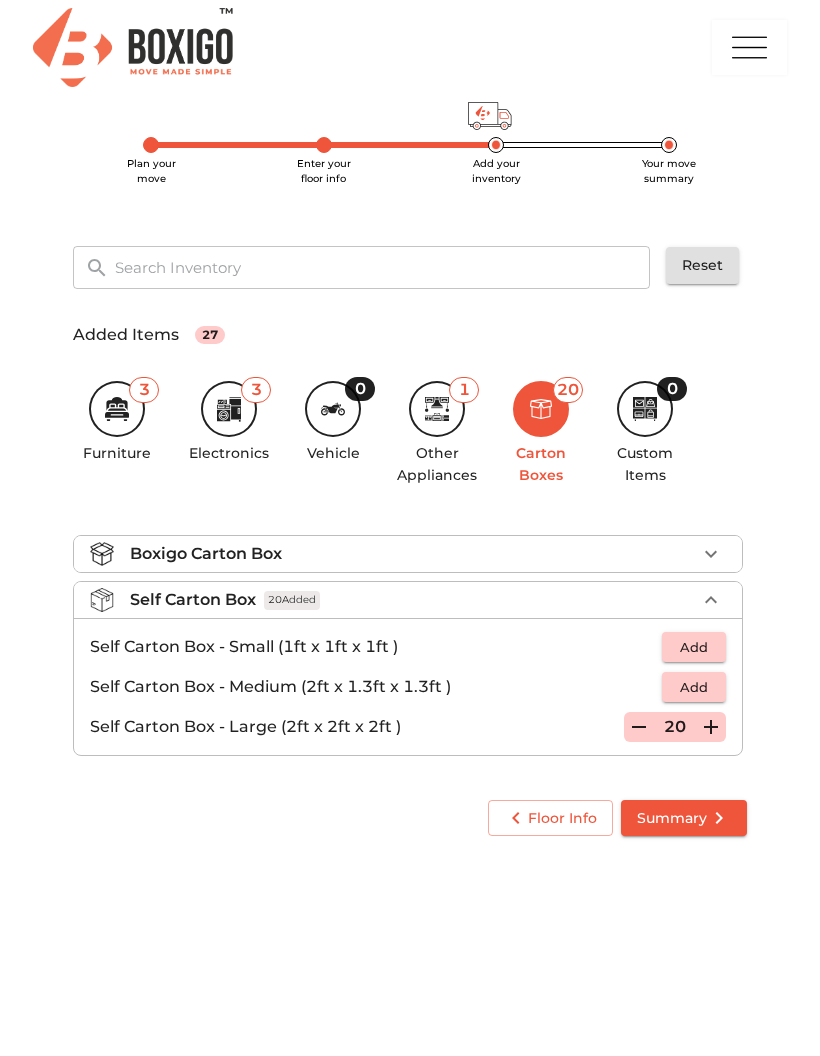 click 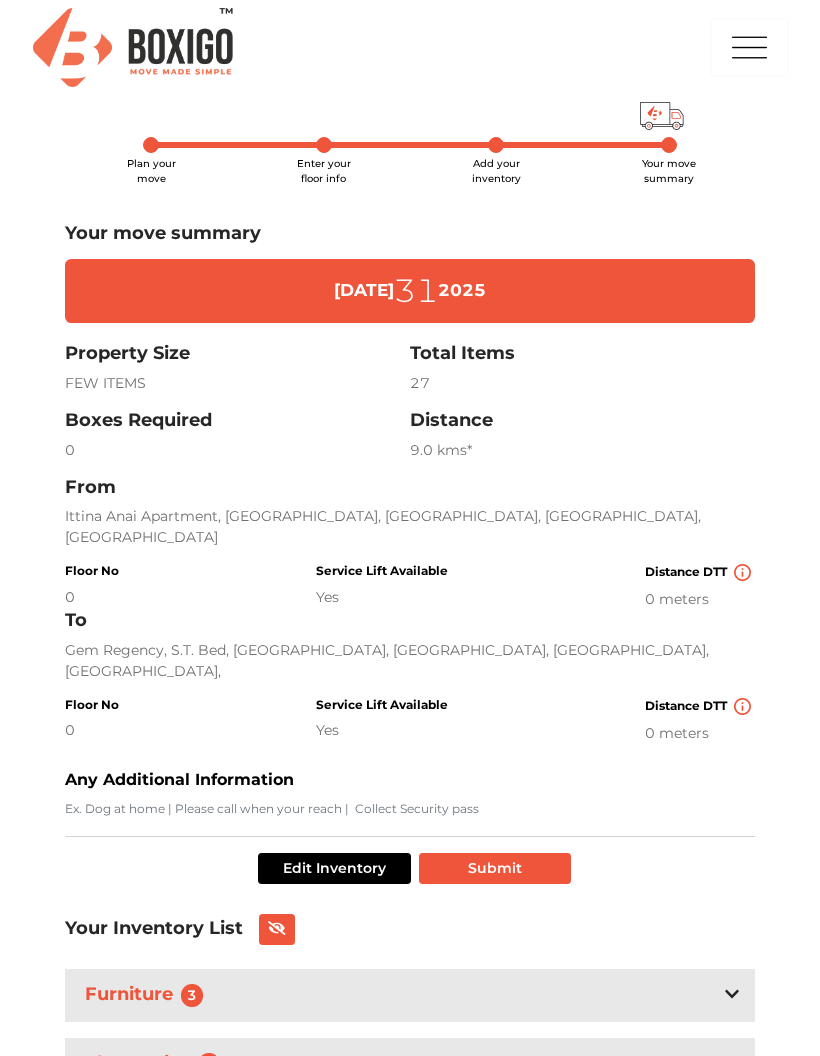 click on "Submit" at bounding box center [495, 868] 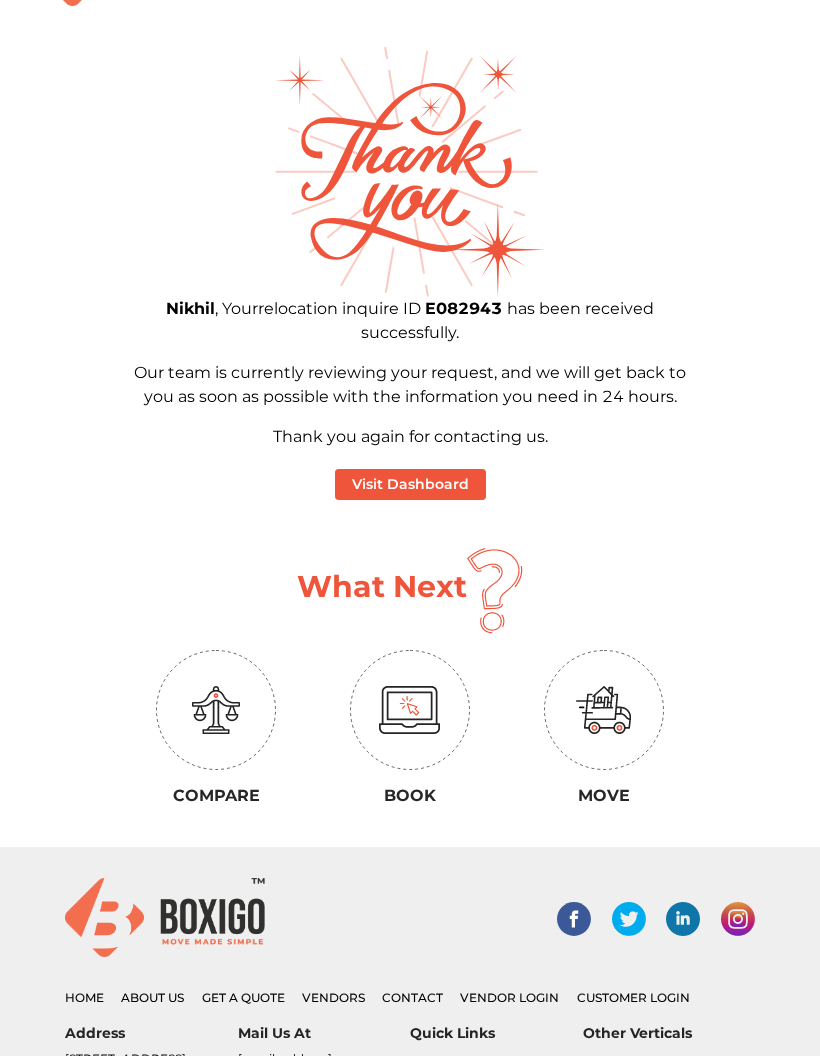 scroll, scrollTop: 0, scrollLeft: 0, axis: both 